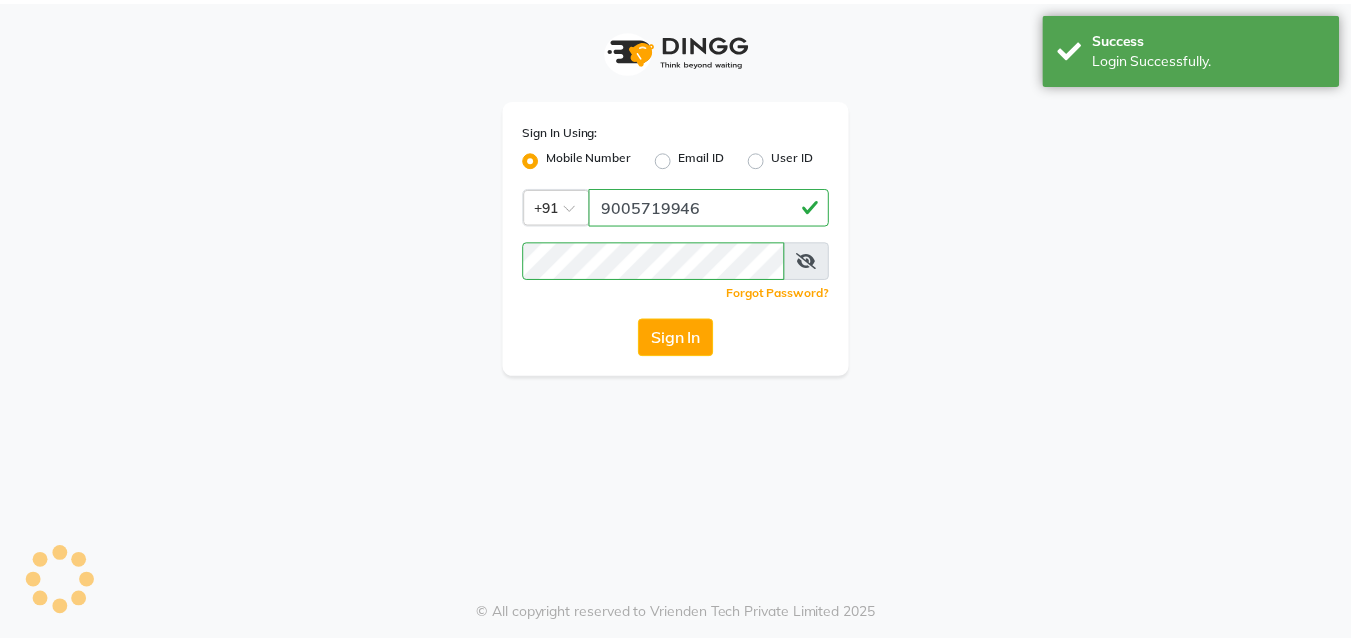 scroll, scrollTop: 0, scrollLeft: 0, axis: both 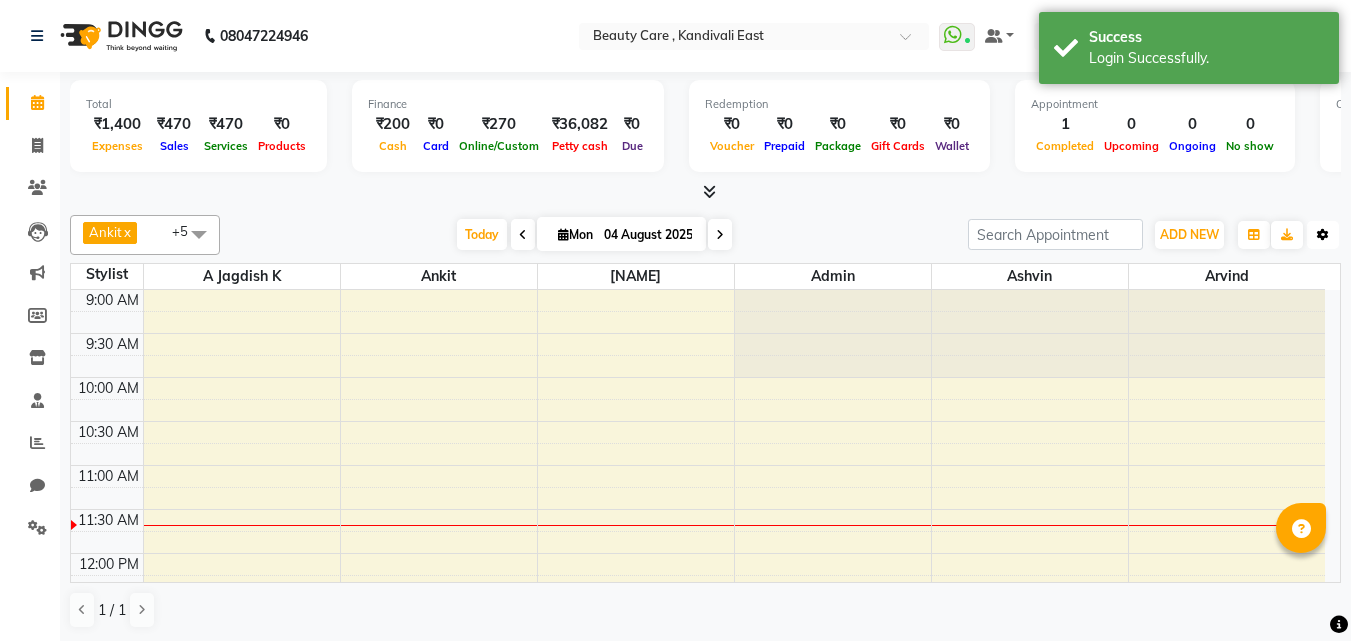 click at bounding box center (1323, 235) 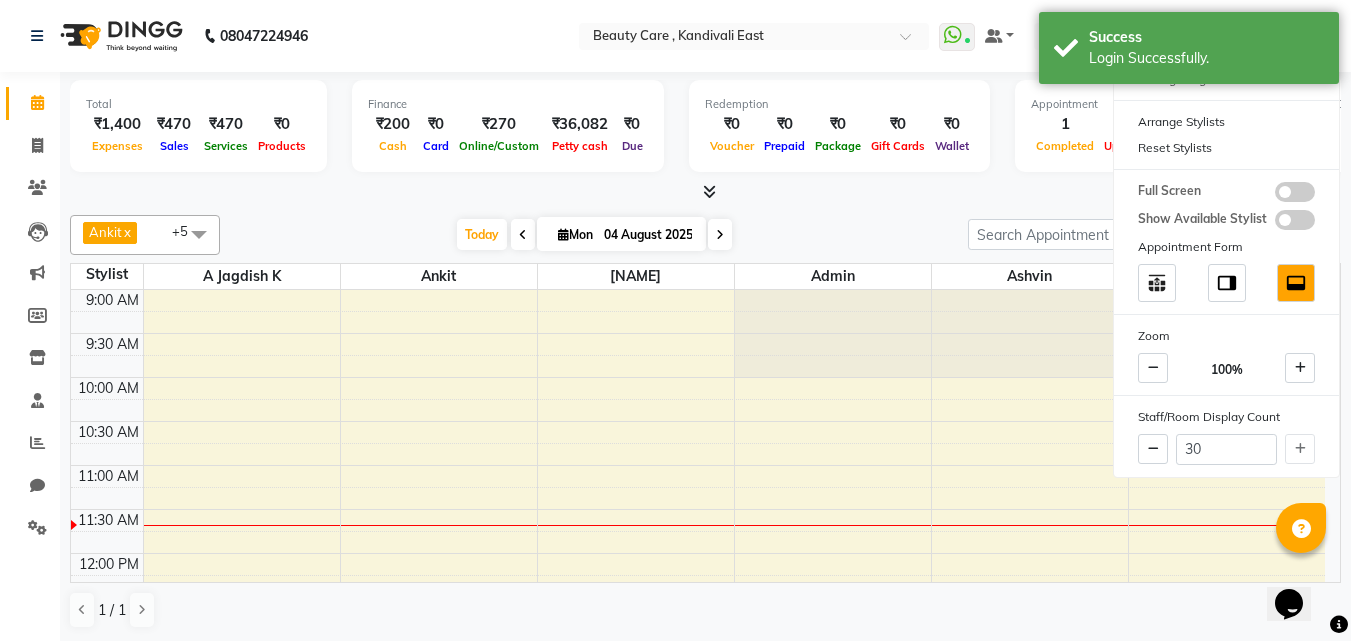 scroll, scrollTop: 0, scrollLeft: 0, axis: both 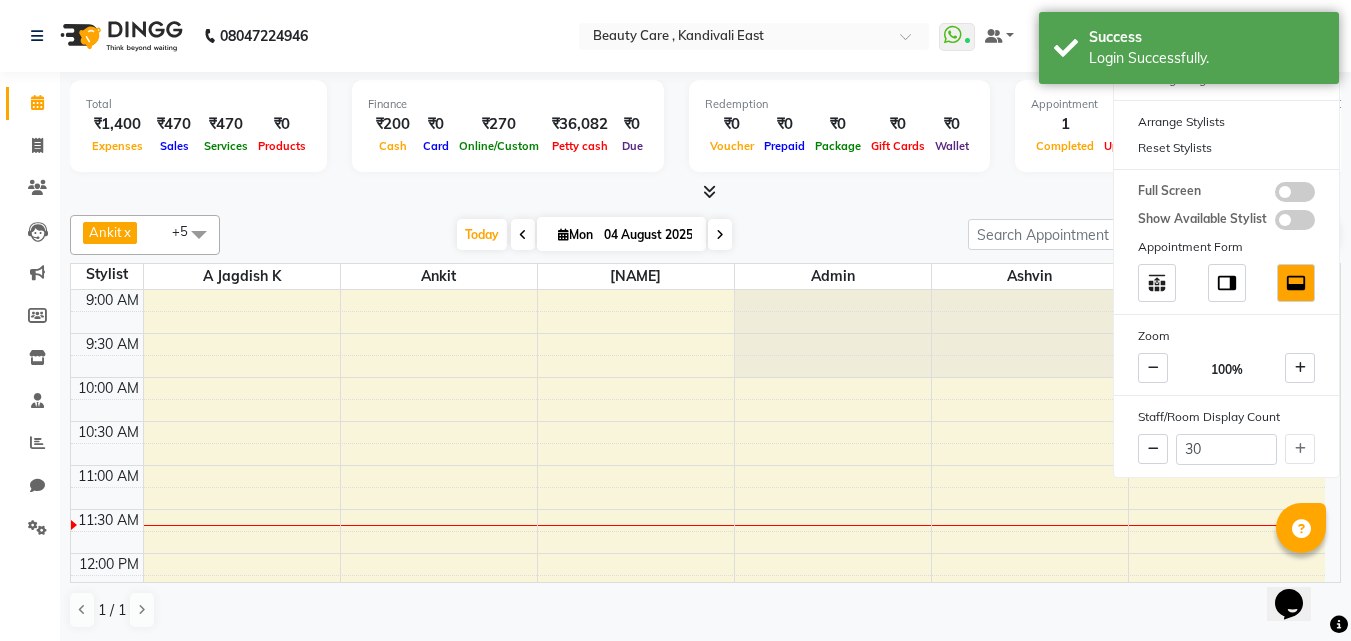 click at bounding box center [705, 192] 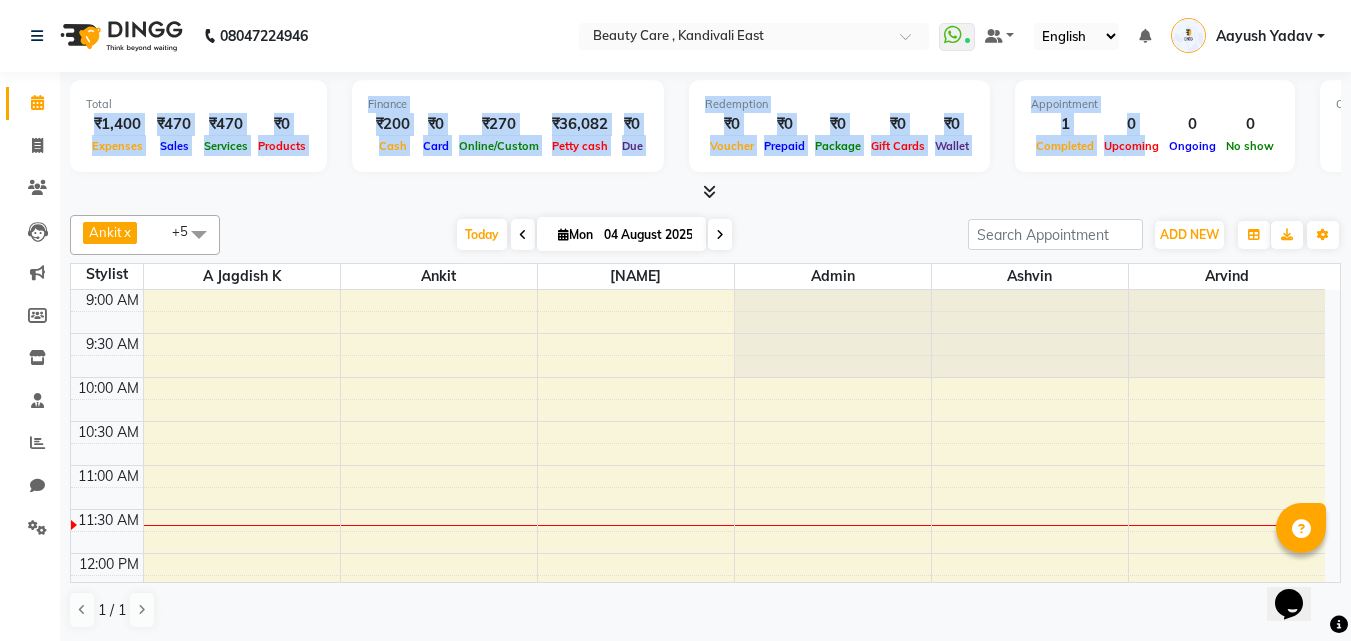 drag, startPoint x: 92, startPoint y: 127, endPoint x: 1143, endPoint y: 145, distance: 1051.1542 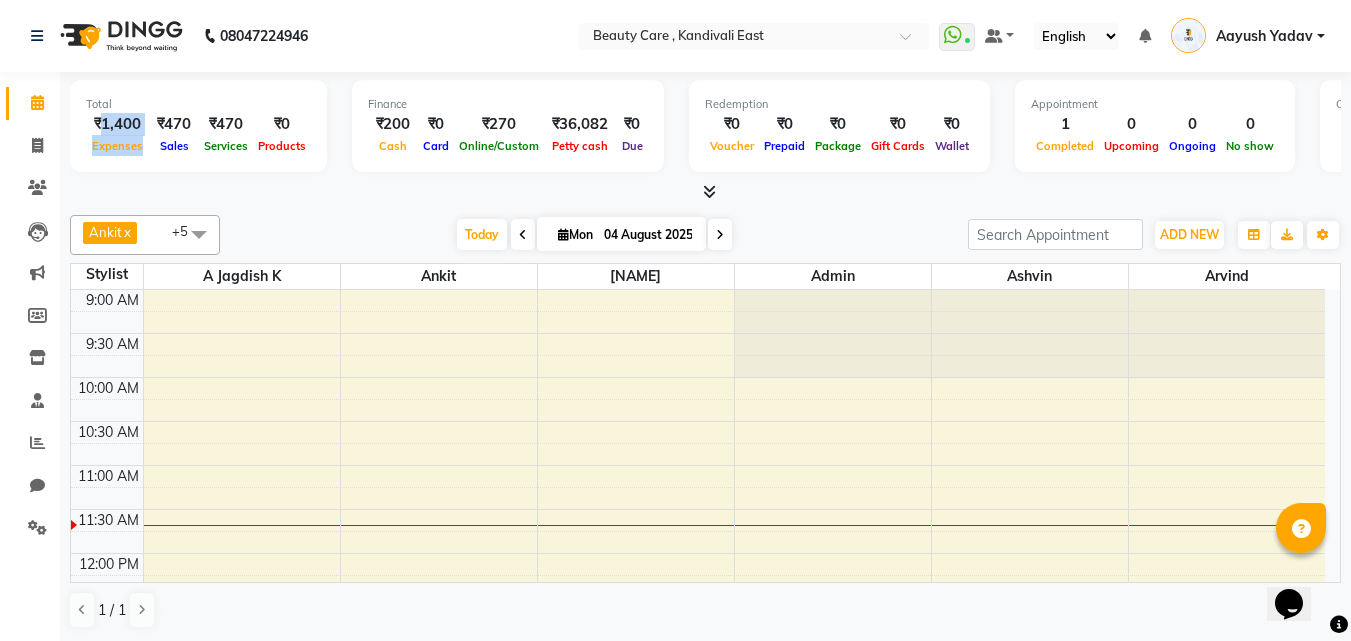 drag, startPoint x: 147, startPoint y: 156, endPoint x: 100, endPoint y: 129, distance: 54.20332 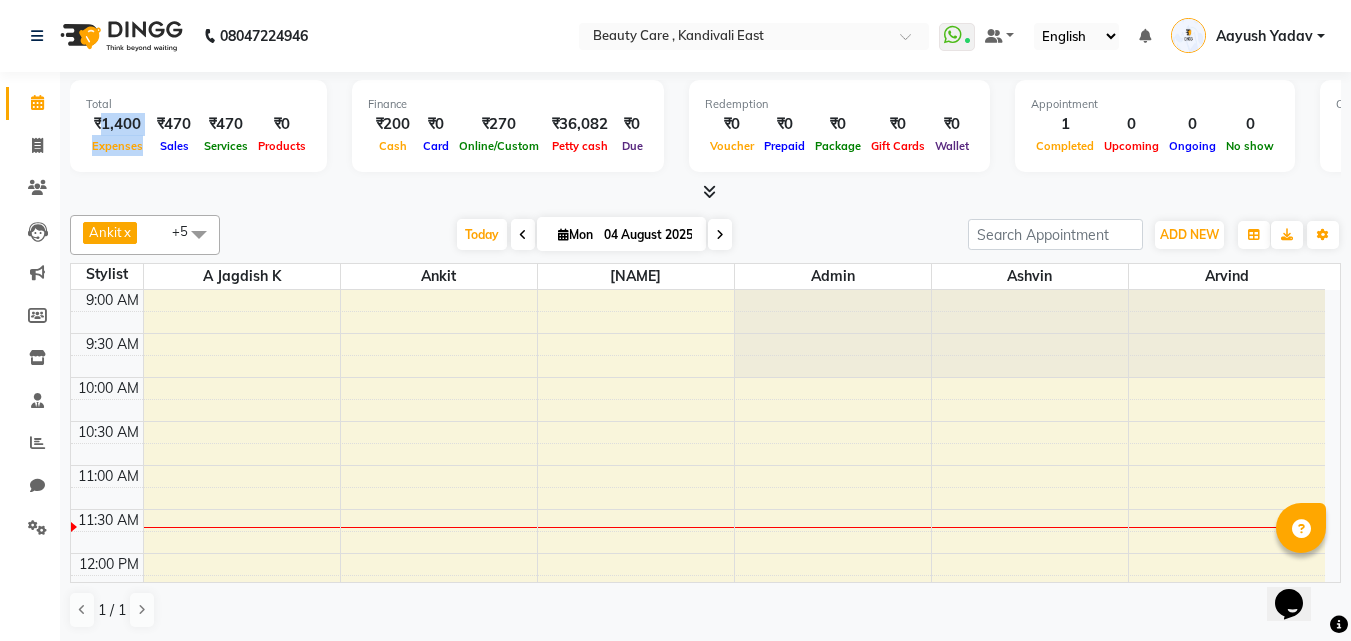 click on "Total  ₹1,400  Expenses ₹470  Sales ₹470  Services ₹0  Products" at bounding box center [198, 126] 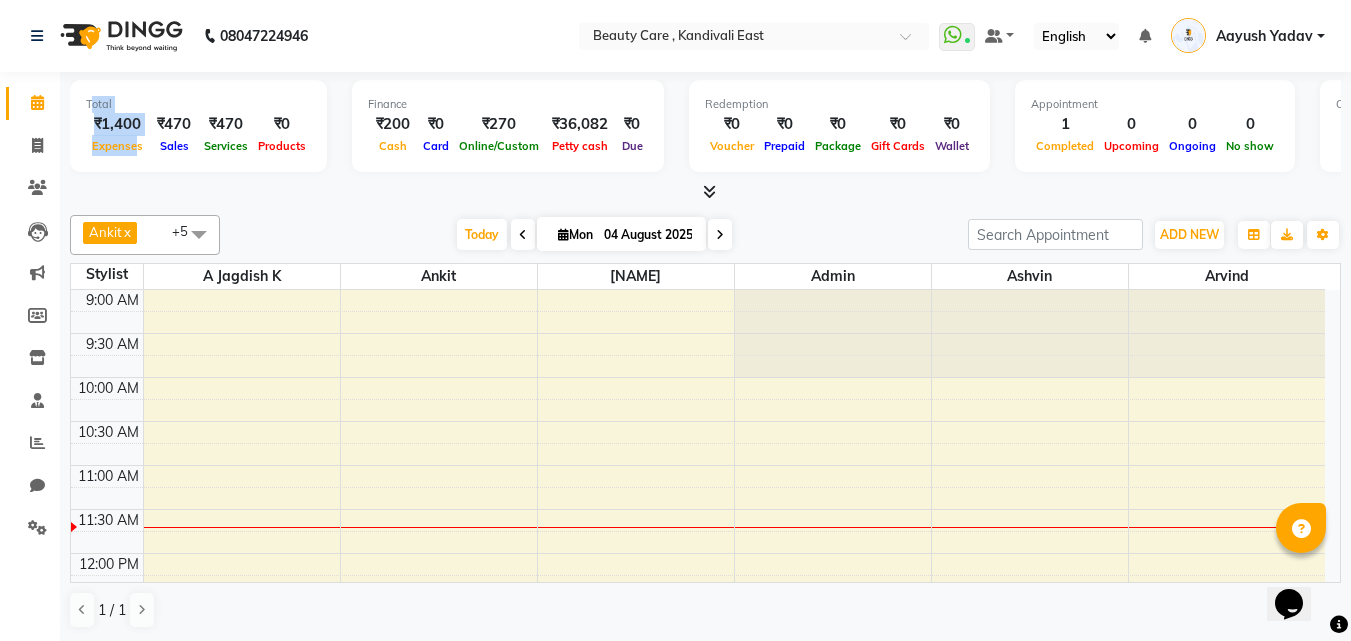 drag, startPoint x: 140, startPoint y: 149, endPoint x: 92, endPoint y: 110, distance: 61.846584 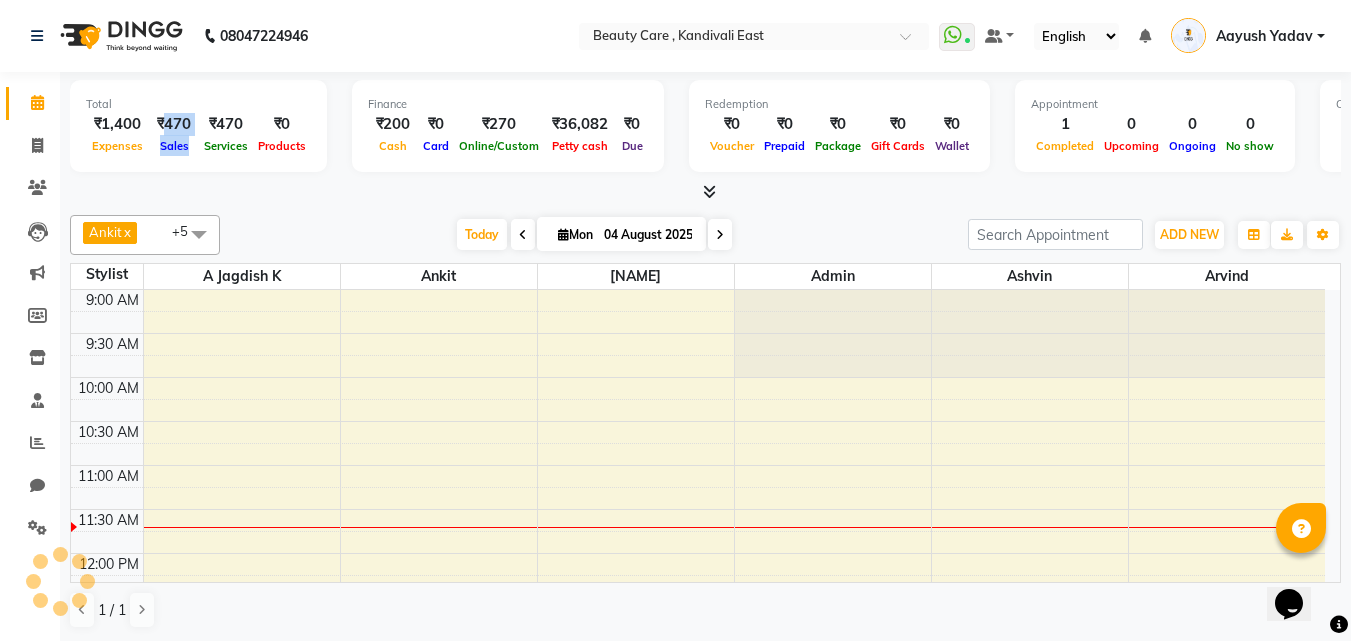 drag, startPoint x: 195, startPoint y: 145, endPoint x: 166, endPoint y: 126, distance: 34.669872 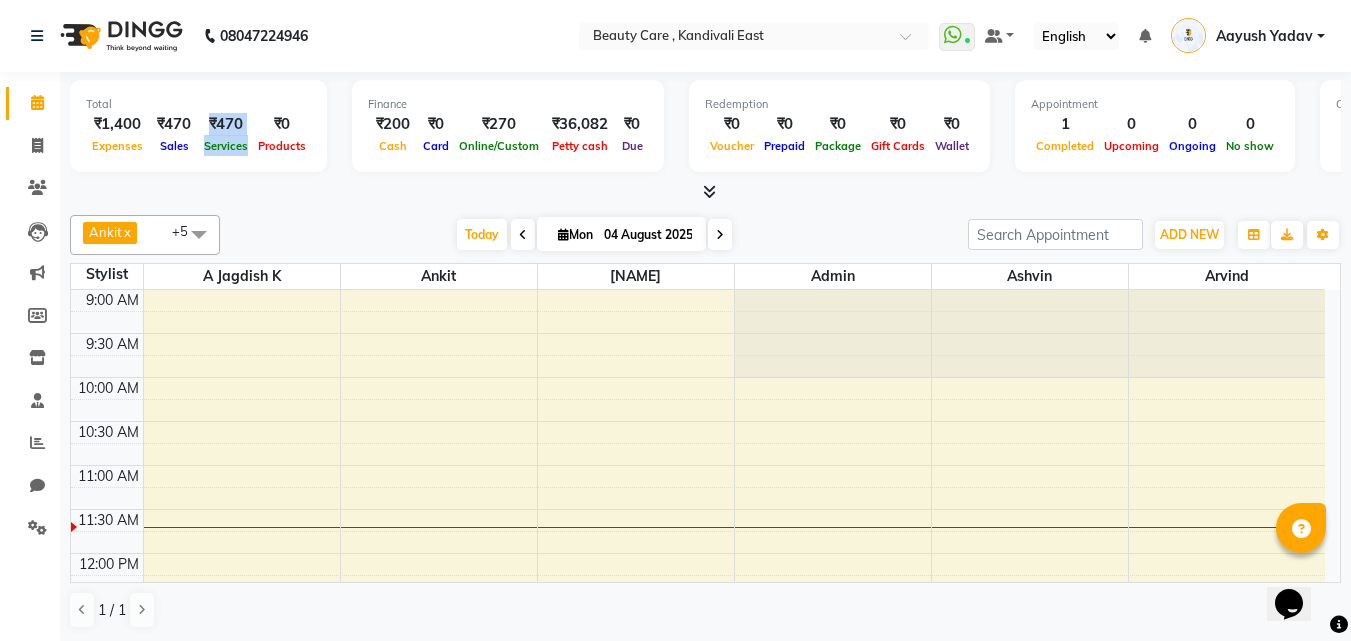 drag, startPoint x: 249, startPoint y: 156, endPoint x: 216, endPoint y: 125, distance: 45.276924 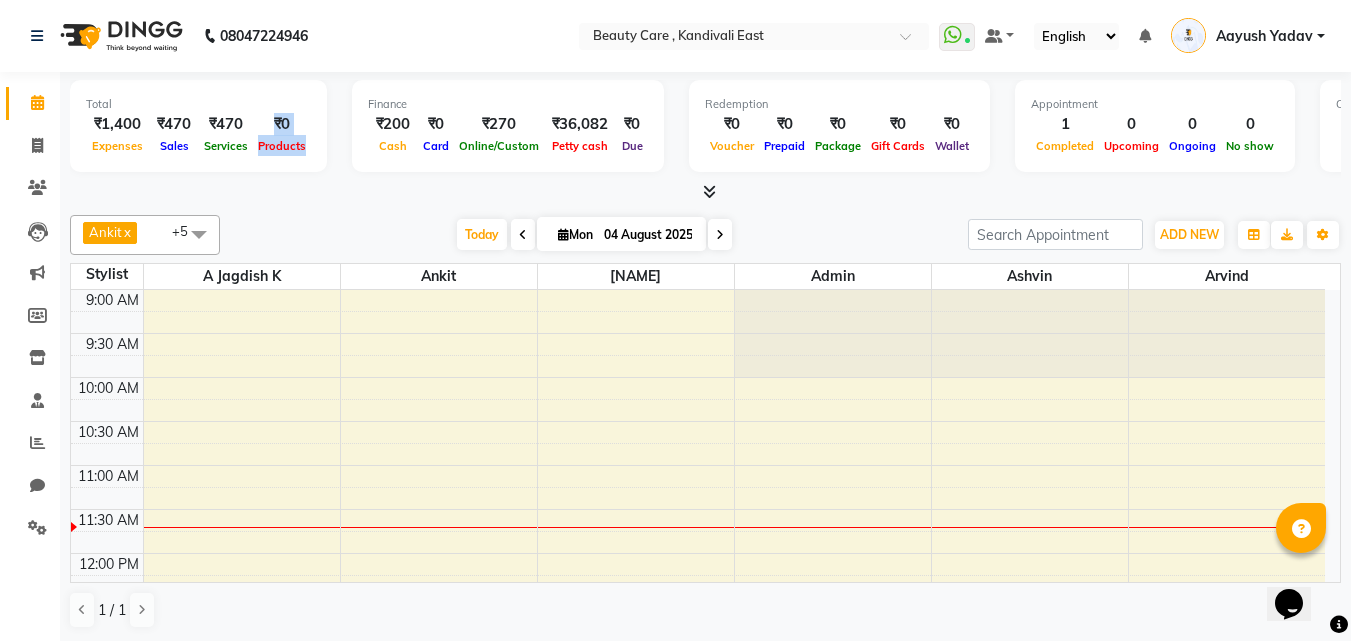 drag, startPoint x: 307, startPoint y: 149, endPoint x: 276, endPoint y: 130, distance: 36.359318 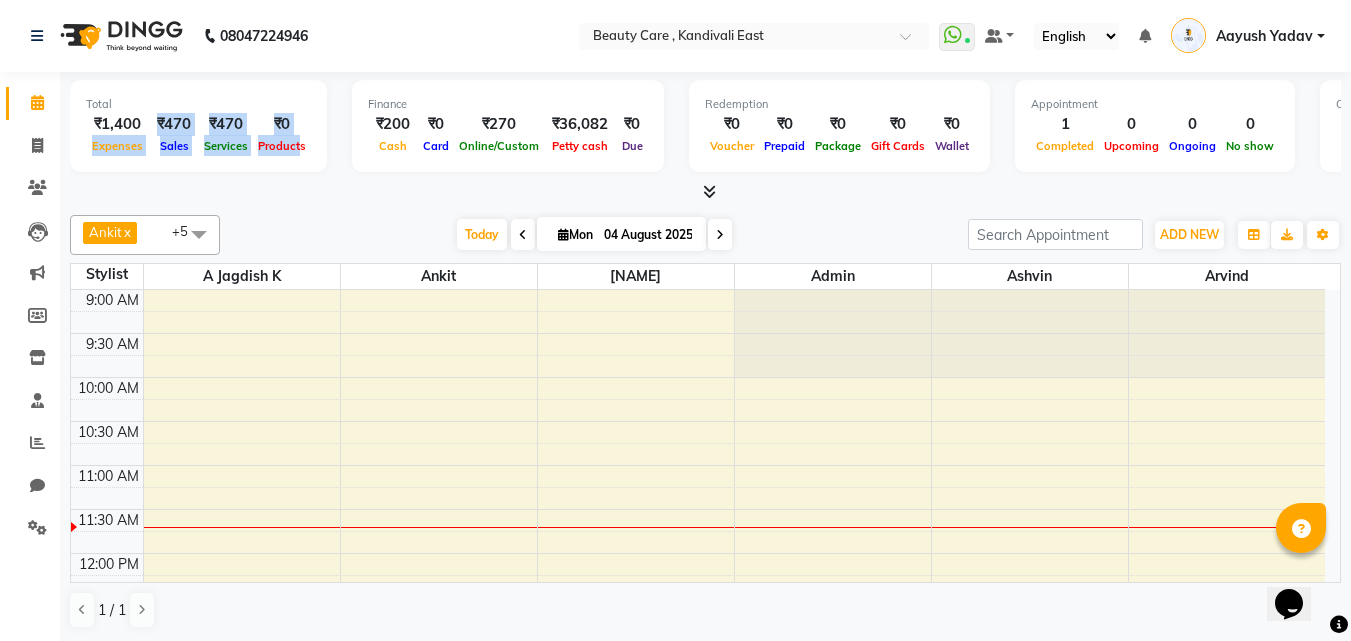 drag, startPoint x: 86, startPoint y: 144, endPoint x: 304, endPoint y: 166, distance: 219.10728 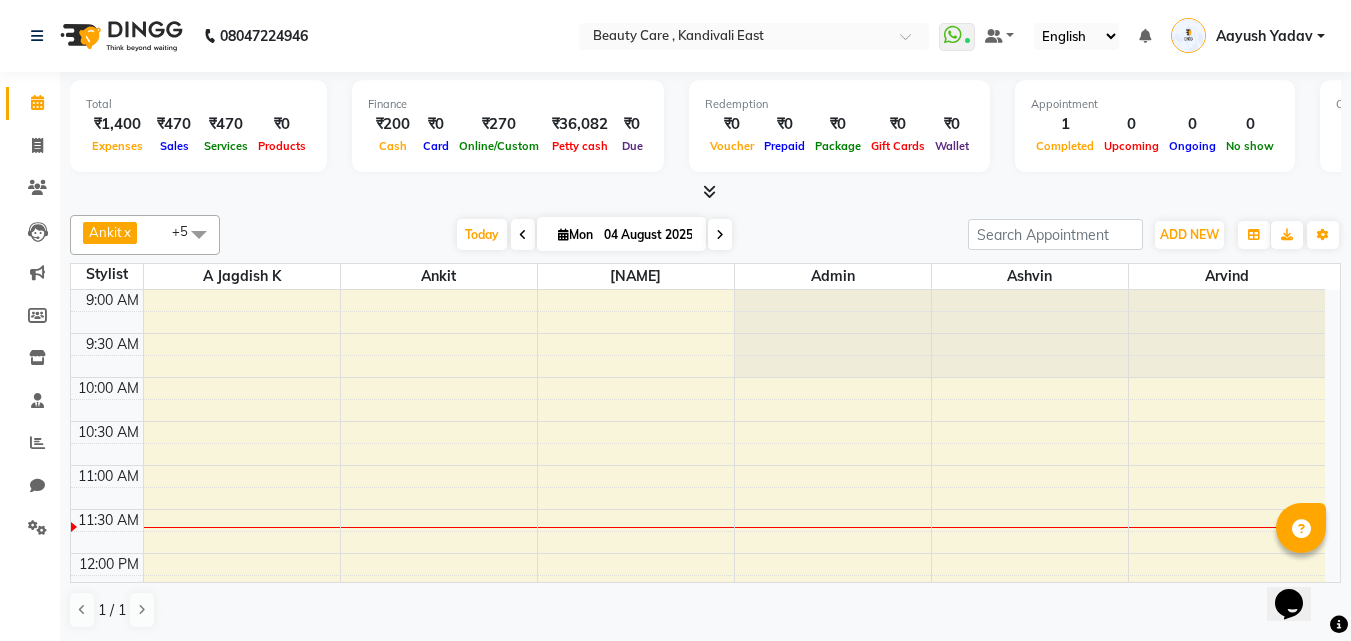 click on "Total  ₹1,400  Expenses ₹470  Sales ₹470  Services ₹0  Products" at bounding box center (198, 126) 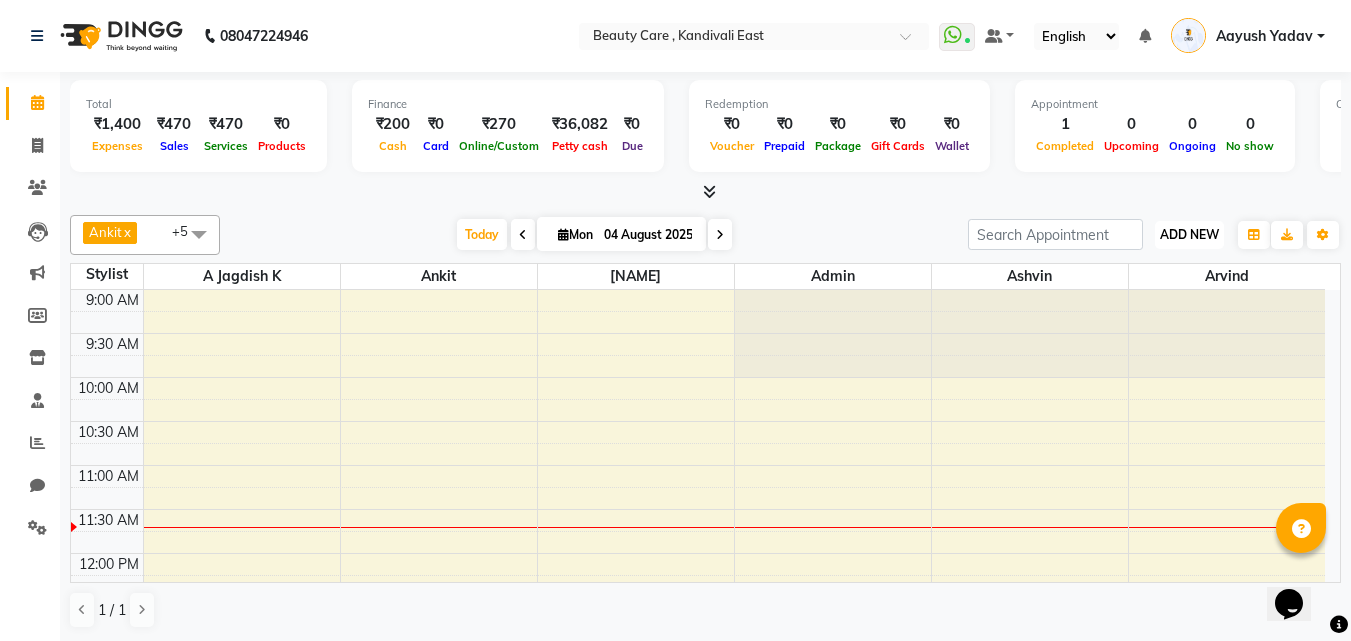 click on "ADD NEW Toggle Dropdown" at bounding box center [1189, 235] 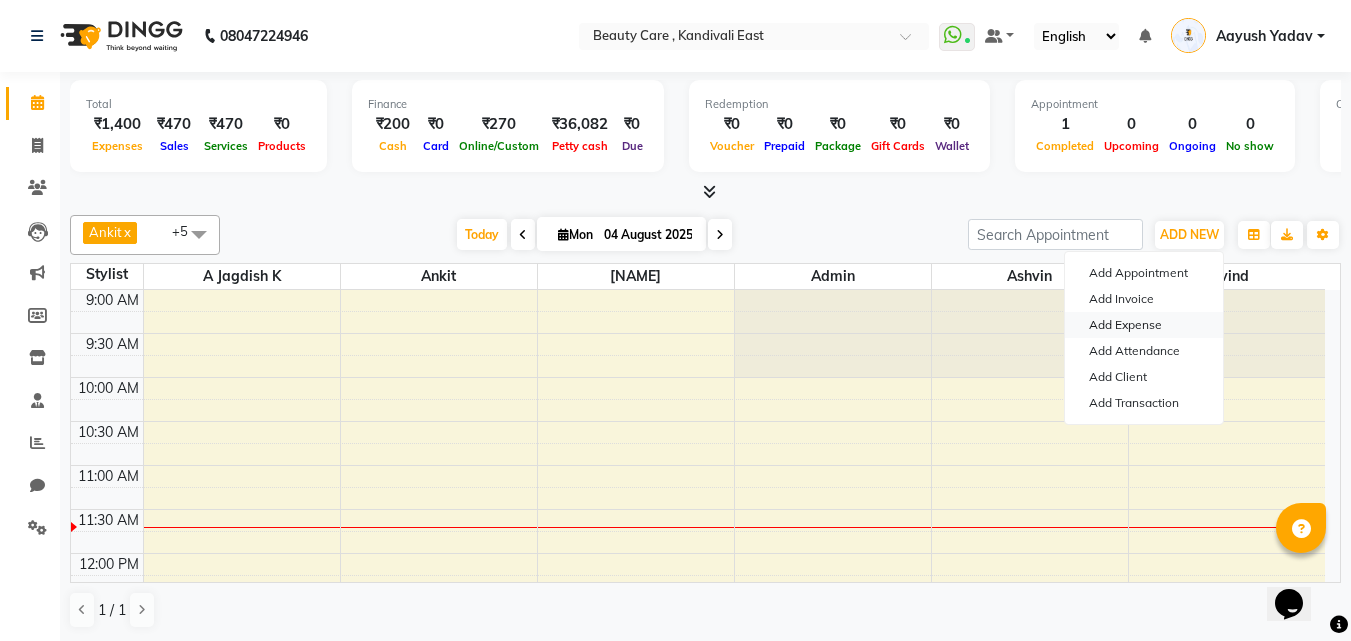click on "Add Expense" at bounding box center [1144, 325] 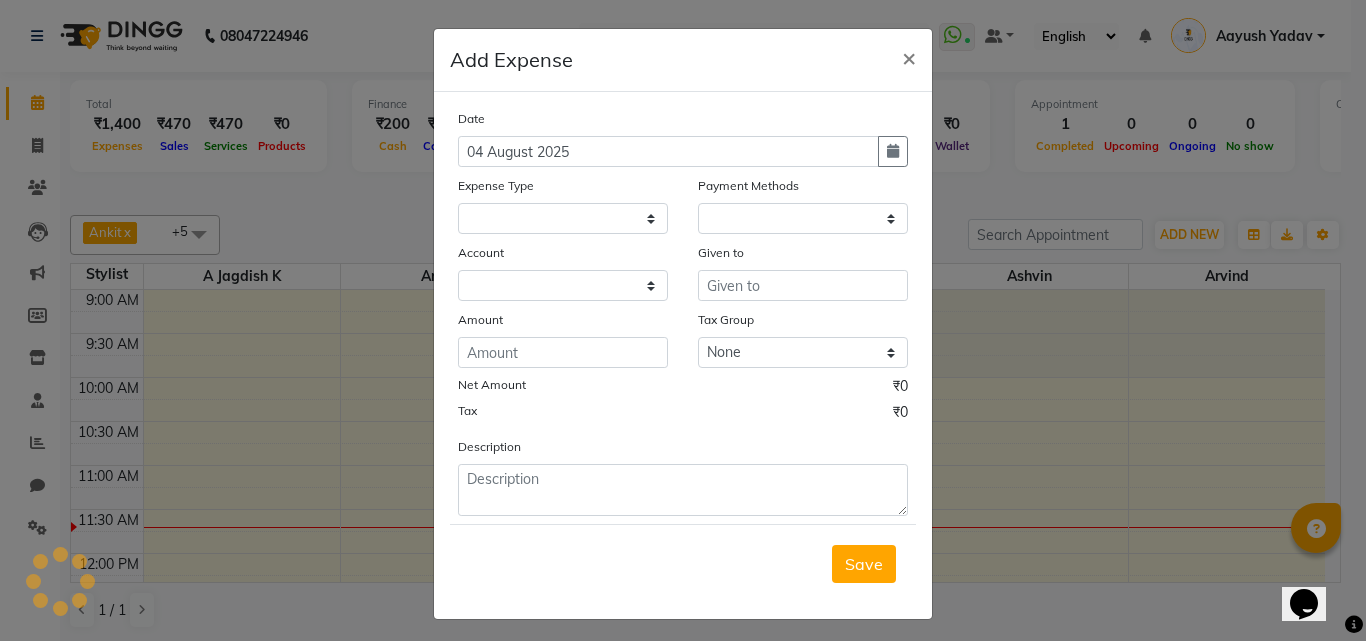 select 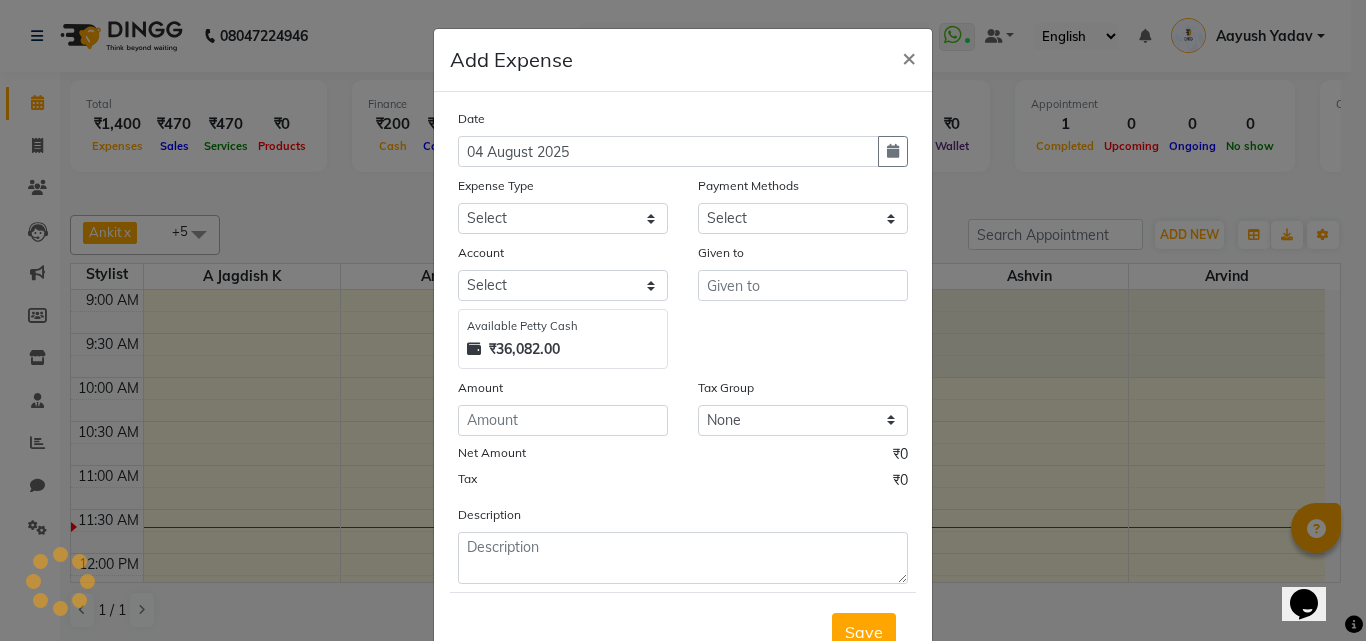 select on "1" 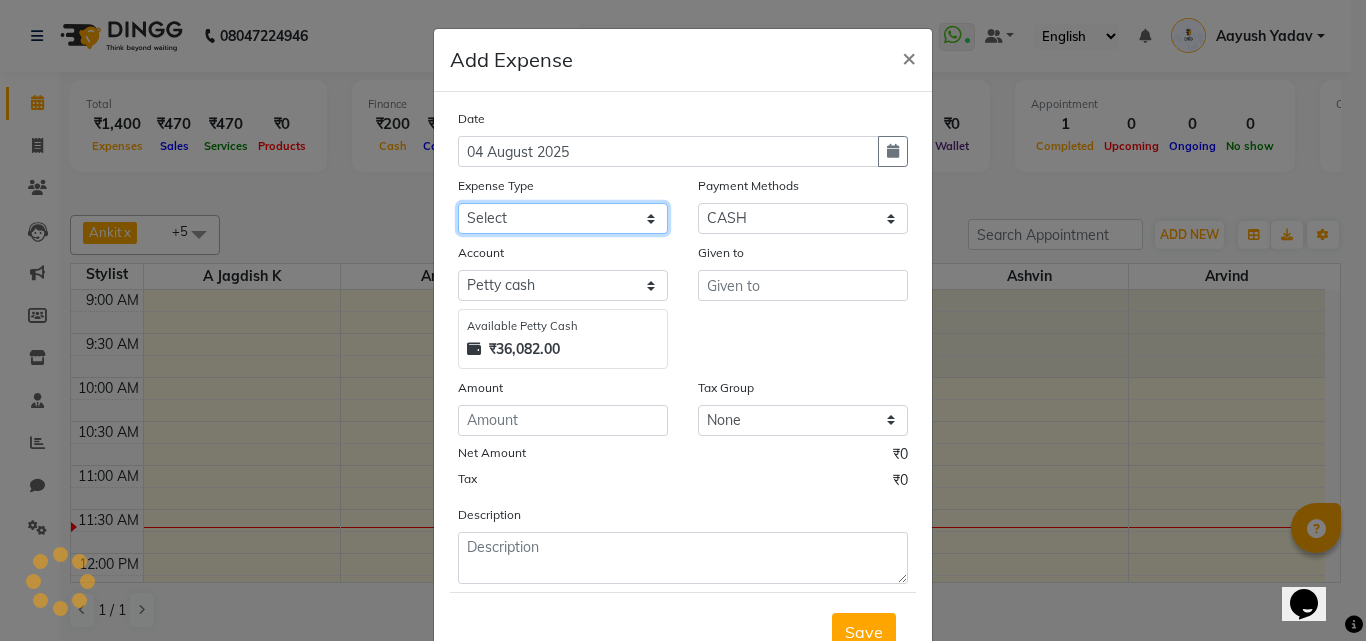 click on "Select Advance Salary Bike Fare Cash Deposited To Bank Cash Handover to owner Cash paid to employees Client Snacks Clinical charges Coffee Confectionary Dhobi electricity bill Equipment floor cleaner Flower flower food Fuel Government charges Handover to Accounts Hospital Expenses iftar expense incentive Incentive Instagram Adds Instagram Adds Insurance Internat International purchase Maintenance Marketing milk Miscellaneous Other Pantry Party Paytm Tips Petrol Petty Cash Received Print_Stationary Product Random Rent salon Equipment Salon Rent Snaks Staff Commission Staff lunch Staff Snacks Staff Tip Tax Tea and snacks Tea & Refreshment test & 100 testing Tiffin_Service Utilities Water bill xyz expense" 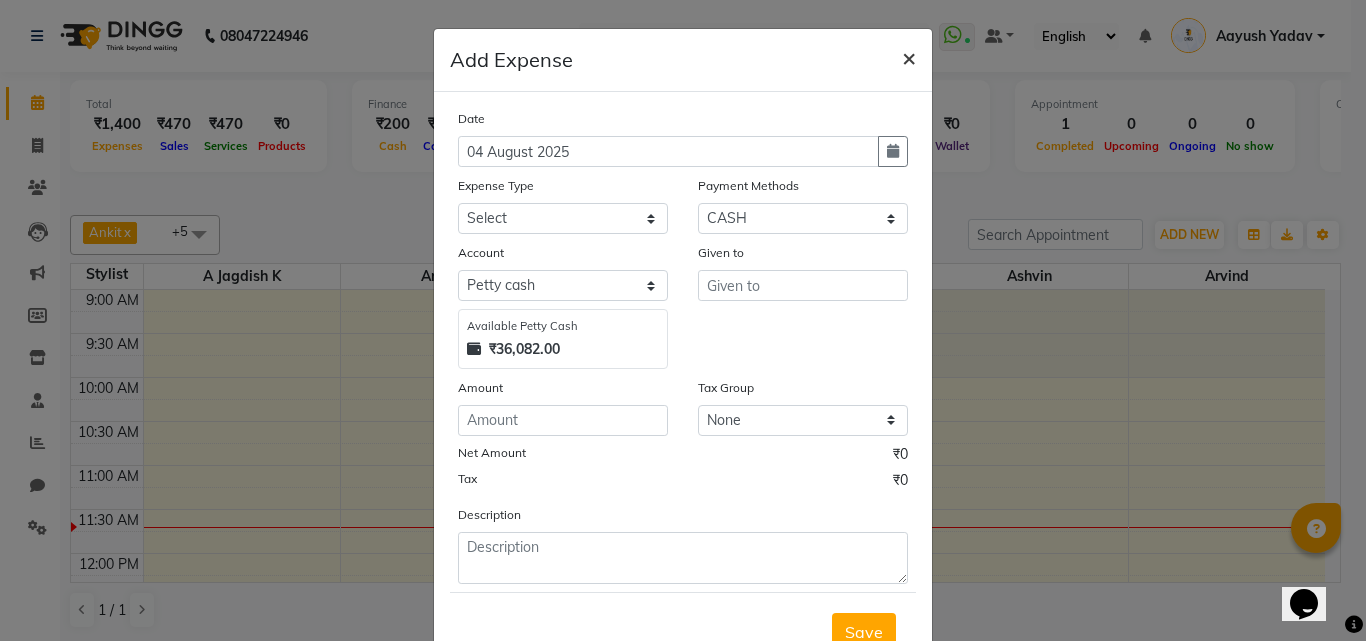 click on "×" 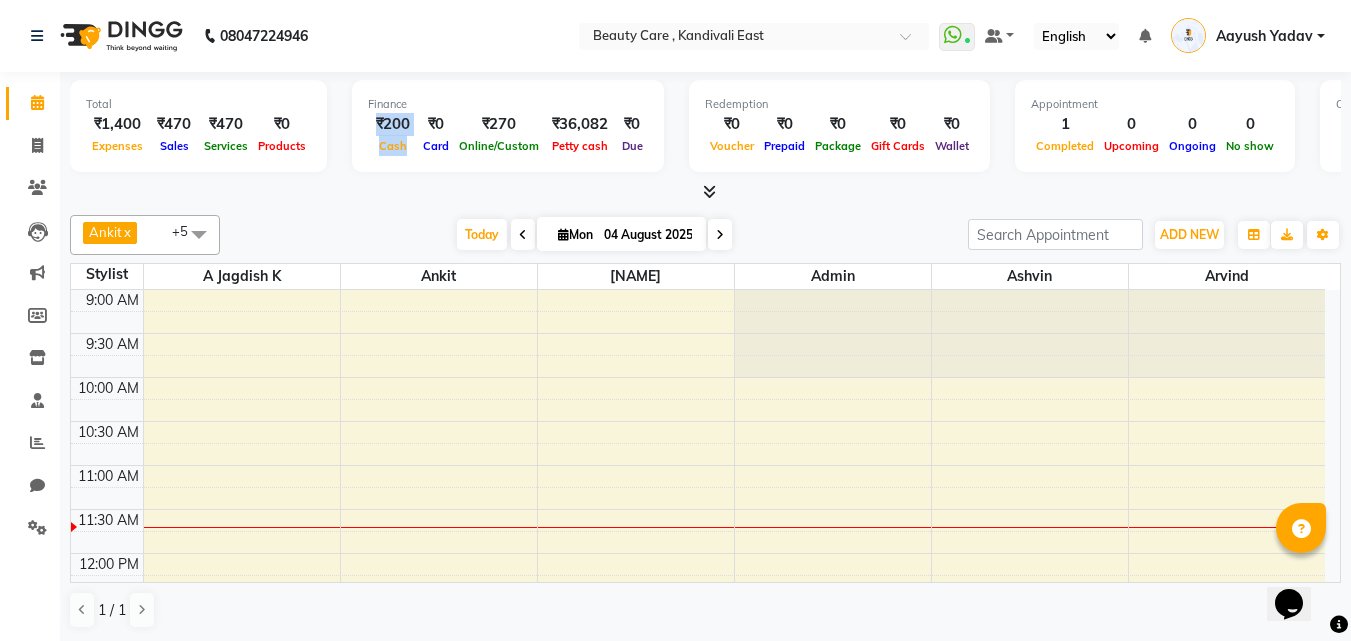 drag, startPoint x: 412, startPoint y: 158, endPoint x: 381, endPoint y: 127, distance: 43.840622 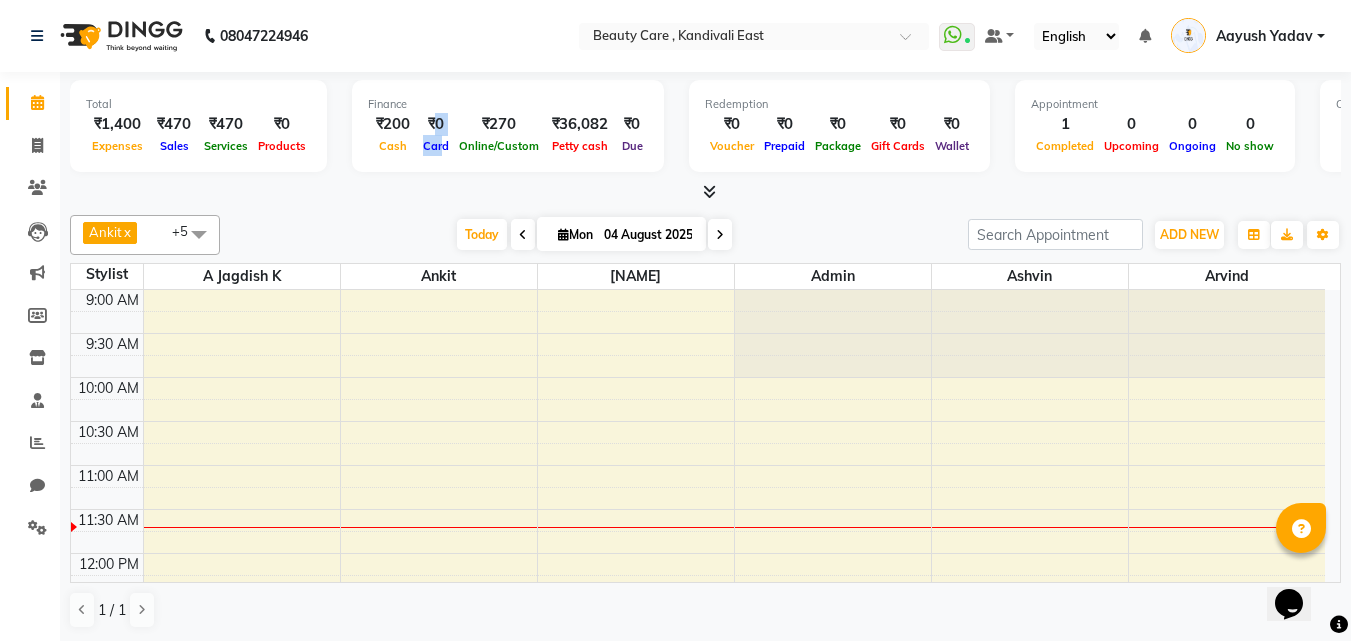 drag, startPoint x: 448, startPoint y: 156, endPoint x: 436, endPoint y: 127, distance: 31.38471 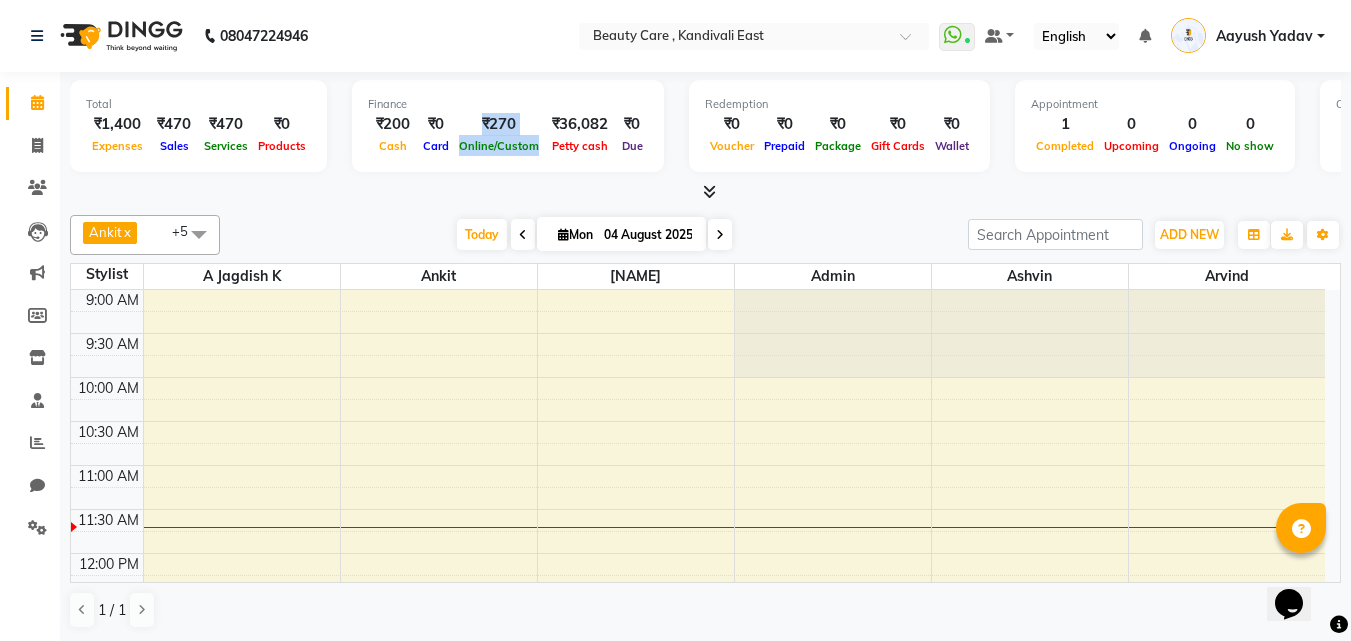 drag, startPoint x: 536, startPoint y: 158, endPoint x: 484, endPoint y: 130, distance: 59.05929 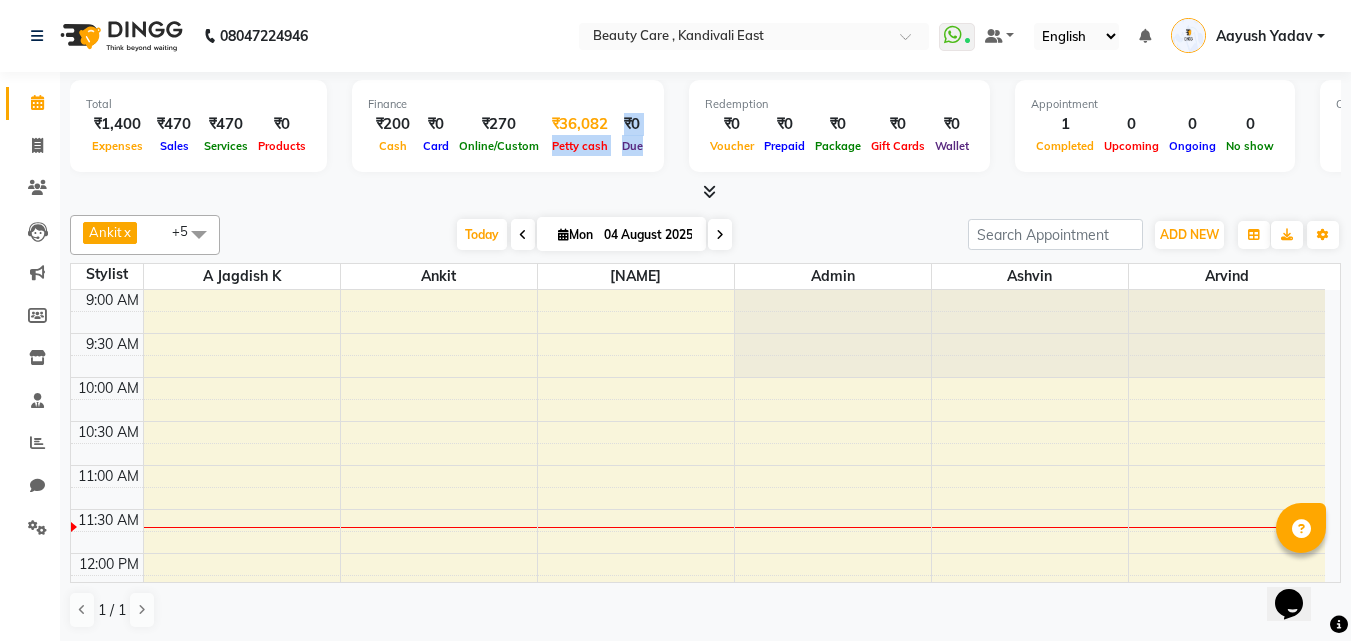 drag, startPoint x: 653, startPoint y: 156, endPoint x: 617, endPoint y: 124, distance: 48.166378 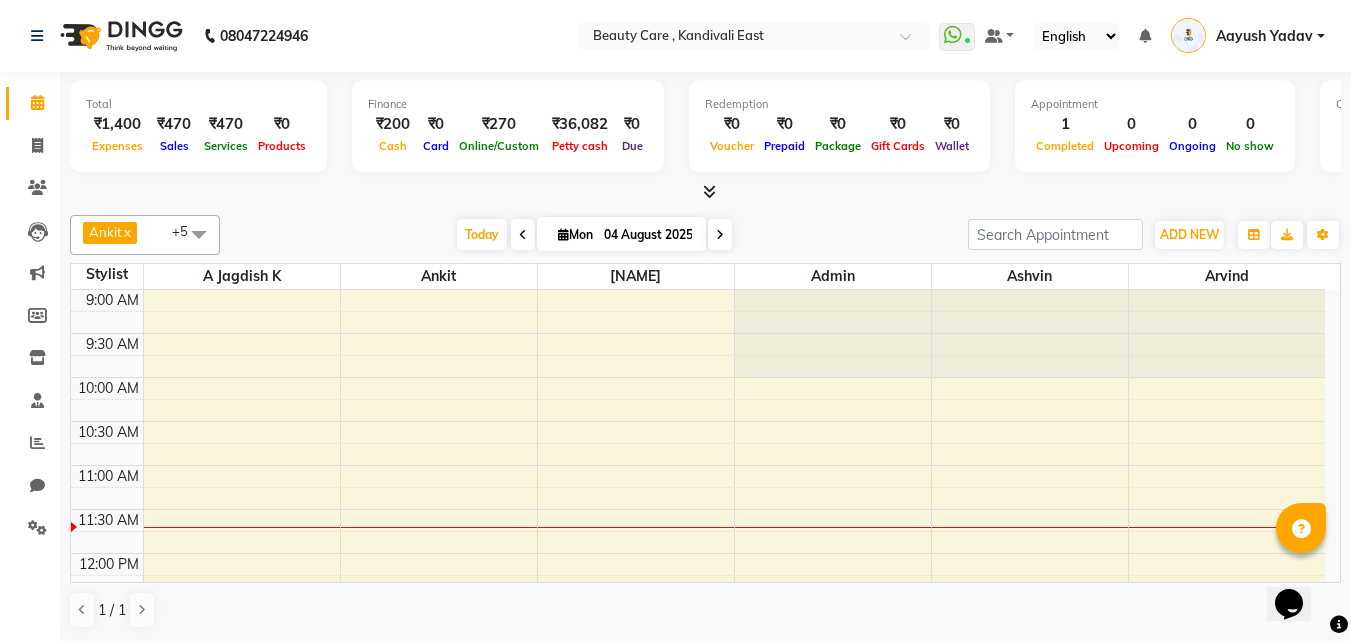 click on "Finance" at bounding box center [508, 104] 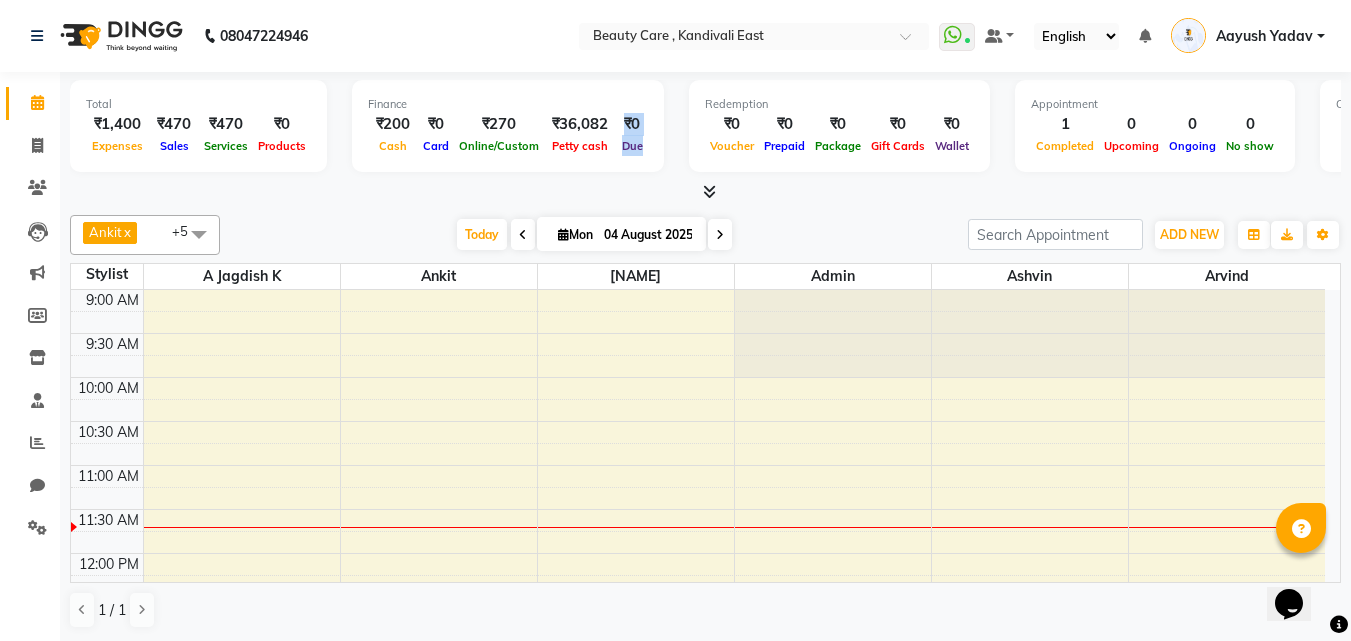 drag, startPoint x: 646, startPoint y: 153, endPoint x: 621, endPoint y: 125, distance: 37.536648 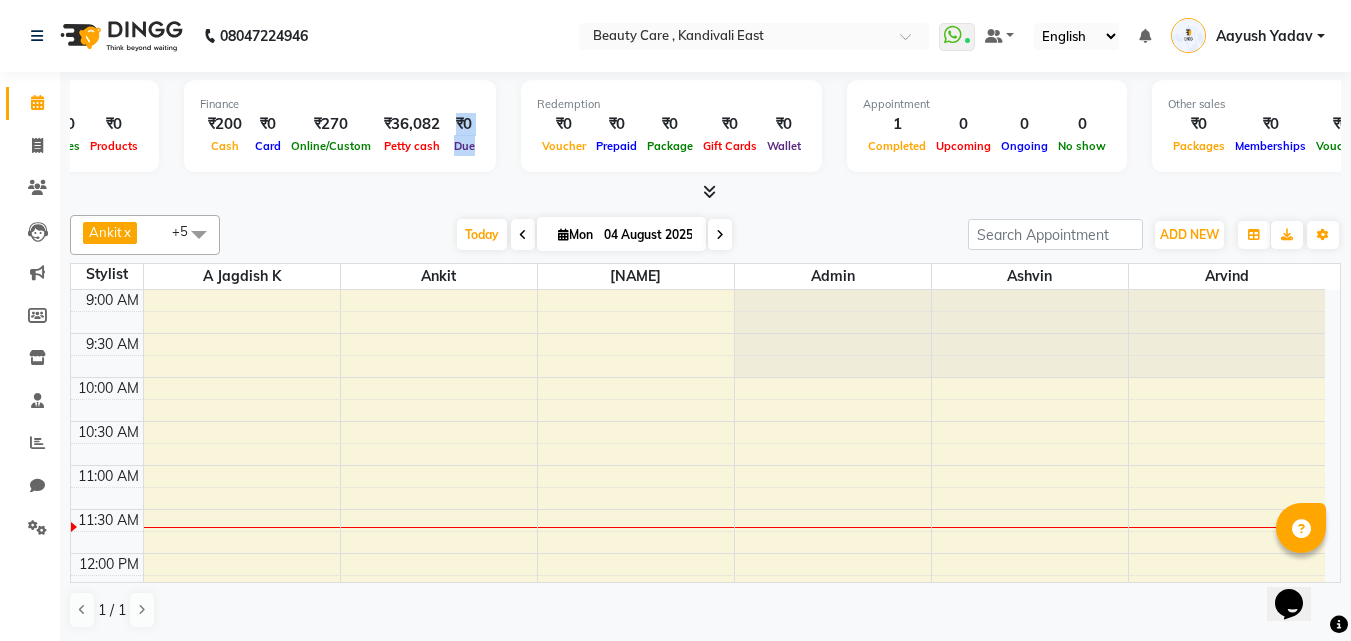 scroll, scrollTop: 0, scrollLeft: 208, axis: horizontal 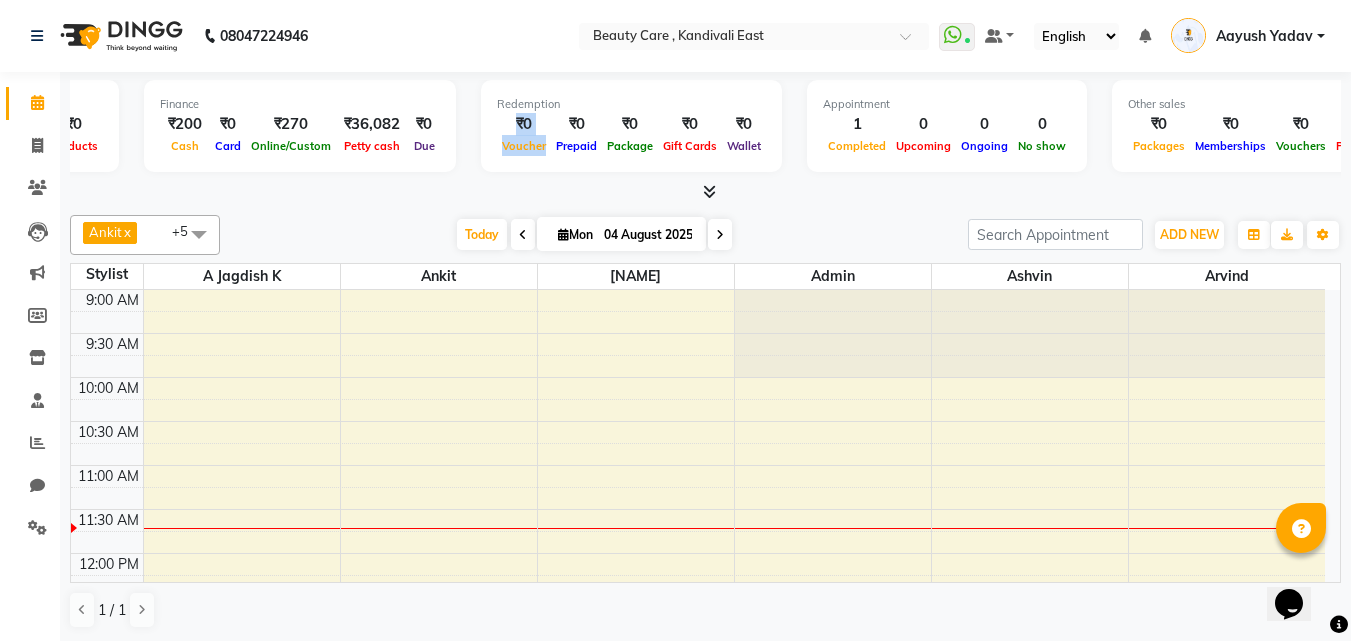 drag, startPoint x: 552, startPoint y: 147, endPoint x: 515, endPoint y: 127, distance: 42.059483 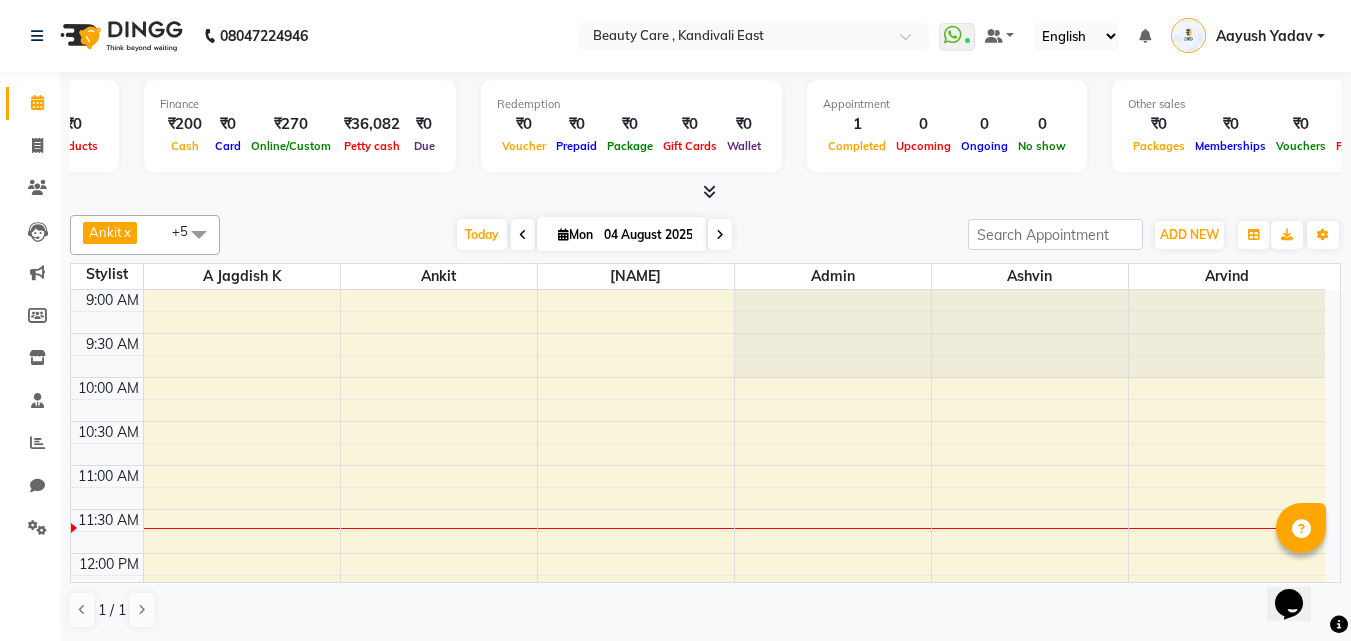 click on "Prepaid" at bounding box center (576, 145) 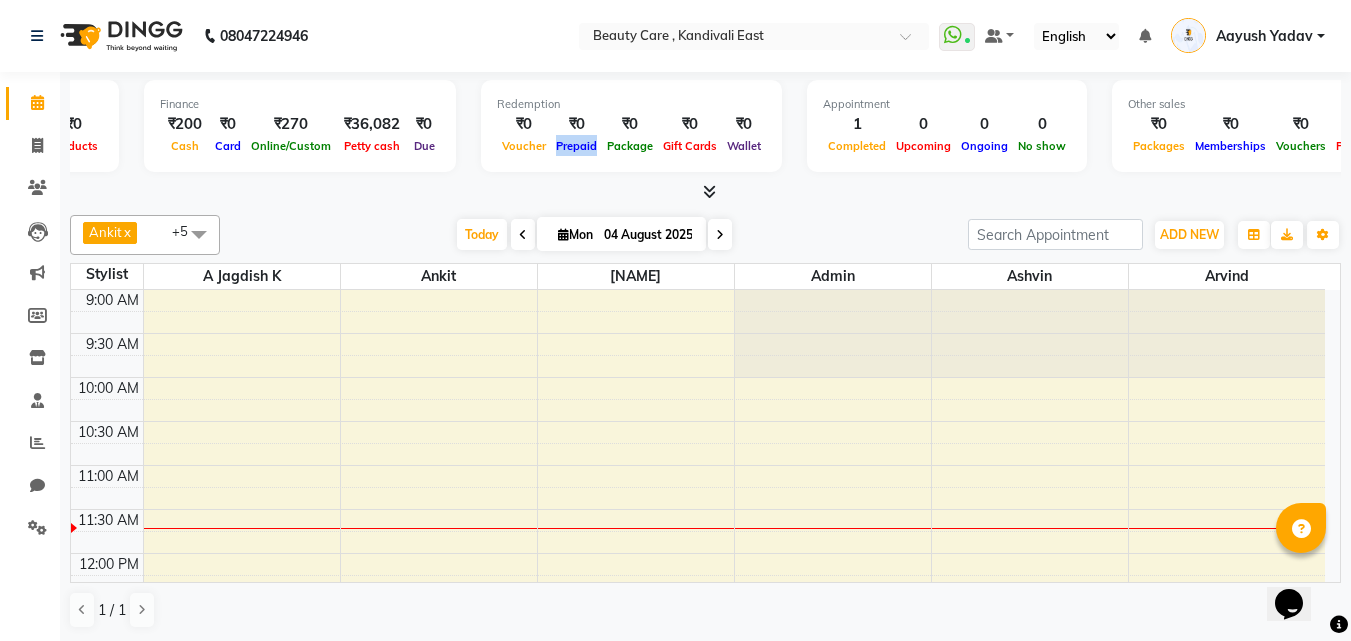 drag, startPoint x: 557, startPoint y: 153, endPoint x: 607, endPoint y: 125, distance: 57.306194 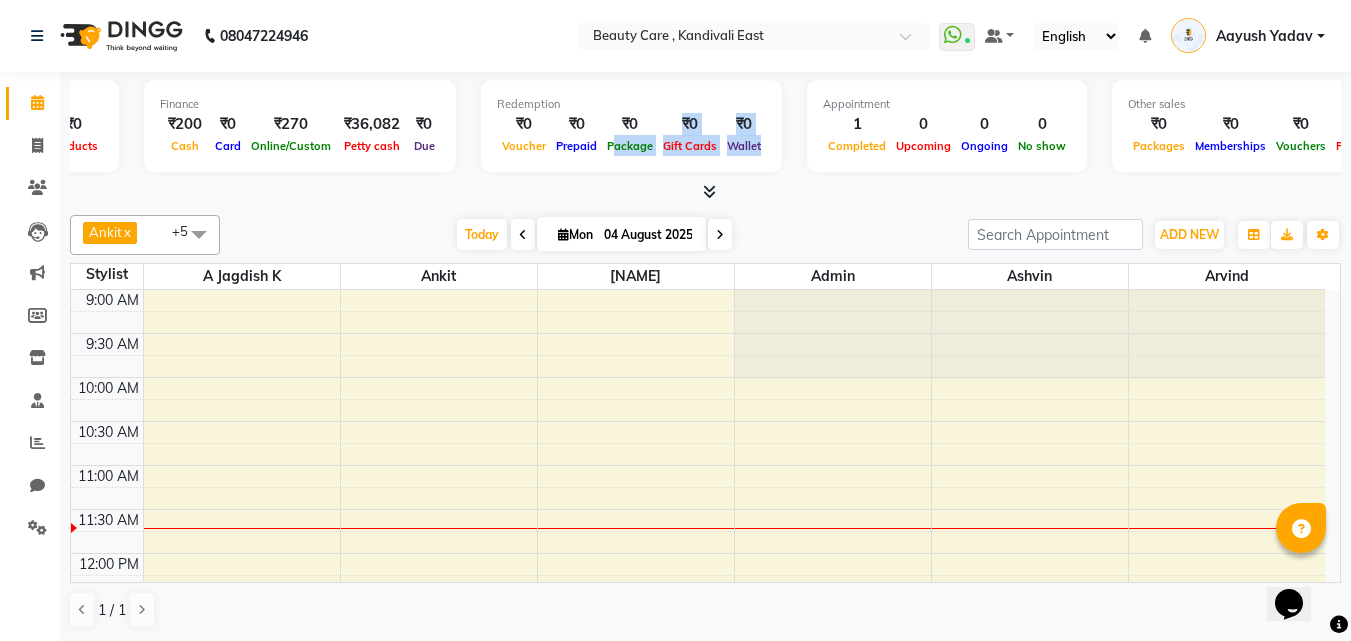 drag, startPoint x: 614, startPoint y: 153, endPoint x: 766, endPoint y: 154, distance: 152.0033 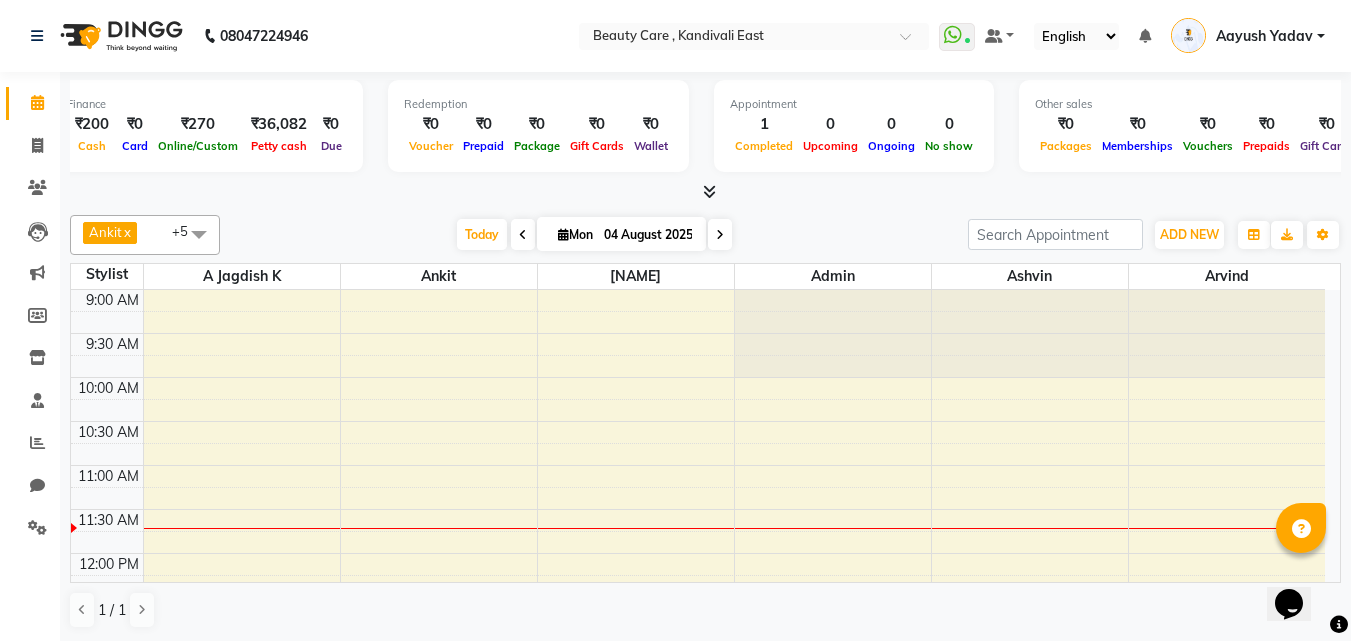 scroll, scrollTop: 0, scrollLeft: 347, axis: horizontal 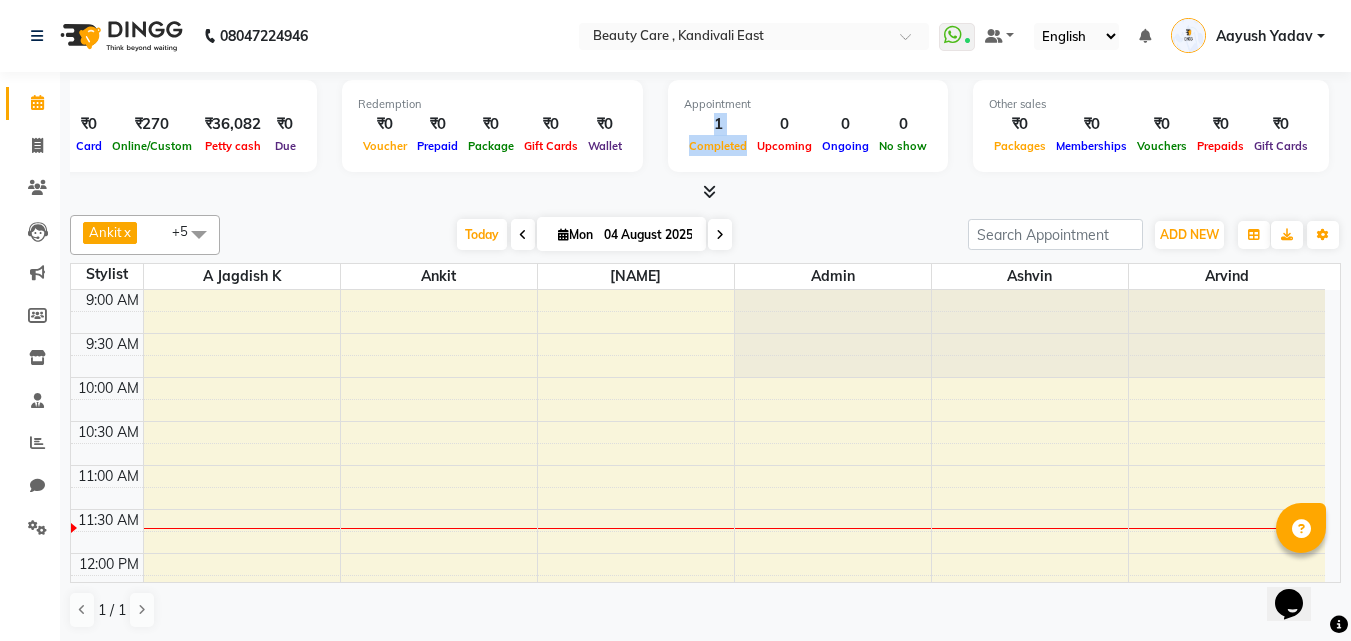 drag, startPoint x: 745, startPoint y: 155, endPoint x: 708, endPoint y: 123, distance: 48.9183 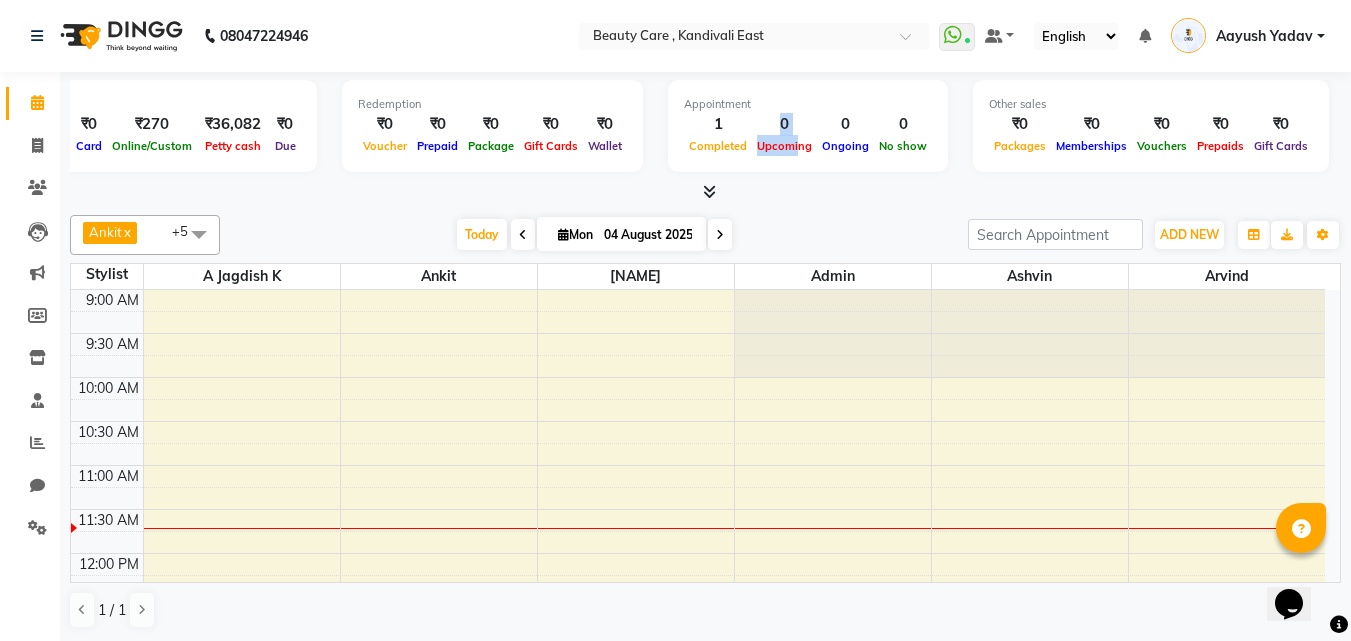 drag, startPoint x: 796, startPoint y: 154, endPoint x: 770, endPoint y: 126, distance: 38.209946 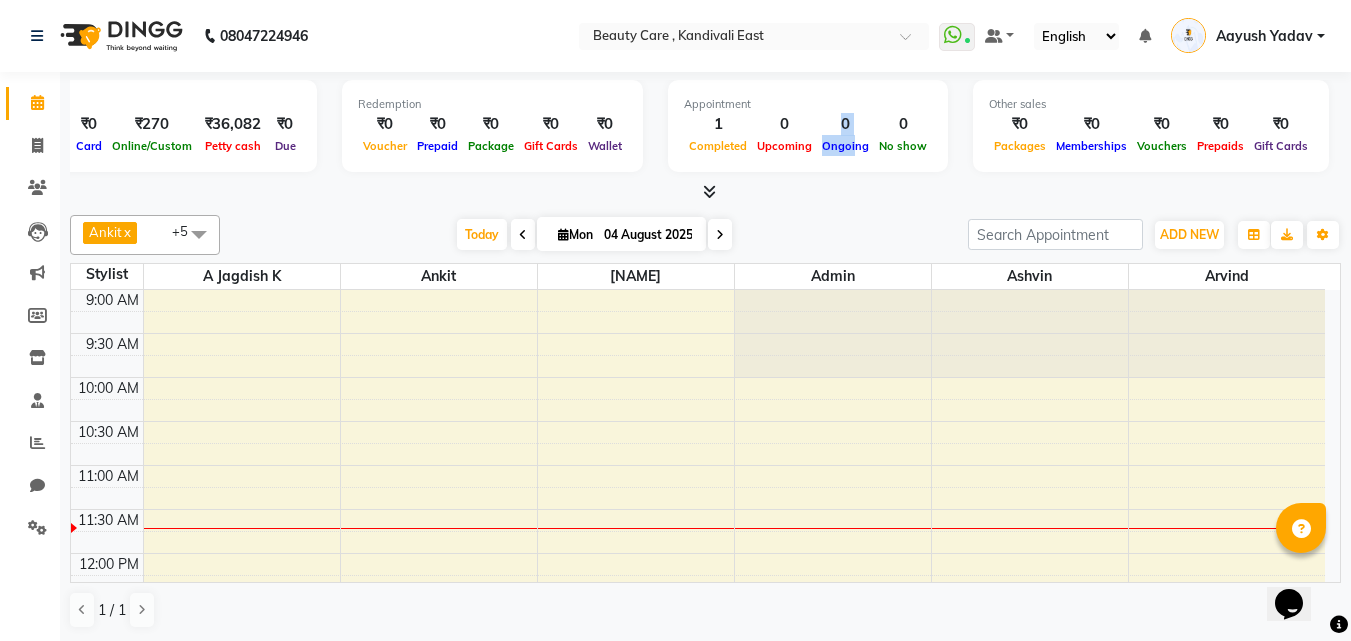 drag, startPoint x: 854, startPoint y: 156, endPoint x: 827, endPoint y: 122, distance: 43.416588 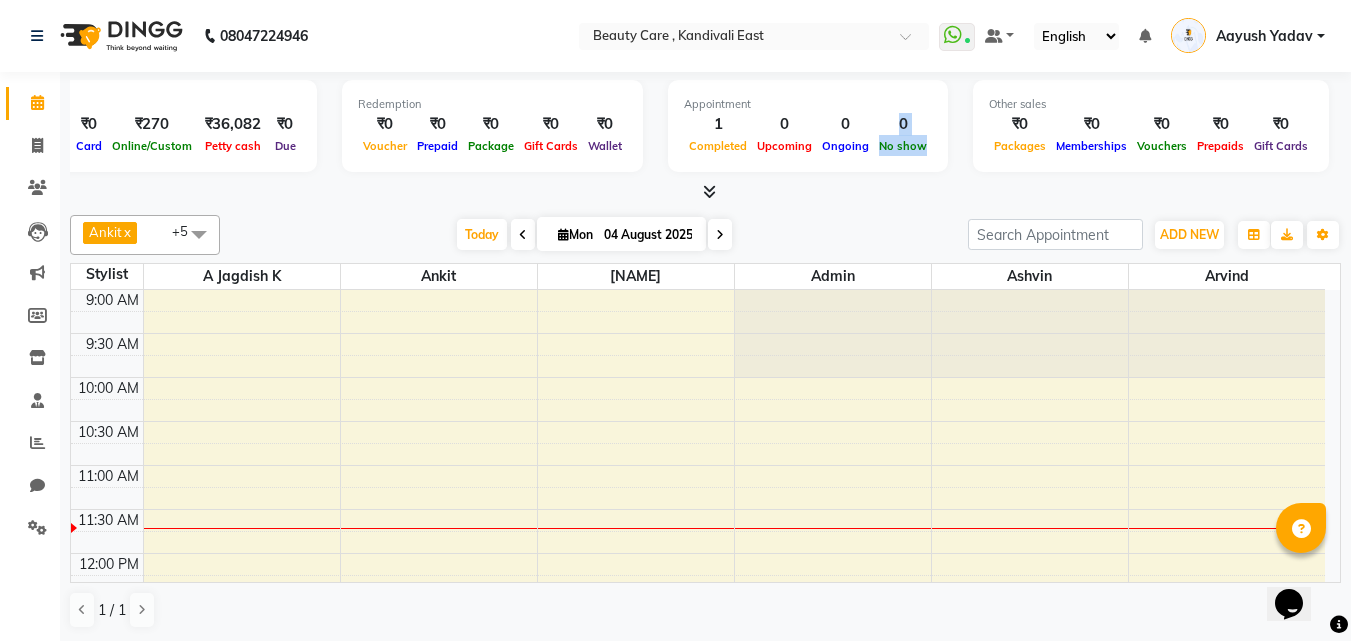 drag, startPoint x: 919, startPoint y: 153, endPoint x: 879, endPoint y: 128, distance: 47.169907 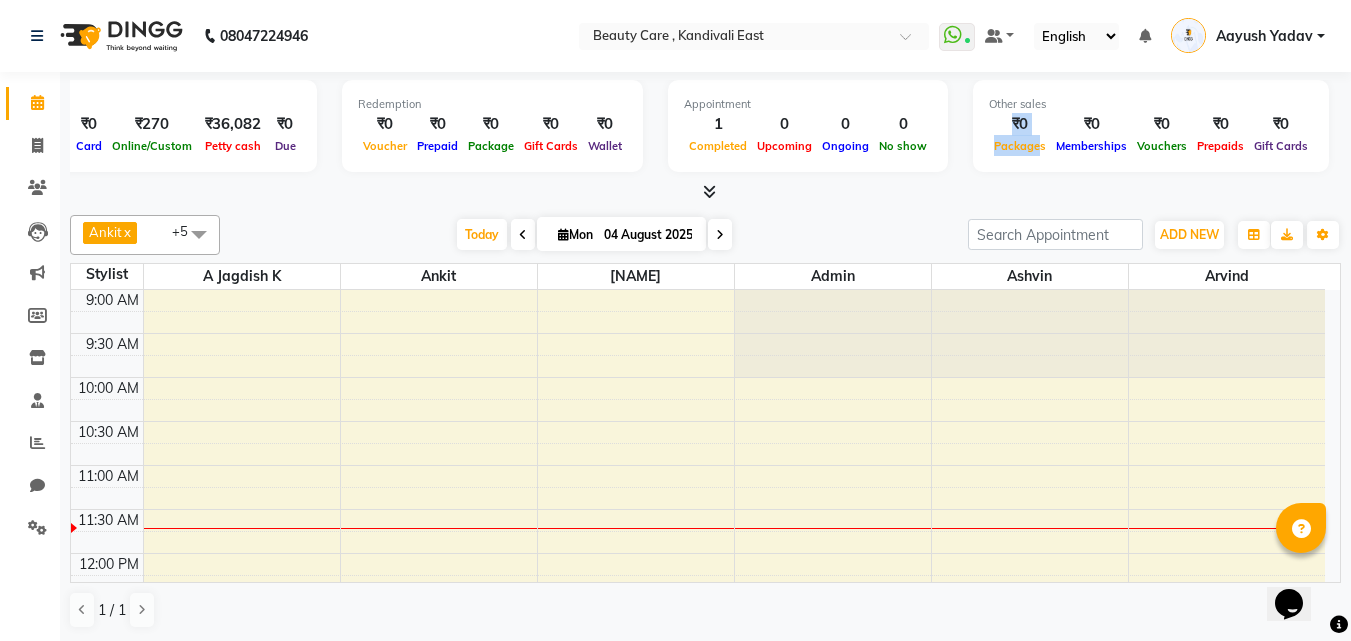 drag, startPoint x: 1035, startPoint y: 151, endPoint x: 1007, endPoint y: 127, distance: 36.878178 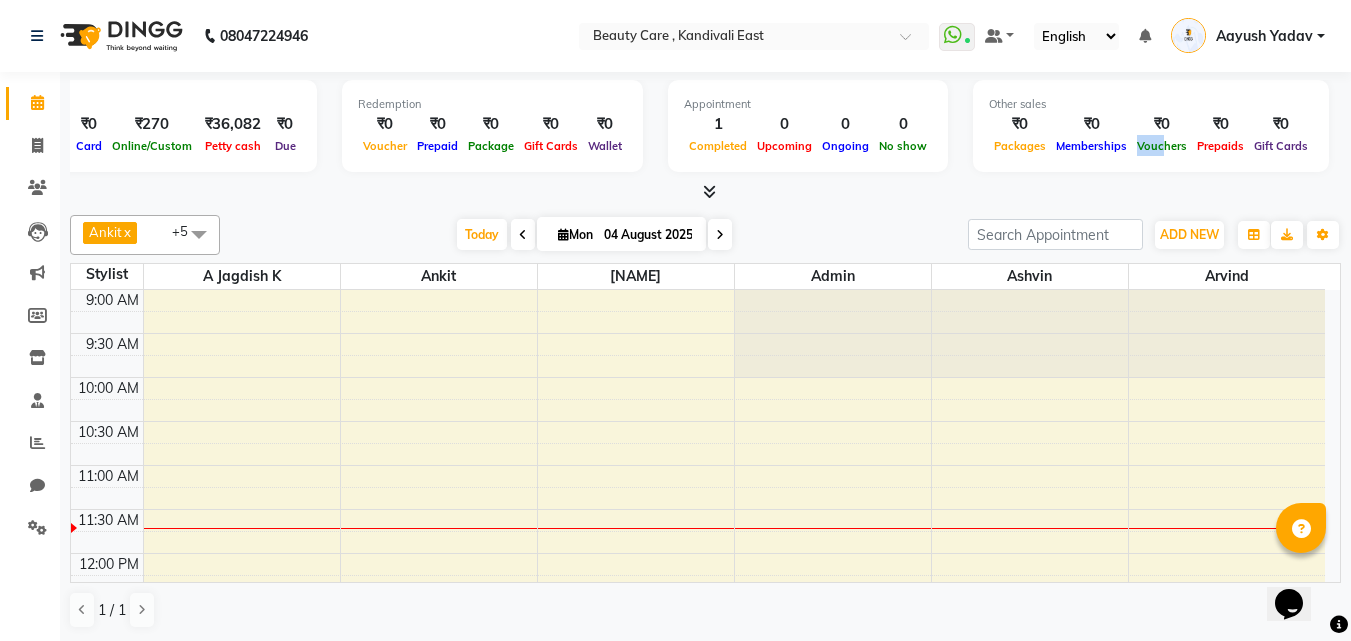 drag, startPoint x: 1125, startPoint y: 158, endPoint x: 1158, endPoint y: 137, distance: 39.115215 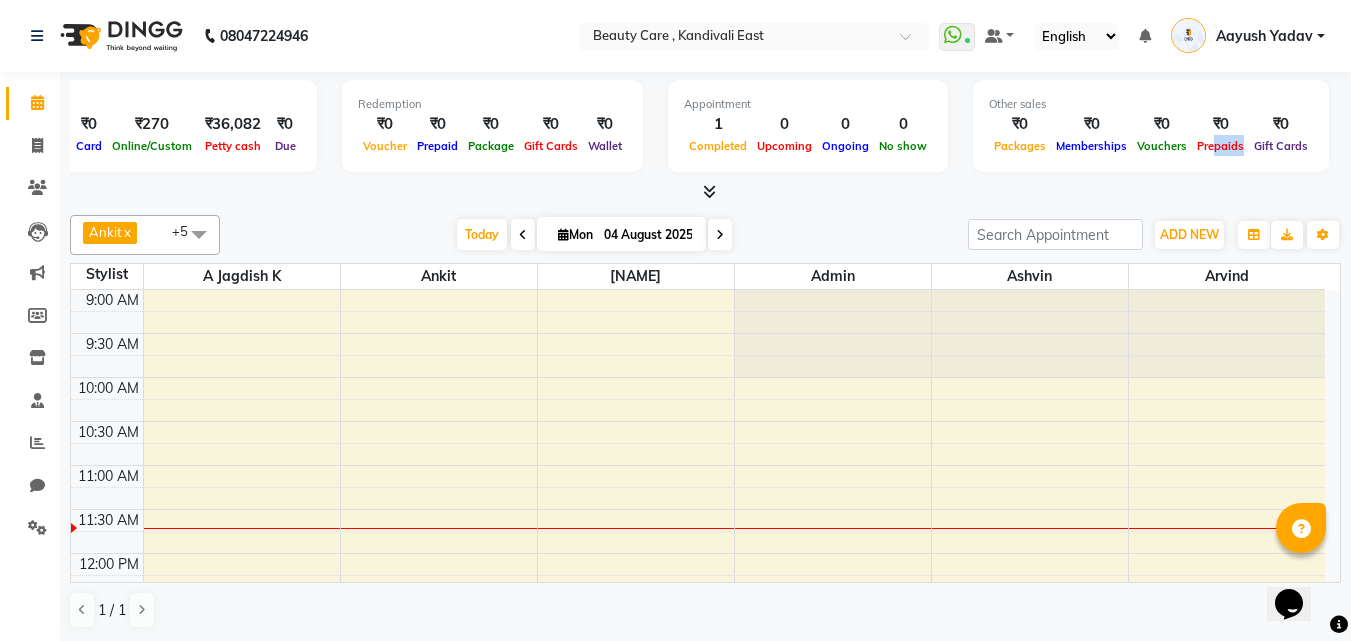 drag, startPoint x: 1204, startPoint y: 155, endPoint x: 1258, endPoint y: 112, distance: 69.02898 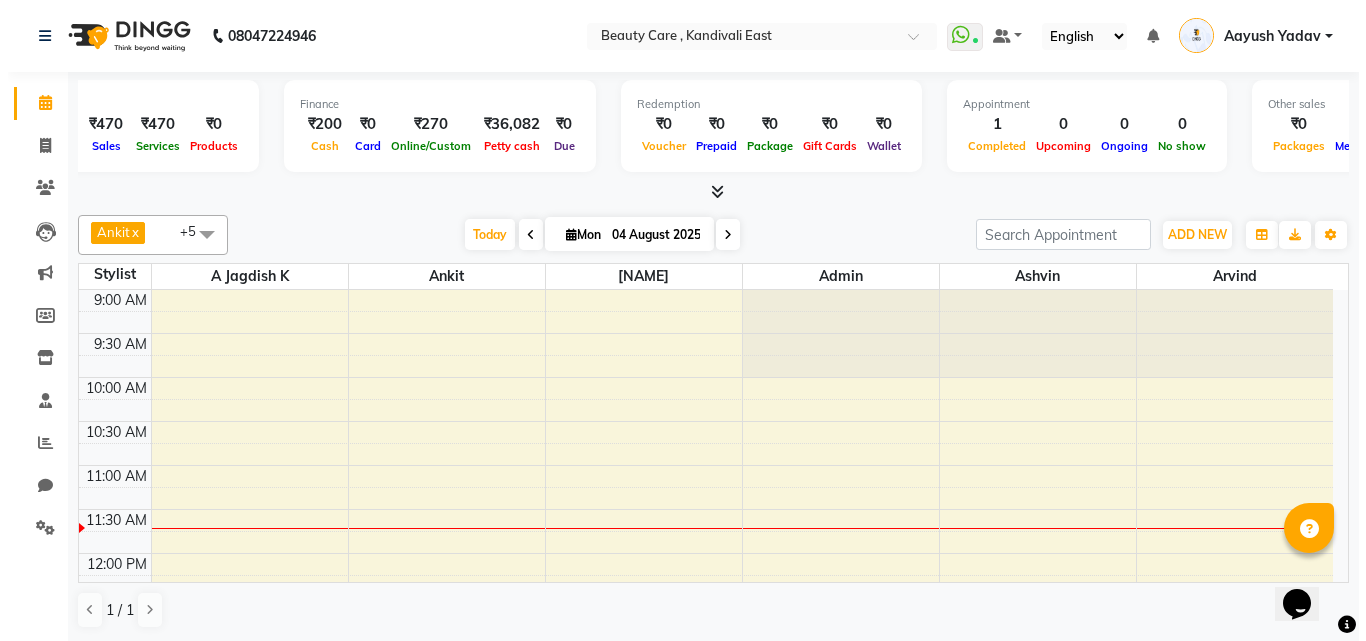 scroll, scrollTop: 0, scrollLeft: 0, axis: both 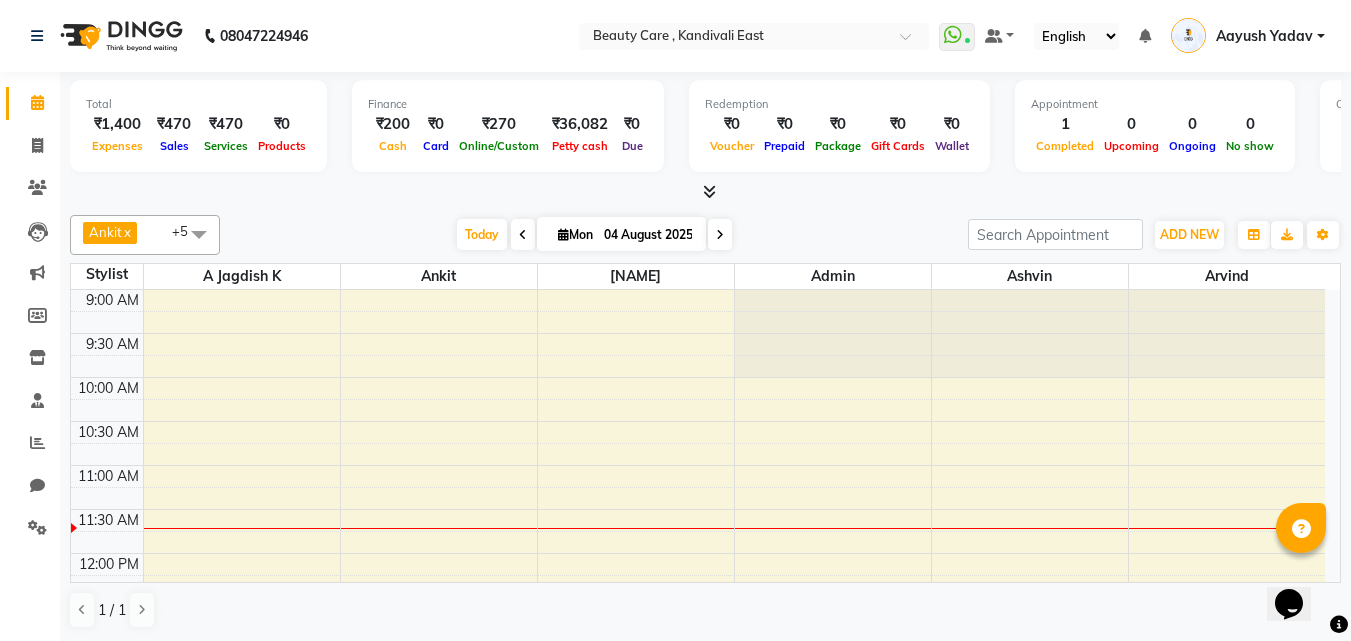 click at bounding box center [709, 191] 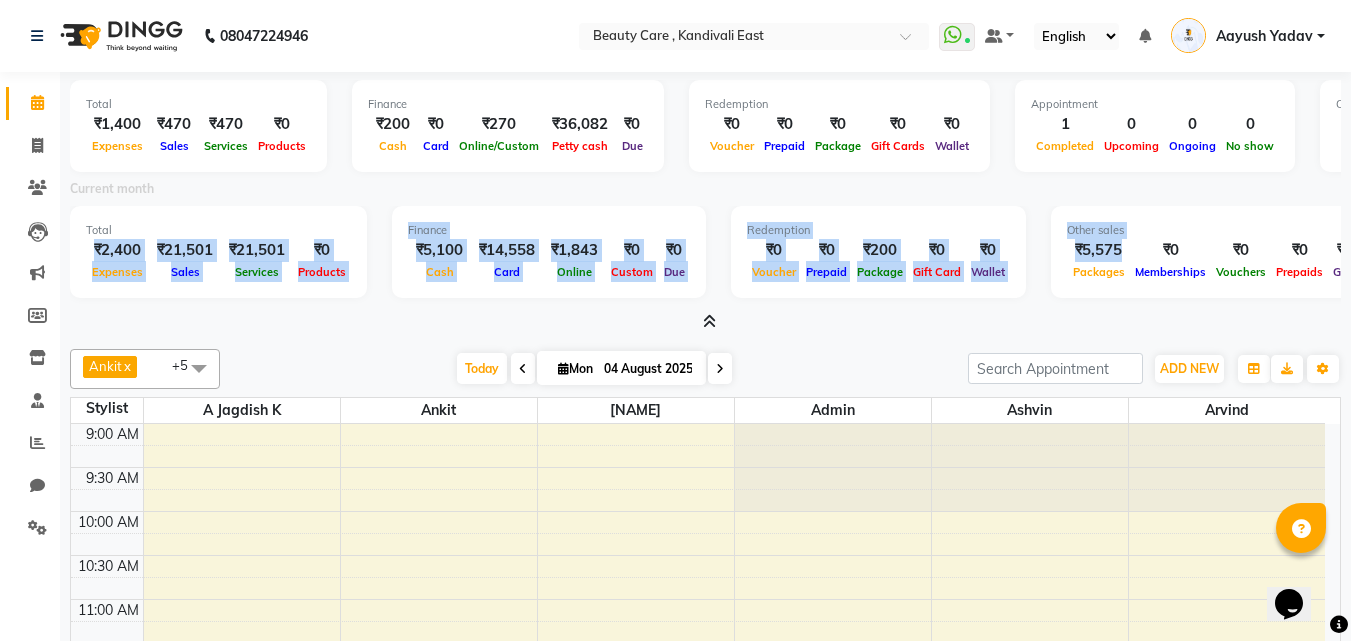 drag, startPoint x: 97, startPoint y: 254, endPoint x: 1072, endPoint y: 285, distance: 975.4927 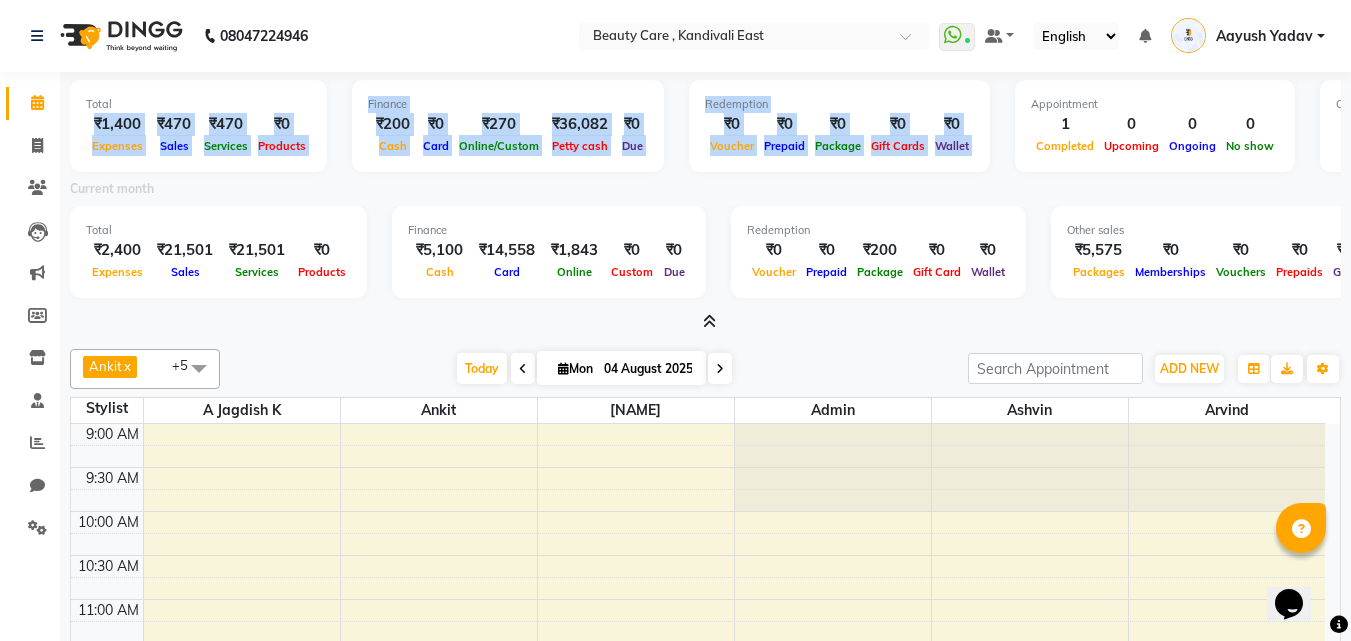 drag, startPoint x: 88, startPoint y: 112, endPoint x: 993, endPoint y: 151, distance: 905.83997 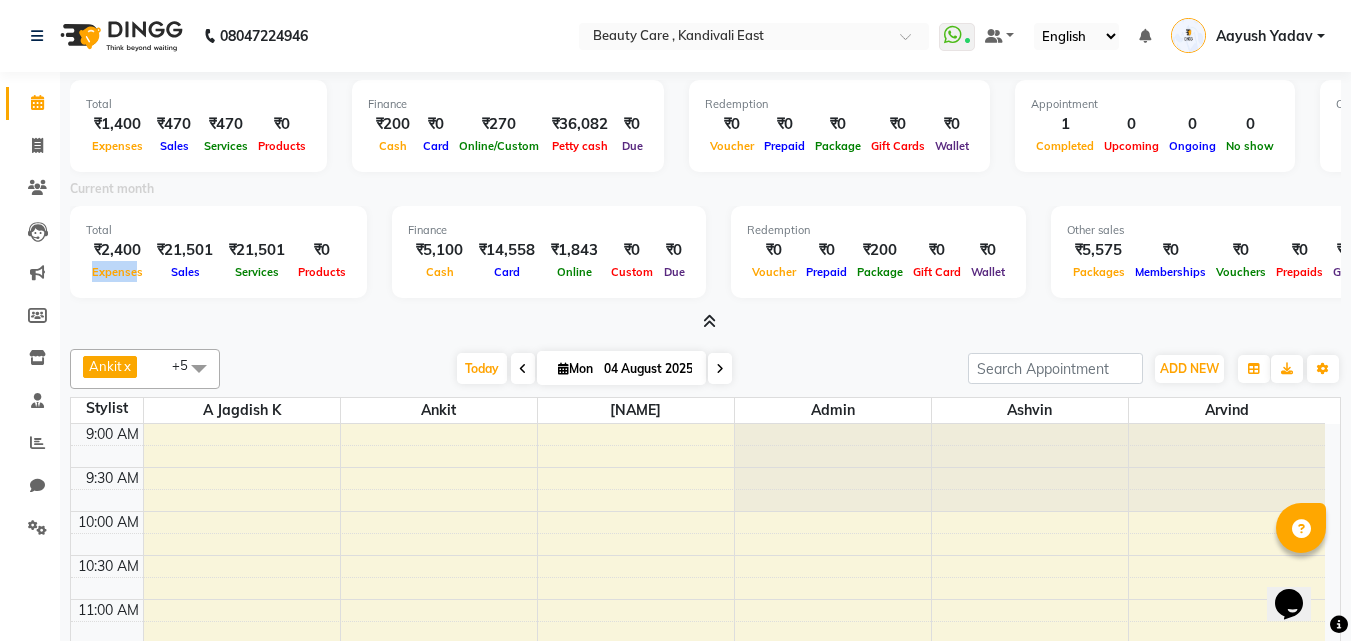drag, startPoint x: 84, startPoint y: 271, endPoint x: 139, endPoint y: 271, distance: 55 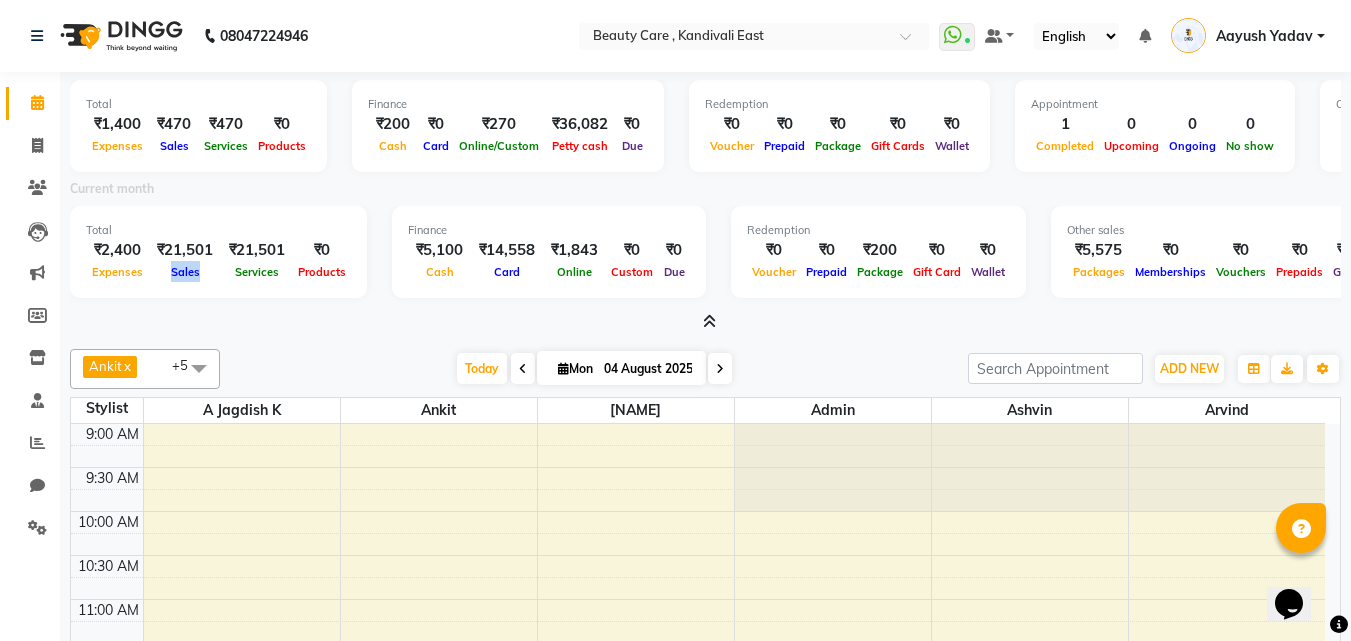 drag, startPoint x: 158, startPoint y: 275, endPoint x: 215, endPoint y: 278, distance: 57.07889 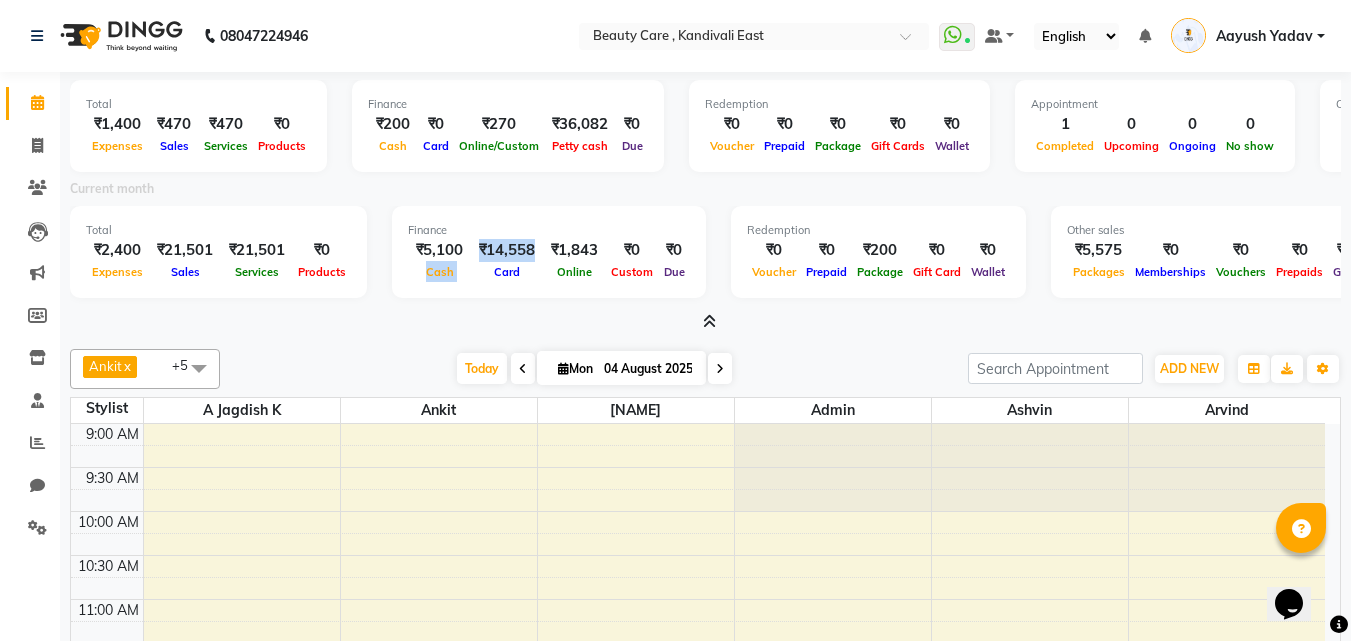 drag, startPoint x: 425, startPoint y: 273, endPoint x: 487, endPoint y: 284, distance: 62.968246 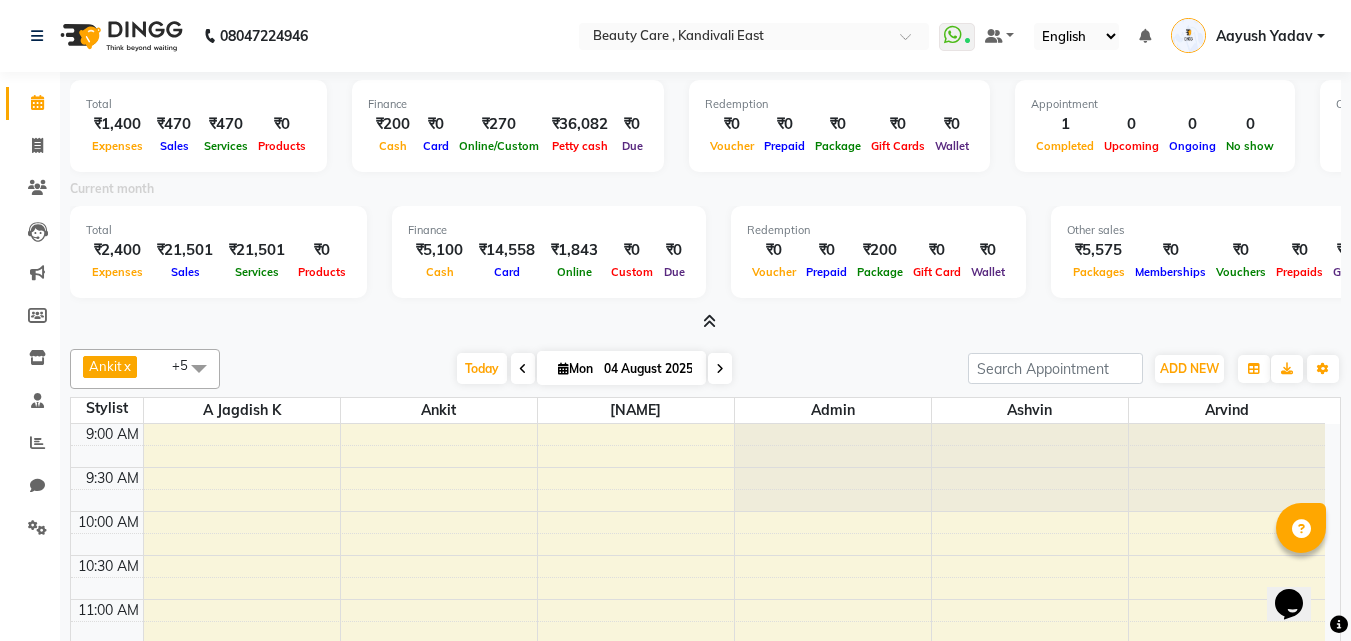 click on "Current month" at bounding box center [705, 192] 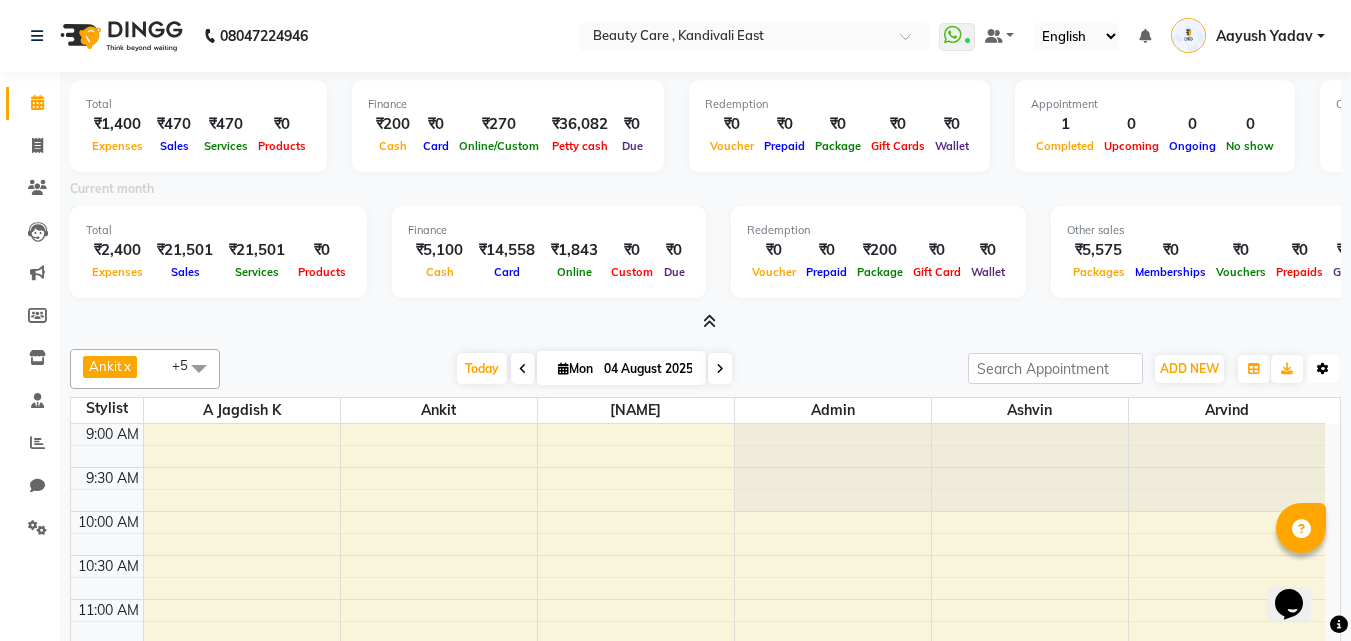 click at bounding box center [1323, 369] 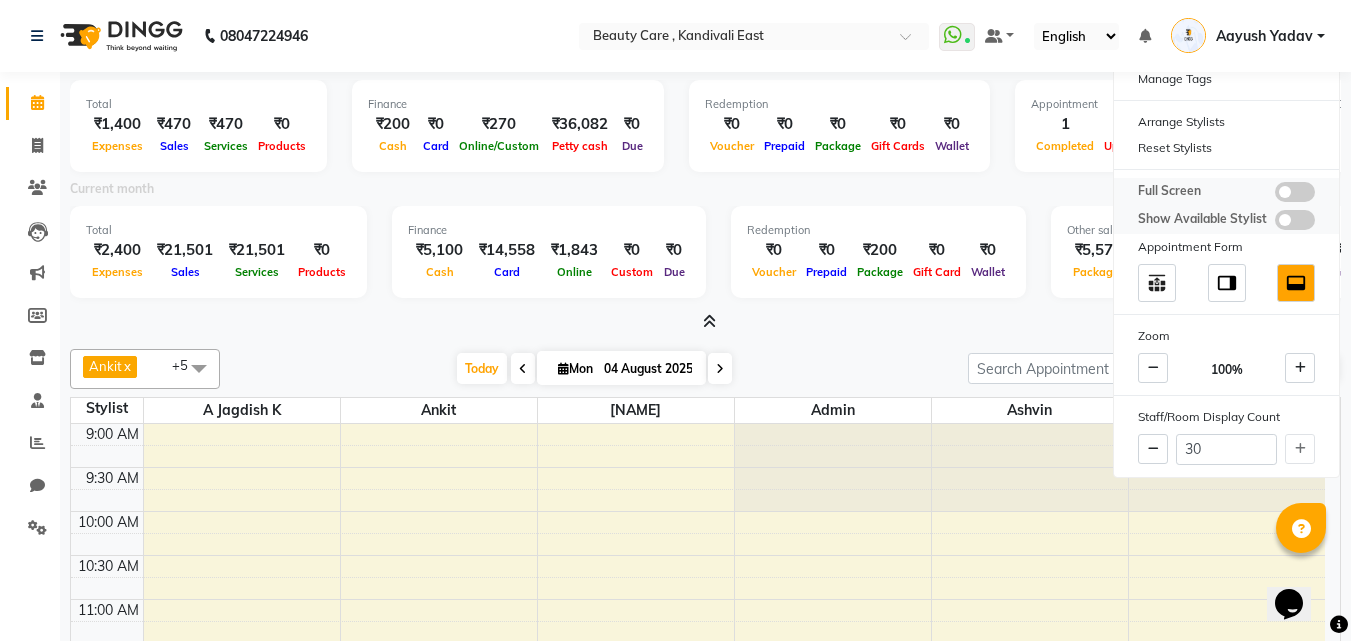 click at bounding box center [1295, 192] 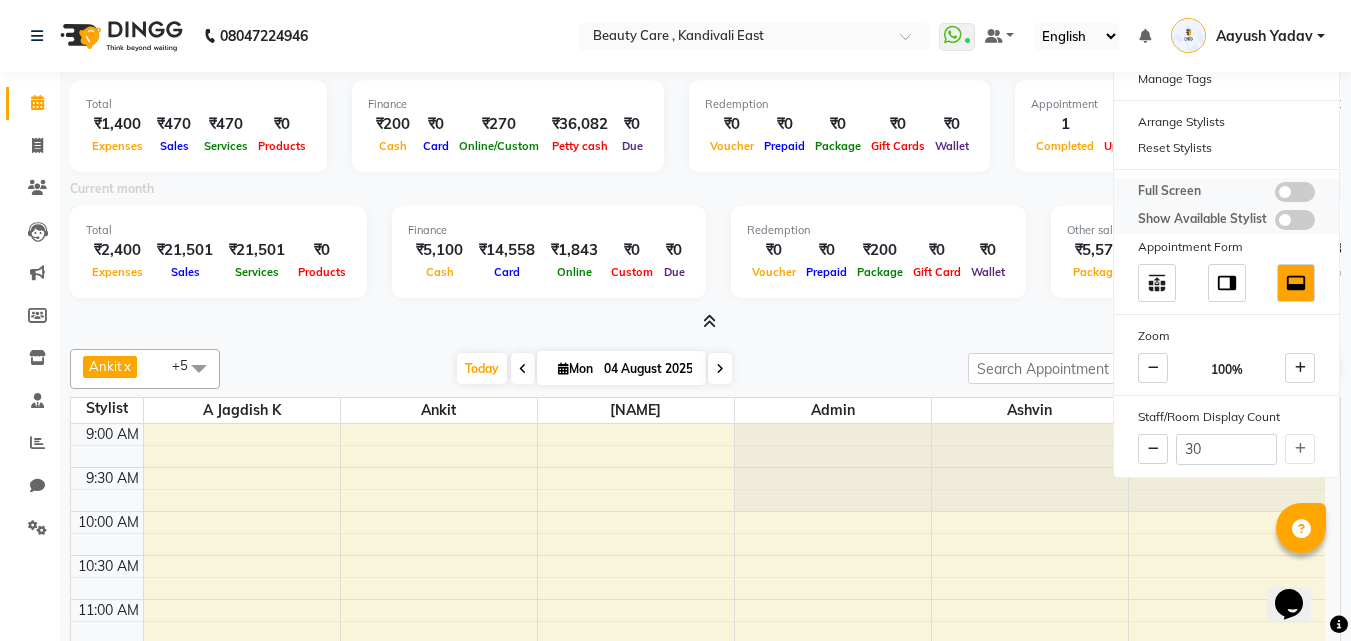 click at bounding box center [1275, 195] 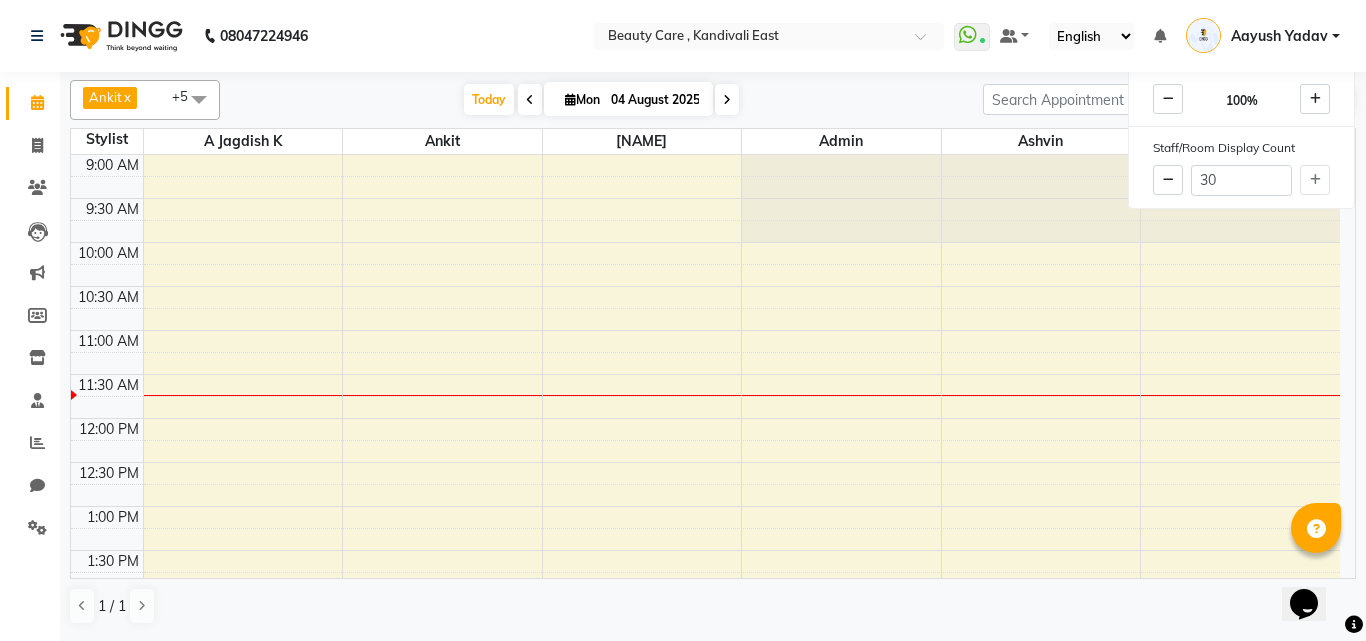 click at bounding box center (199, 99) 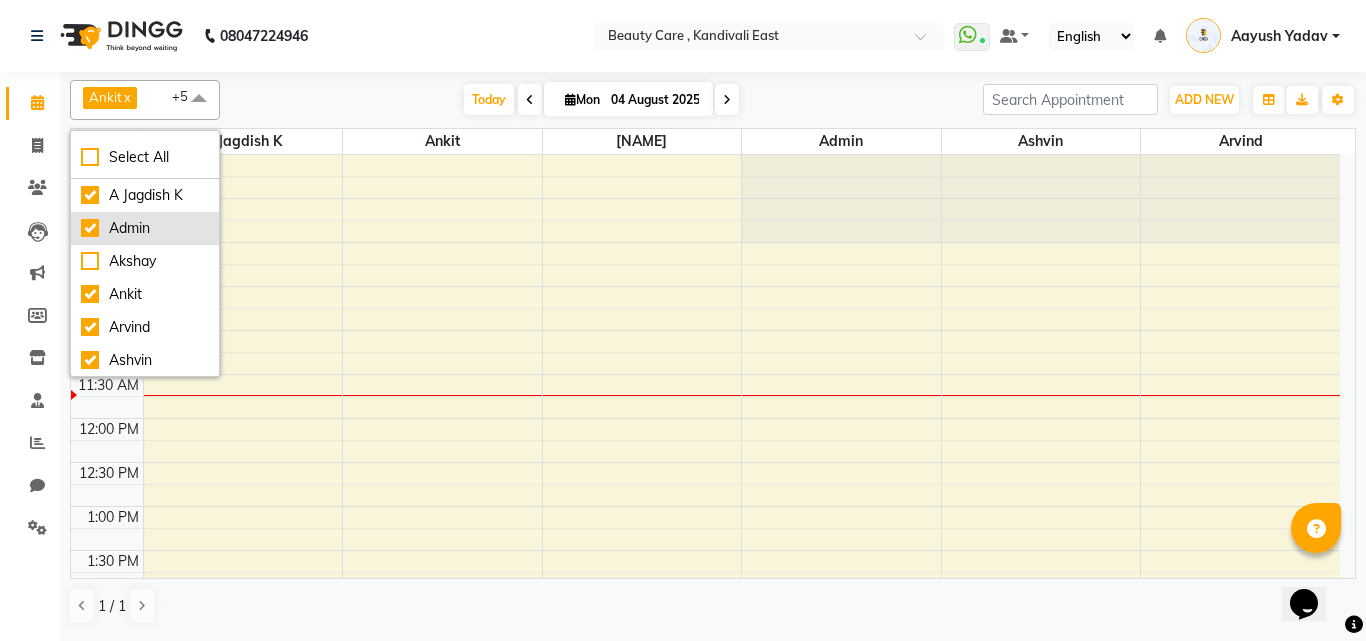 click on "Admin" at bounding box center [145, 228] 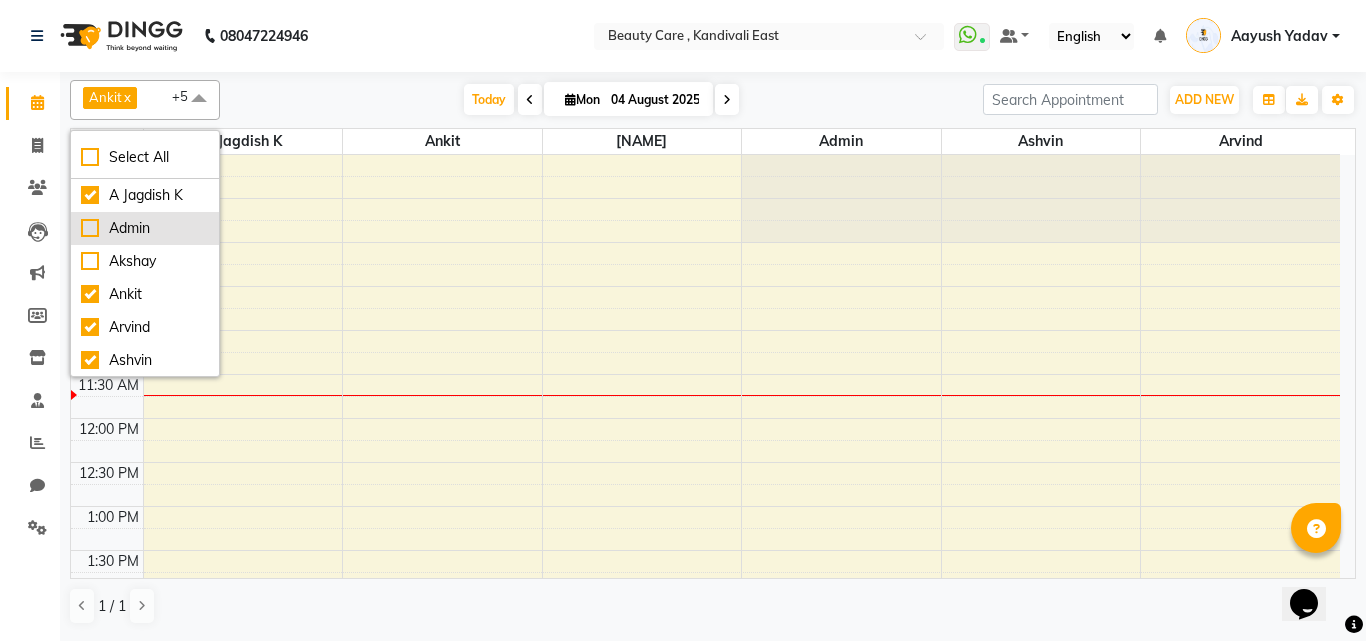 checkbox on "false" 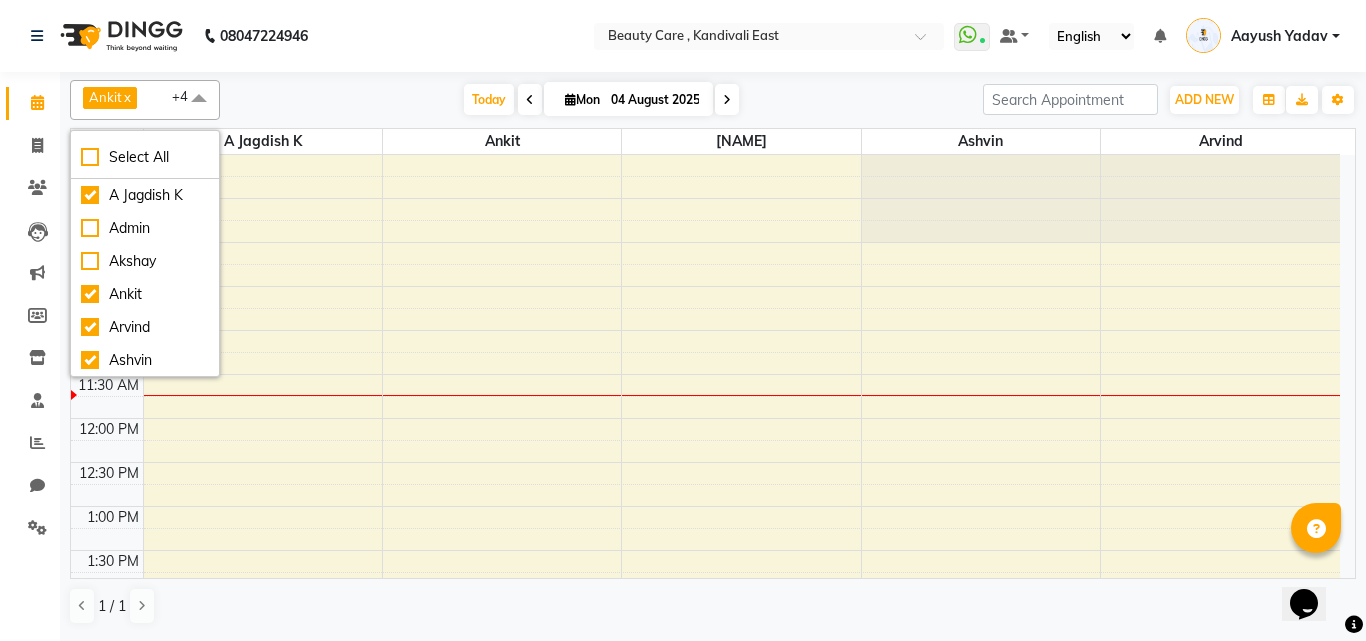 click on "Today  Mon 04 August 2025" at bounding box center [601, 100] 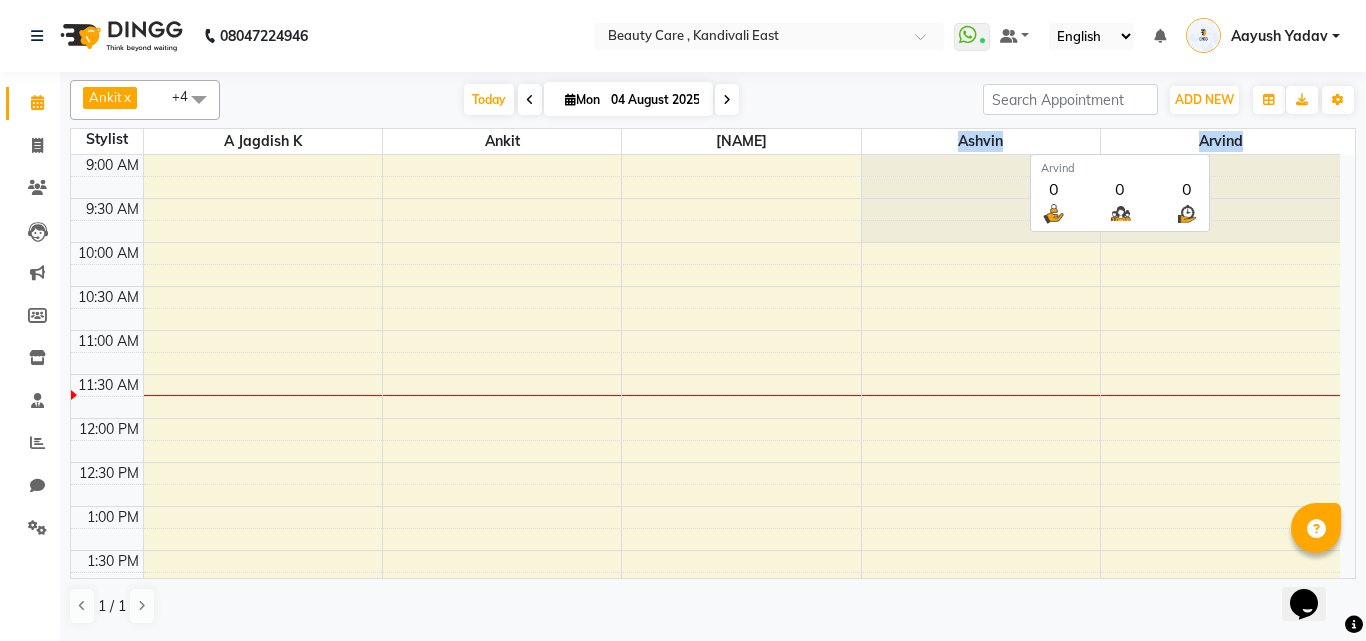drag, startPoint x: 951, startPoint y: 137, endPoint x: 1254, endPoint y: 142, distance: 303.04126 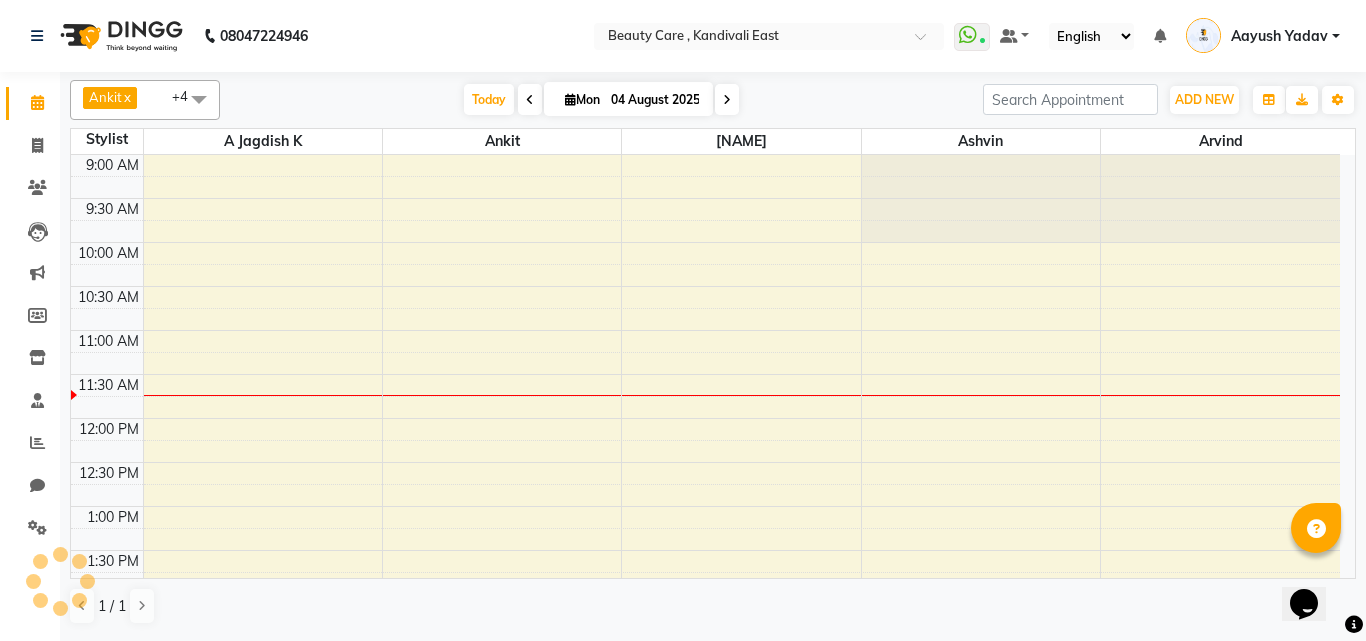 click on "Today  Mon 04 August 2025" at bounding box center [601, 100] 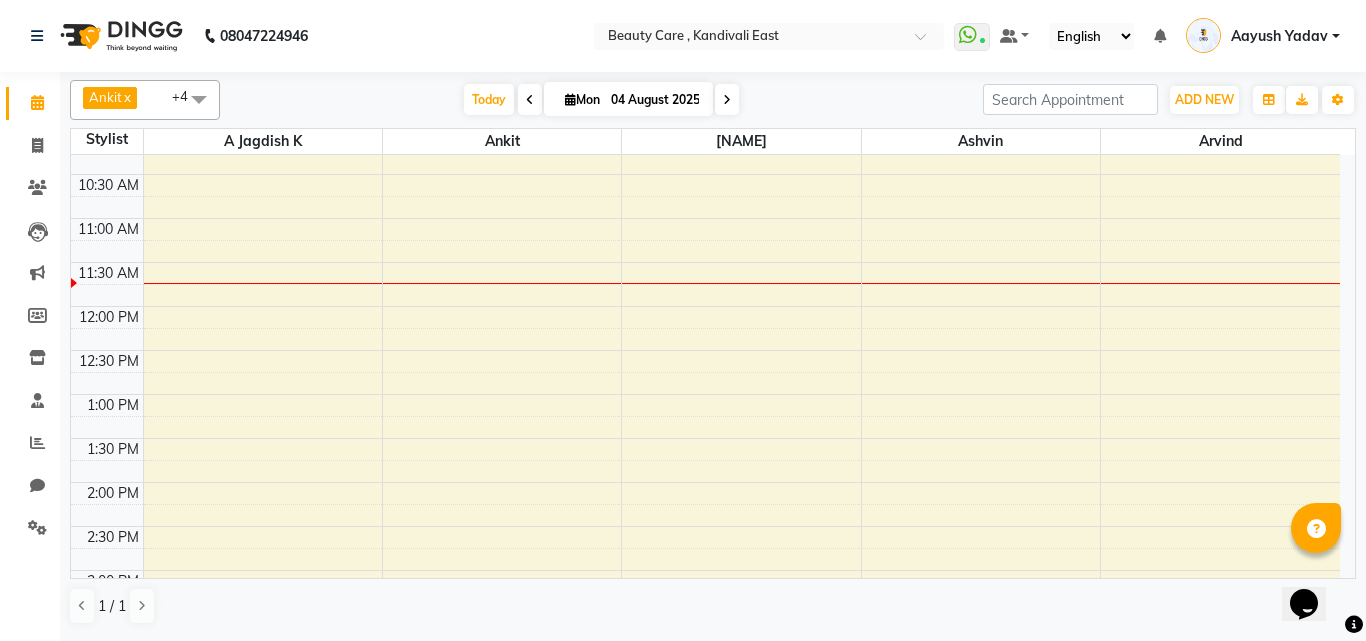 scroll, scrollTop: 114, scrollLeft: 0, axis: vertical 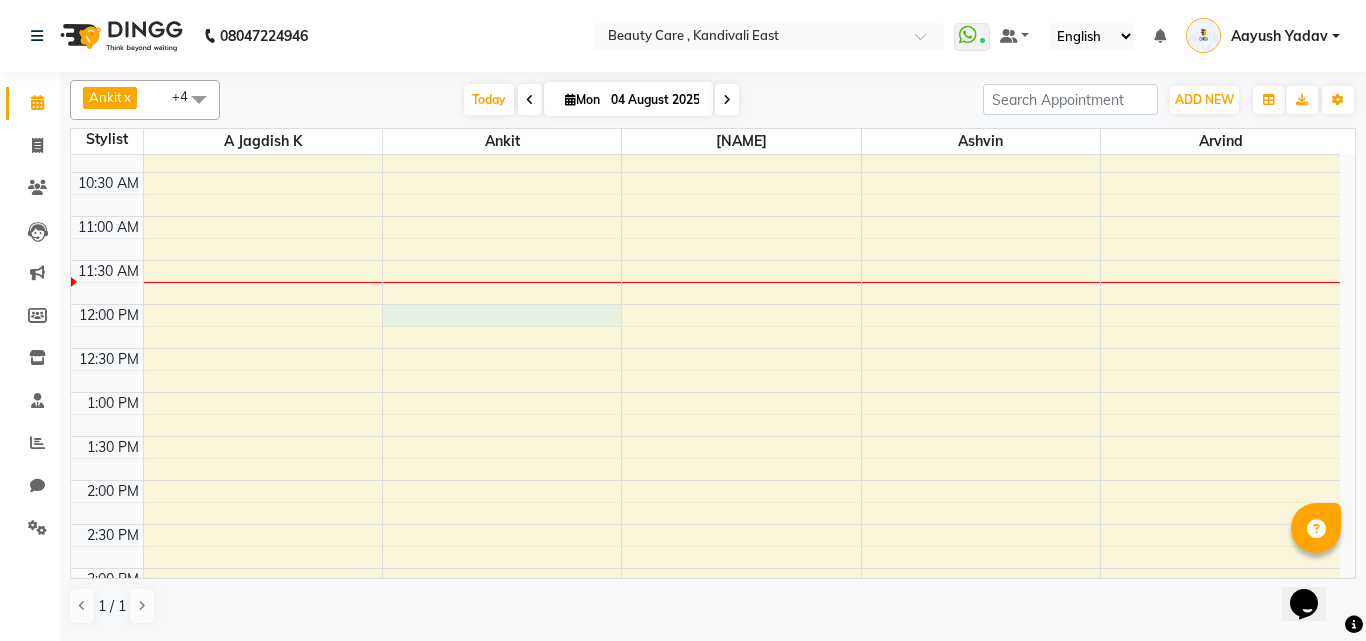 click on "9:00 AM 9:30 AM 10:00 AM 10:30 AM 11:00 AM 11:30 AM 12:00 PM 12:30 PM 1:00 PM 1:30 PM 2:00 PM 2:30 PM 3:00 PM 3:30 PM 4:00 PM 4:30 PM 5:00 PM 5:30 PM 6:00 PM 6:30 PM 7:00 PM 7:30 PM 8:00 PM 8:30 PM 9:00 PM 9:30 PM" at bounding box center (705, 612) 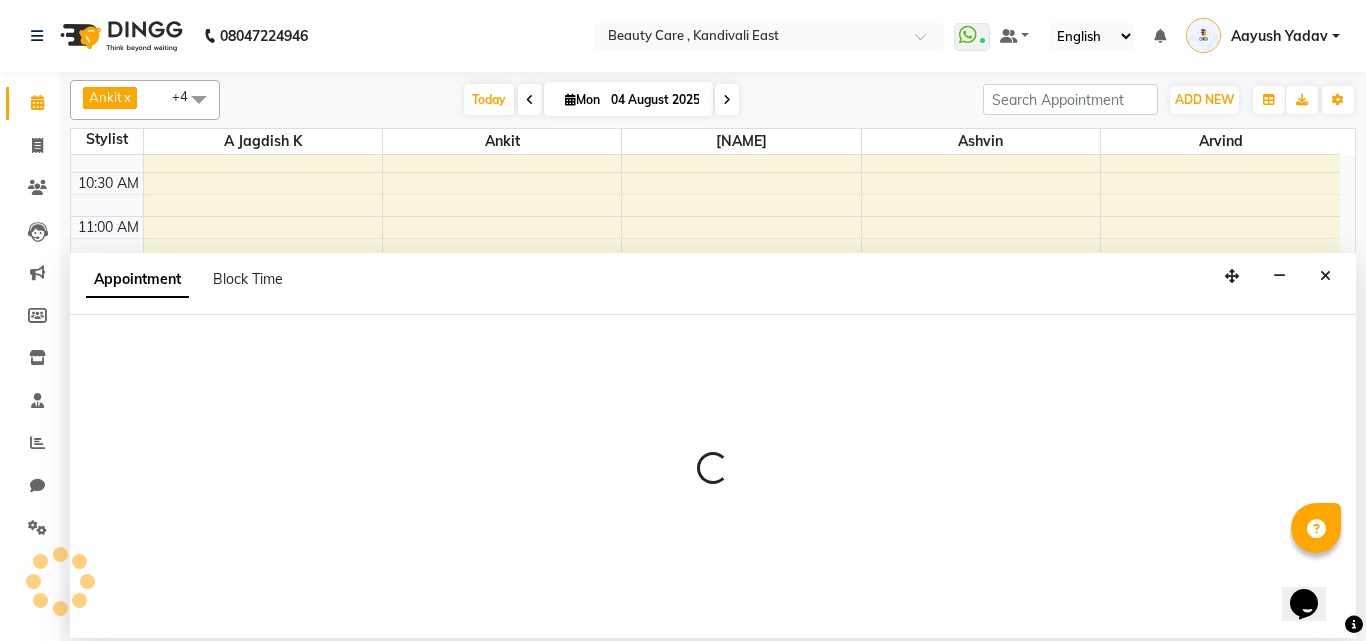 select on "35489" 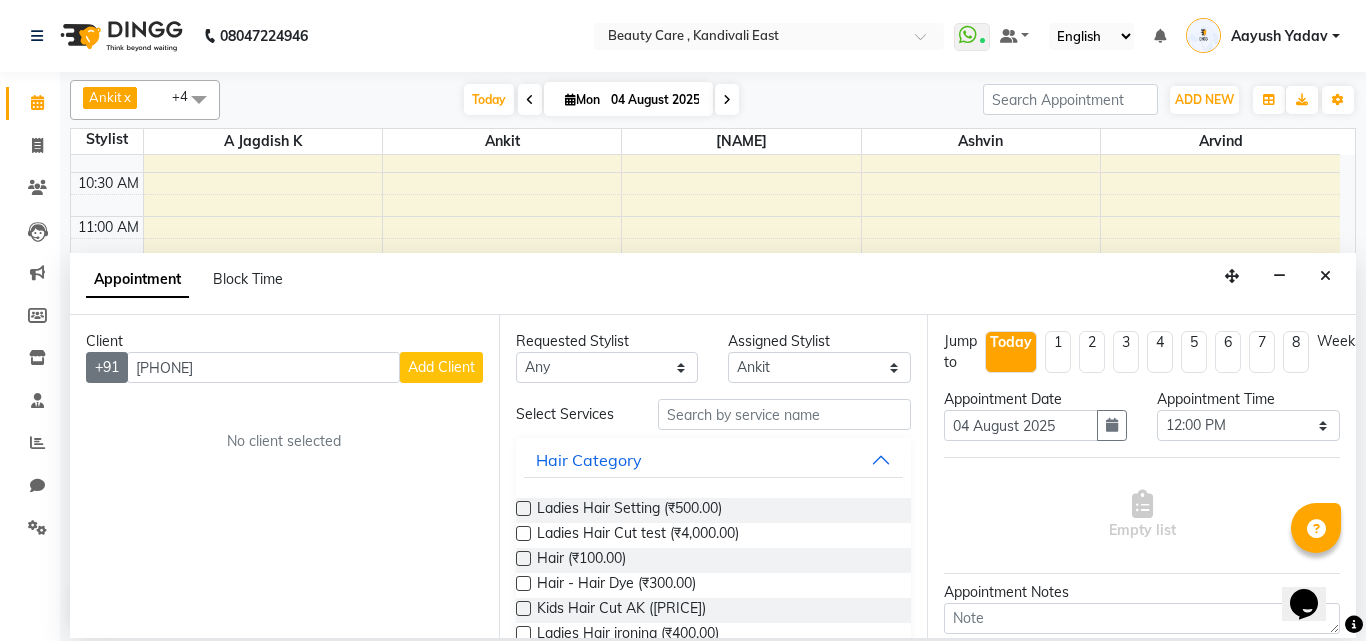 drag, startPoint x: 230, startPoint y: 361, endPoint x: 109, endPoint y: 373, distance: 121.59358 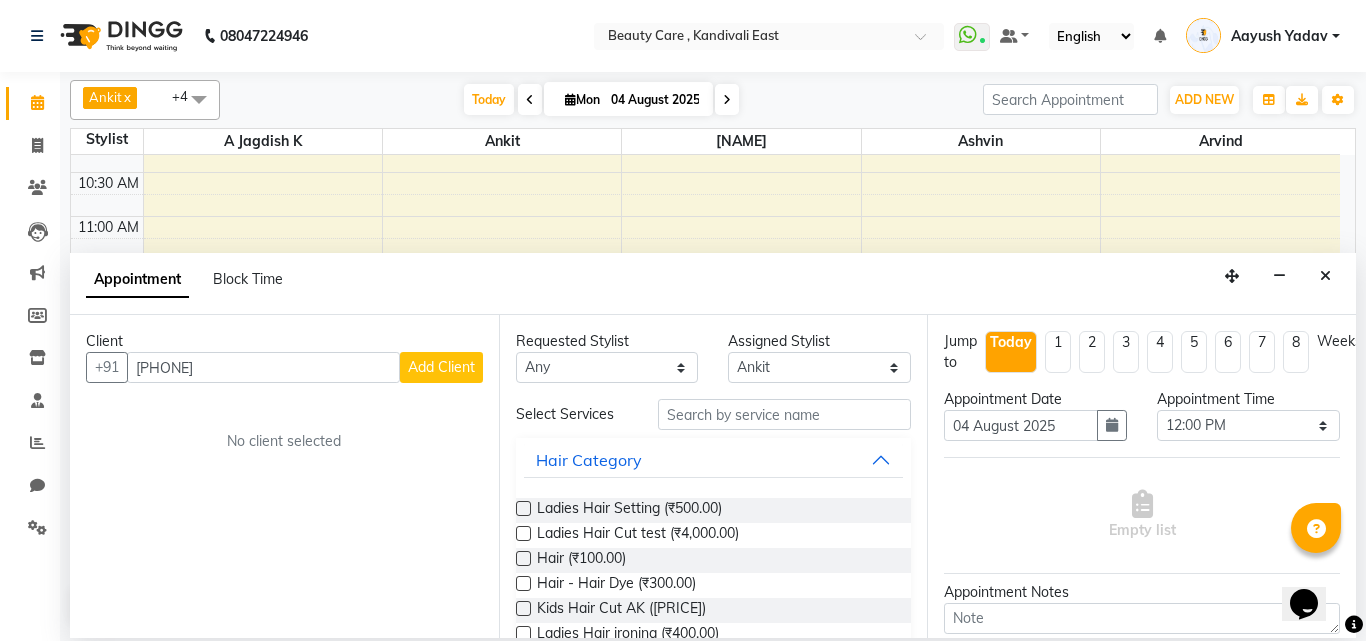 type on "[PHONE]" 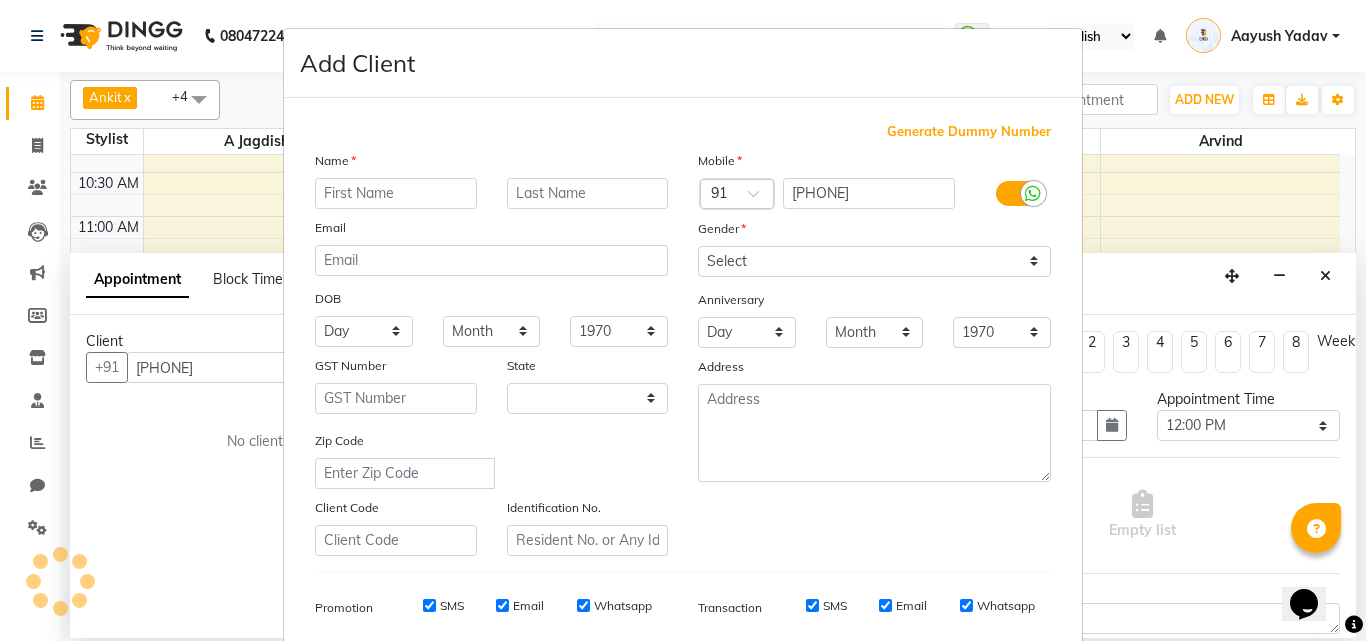 select on "22" 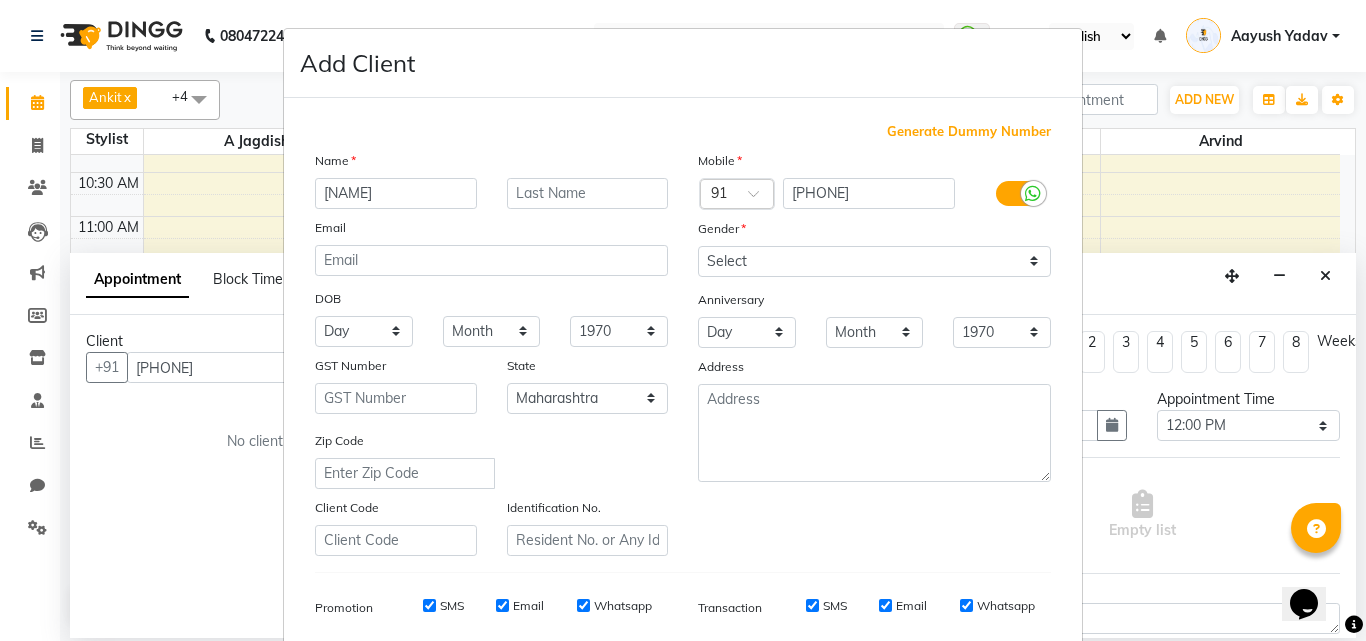 type on "[NAME]" 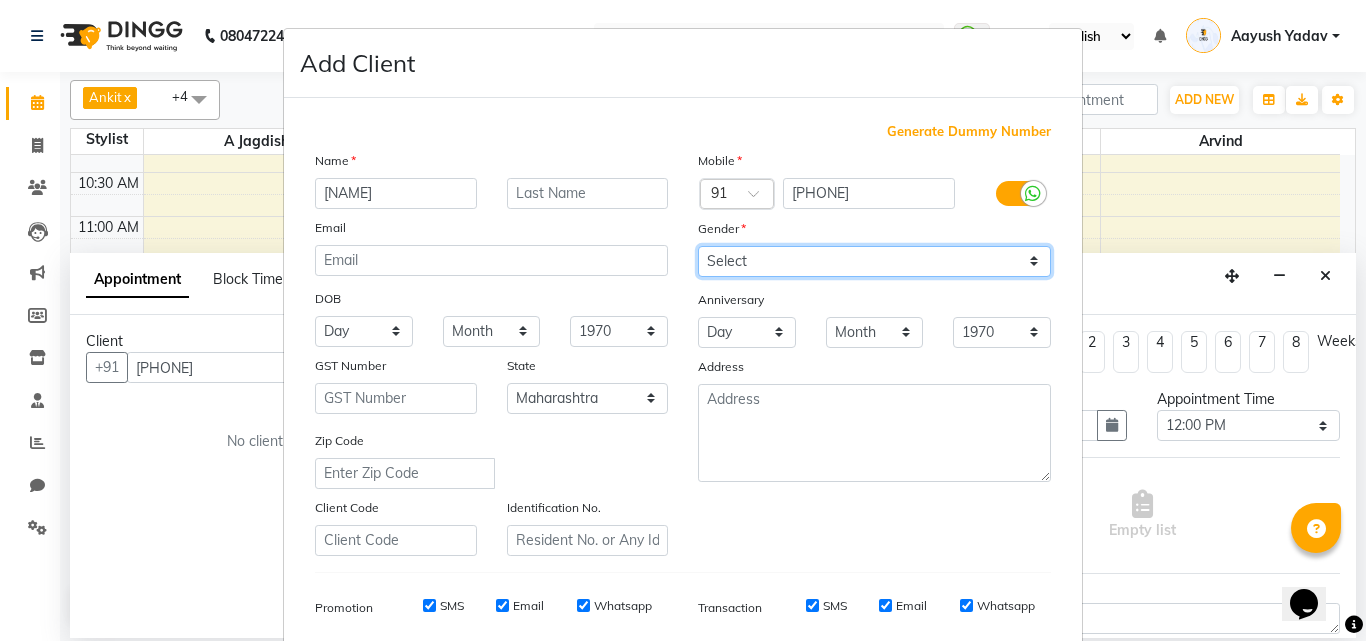 click on "Select Male Female Other Prefer Not To Say" at bounding box center (874, 261) 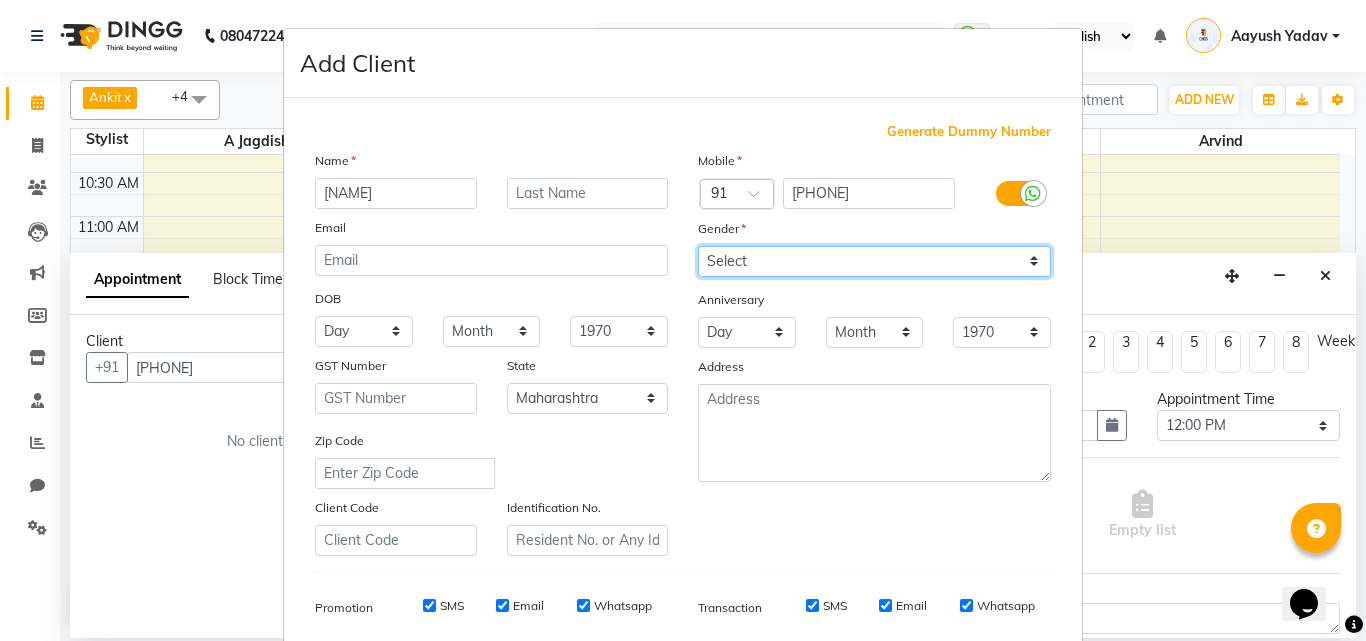 select on "male" 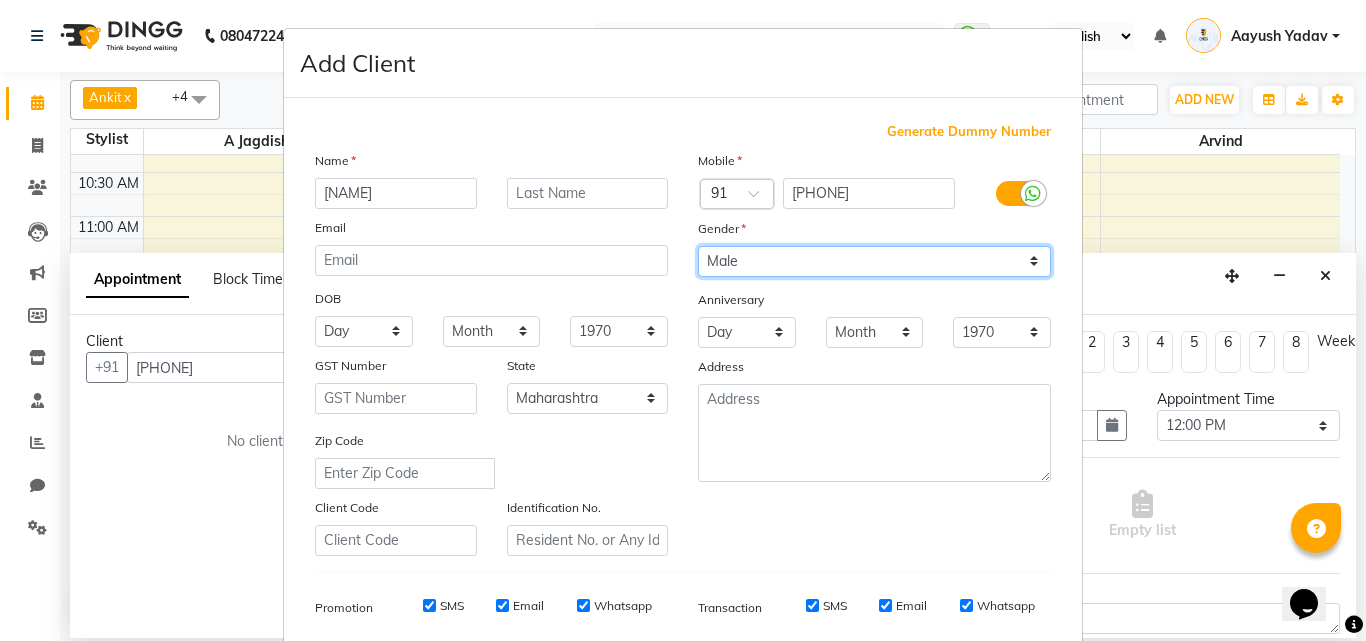 click on "Select Male Female Other Prefer Not To Say" at bounding box center (874, 261) 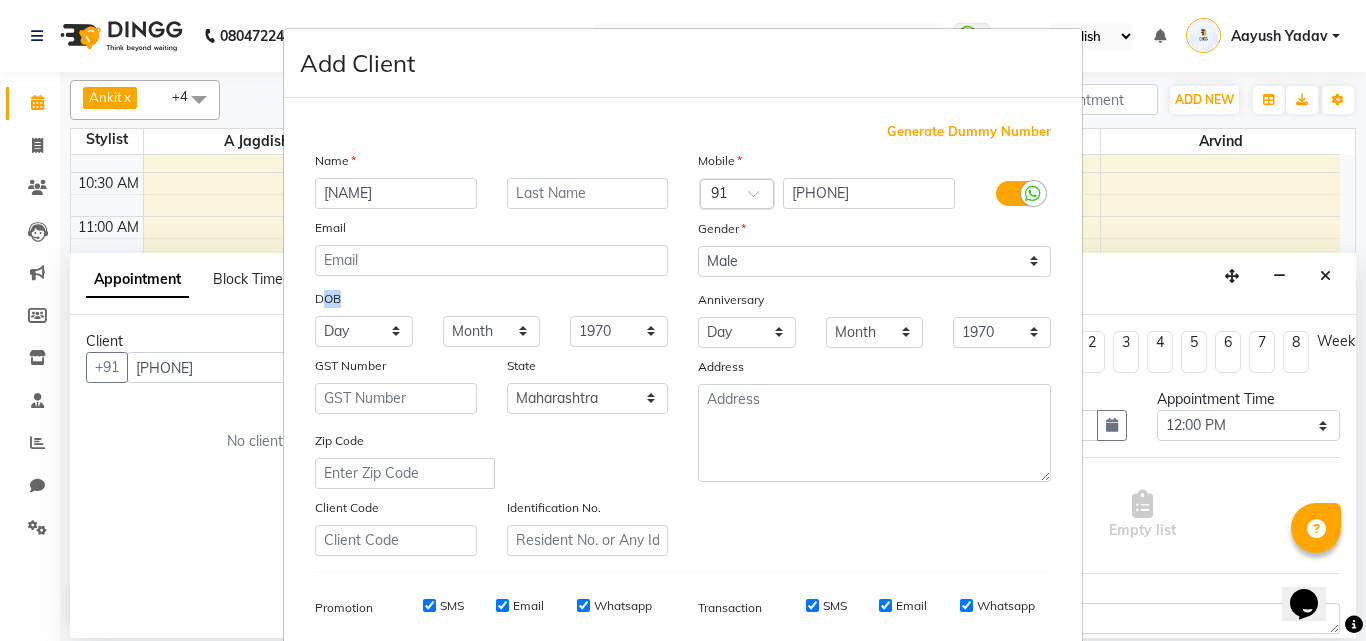 drag, startPoint x: 314, startPoint y: 291, endPoint x: 342, endPoint y: 294, distance: 28.160255 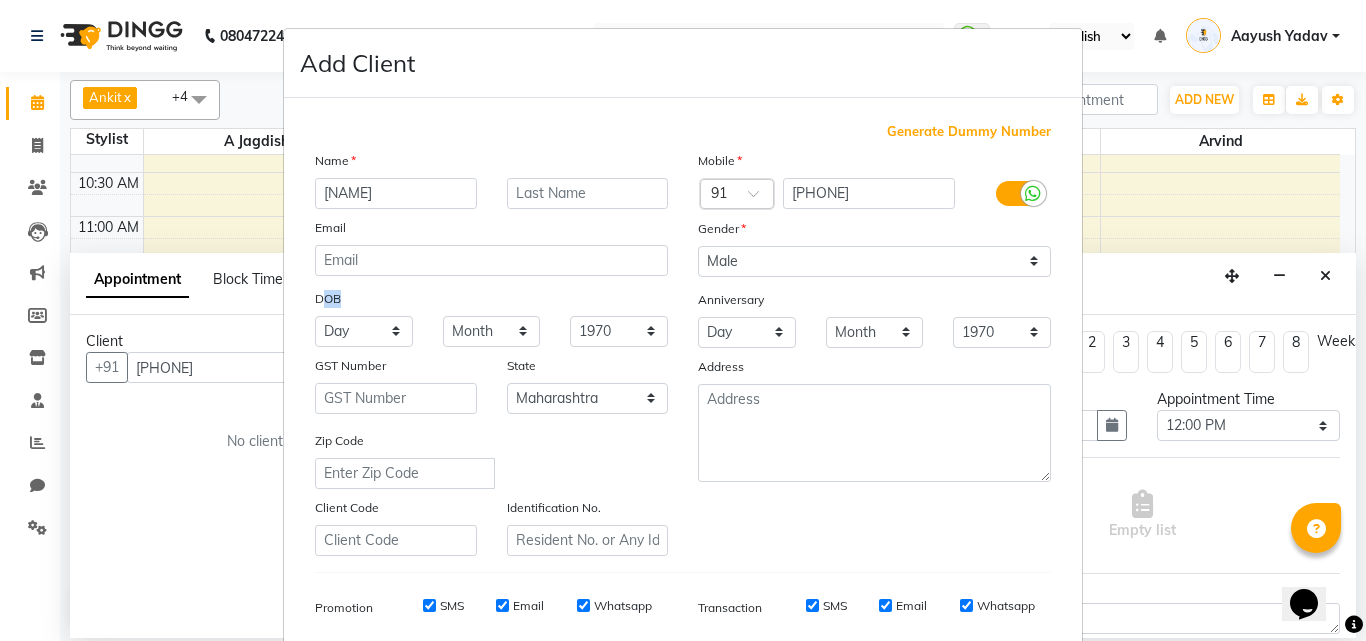 click on "DOB" at bounding box center (332, 302) 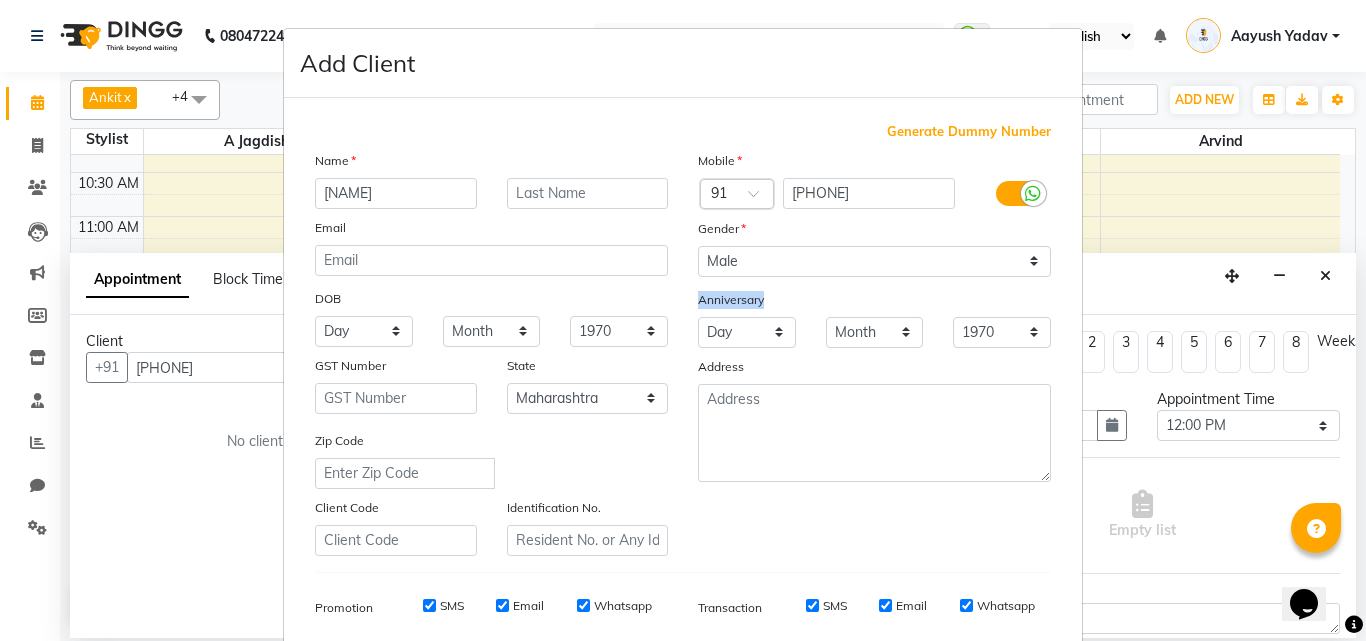drag, startPoint x: 683, startPoint y: 305, endPoint x: 805, endPoint y: 300, distance: 122.10242 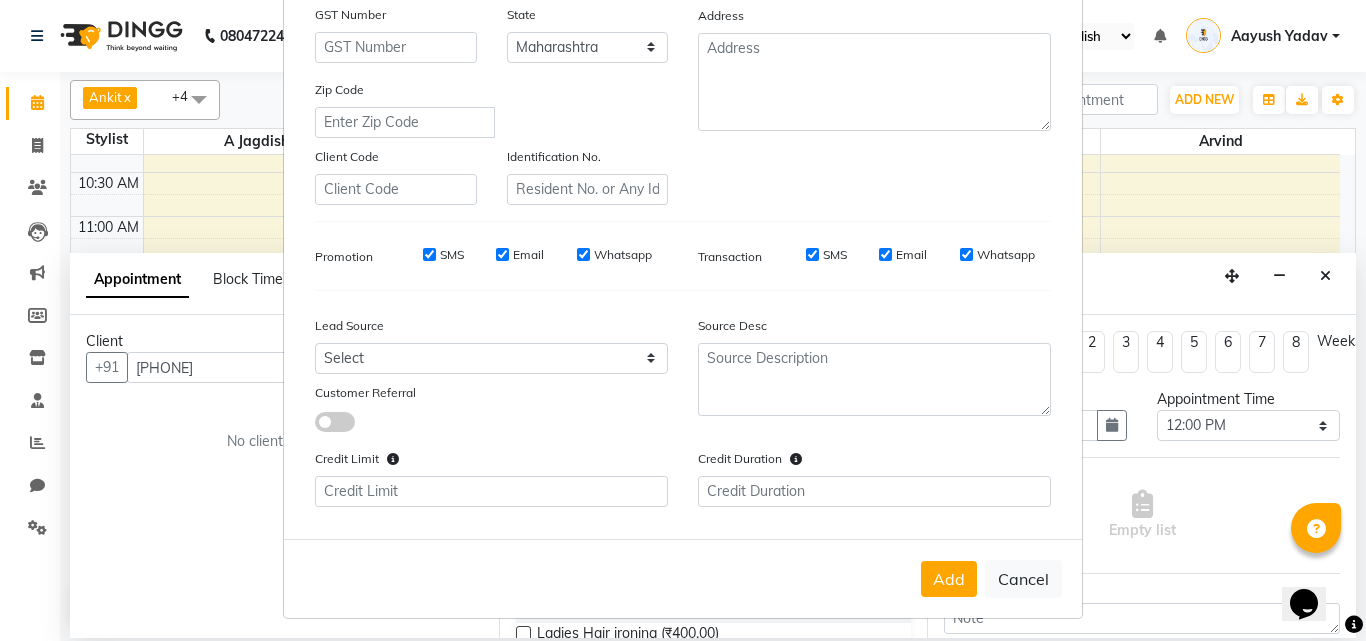 scroll, scrollTop: 357, scrollLeft: 0, axis: vertical 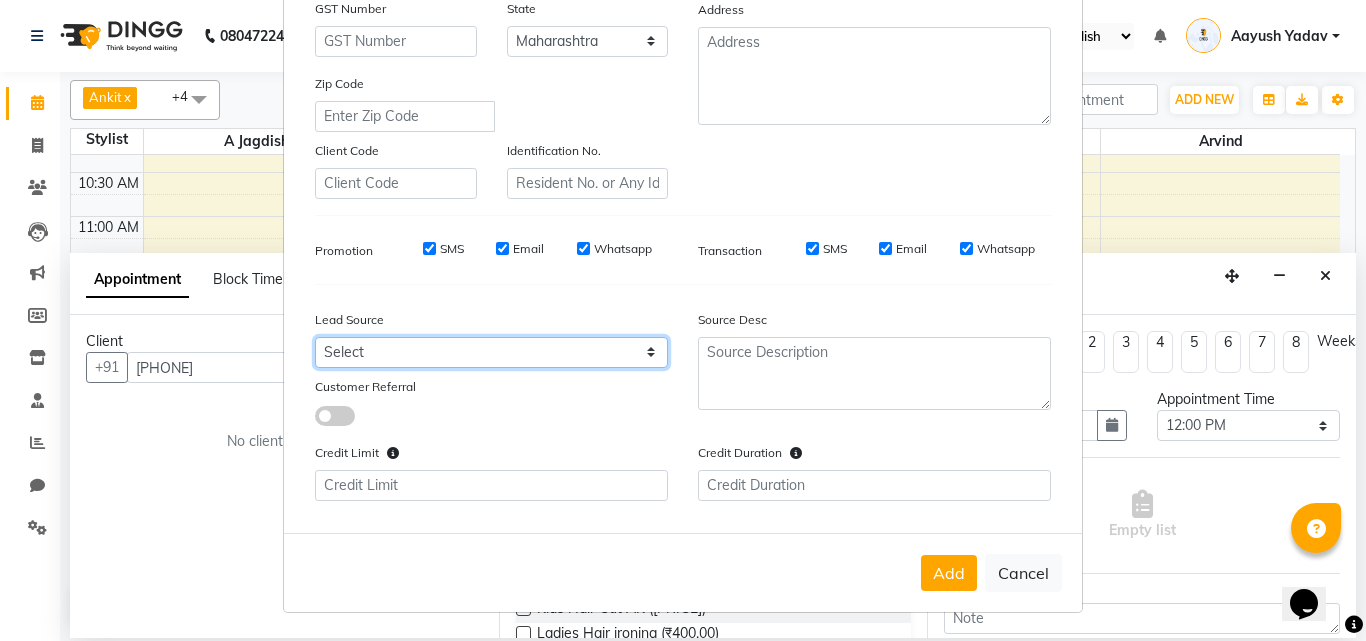 click on "Select Walk-in Internet Friend Word of Mouth Advertisement Facebook Justdial Google Other Direct Call Instagram Chat Website Repeated WedmeGood Referral Signage Newspaper Ad CRM Chat Bot IVR Call WhatsApp Curlin YouTube" at bounding box center (491, 352) 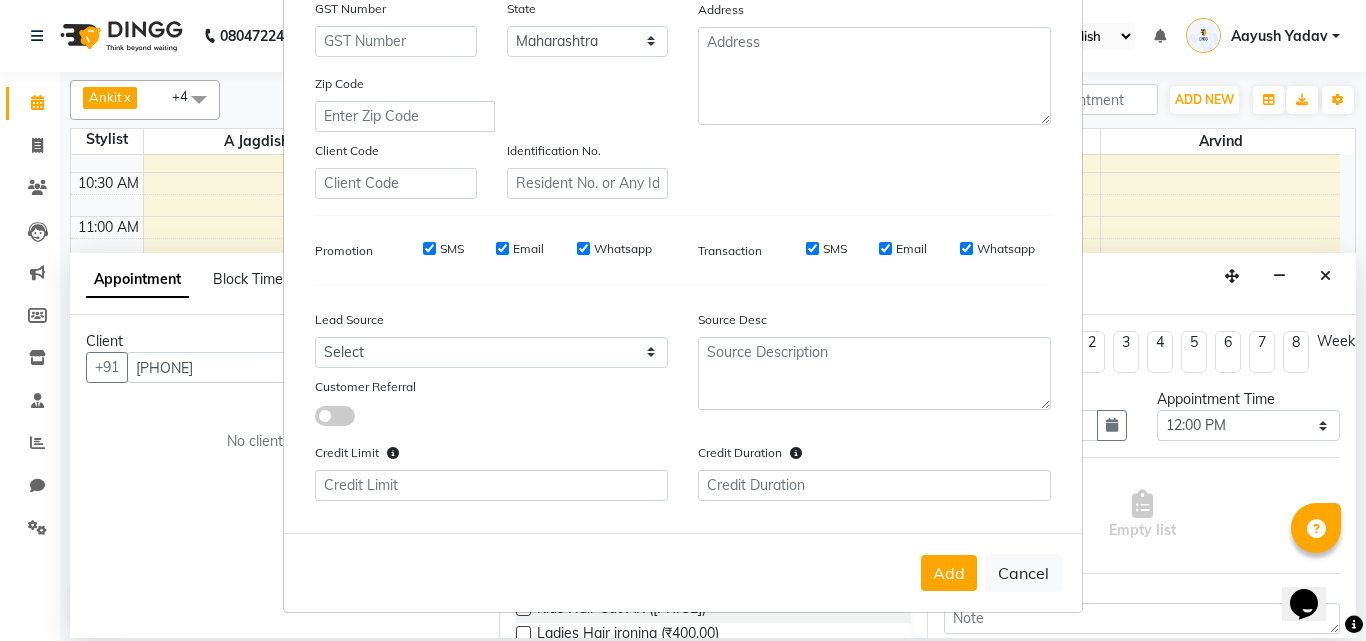 click at bounding box center [443, 415] 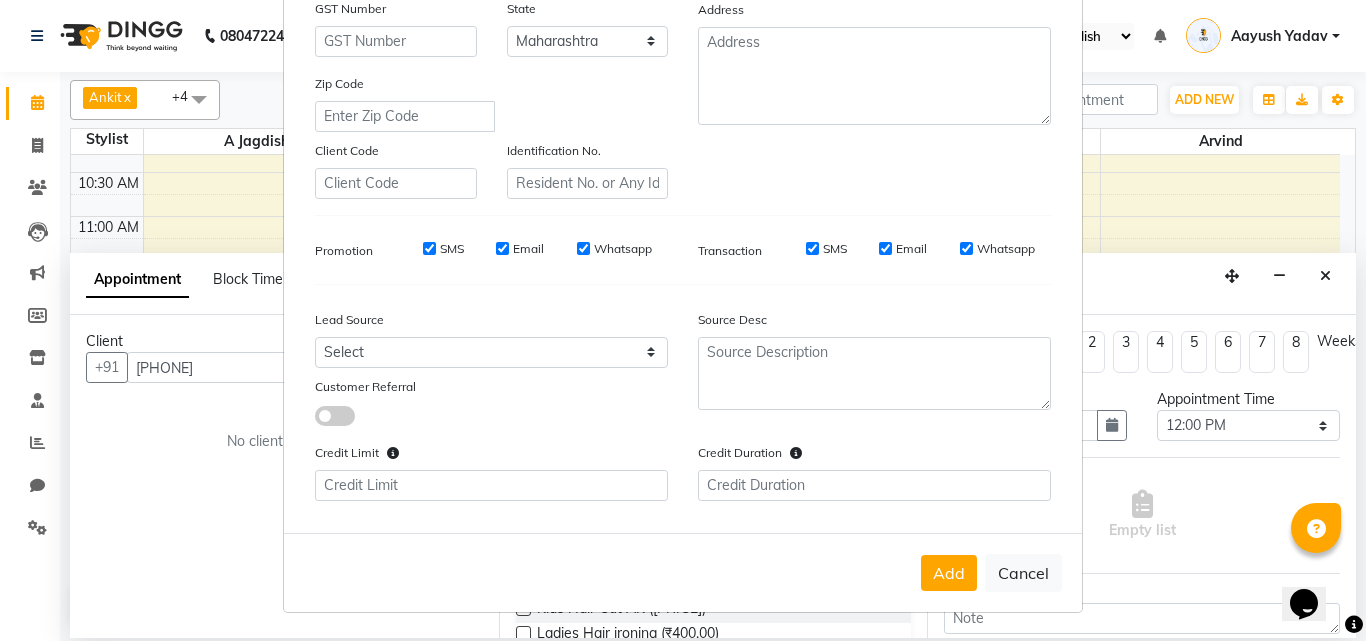click at bounding box center [315, 419] 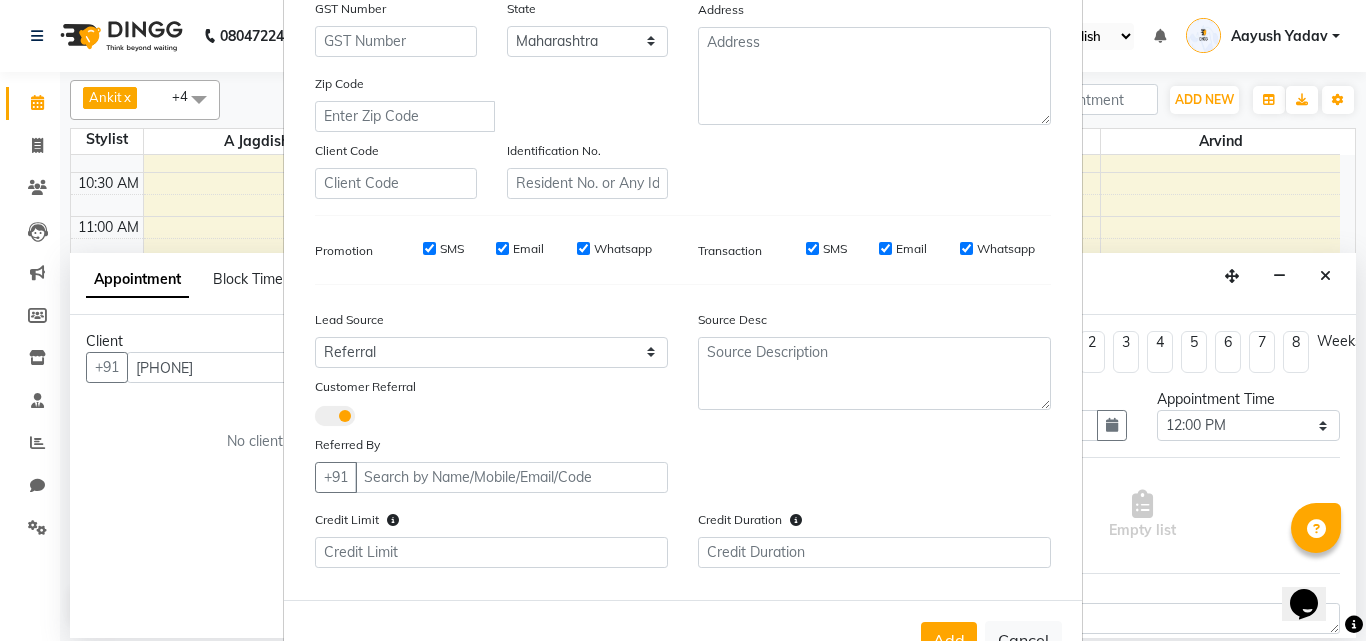 scroll, scrollTop: 424, scrollLeft: 0, axis: vertical 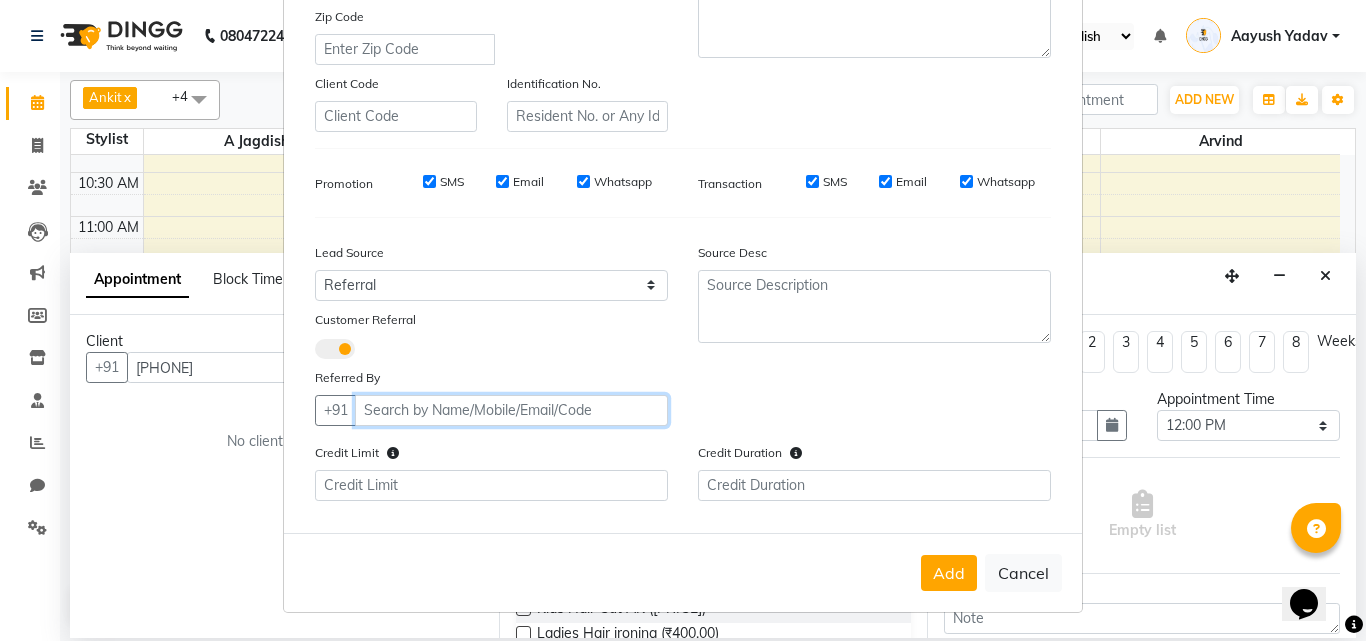 click at bounding box center (511, 410) 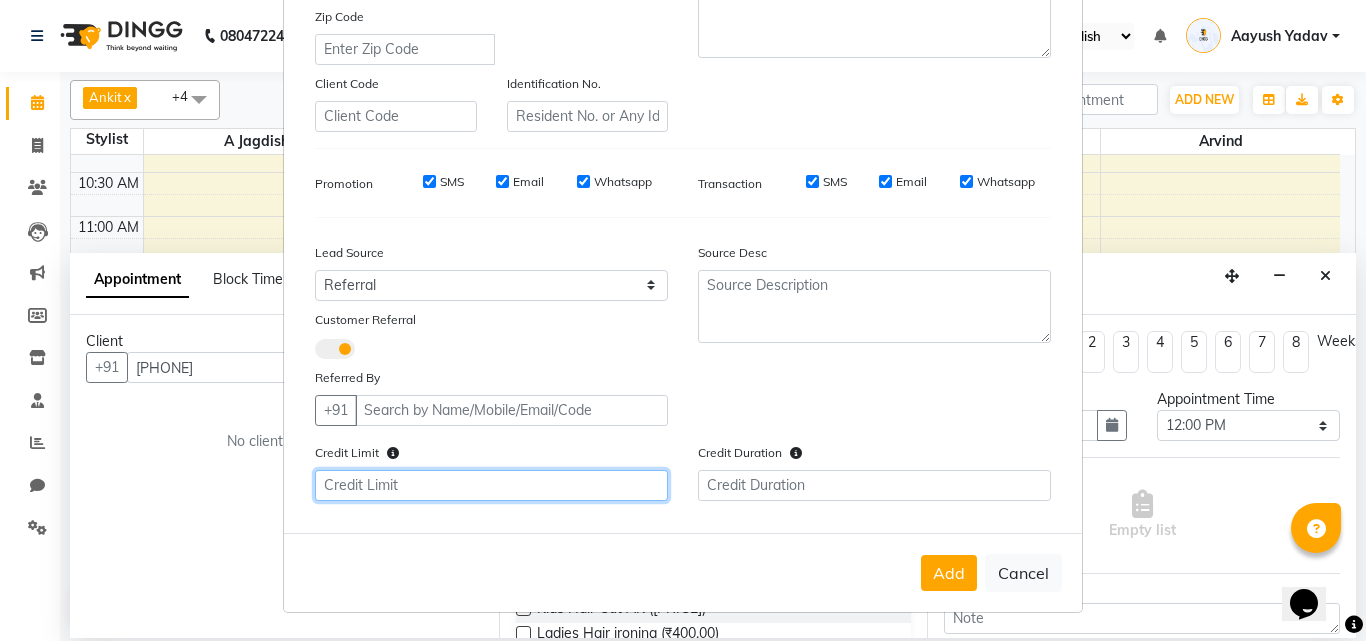 click on "Credit Limit" at bounding box center (491, 485) 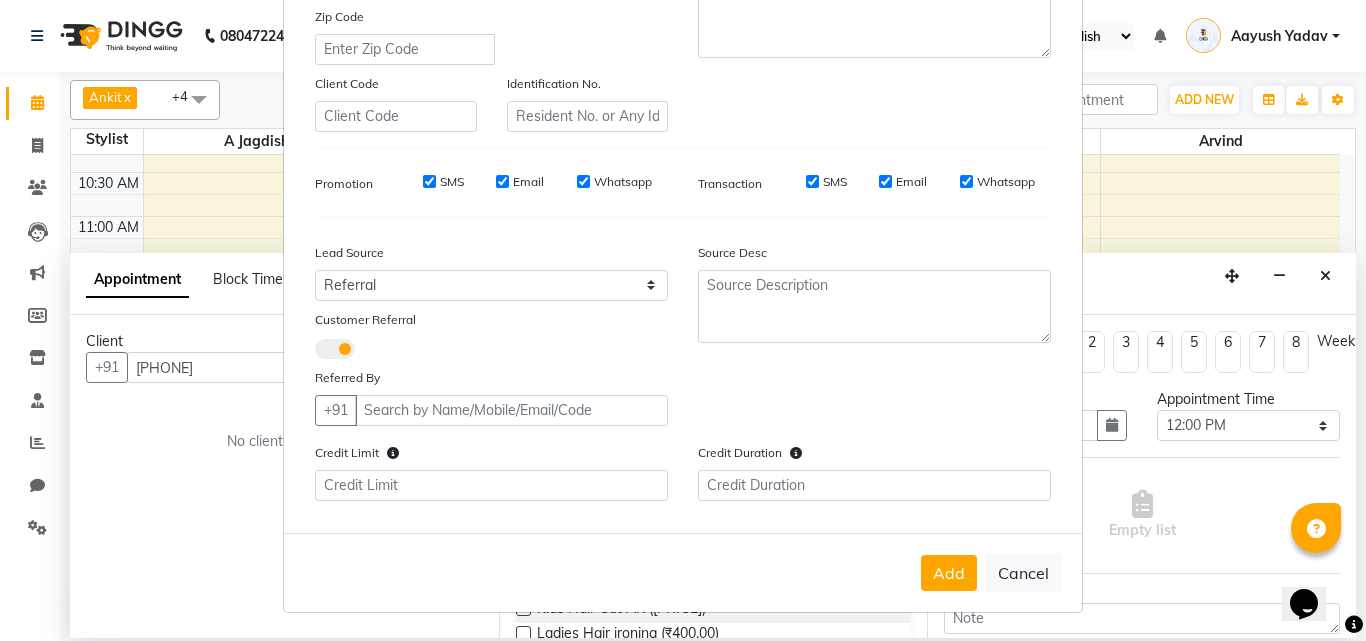 click at bounding box center (335, 349) 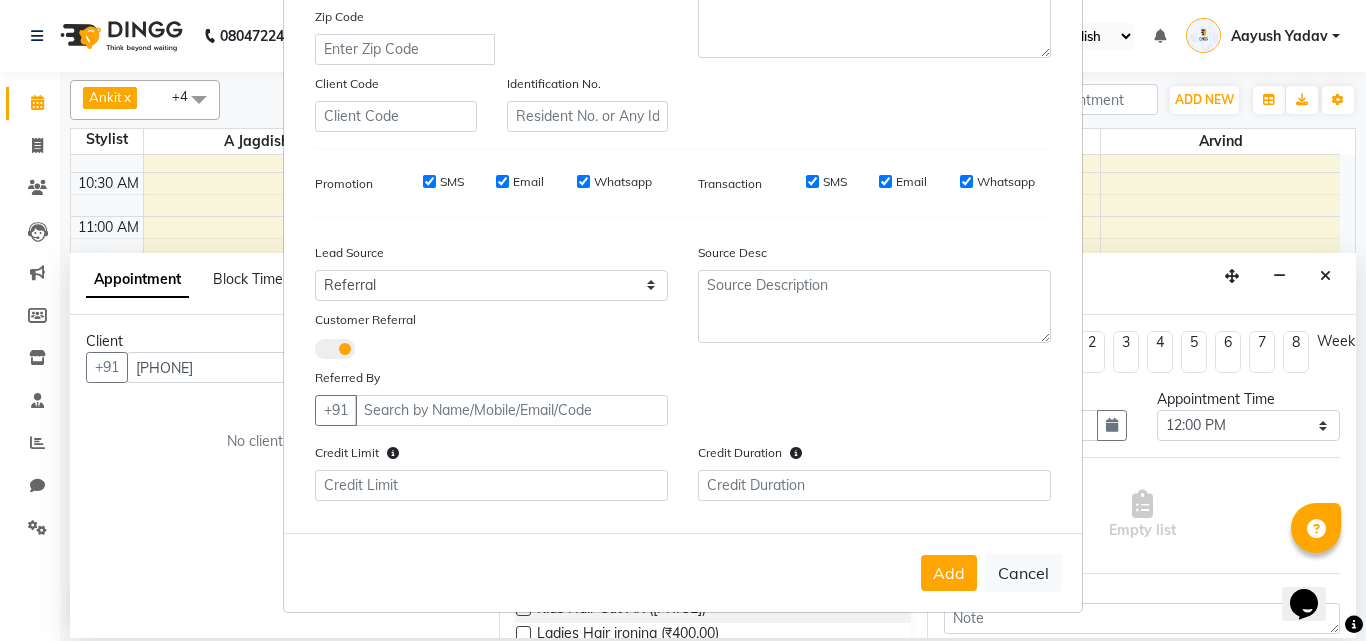 click at bounding box center (315, 352) 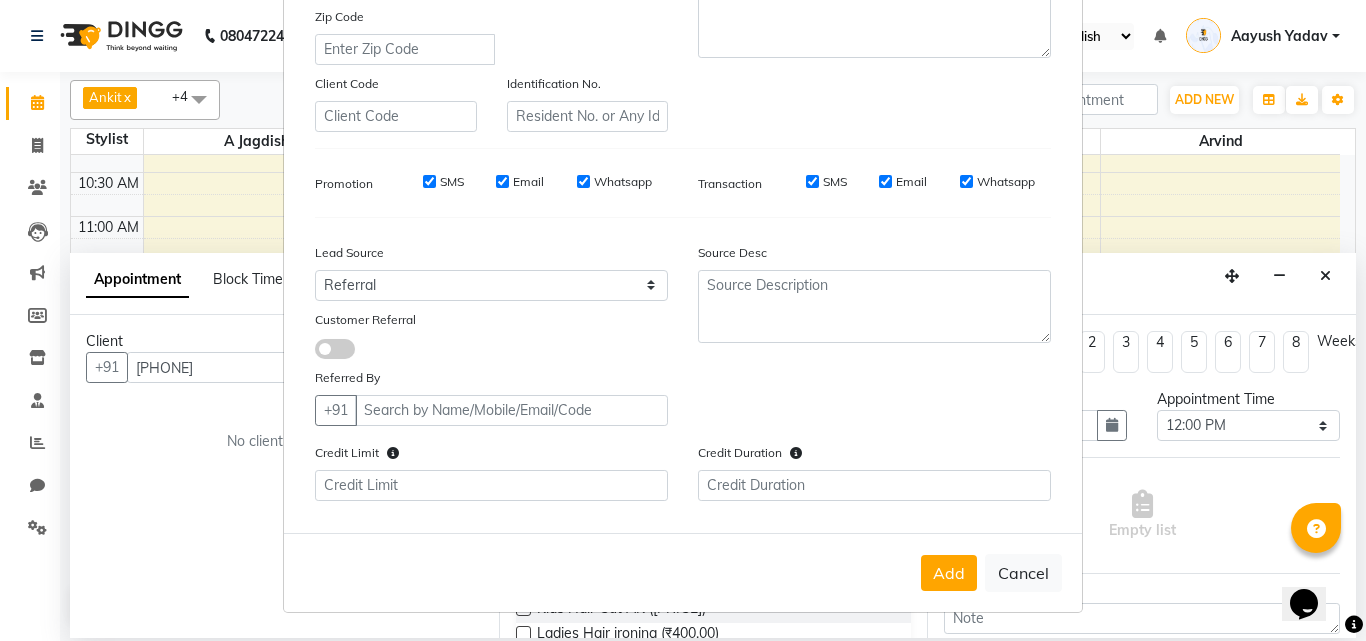 select on "null" 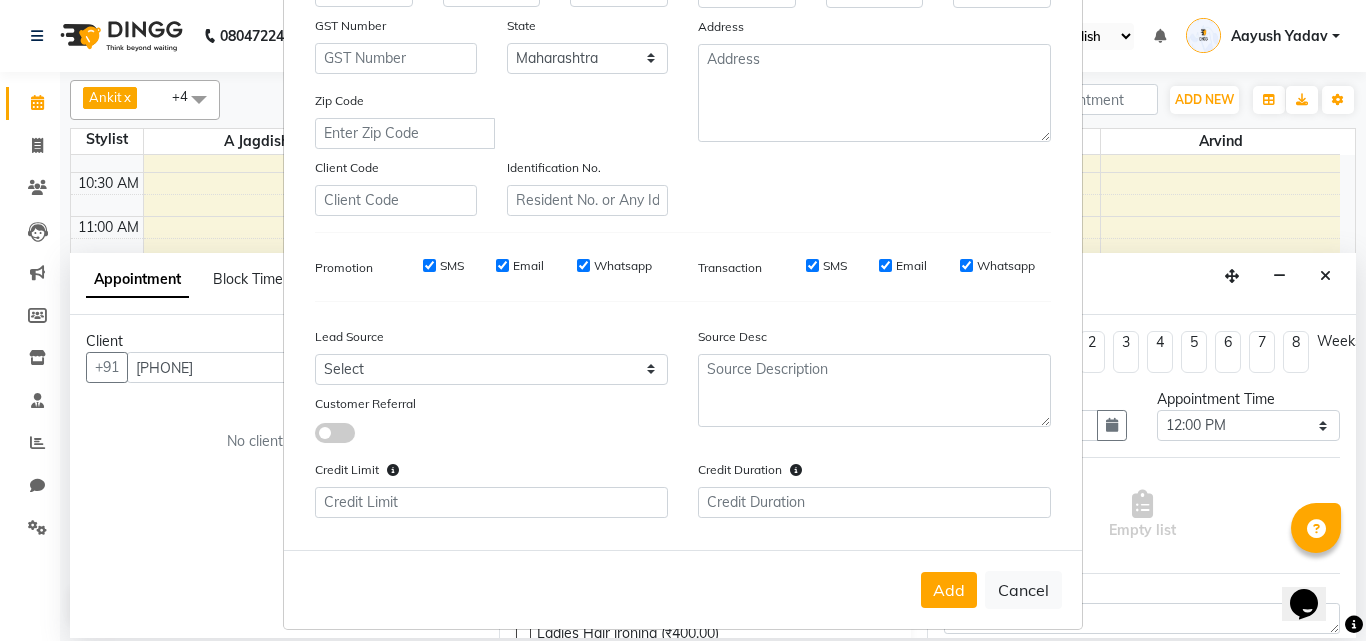 scroll, scrollTop: 357, scrollLeft: 0, axis: vertical 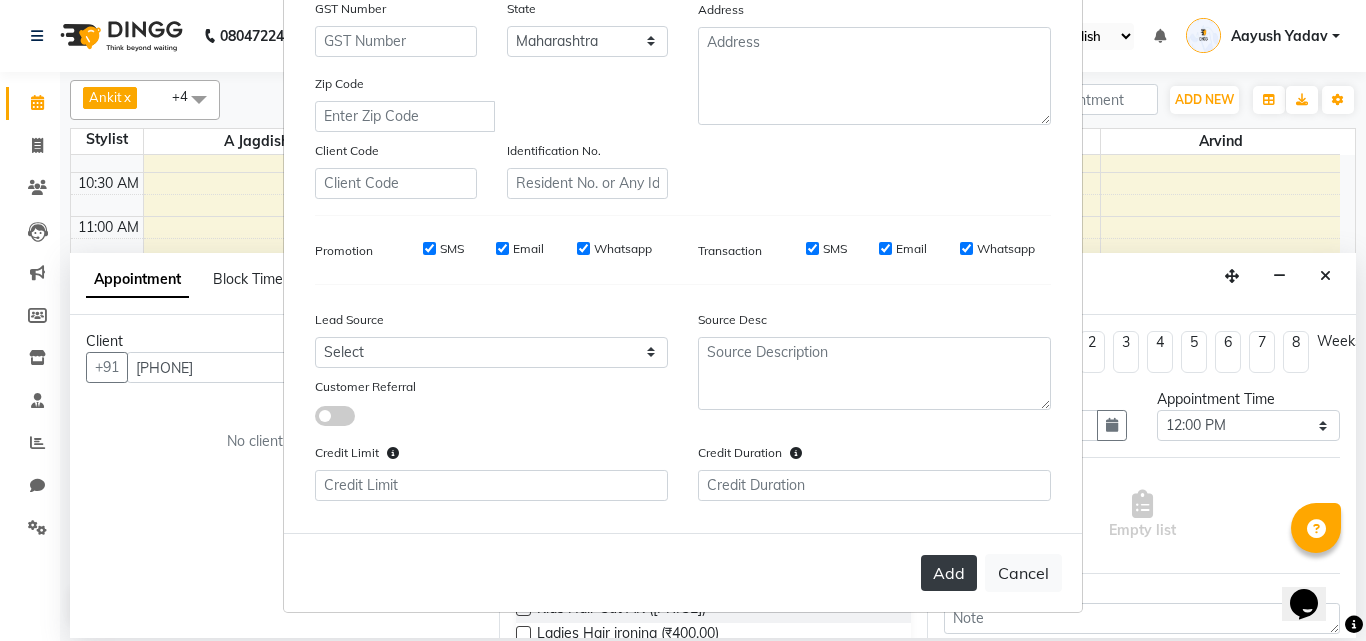 click on "Add" at bounding box center (949, 573) 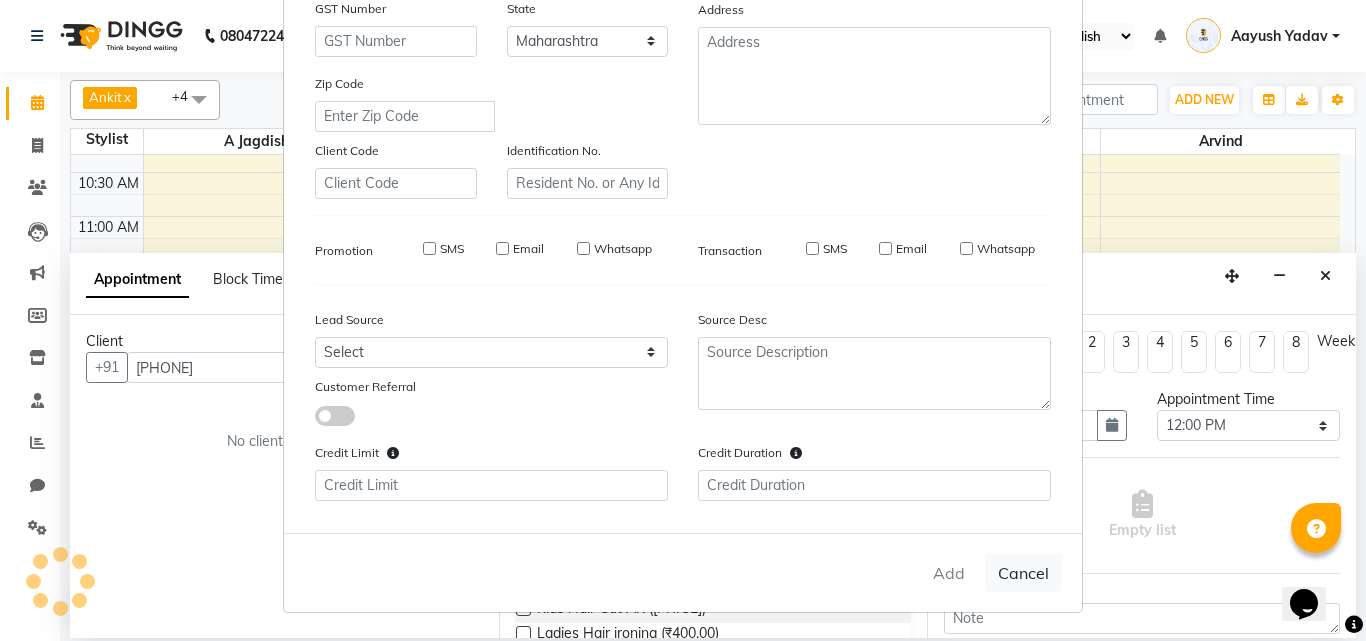 type on "91******87" 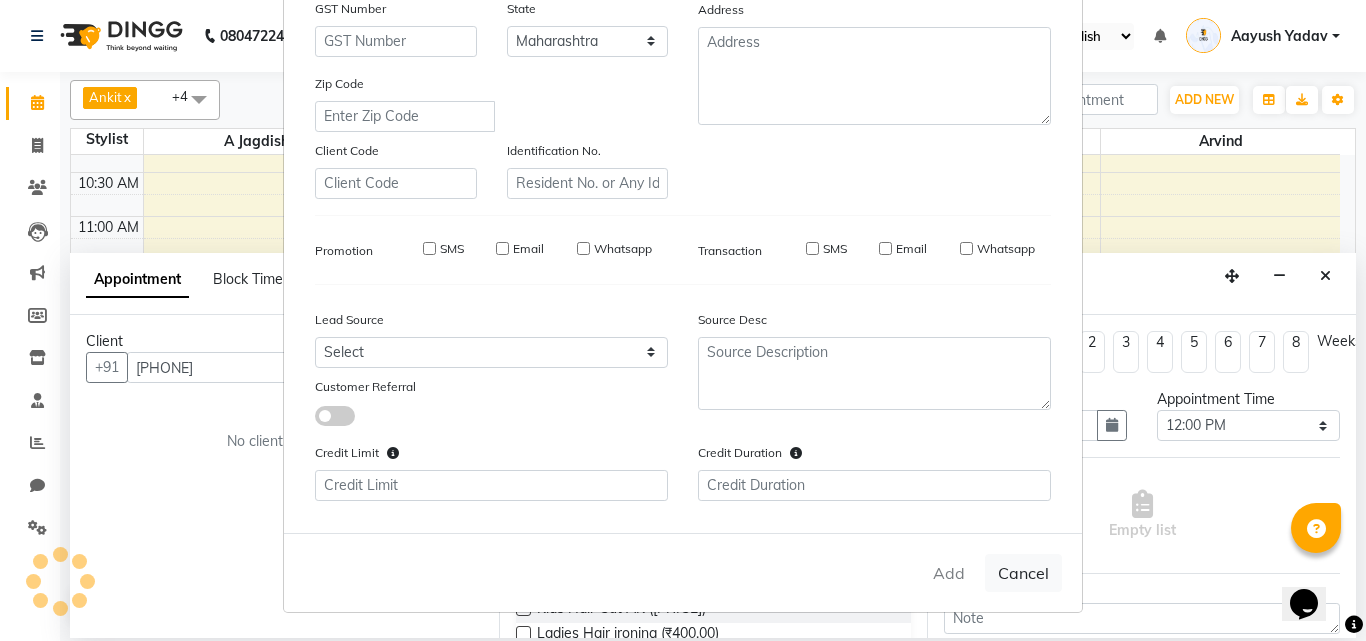 type 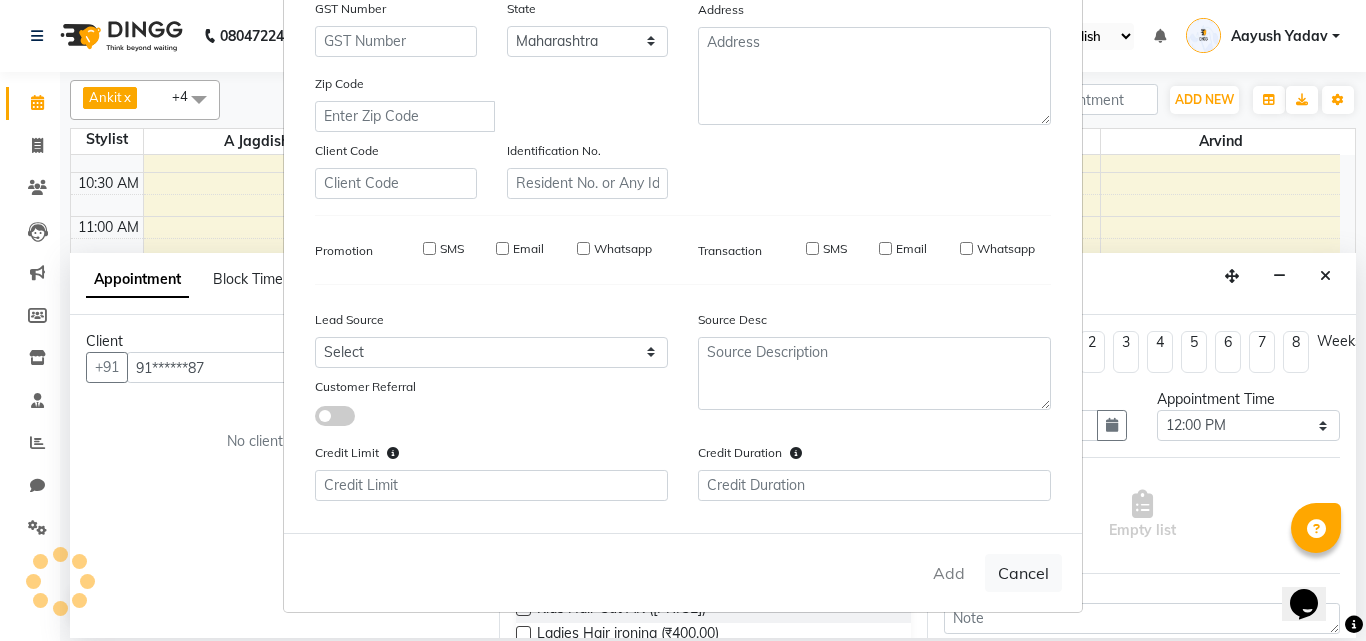 select 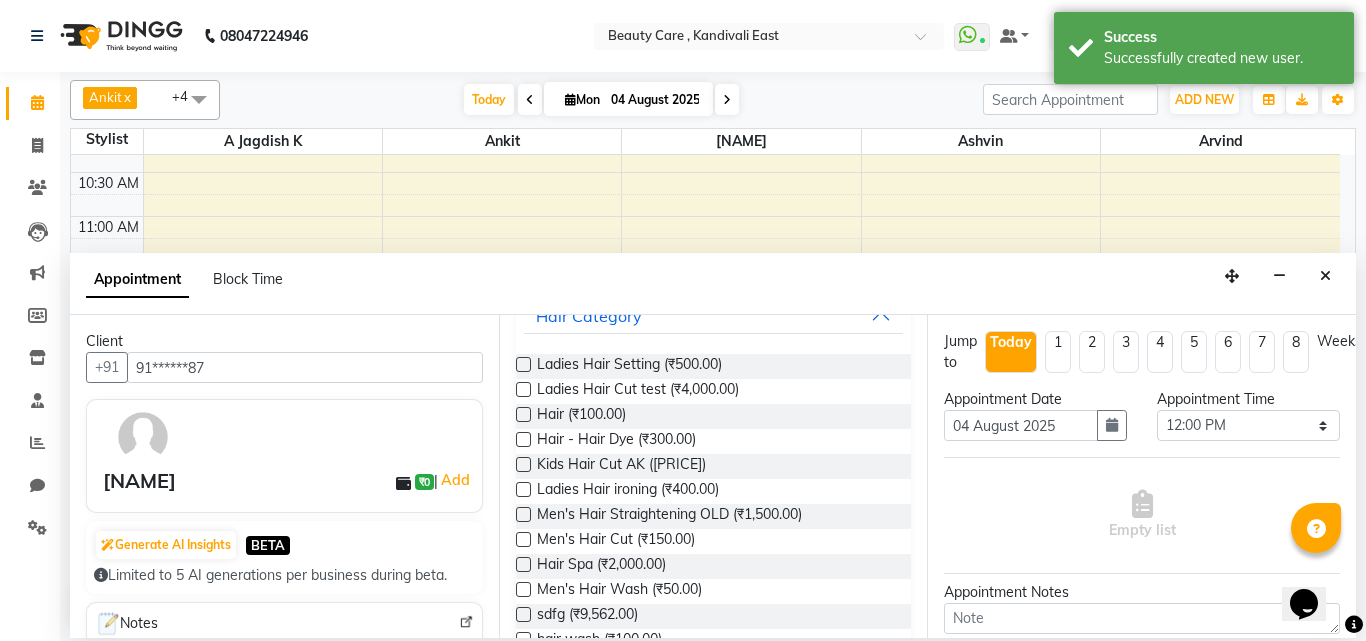 scroll, scrollTop: 203, scrollLeft: 0, axis: vertical 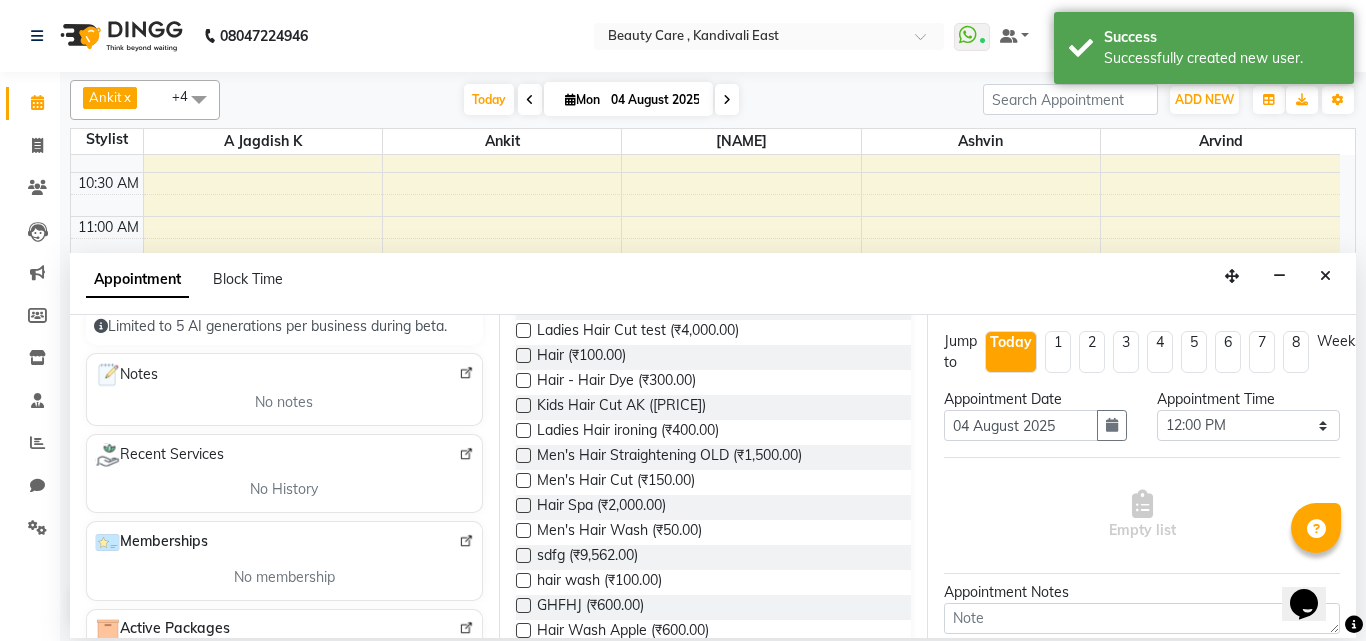 drag, startPoint x: 124, startPoint y: 393, endPoint x: 199, endPoint y: 414, distance: 77.88453 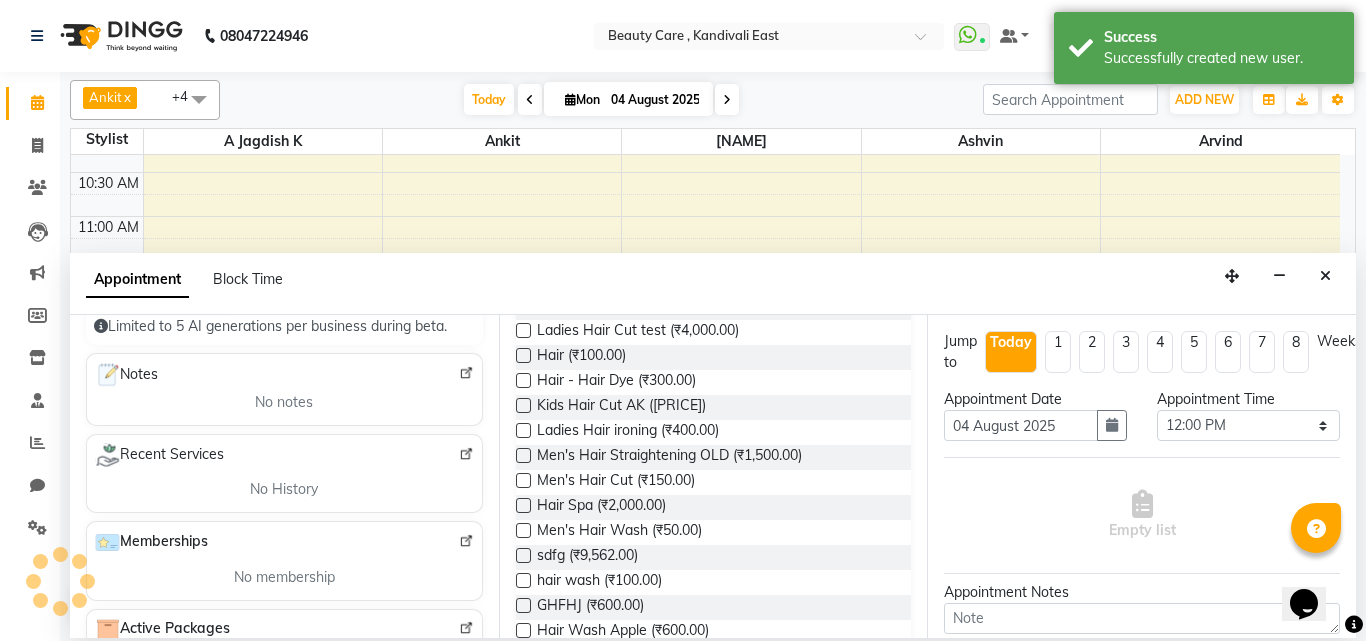 drag, startPoint x: 235, startPoint y: 462, endPoint x: 114, endPoint y: 464, distance: 121.016525 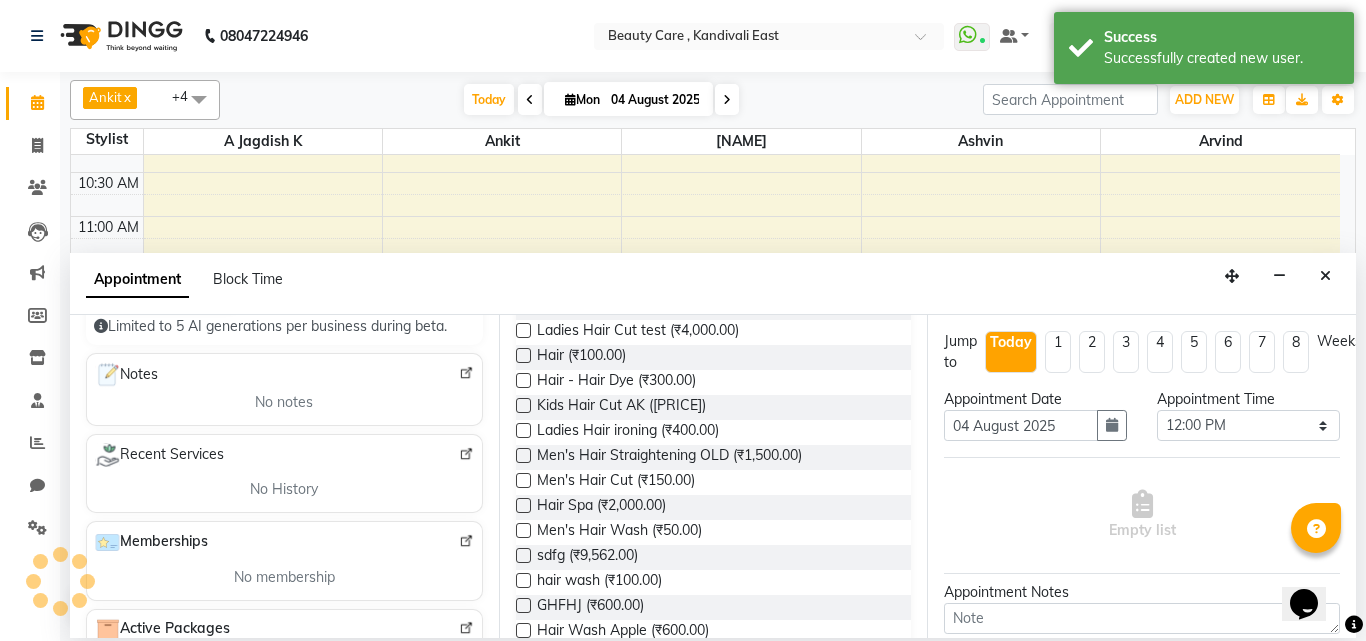 click on "Recent Services" at bounding box center [284, 455] 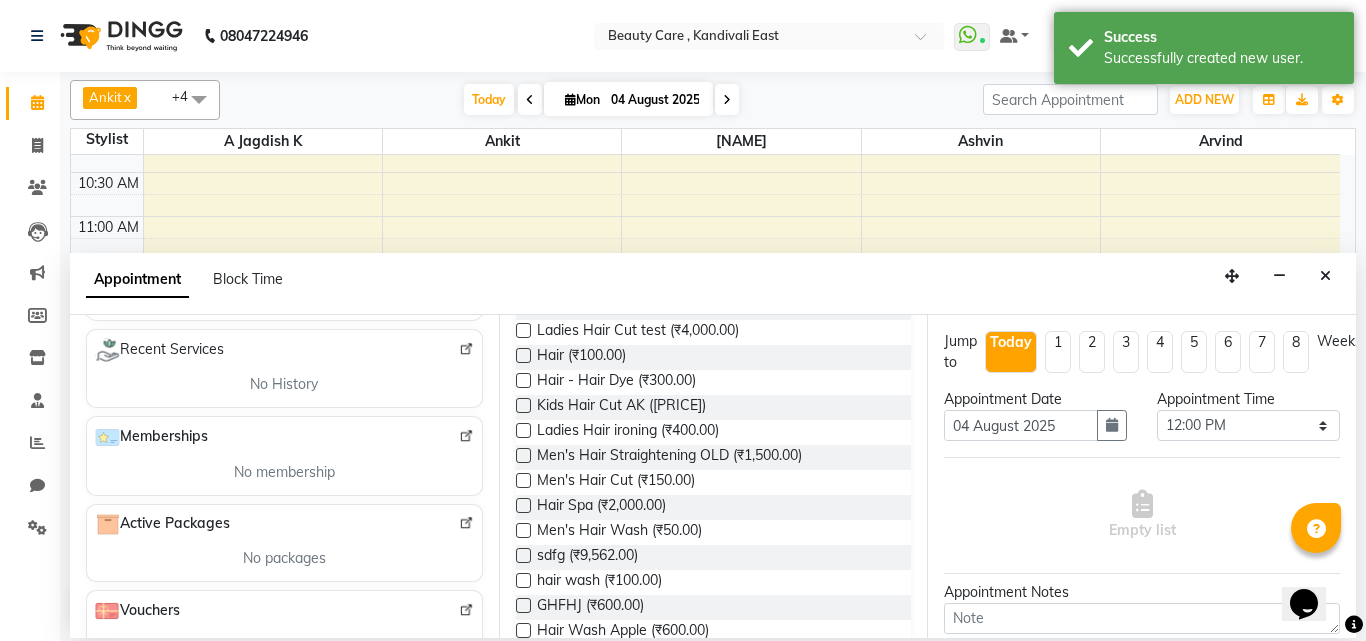 scroll, scrollTop: 362, scrollLeft: 0, axis: vertical 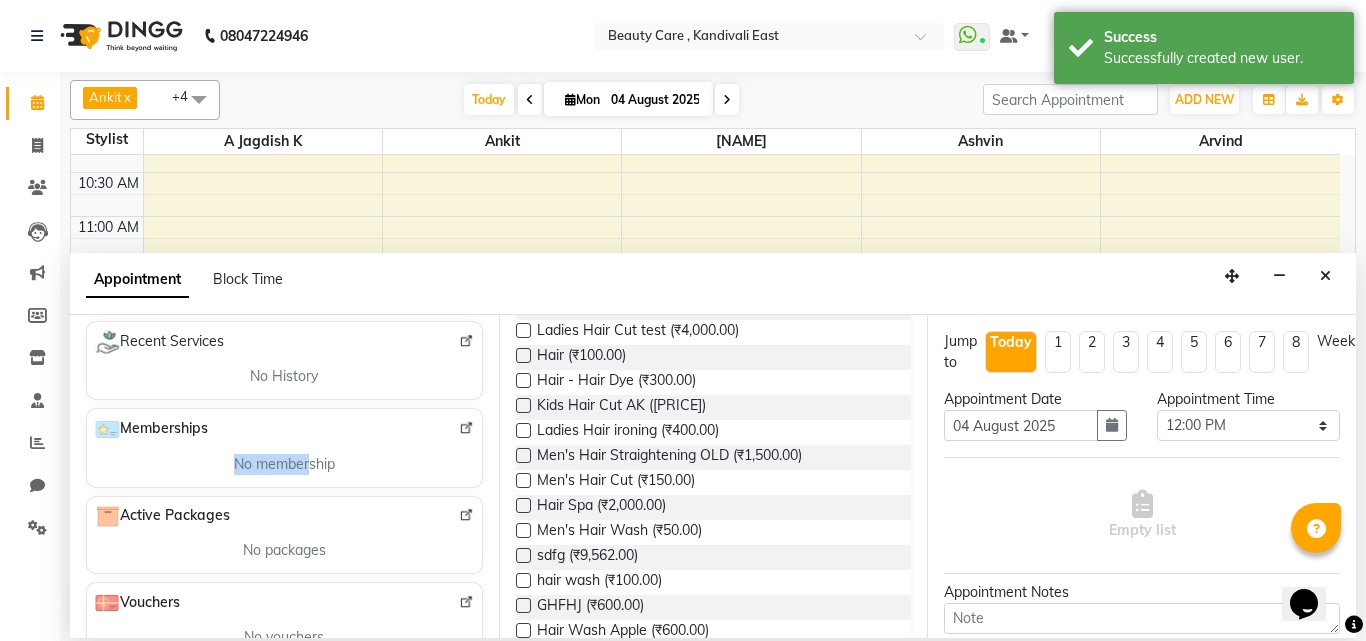 drag, startPoint x: 229, startPoint y: 478, endPoint x: 301, endPoint y: 483, distance: 72.1734 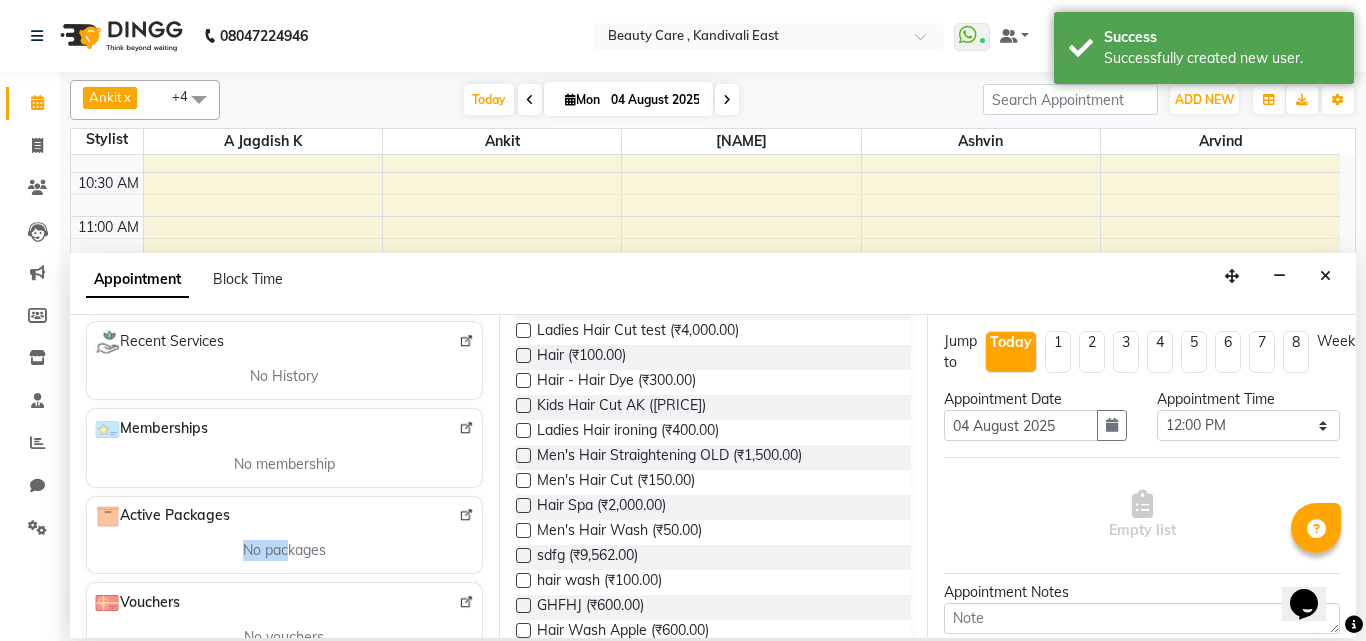 drag, startPoint x: 211, startPoint y: 553, endPoint x: 279, endPoint y: 561, distance: 68.46897 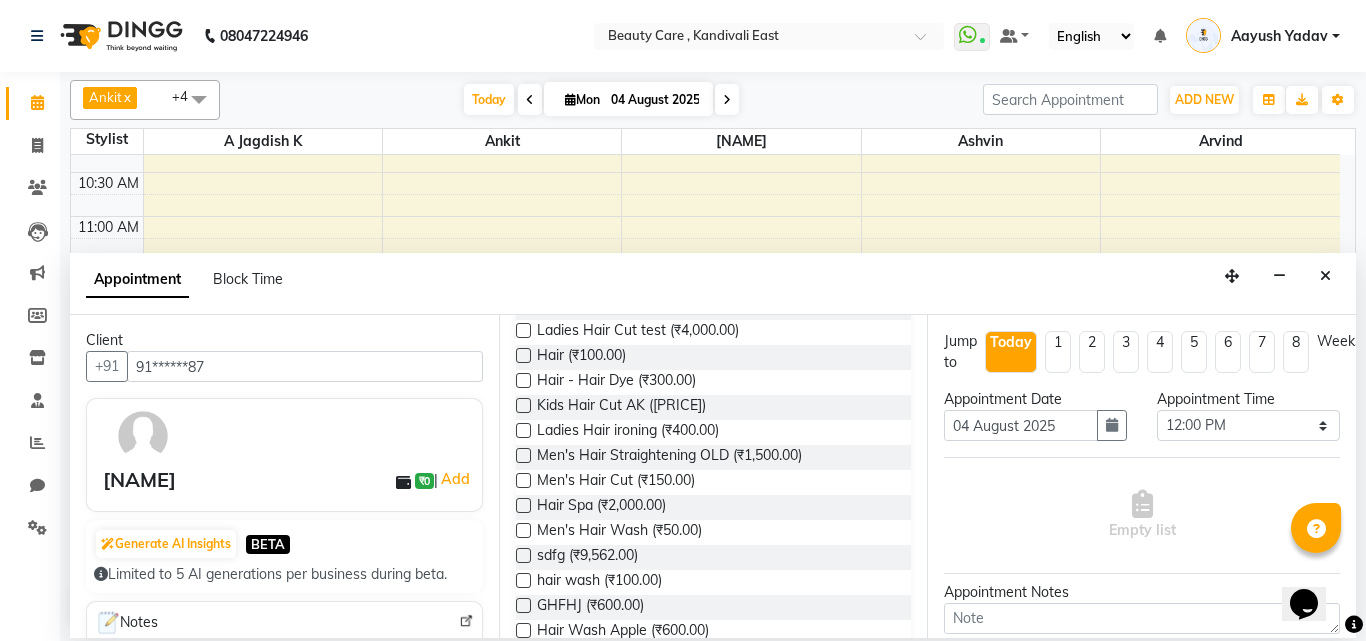 scroll, scrollTop: 0, scrollLeft: 0, axis: both 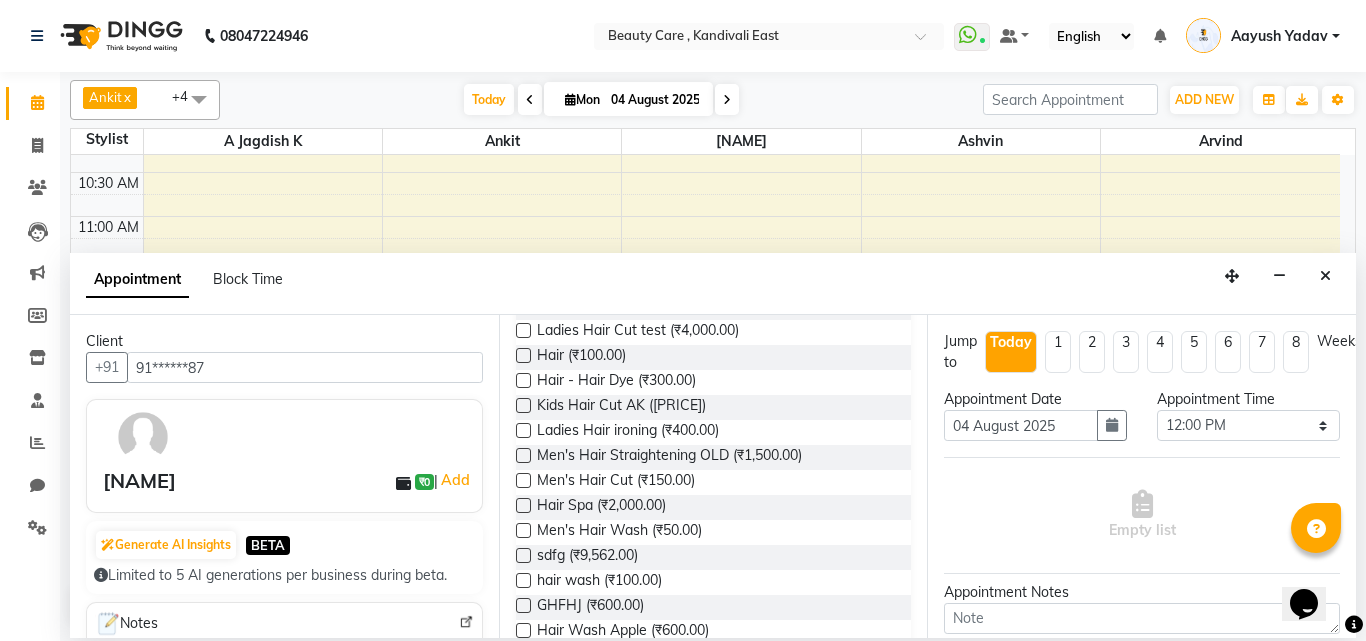 click on "tushar ₹0 | Add" at bounding box center [288, 481] 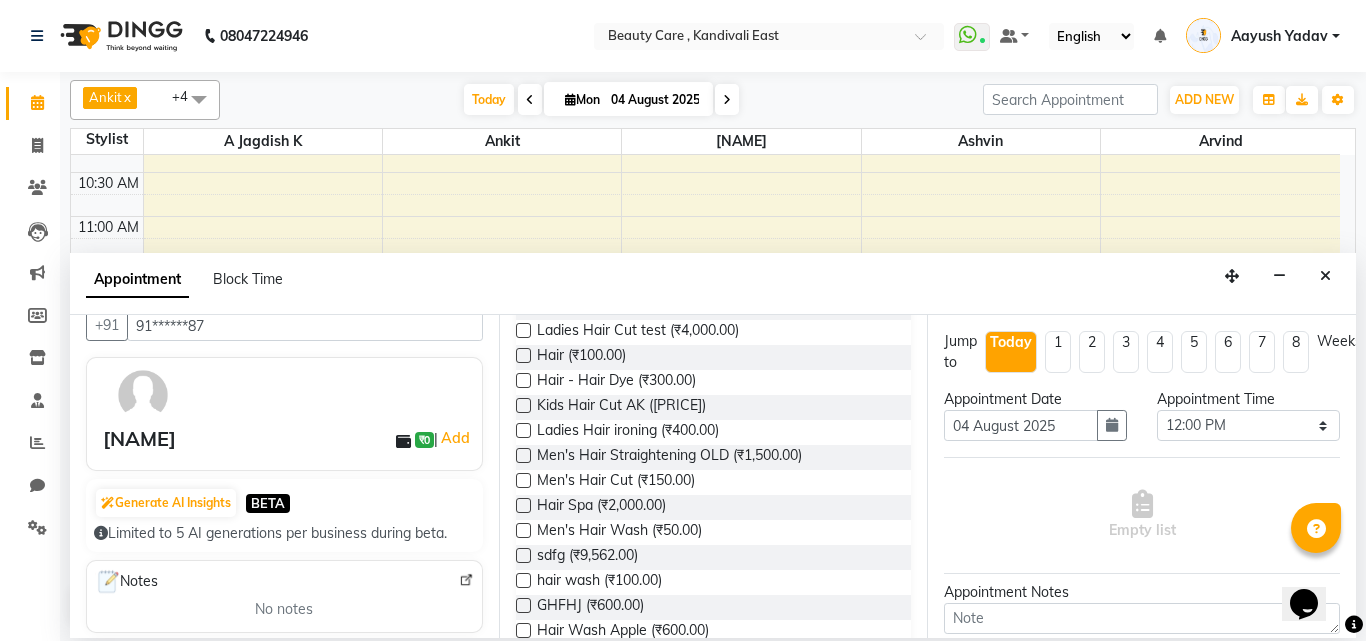 scroll, scrollTop: 45, scrollLeft: 0, axis: vertical 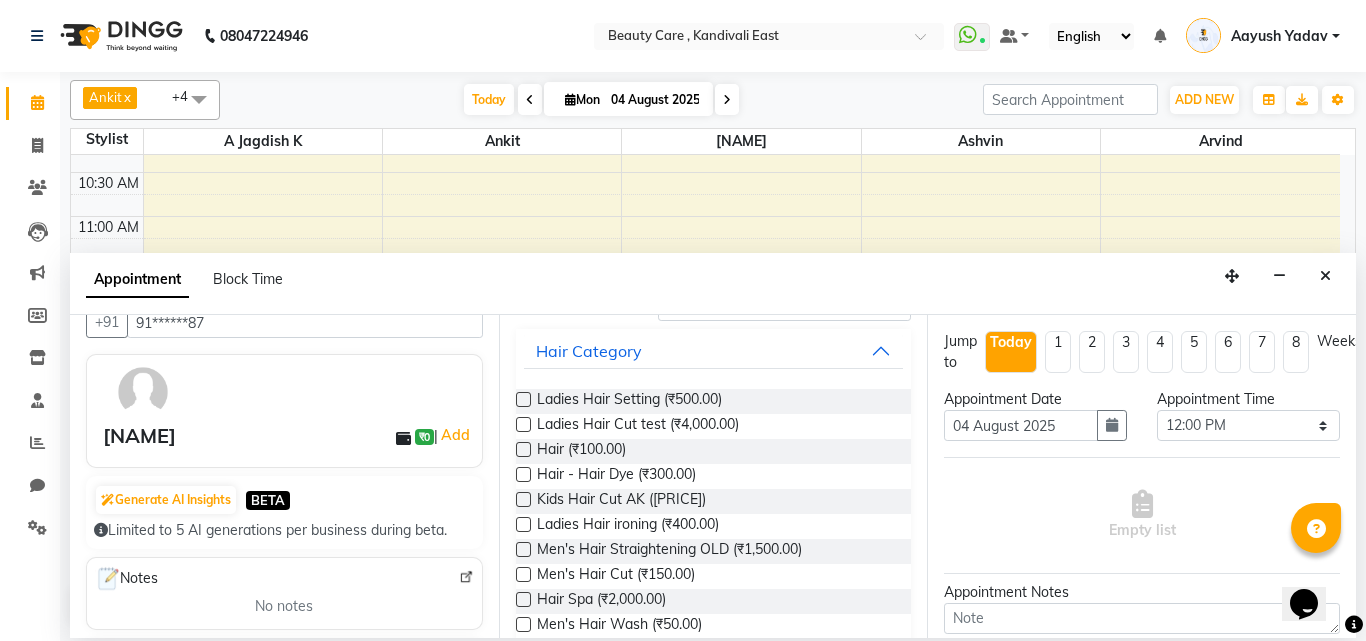click at bounding box center (523, 399) 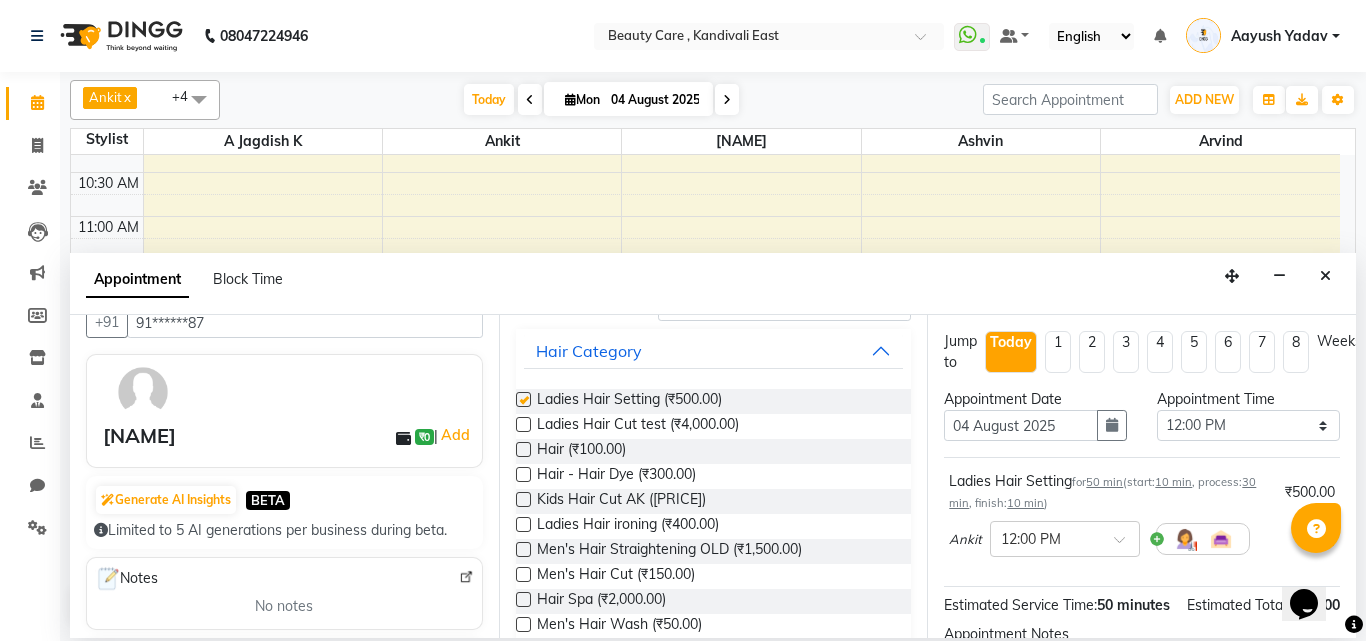 checkbox on "false" 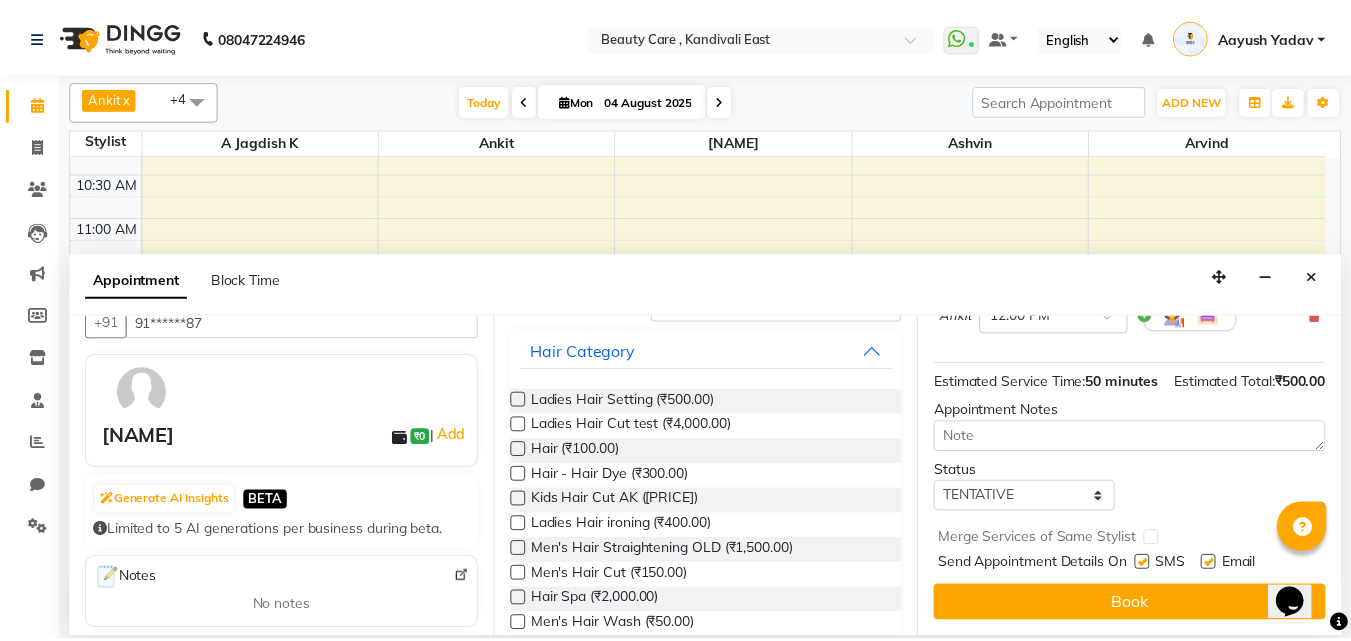scroll, scrollTop: 260, scrollLeft: 0, axis: vertical 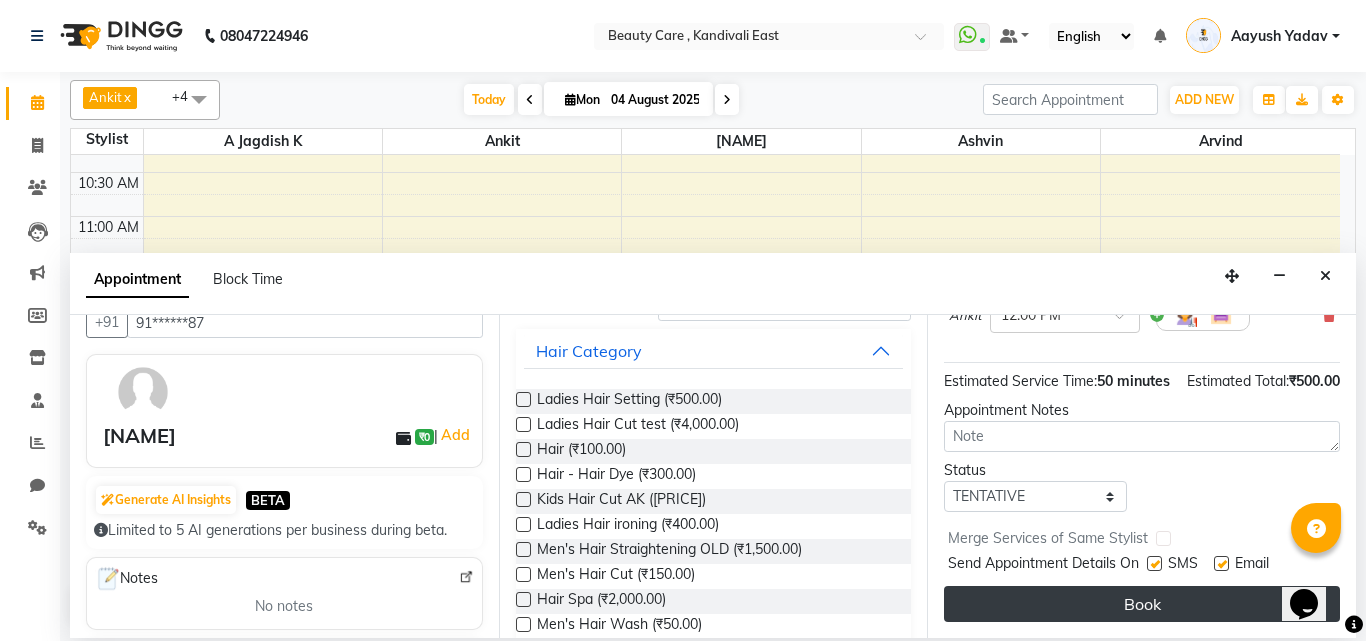 click on "Book" at bounding box center (1142, 604) 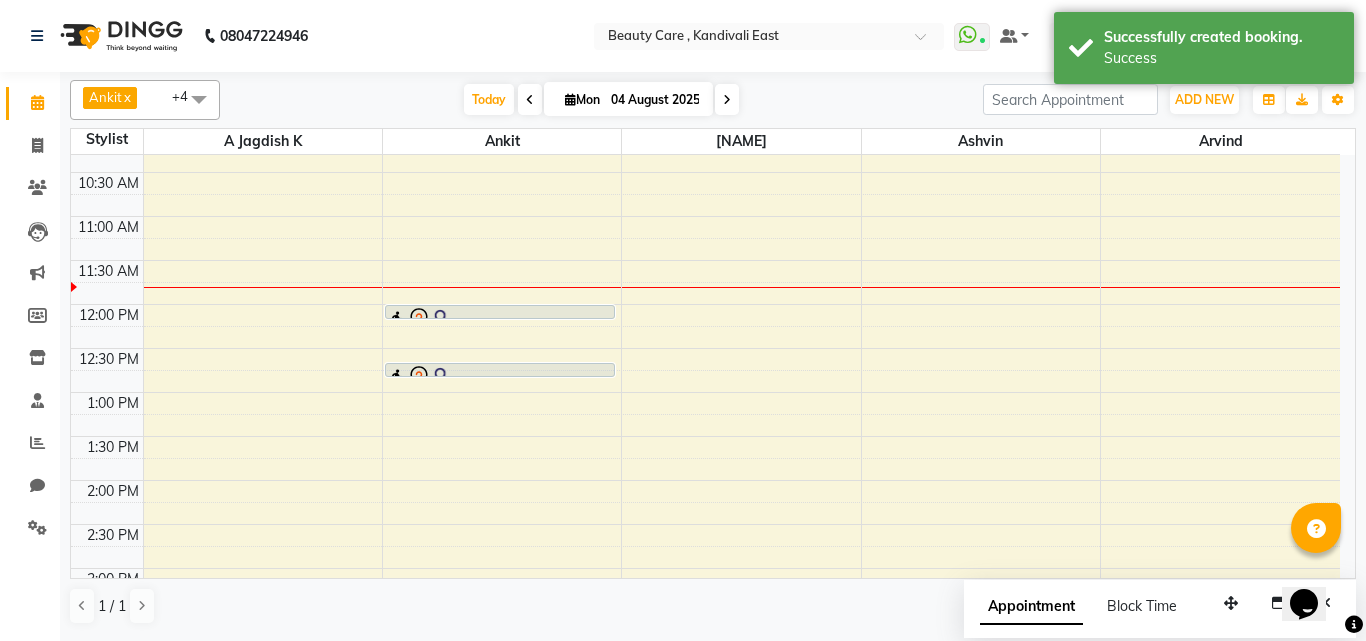 click at bounding box center [441, 319] 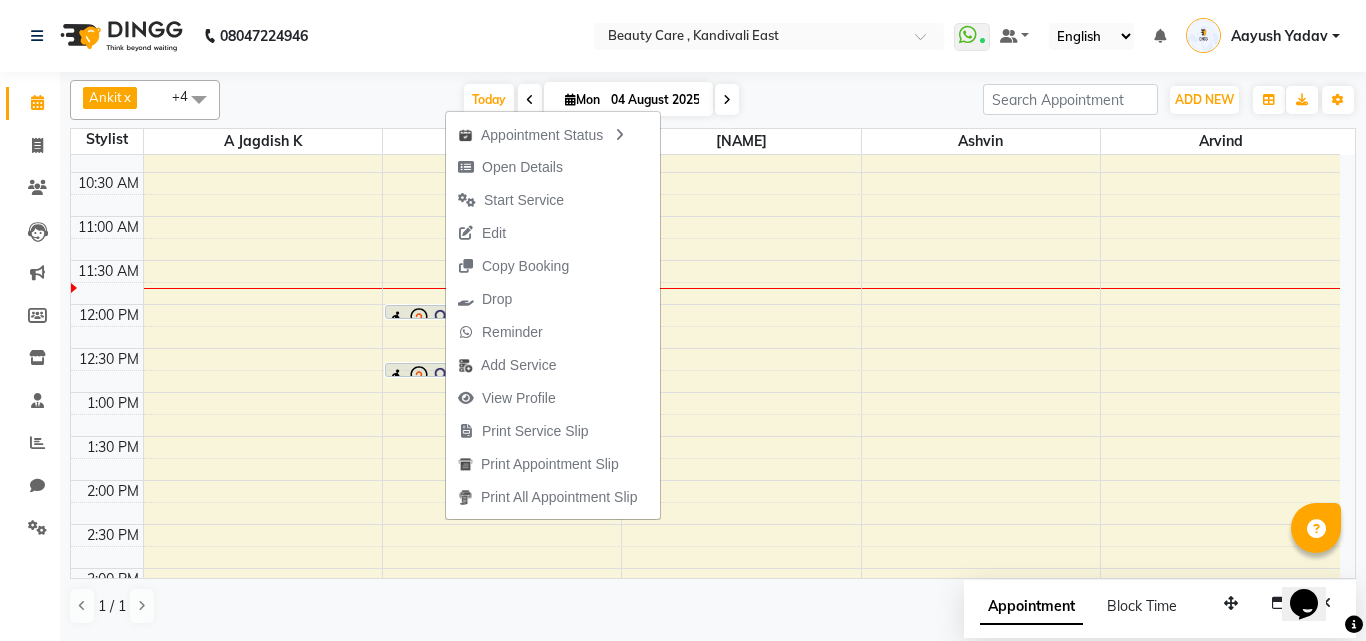 click on "Ankit x Arvind x Ashvin x asif x A Jagdish K x +4 Select All A Jagdish K Admin Akshay Ankit Arvind Ashvin asif Bhakti bhavesh Demo staff dhiraj DINGG Staff Disha Divyani Ganesh JAGDISH MANDEEP KAUR Manual Test DND new staff Ninad Omkar Priyanka QA Staff-1 ram Ross Geller Rupal Samyak Saraf shivam StaffForReports Sukanya sumit Sushmita test Test Staff Vidhi xyz sa Today Mon [DATE] Toggle Dropdown Add Appointment Add Invoice Add Expense Add Attendance Add Client Add Transaction Toggle Dropdown Add Appointment Add Invoice Add Expense Add Attendance Add Client ADD NEW Toggle Dropdown Add Appointment Add Invoice Add Expense Add Attendance Add Client Add Transaction Ankit x Arvind x Ashvin x asif x A Jagdish K x +4 Select All A Jagdish K Admin Akshay Ankit Arvind Ashvin asif Bhakti bhavesh Demo staff dhiraj DINGG Staff Disha Divyani Ganesh JAGDISH MANDEEP KAUR Manual Test DND new staff Ninad Omkar Priyanka QA Staff-1 ram Ross Geller Rupal Samyak Saraf shivam StaffForReports sumit" at bounding box center (713, 100) 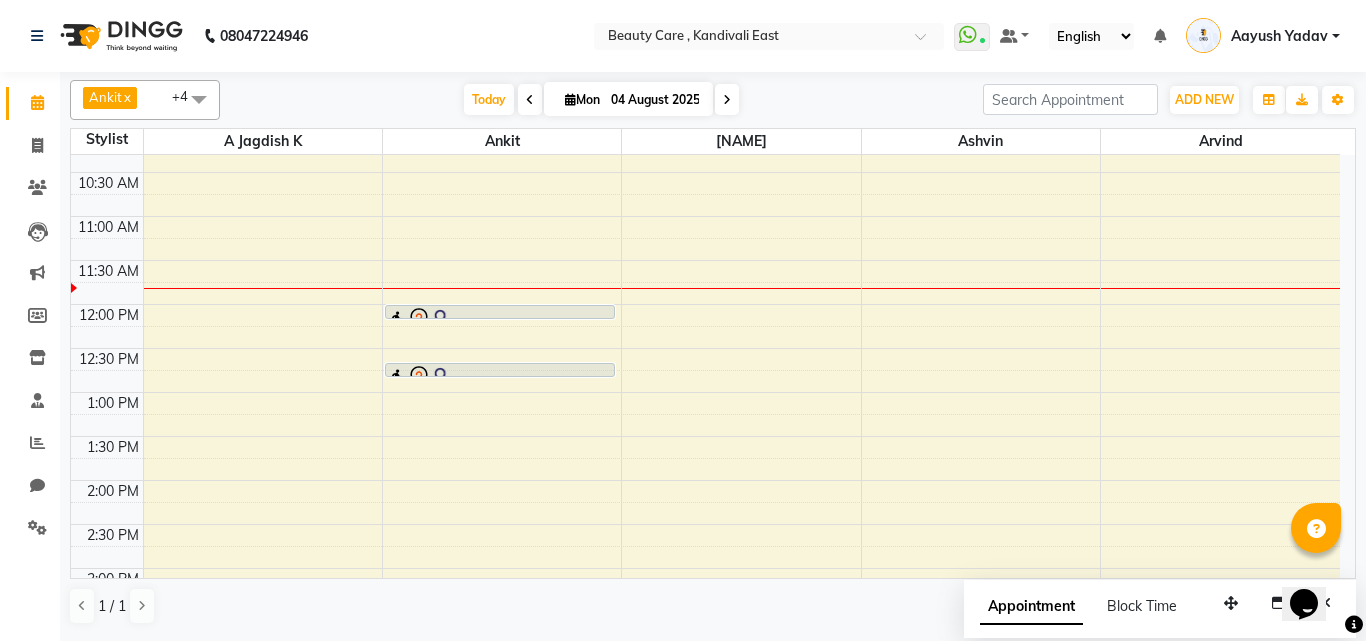 click 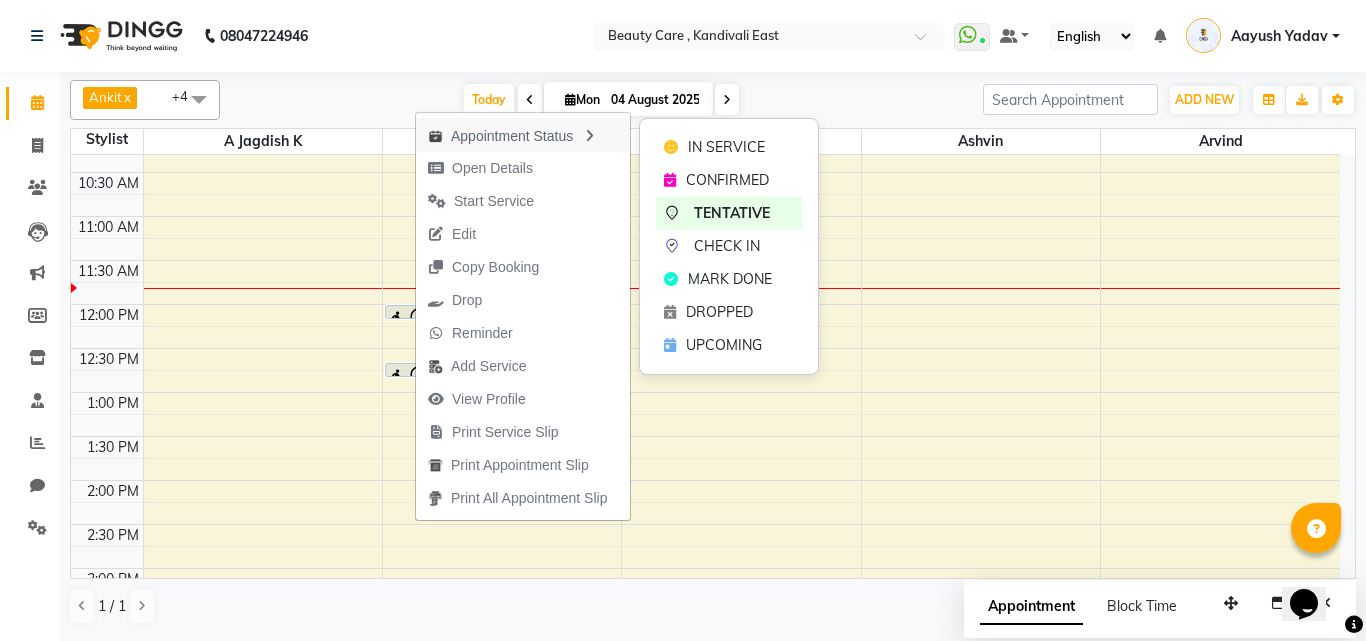 click on "Appointment Status" at bounding box center [523, 135] 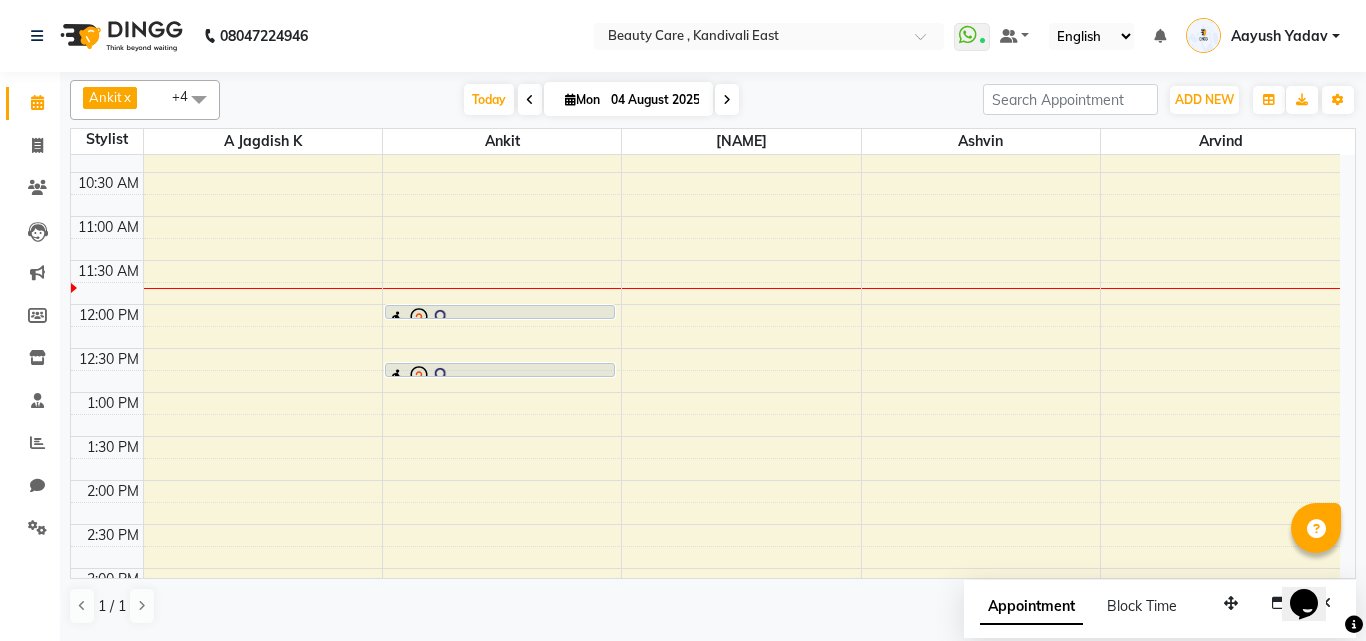 click at bounding box center (500, 319) 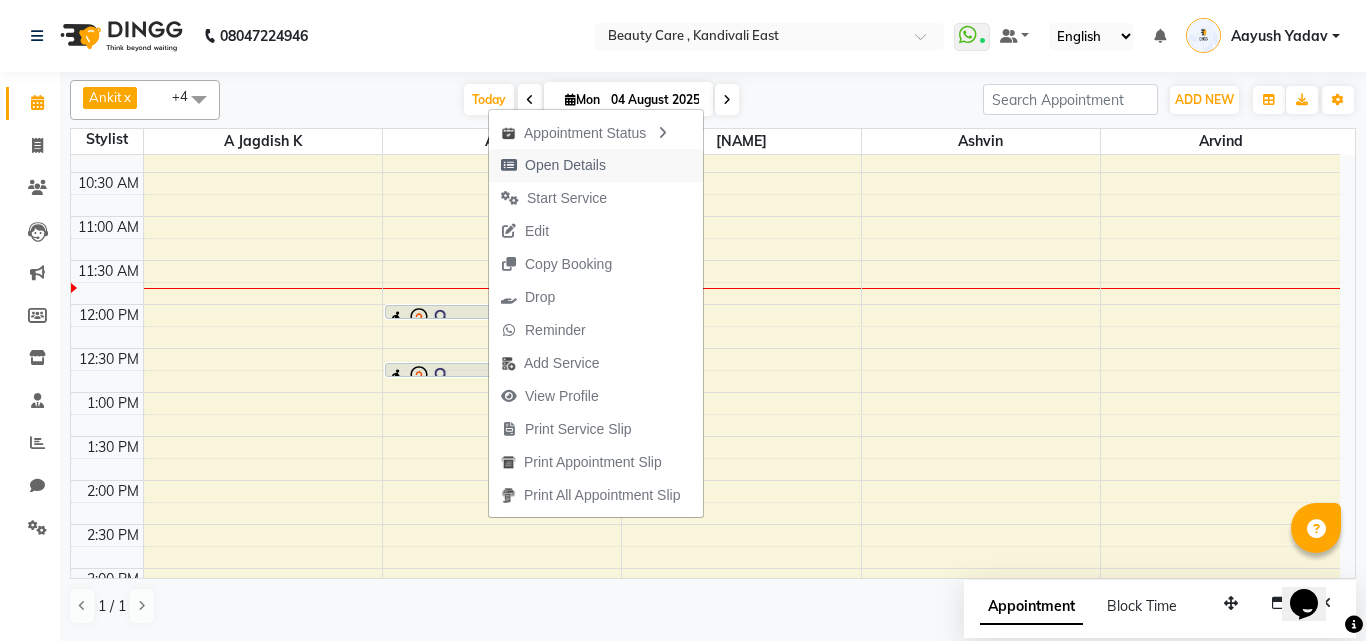 click on "Open Details" at bounding box center (565, 165) 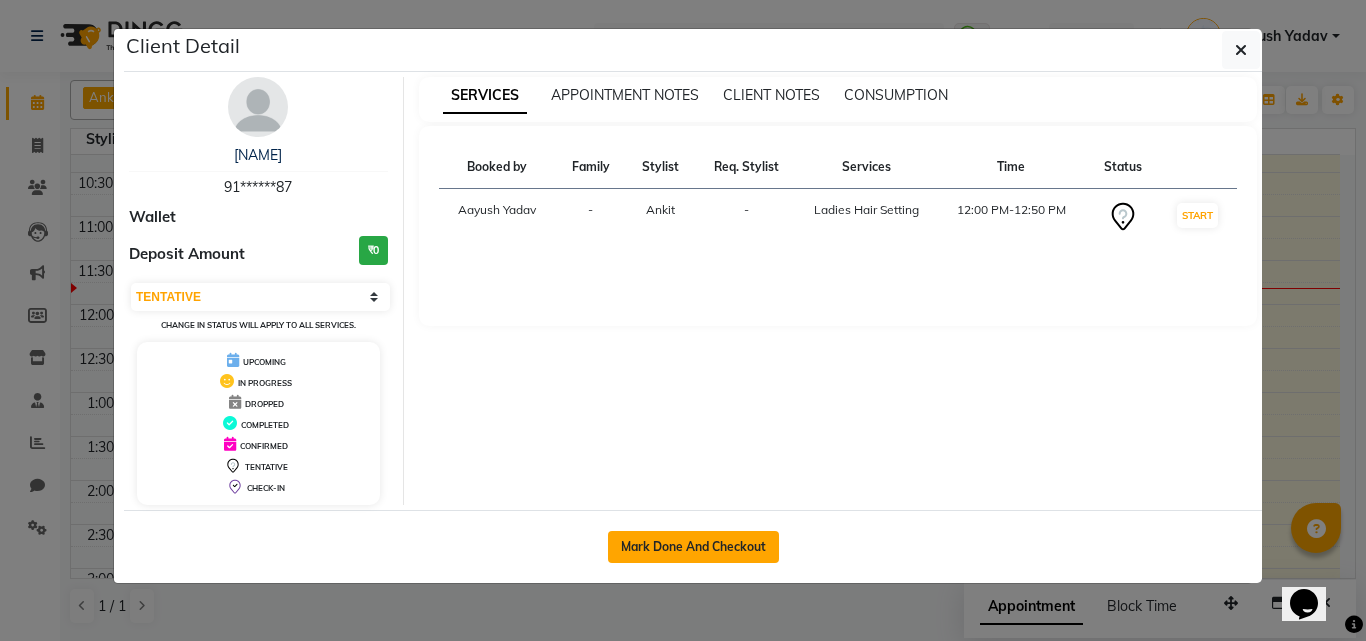 click on "Mark Done And Checkout" 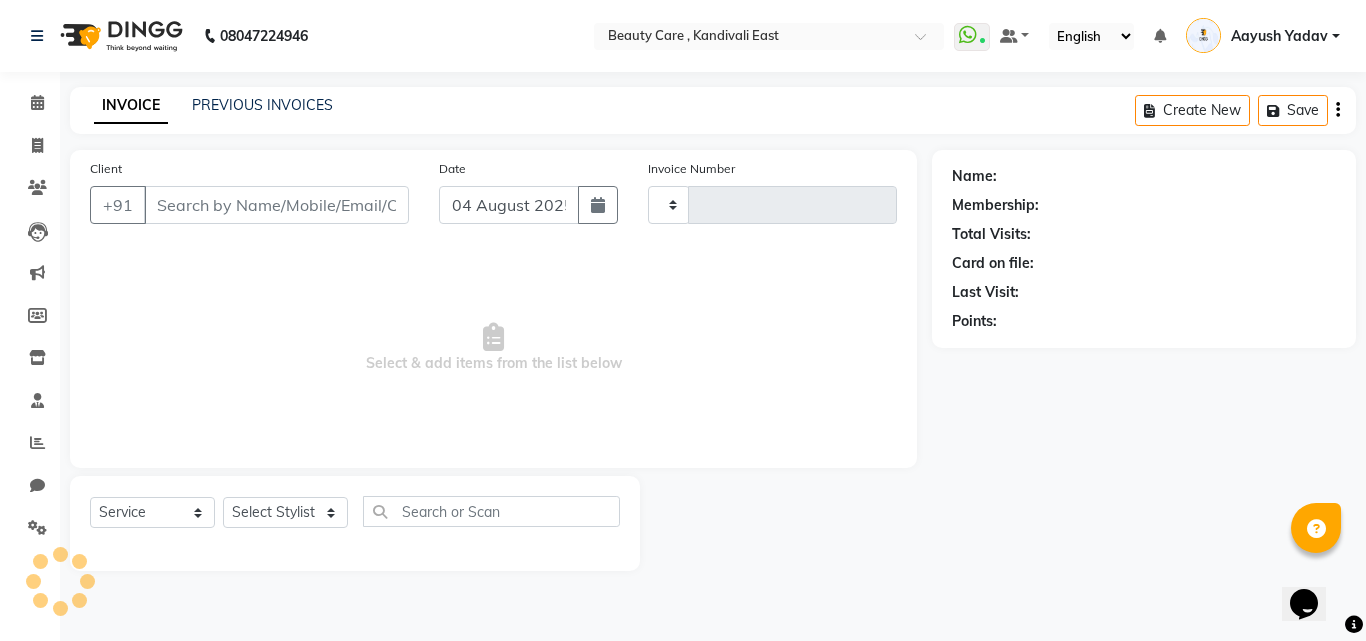 type on "2337" 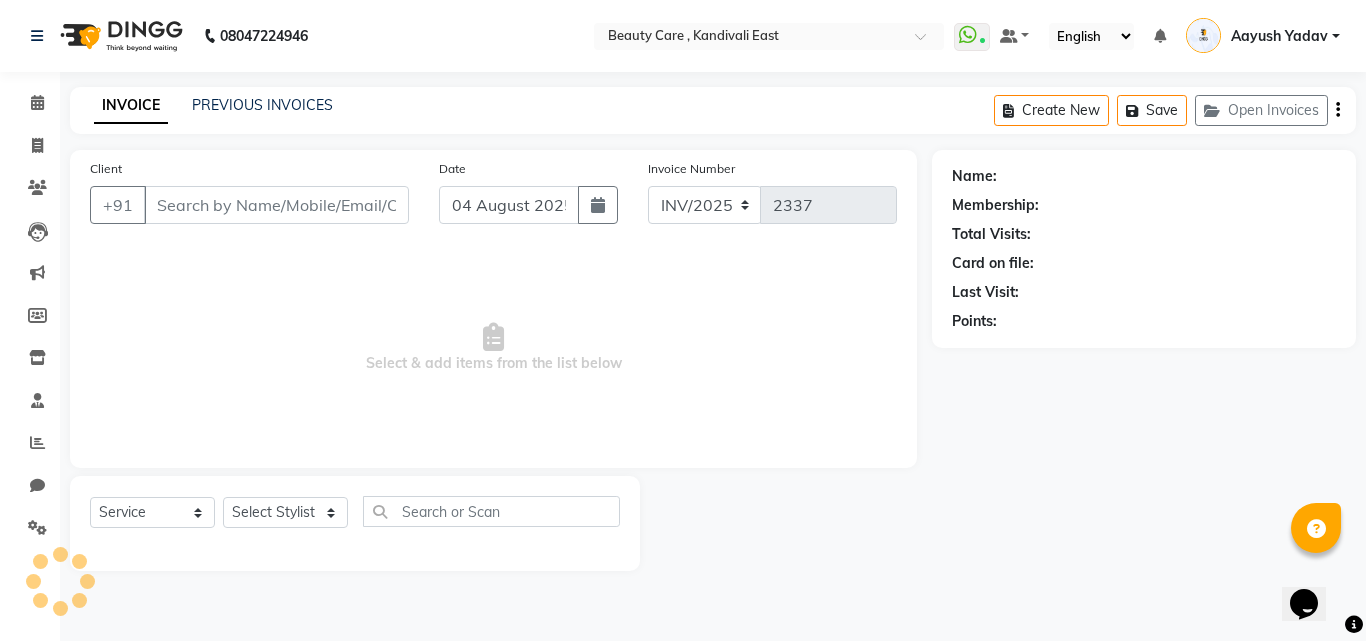 type on "91******87" 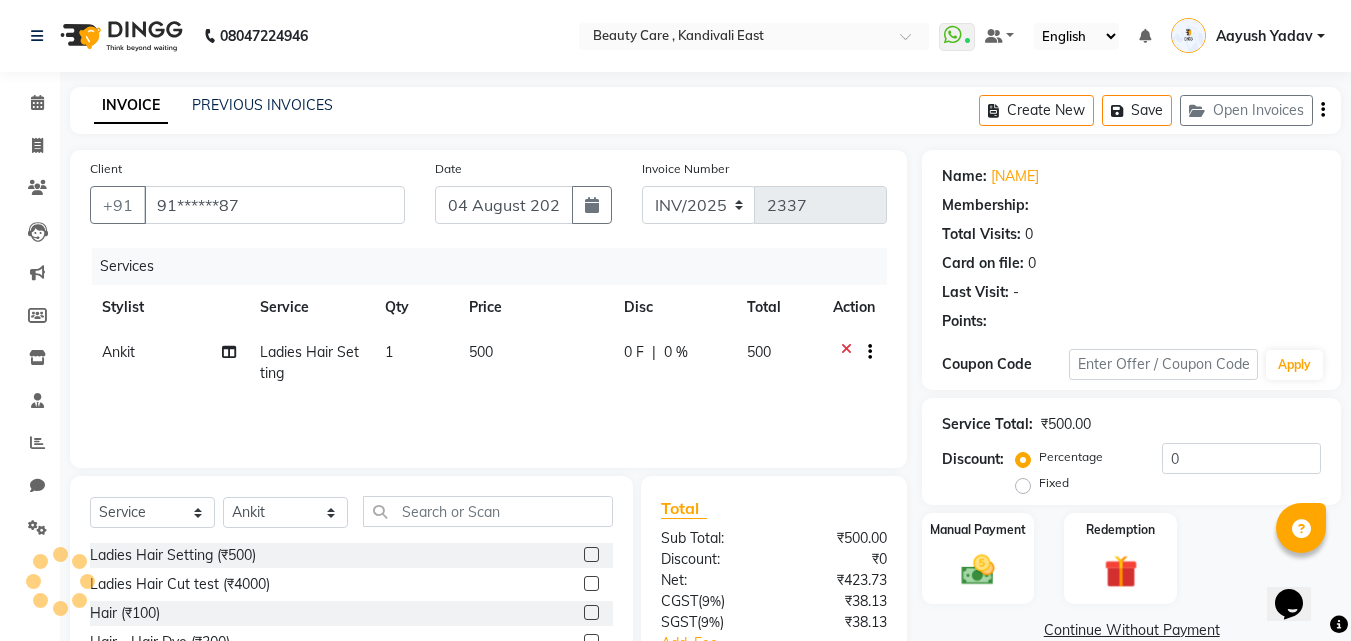 select on "1: Object" 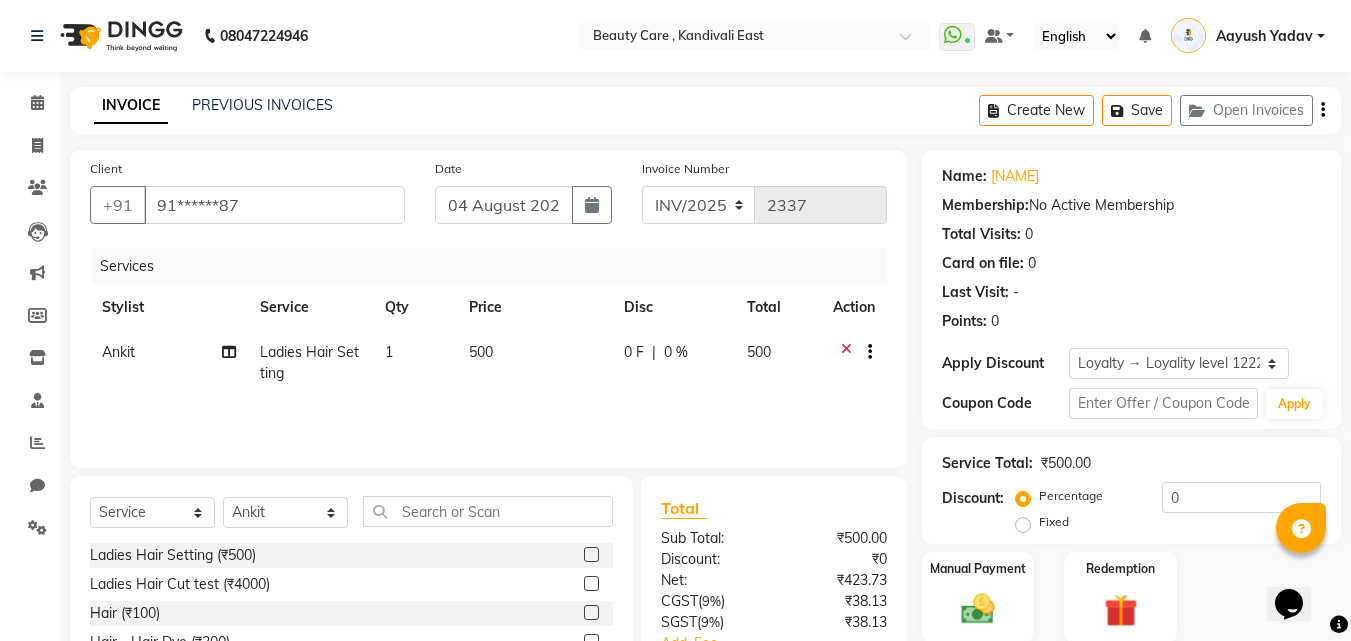 scroll, scrollTop: 97, scrollLeft: 0, axis: vertical 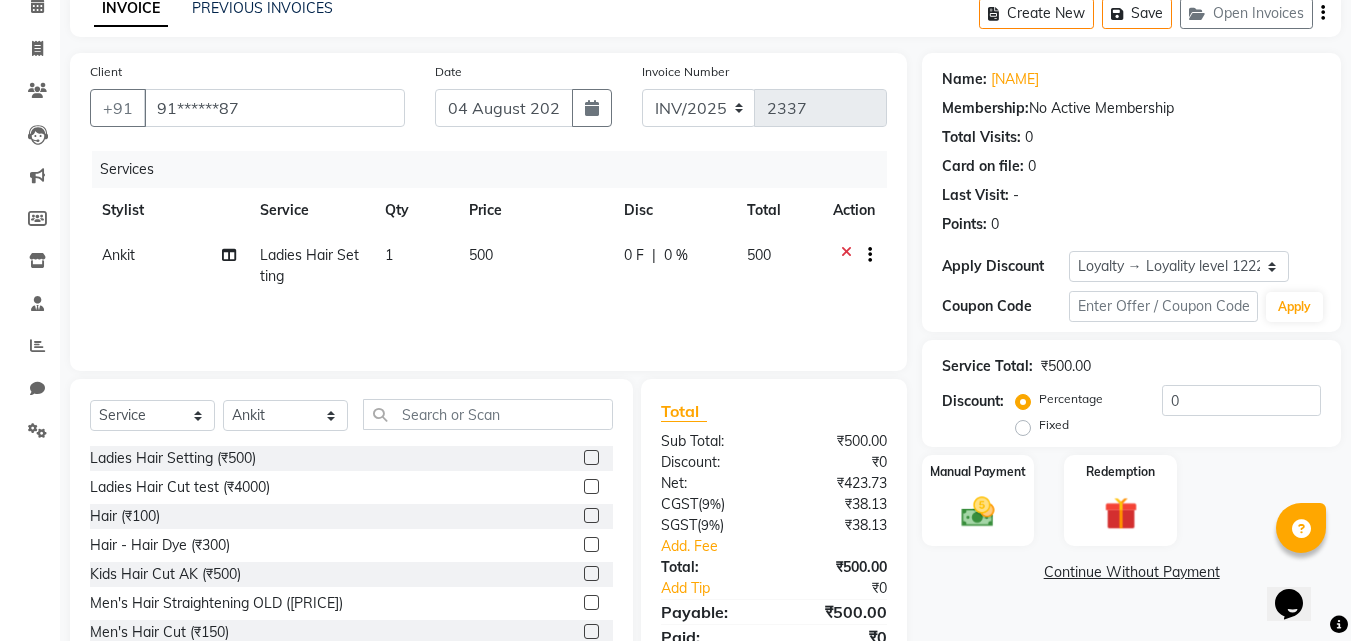 click on "500" 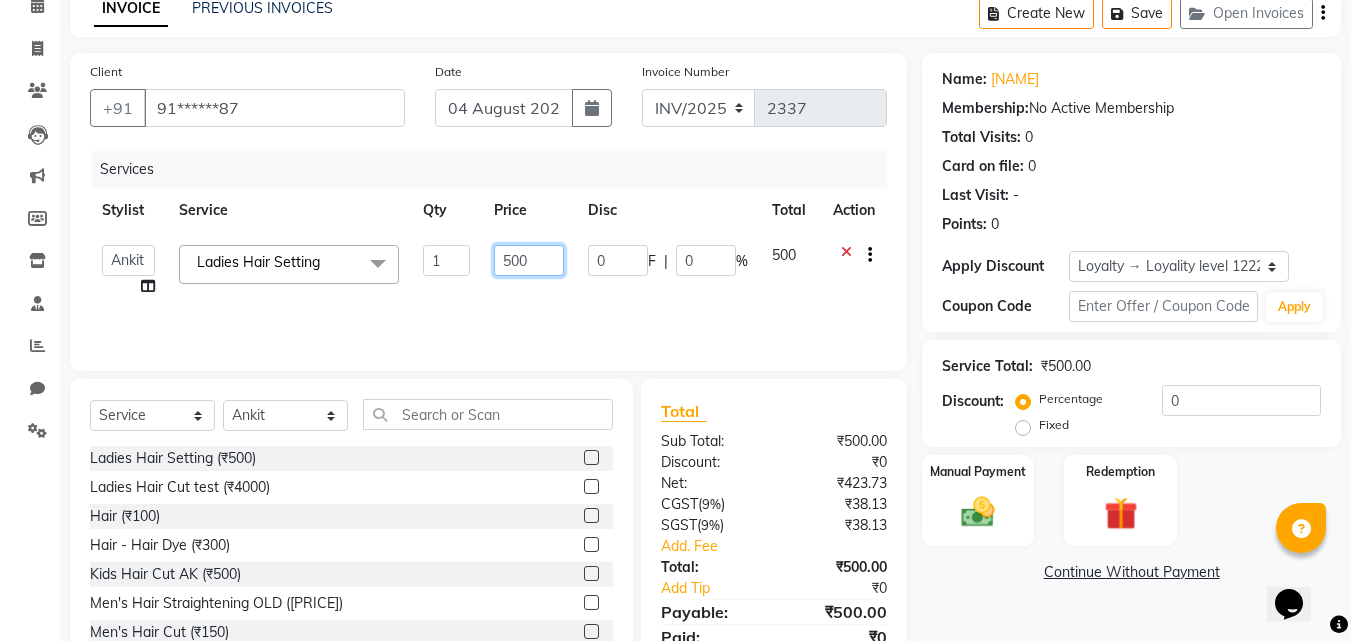 click on "500" 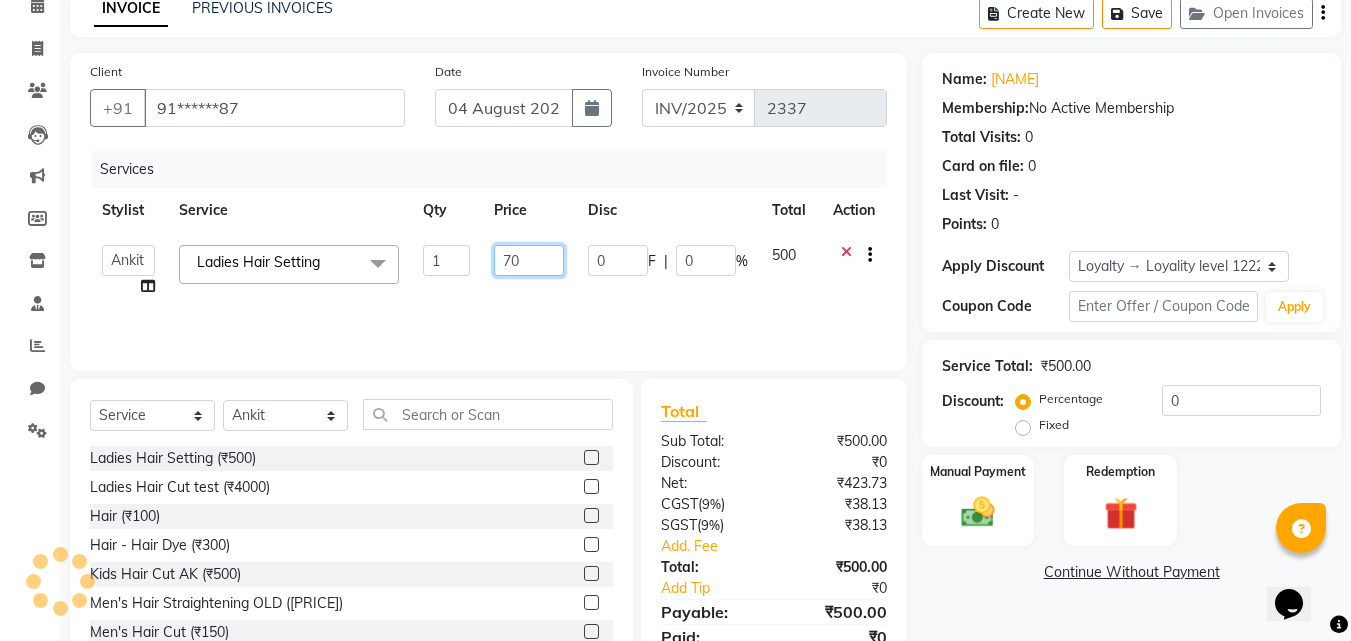 type on "700" 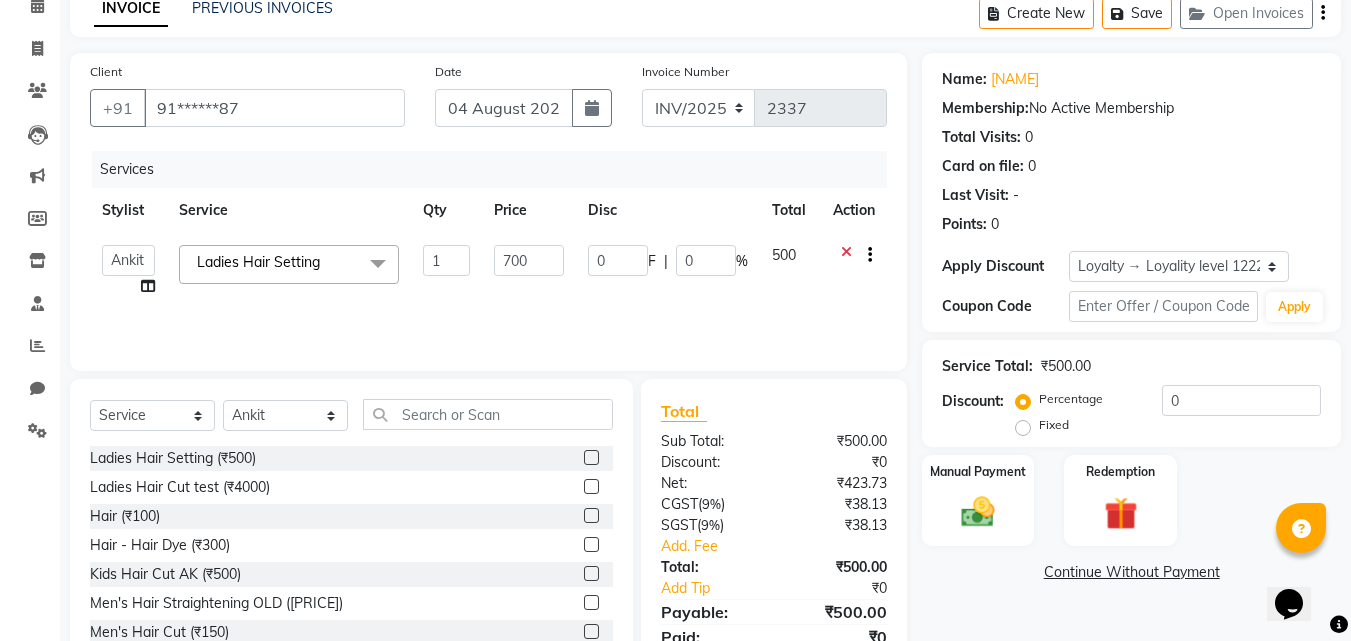 click on "Services Stylist Service Qty Price Disc Total Action  AAAAA   Admin   A [LAST]   [FIRST]   [FIRST]   [FIRST]   [FIRST]   [FIRST]   asif   [FIRST]   [FIRST]    Bhakti   bhavesh   Bikesh   Demo staff    dhiraj   DINGG Staff   Disha   Divyani   Ganesh   harsh   JAGDISH   kiran   Komal   [FIRST] [LAST]   [FIRST] [LAST]    Manual Test DND   [FIRST] [LAST]   new staff   [FIRST]    Omkar   play salon   Prakash   Pranav   Pranil   Praveen   Priyanka   QA Staff-1   Rahul   ram   [FIRST] [LAST]   Ruchi   Rupal   [FIRST] [LAST]   Sandhya   Sanjeevni   shivam   StaffForReports   staff-qa-1   staff-qa-2   staff-qa-3   Sukanya   sumit   [FIRST] [LAST]   Sushmita   test   Test Staff   Vidhi   xyz sa  Ladies Hair Setting  x Ladies Hair Setting (₹500) Ladies Hair Cut test (₹4000) Hair (₹100) Hair - Hair Dye (₹300) Kids Hair Cut AK (₹500) Men's Hair Straightening OLD (₹1500) Men's Hair Cut (₹150) Ladies Hair ironing (₹400) Hair Spa (₹2000) Men's Hair Wash (₹50) sdfg (₹9562) hair wash (₹100) GHFHJ (₹600) 1 700 0 F" 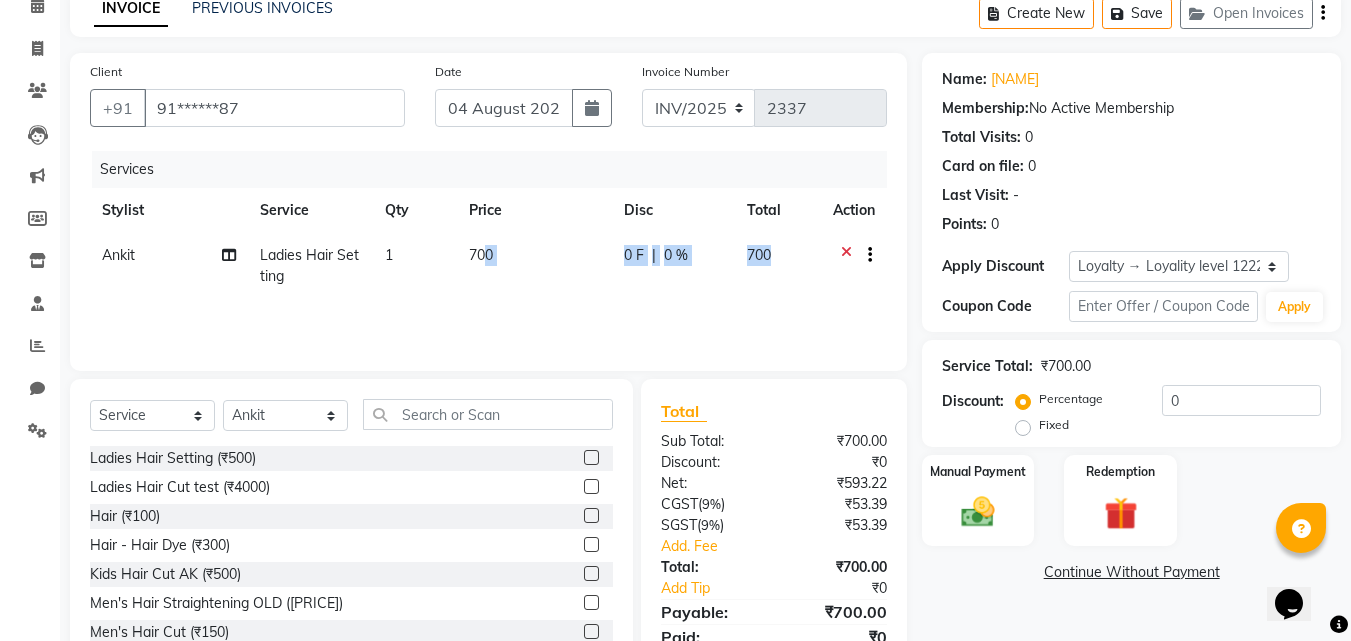 drag, startPoint x: 779, startPoint y: 257, endPoint x: 485, endPoint y: 262, distance: 294.0425 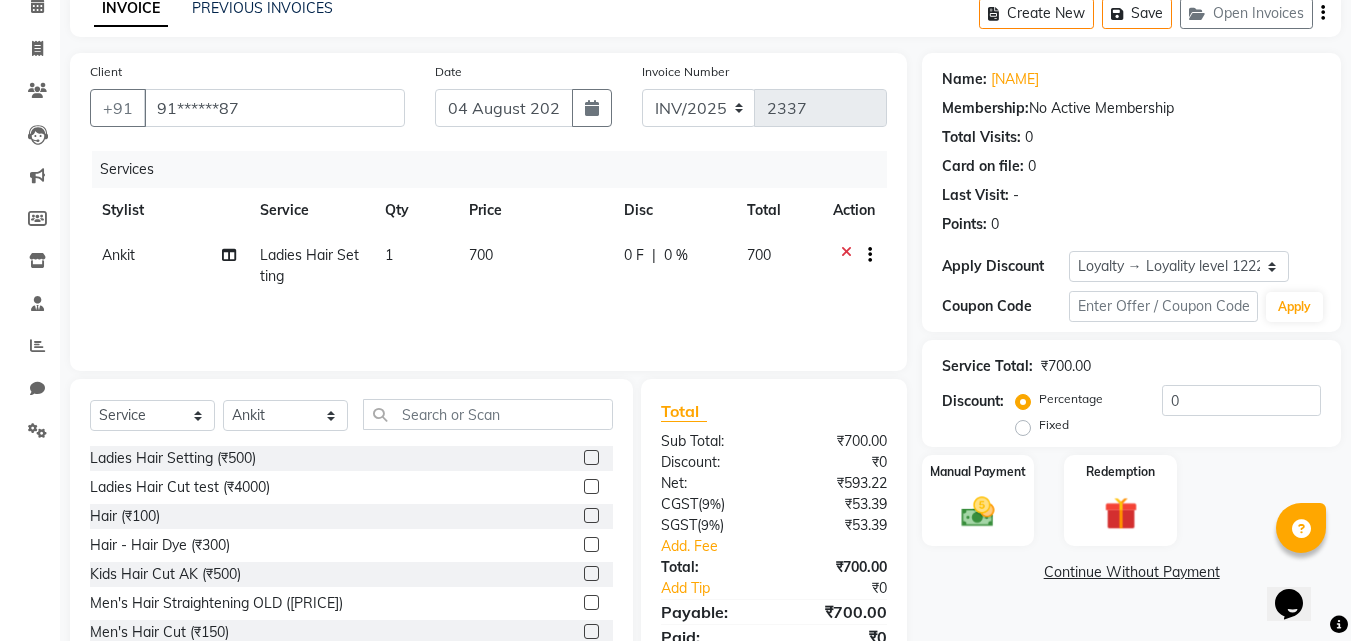 select on "35489" 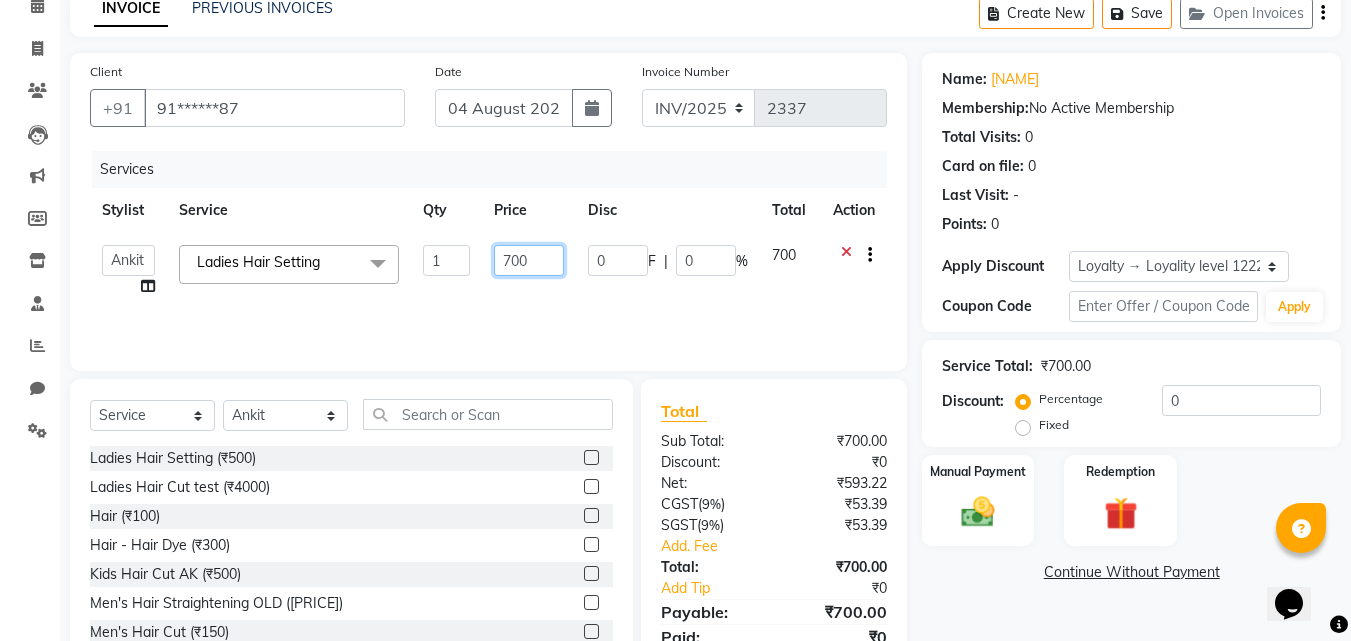 click on "700" 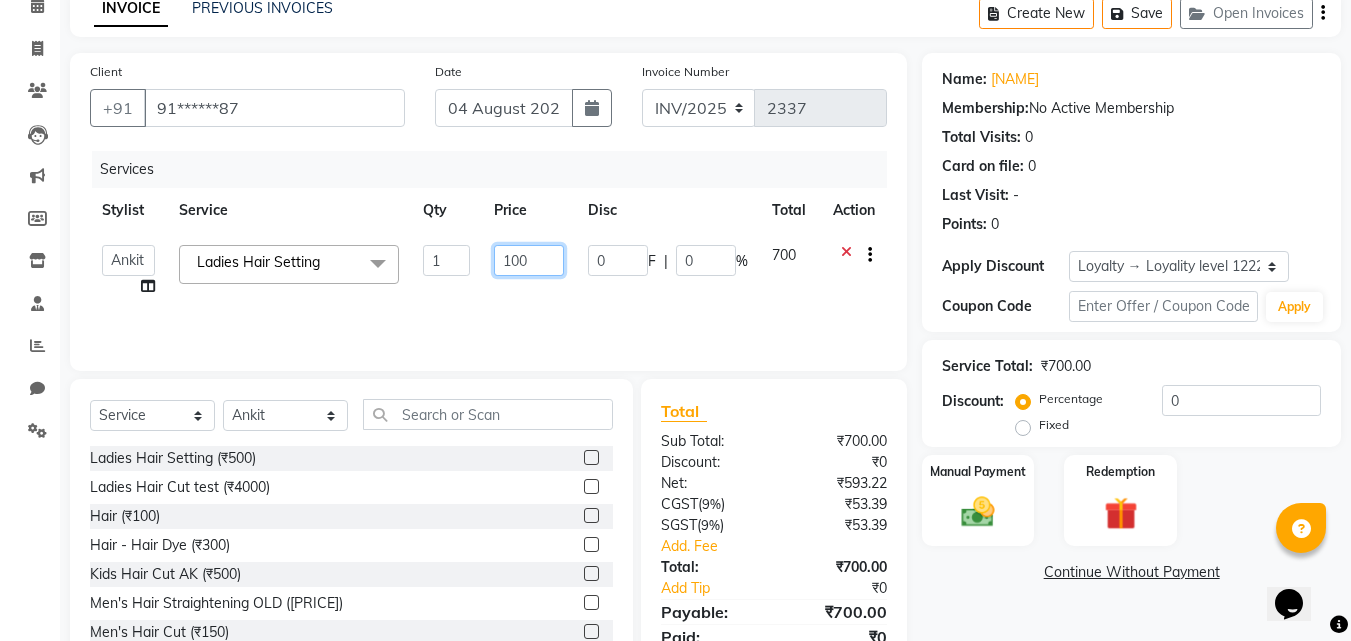 type on "1000" 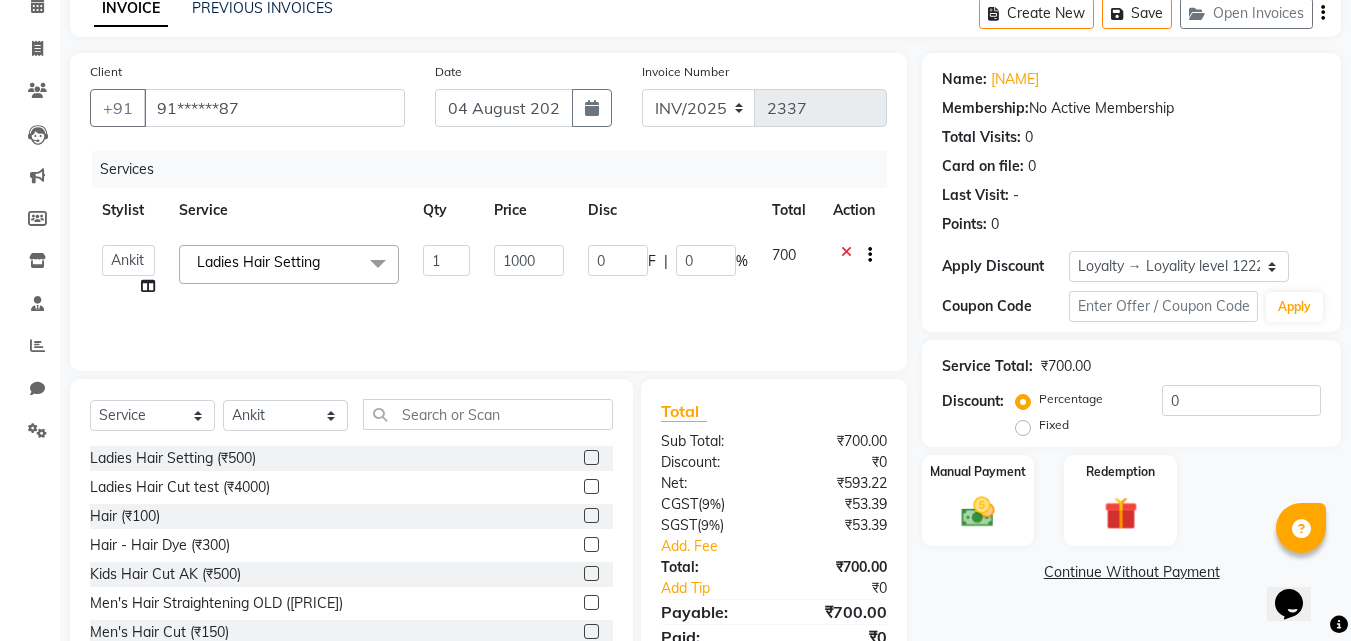 click on "Services Stylist Service Qty Price Disc Total Action  AAAAA   Admin   A Jagdish K   Akshay   [NAME]   Anuja   Arvind   Ashvin   asif   Avinash   Avneesh    [NAME]   bhavesh   Bikesh   Demo staff    dhiraj   DINGG Staff   Disha   Divyani   Ganesh   harsh   JAGDISH   kiran   Komal   Mahendra Vishwakarma   MANDEEP KAUR    Manual Test DND   Neeraj Rode   new staff   Ninad    Omkar   play salon   Prakash   Pranav   Pranil   Praveen   Priyanka   QA Staff-1   Rahul   ram   Ross Geller   Ruchi   Rupal   Samyak Saraf   Sandhya   Sanjeevni   shivam   StaffForReports   staff-qa-1   staff-qa-2   staff-qa-3   Sukanya   sumit   Sumit Kadam   Sushmita   test   Test Staff   Vidhi   xyz sa  Ladies Hair Setting  x Ladies Hair Setting (₹500) Ladies Hair Cut test (₹4000) Hair (₹100) Hair - Hair Dye (₹300) Kids Hair Cut AK (₹500) Men's Hair Straightening OLD (₹1500) Men's Hair Cut (₹150) Ladies Hair ironing (₹400) Hair Spa (₹2000) Men's Hair Wash (₹50) sdfg (₹9562) hair wash (₹100) GHFHJ (₹600) 1 1000 0" 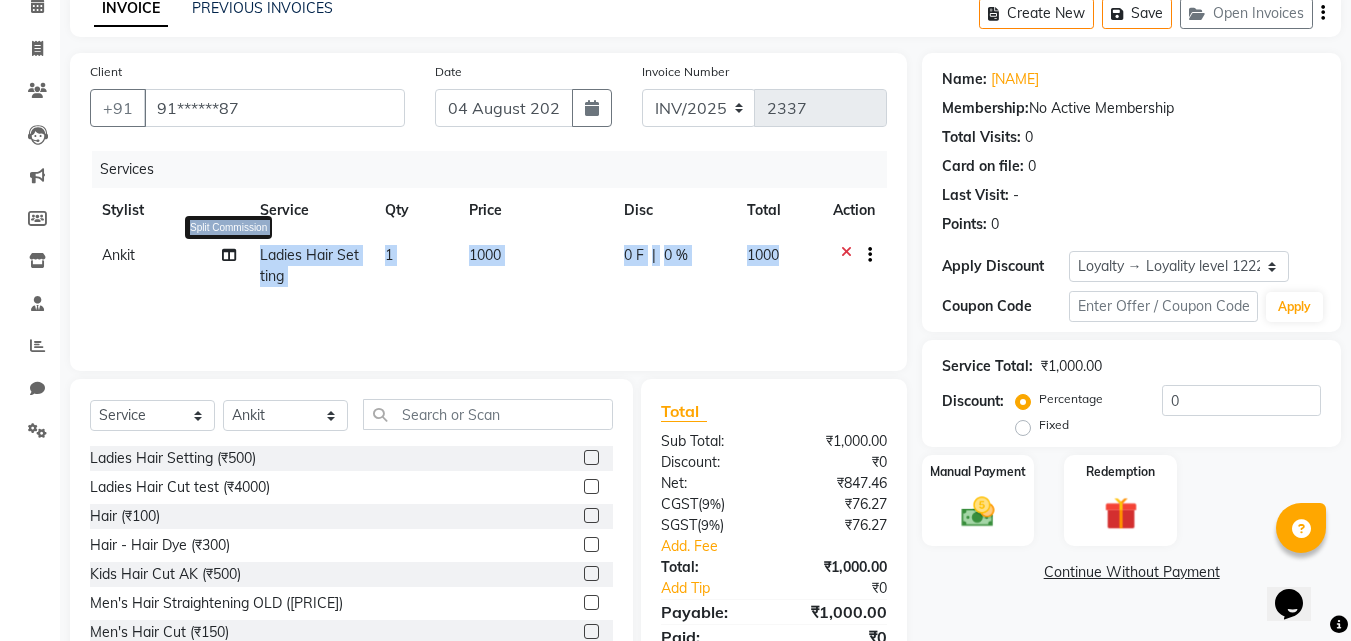 drag, startPoint x: 787, startPoint y: 262, endPoint x: 234, endPoint y: 251, distance: 553.1094 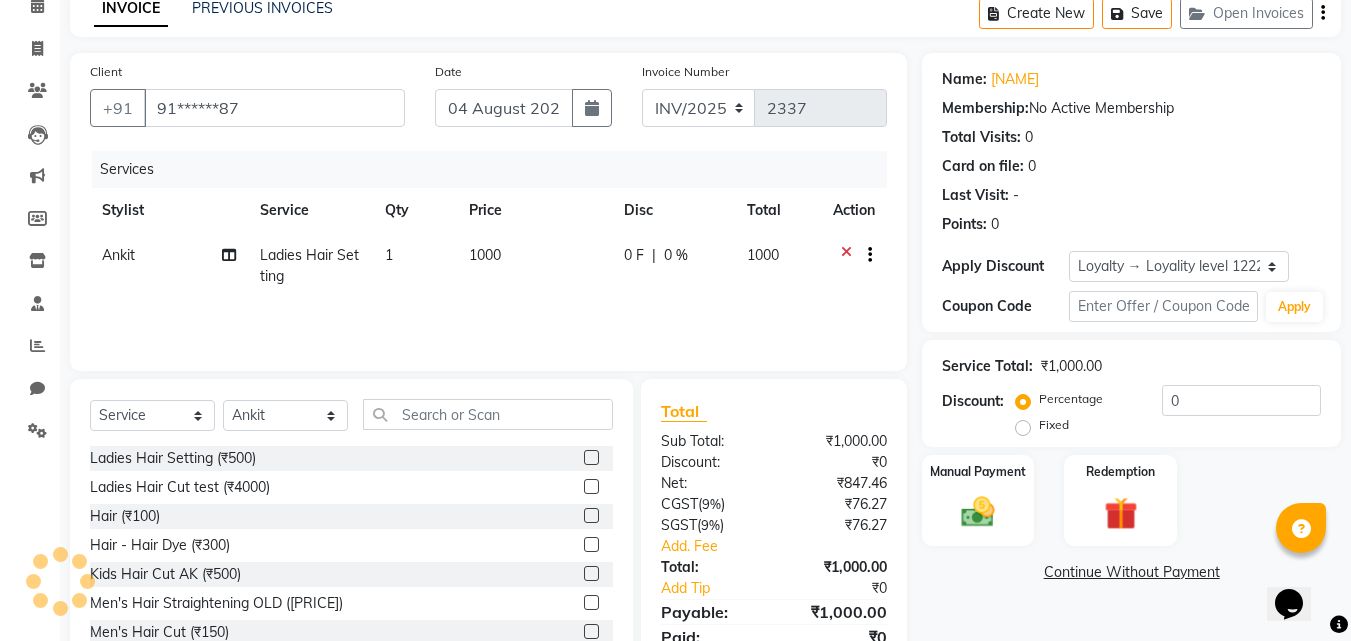 click on "Services Stylist Service Qty Price Disc Total Action [NAME] Ladies Hair Setting 1 1000 0 F | 0 % 1000" 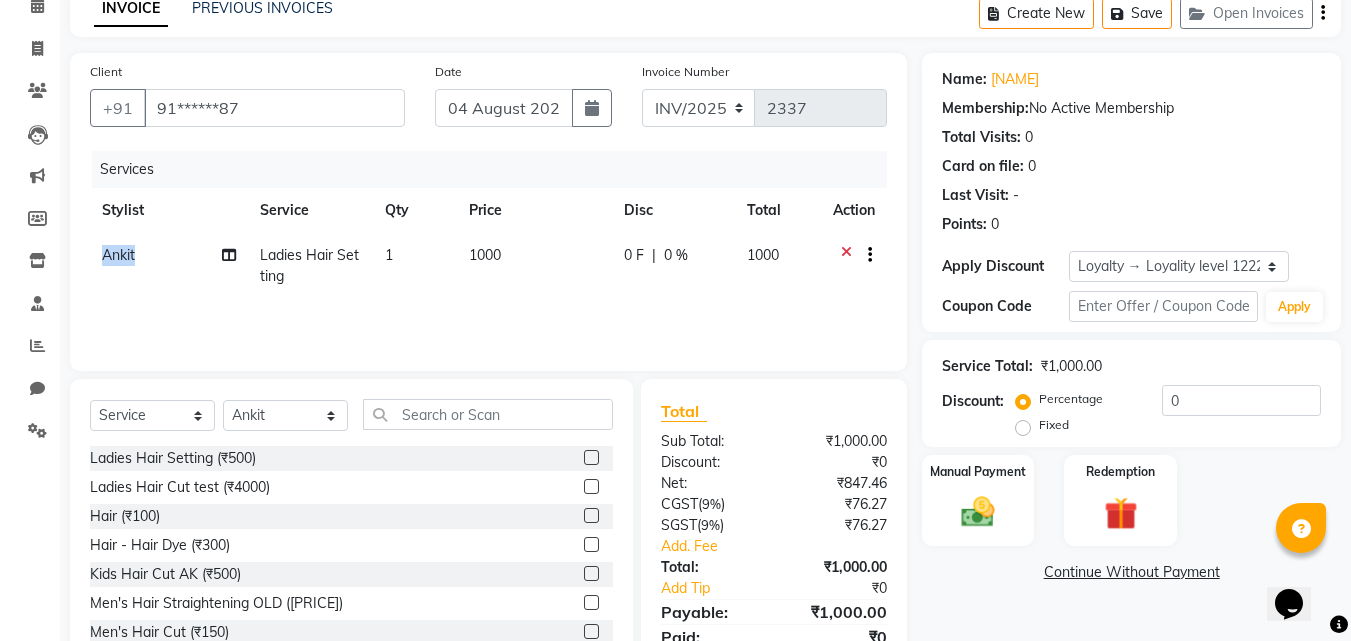 drag, startPoint x: 160, startPoint y: 269, endPoint x: 95, endPoint y: 253, distance: 66.94027 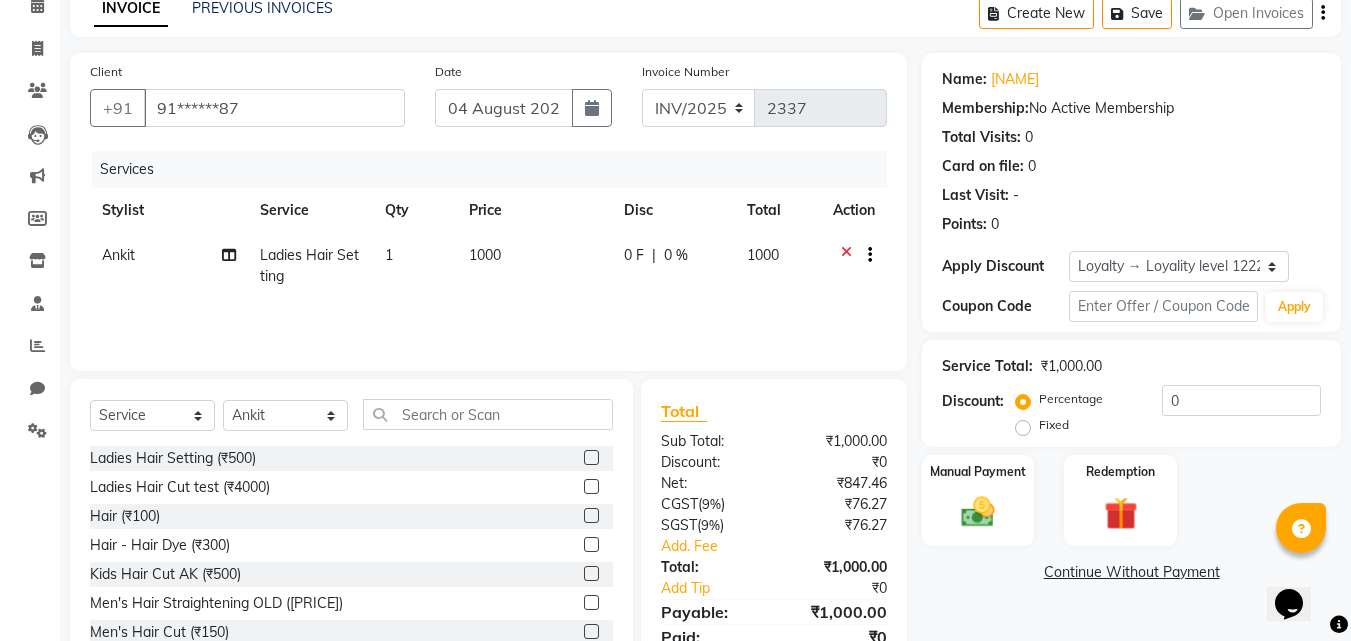 select on "35489" 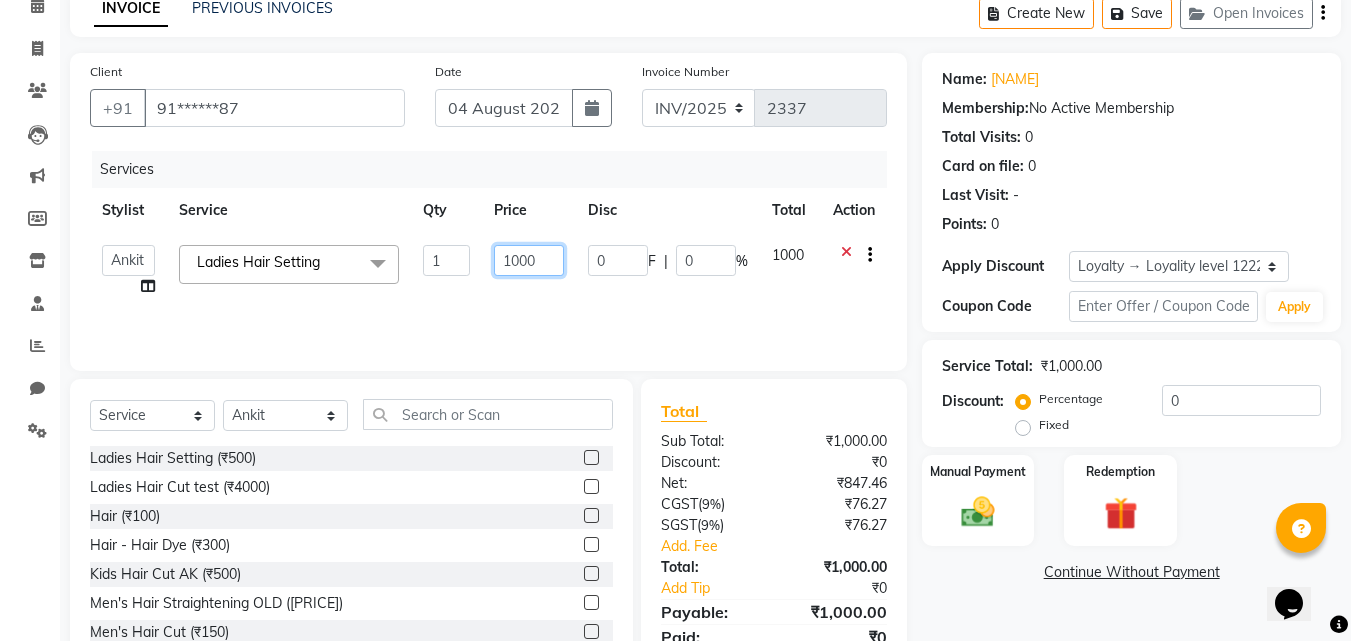 drag, startPoint x: 541, startPoint y: 264, endPoint x: 497, endPoint y: 263, distance: 44.011364 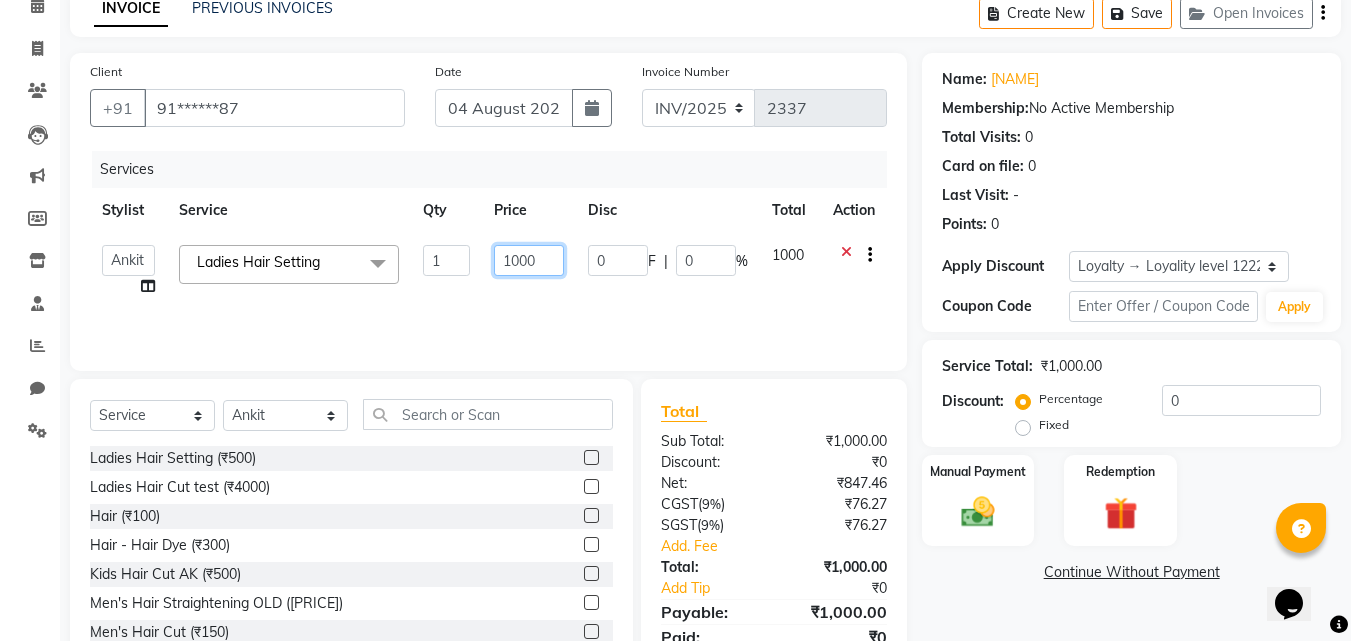 click on "1000" 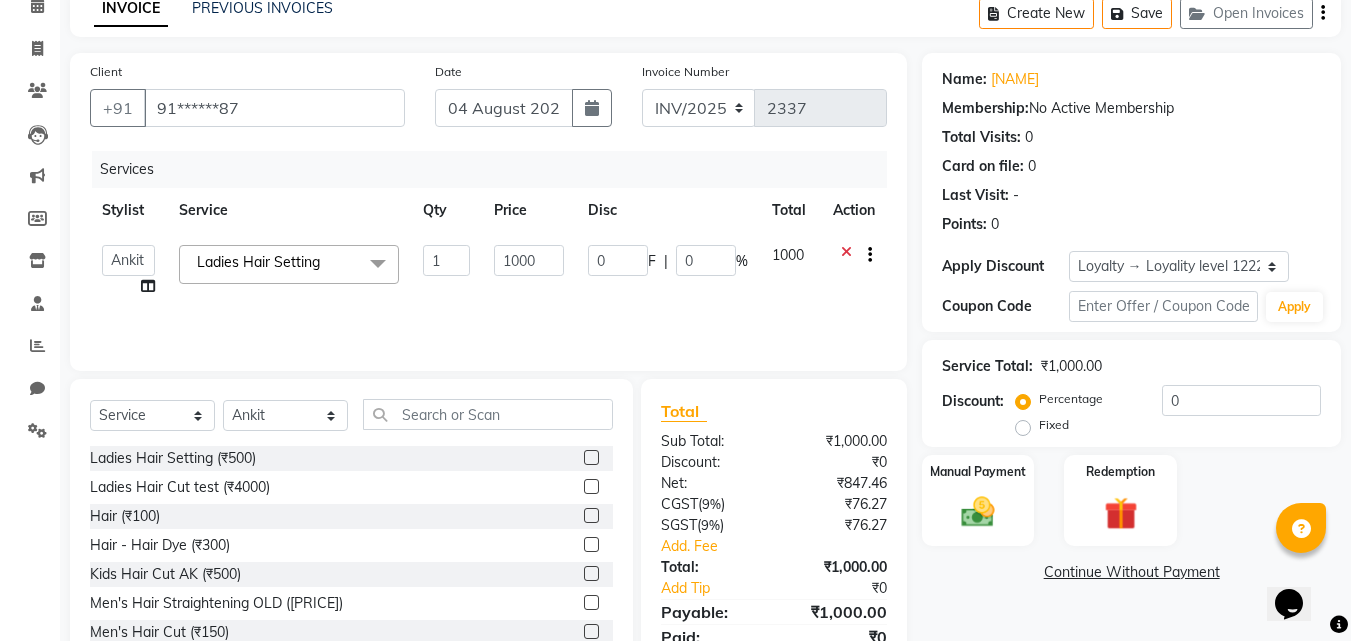click on "Services Stylist Service Qty Price Disc Total Action  AAAAA   Admin   A Jagdish K   Akshay   [NAME]   Anuja   Arvind   Ashvin   asif   Avinash   Avneesh    [NAME]   bhavesh   Bikesh   Demo staff    dhiraj   DINGG Staff   Disha   Divyani   Ganesh   harsh   JAGDISH   kiran   Komal   Mahendra Vishwakarma   MANDEEP KAUR    Manual Test DND   Neeraj Rode   new staff   Ninad    Omkar   play salon   Prakash   Pranav   Pranil   Praveen   Priyanka   QA Staff-1   Rahul   ram   Ross Geller   Ruchi   Rupal   Samyak Saraf   Sandhya   Sanjeevni   shivam   StaffForReports   staff-qa-1   staff-qa-2   staff-qa-3   Sukanya   sumit   Sumit Kadam   Sushmita   test   Test Staff   Vidhi   xyz sa  Ladies Hair Setting  x Ladies Hair Setting (₹500) Ladies Hair Cut test (₹4000) Hair (₹100) Hair - Hair Dye (₹300) Kids Hair Cut AK (₹500) Men's Hair Straightening OLD (₹1500) Men's Hair Cut (₹150) Ladies Hair ironing (₹400) Hair Spa (₹2000) Men's Hair Wash (₹50) sdfg (₹9562) hair wash (₹100) GHFHJ (₹600) 1 1000 0" 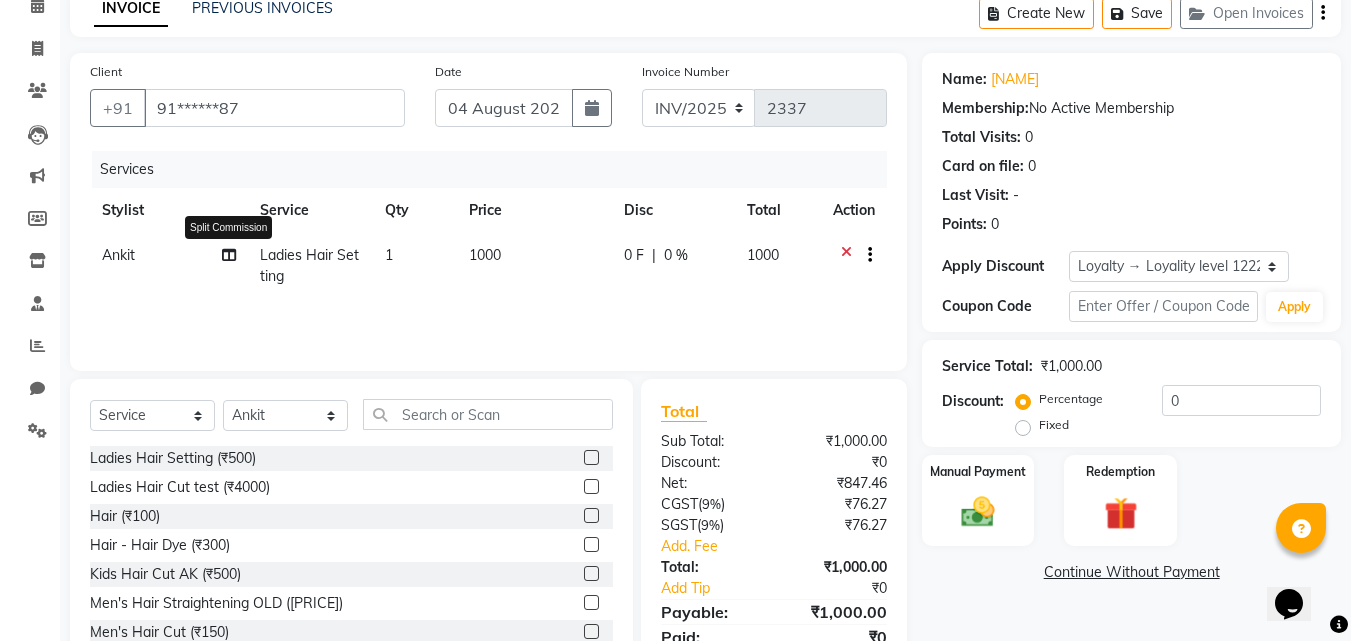 click 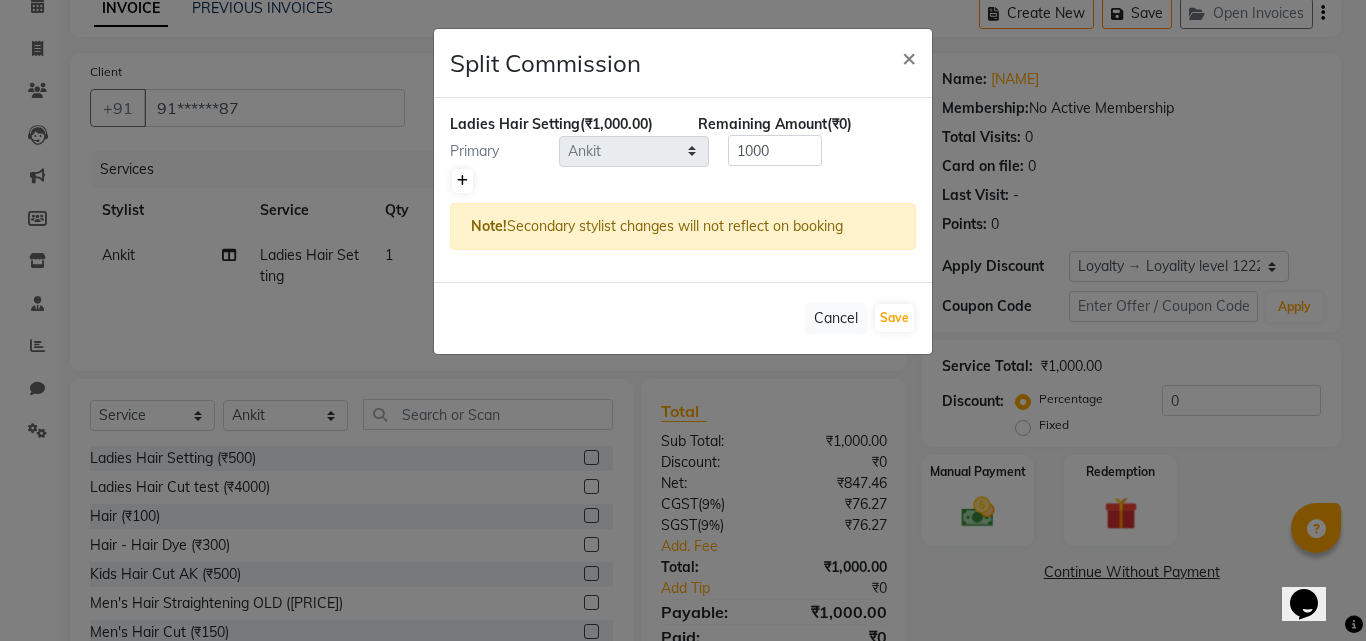 click 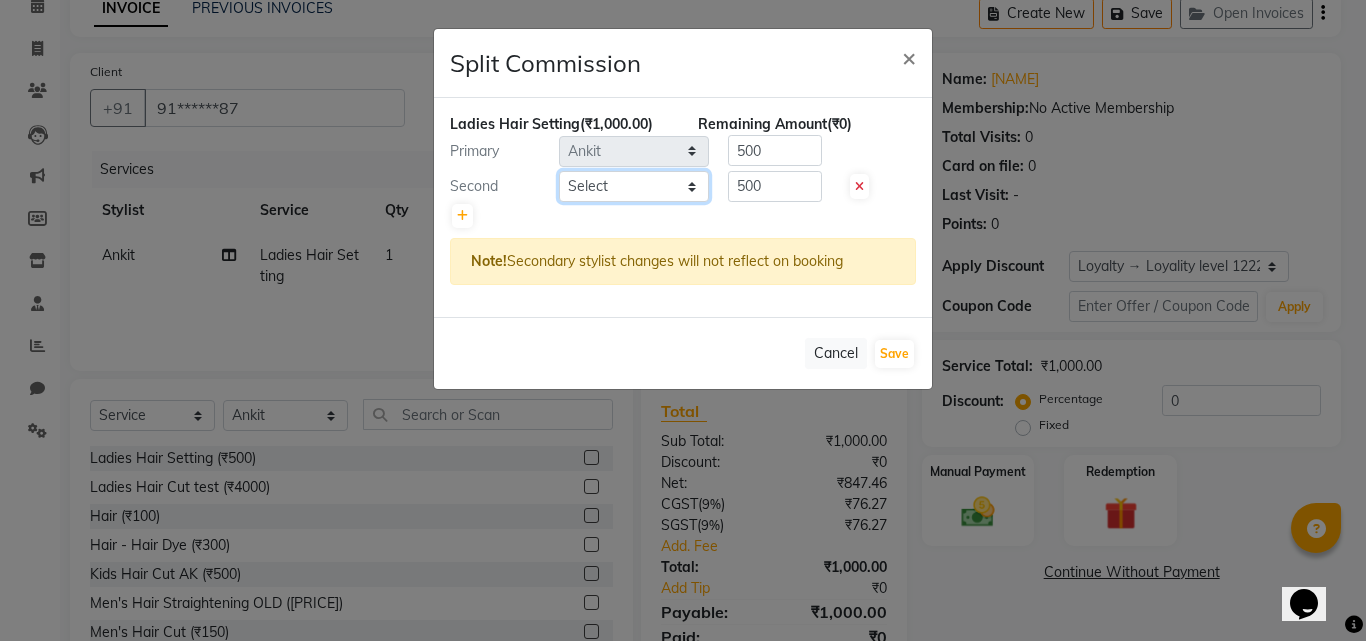 click on "Select AAAAA Admin A Jagdish K Akshay Ankit Anuja Arvind Ashvin asif Avinash Avneesh Bhakti bhavesh Bikesh Demo staff dhiraj DINGG Staff Disha Divyani Ganesh JAGDISH kiran Komal Mahendra Vishwakarma MANDEEP KAUR Manual Test DND Neeraj Rode new staff Ninad Omkar play salon Prakash Pranav Pranil Praveen Priyanka QA Staff-1 Rahul ram Ross Geller Ruchi Rupal Samyak Saraf Sandhya Sanjeevni shivam StaffForReports staff-qa-1 staff-qa-2 staff-qa-3 Sukanya sumit Sumit Kadam Sushmita test Test Staff Vidhi xyz sa" 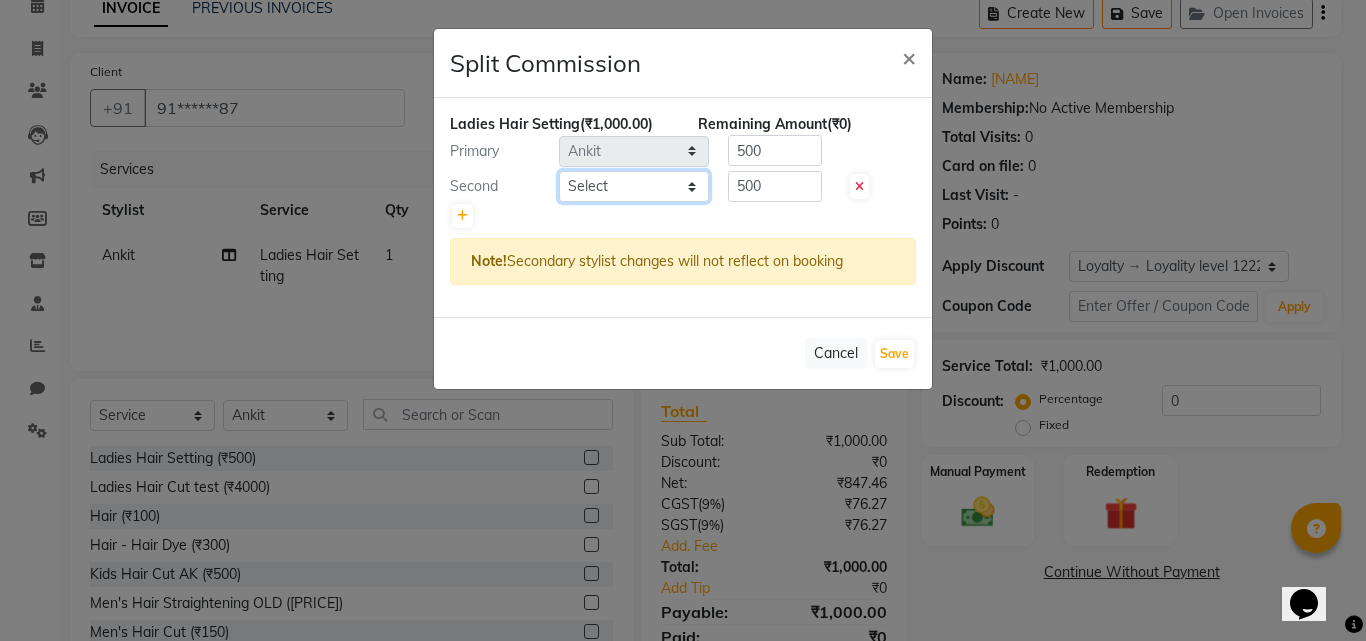 select on "60558" 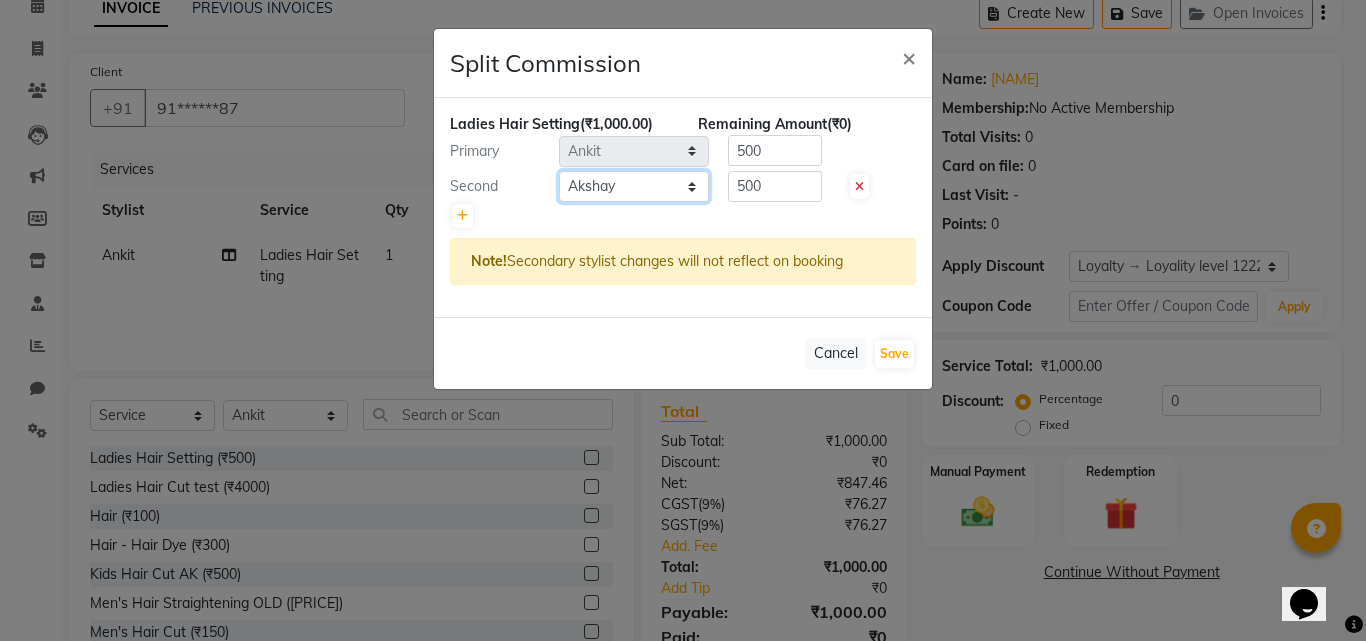 click on "Select AAAAA Admin A Jagdish K Akshay Ankit Anuja Arvind Ashvin asif Avinash Avneesh Bhakti bhavesh Bikesh Demo staff dhiraj DINGG Staff Disha Divyani Ganesh JAGDISH kiran Komal Mahendra Vishwakarma MANDEEP KAUR Manual Test DND Neeraj Rode new staff Ninad Omkar play salon Prakash Pranav Pranil Praveen Priyanka QA Staff-1 Rahul ram Ross Geller Ruchi Rupal Samyak Saraf Sandhya Sanjeevni shivam StaffForReports staff-qa-1 staff-qa-2 staff-qa-3 Sukanya sumit Sumit Kadam Sushmita test Test Staff Vidhi xyz sa" 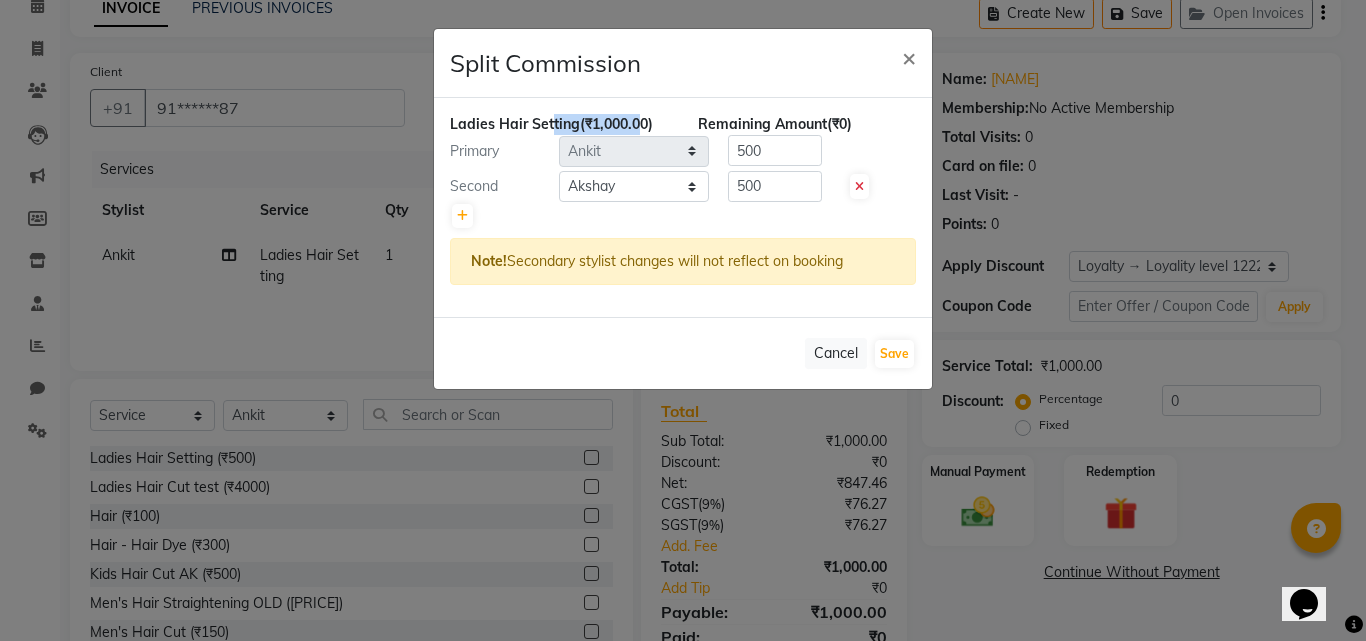 drag, startPoint x: 634, startPoint y: 115, endPoint x: 552, endPoint y: 121, distance: 82.219215 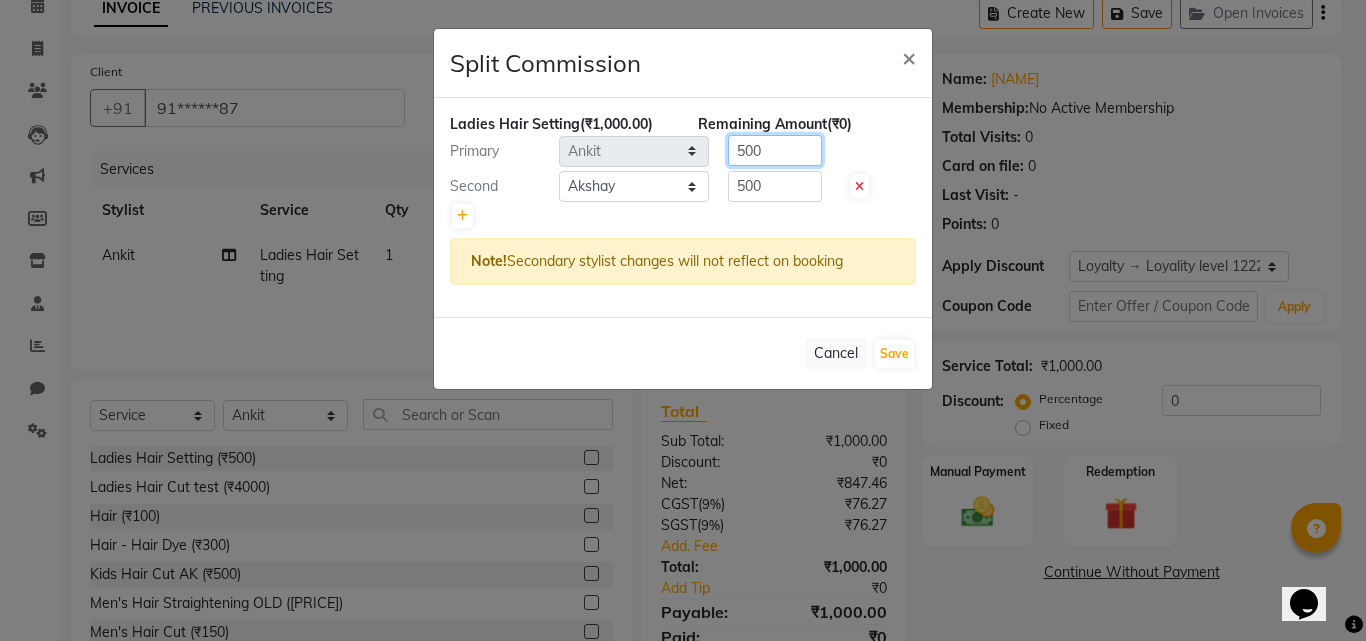 click on "Primary Select AAAAA Admin A Jagdish K Akshay Ankit Anuja Arvind Ashvin asif Avinash Avneesh Bhakti bhavesh Bikesh Demo staff dhiraj DINGG Staff Disha Divyani Ganesh JAGDISH kiran Komal Mahendra Vishwakarma MANDEEP KAUR Manual Test DND Neeraj Rode new staff Ninad Omkar play salon Prakash Pranav Pranil Praveen Priyanka QA Staff-1 Rahul ram Ross Geller Ruchi Rupal Samyak Saraf Sandhya Sanjeevni shivam StaffForReports staff-qa-1 staff-qa-2 staff-qa-3 Sukanya sumit Sumit Kadam Sushmita test Test Staff Vidhi xyz sa 500" 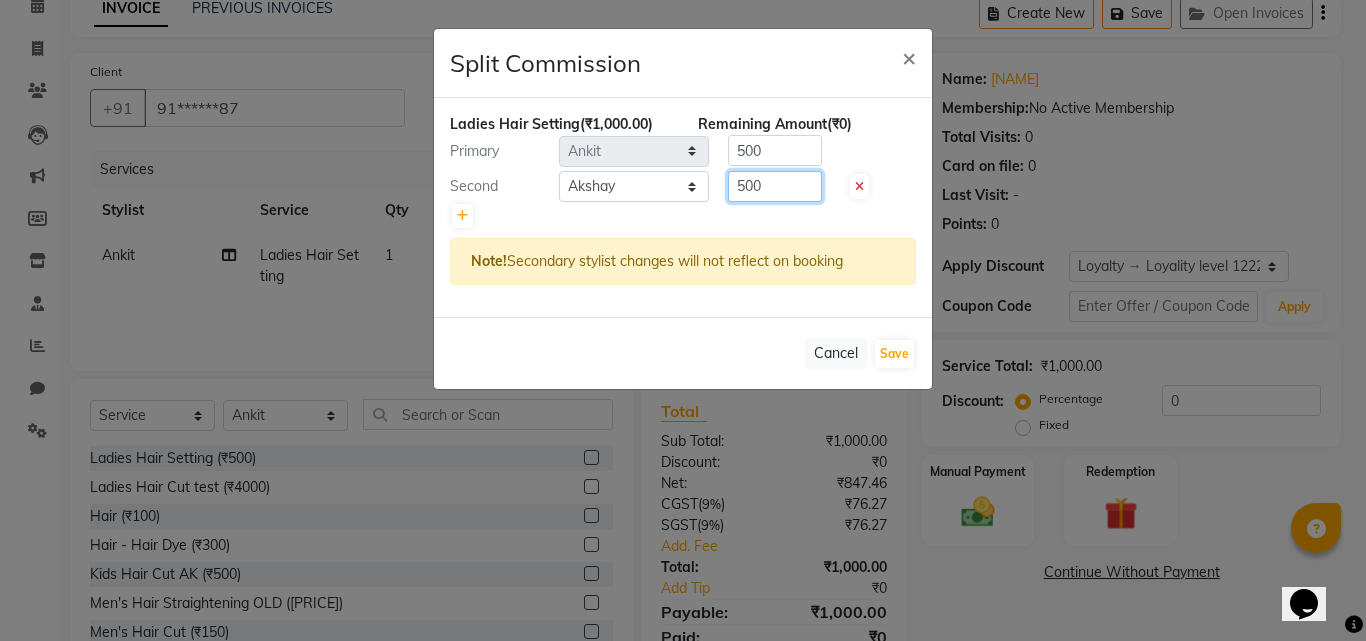drag, startPoint x: 771, startPoint y: 183, endPoint x: 719, endPoint y: 187, distance: 52.153618 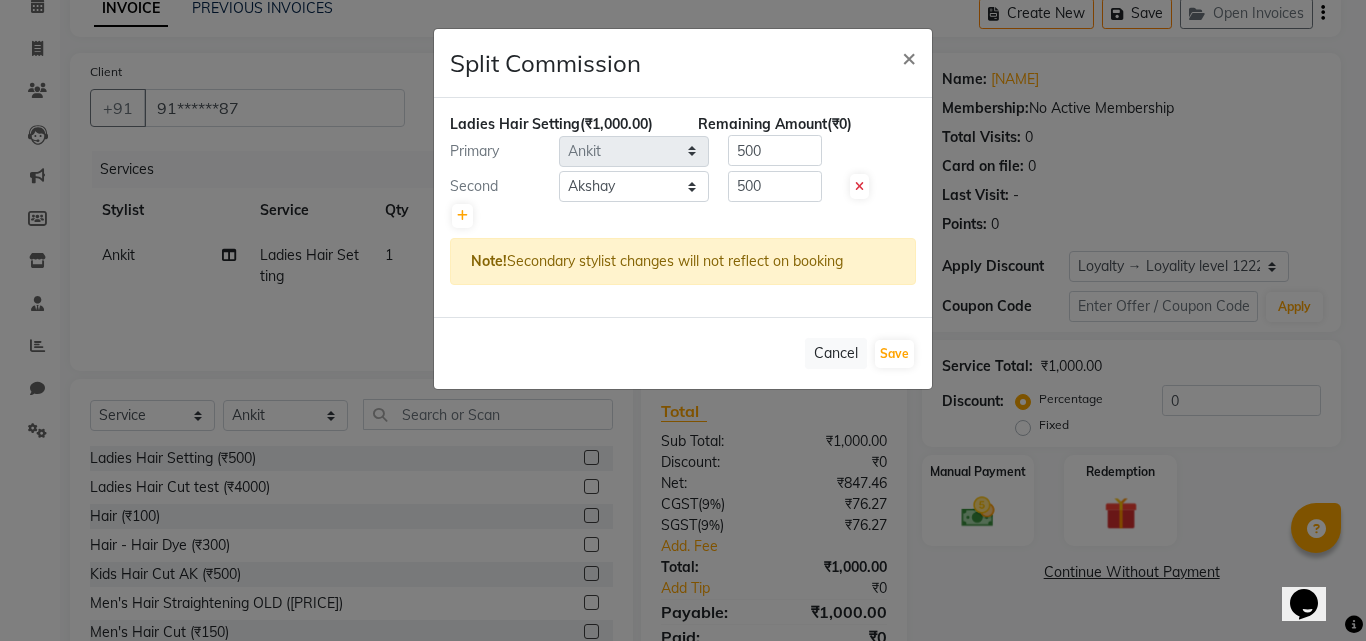 click 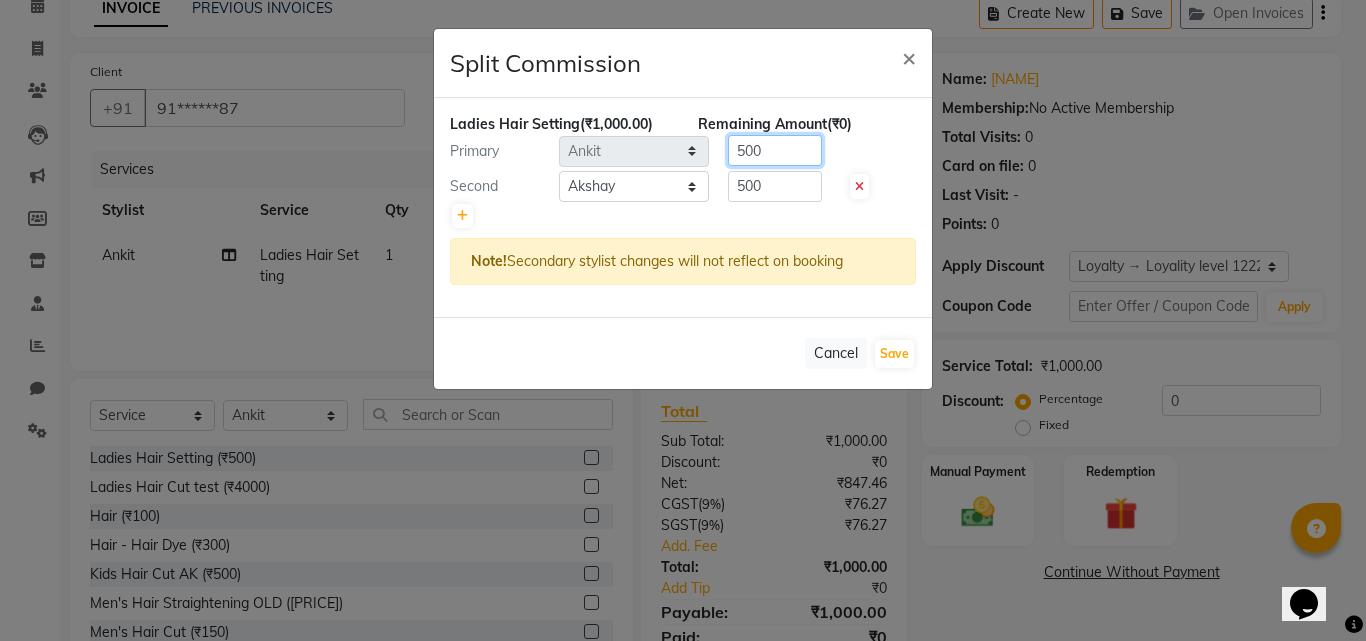 click on "Primary Select AAAAA Admin A Jagdish K Akshay Ankit Anuja Arvind Ashvin asif Avinash Avneesh Bhakti bhavesh Bikesh Demo staff dhiraj DINGG Staff Disha Divyani Ganesh JAGDISH kiran Komal Mahendra Vishwakarma MANDEEP KAUR Manual Test DND Neeraj Rode new staff Ninad Omkar play salon Prakash Pranav Pranil Praveen Priyanka QA Staff-1 Rahul ram Ross Geller Ruchi Rupal Samyak Saraf Sandhya Sanjeevni shivam StaffForReports staff-qa-1 staff-qa-2 staff-qa-3 Sukanya sumit Sumit Kadam Sushmita test Test Staff Vidhi xyz sa 500" 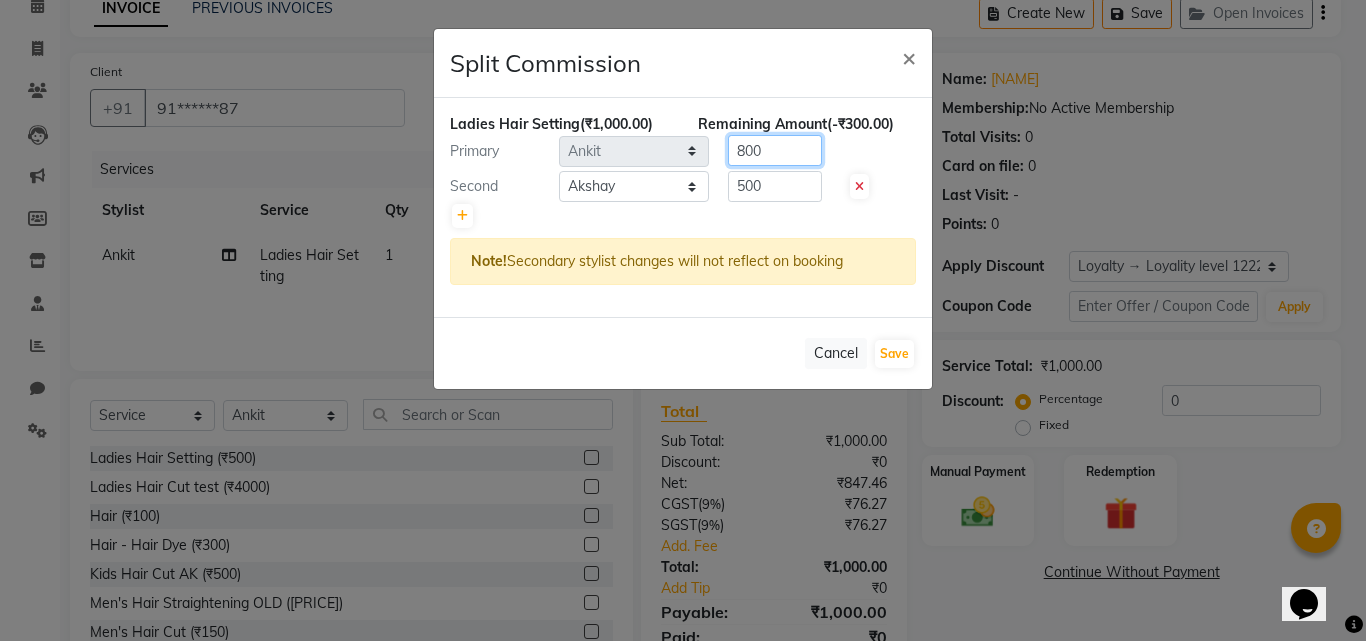 type on "800" 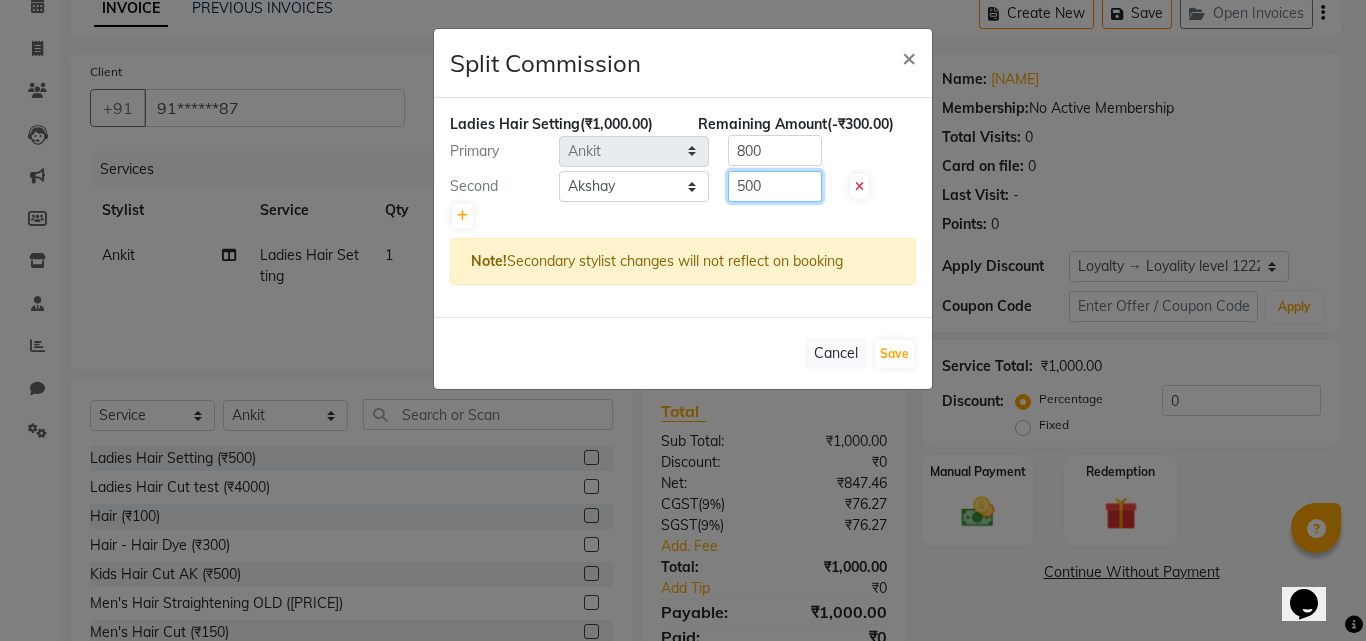 click on "500" 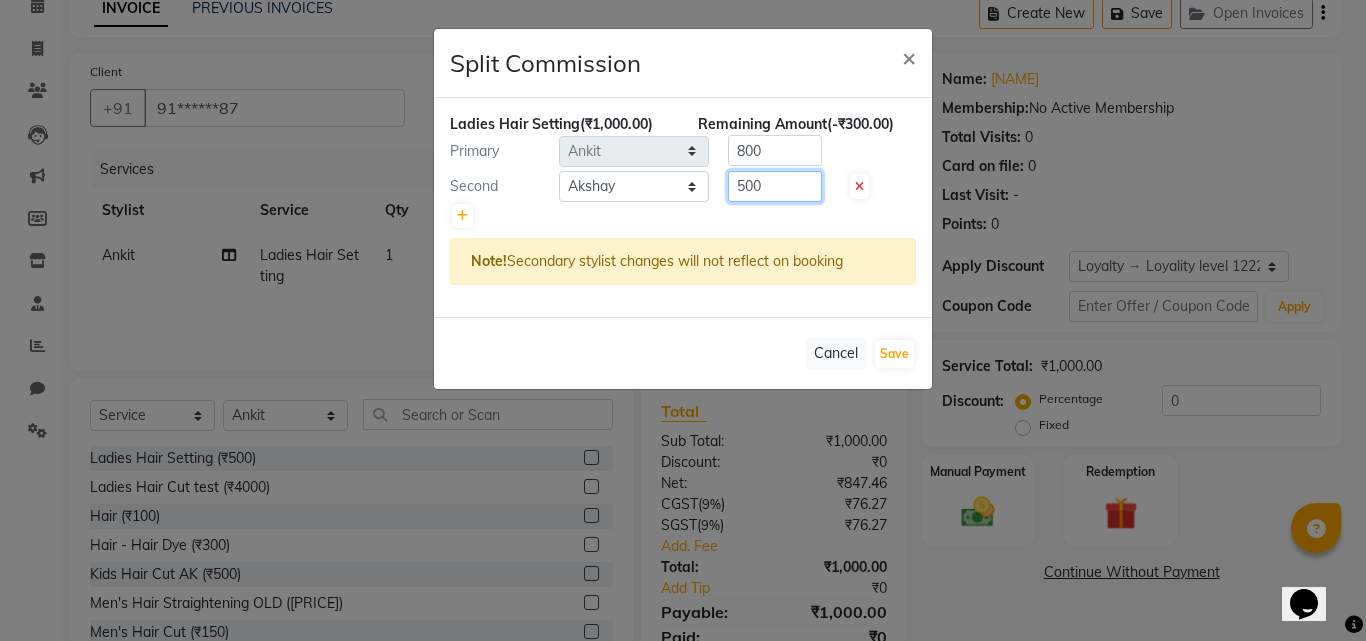 drag, startPoint x: 774, startPoint y: 186, endPoint x: 693, endPoint y: 200, distance: 82.20097 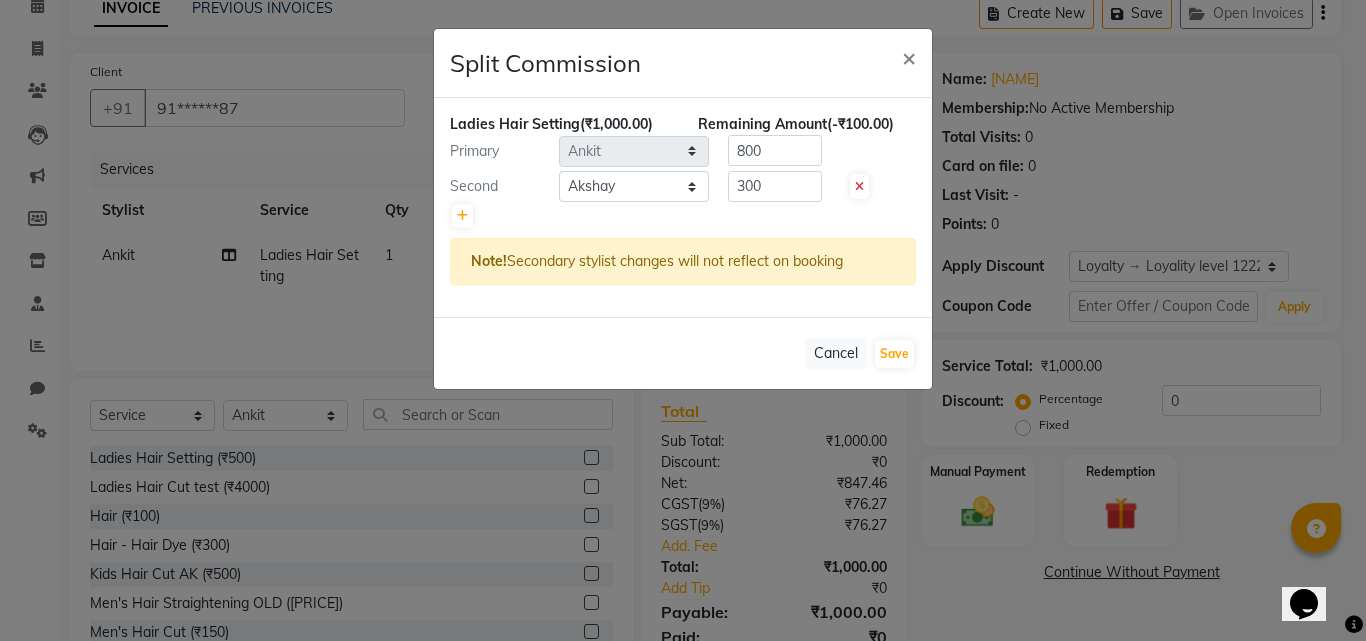 click on "Cancel   Save" 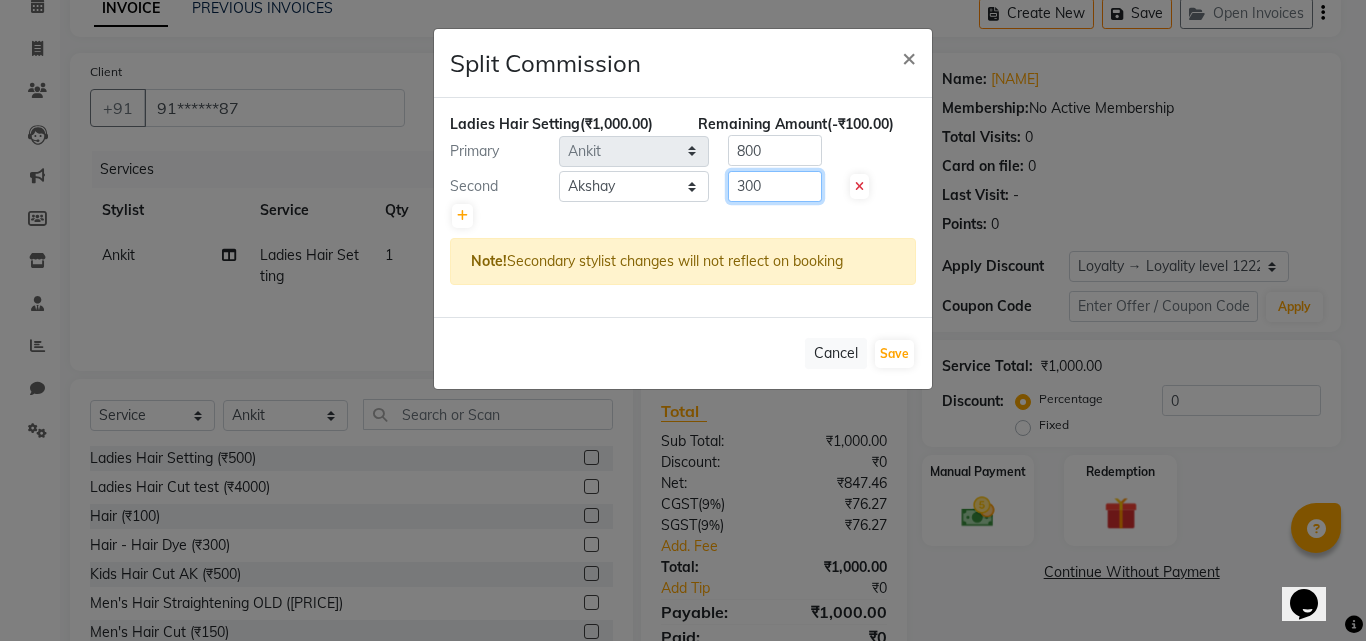 drag, startPoint x: 766, startPoint y: 193, endPoint x: 730, endPoint y: 193, distance: 36 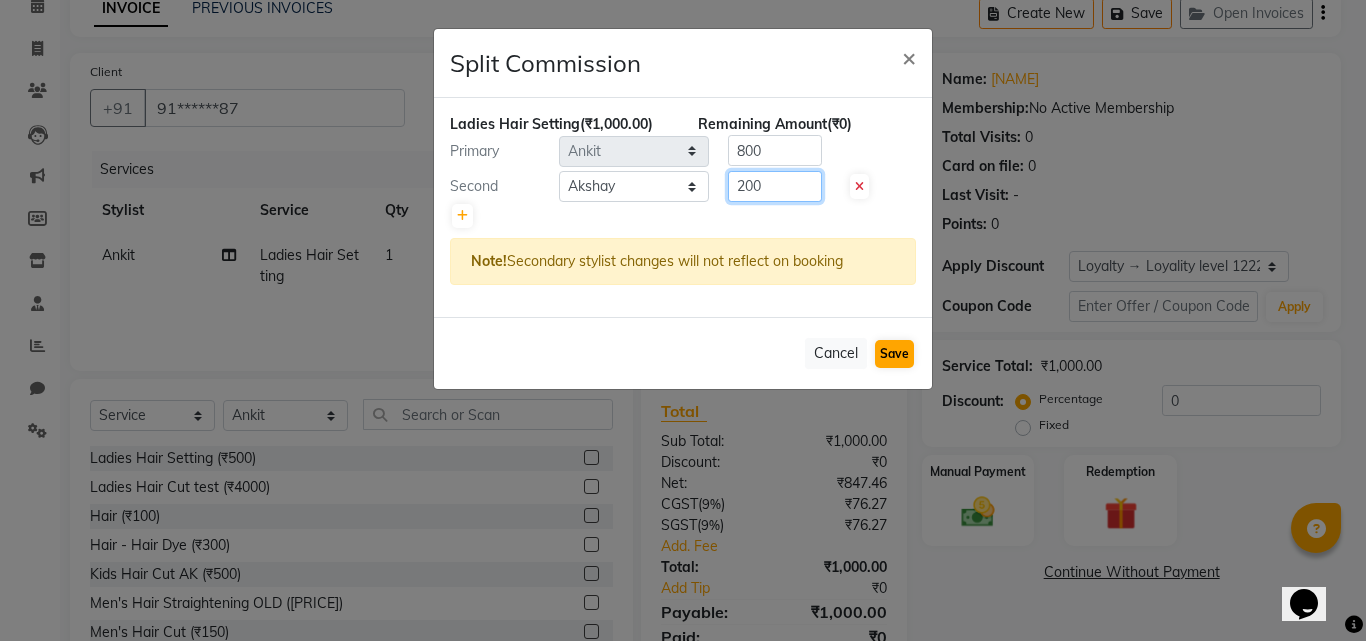 type on "200" 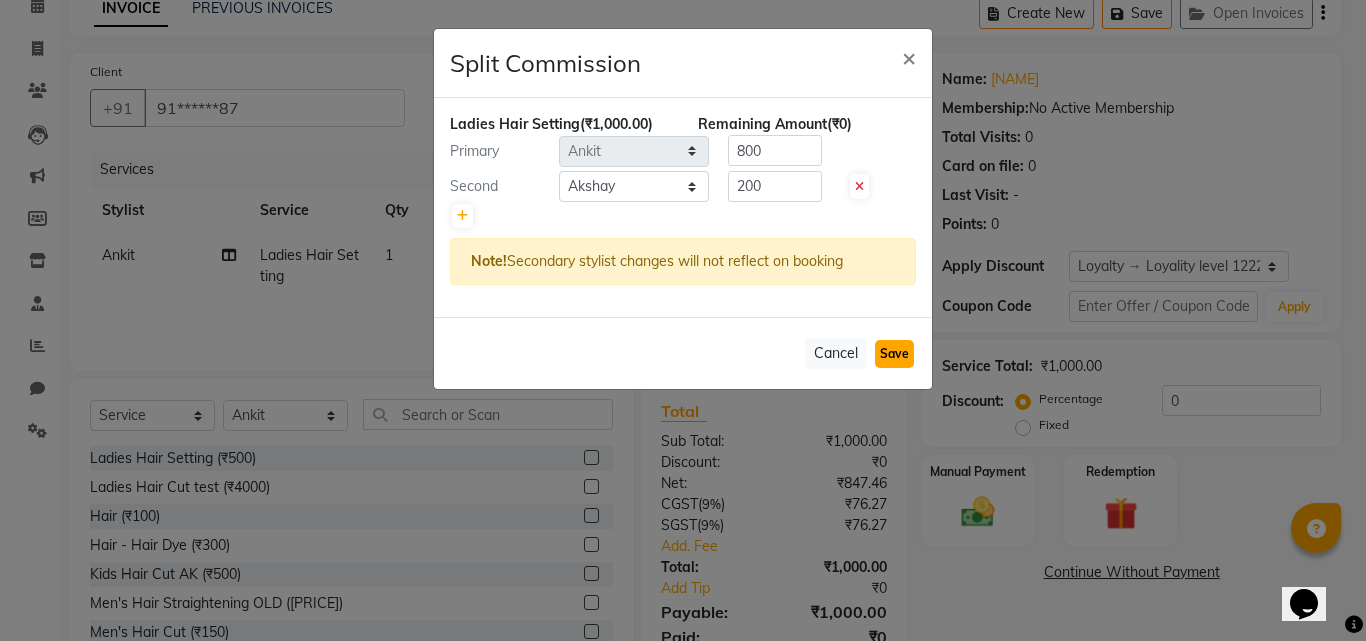 click on "Save" 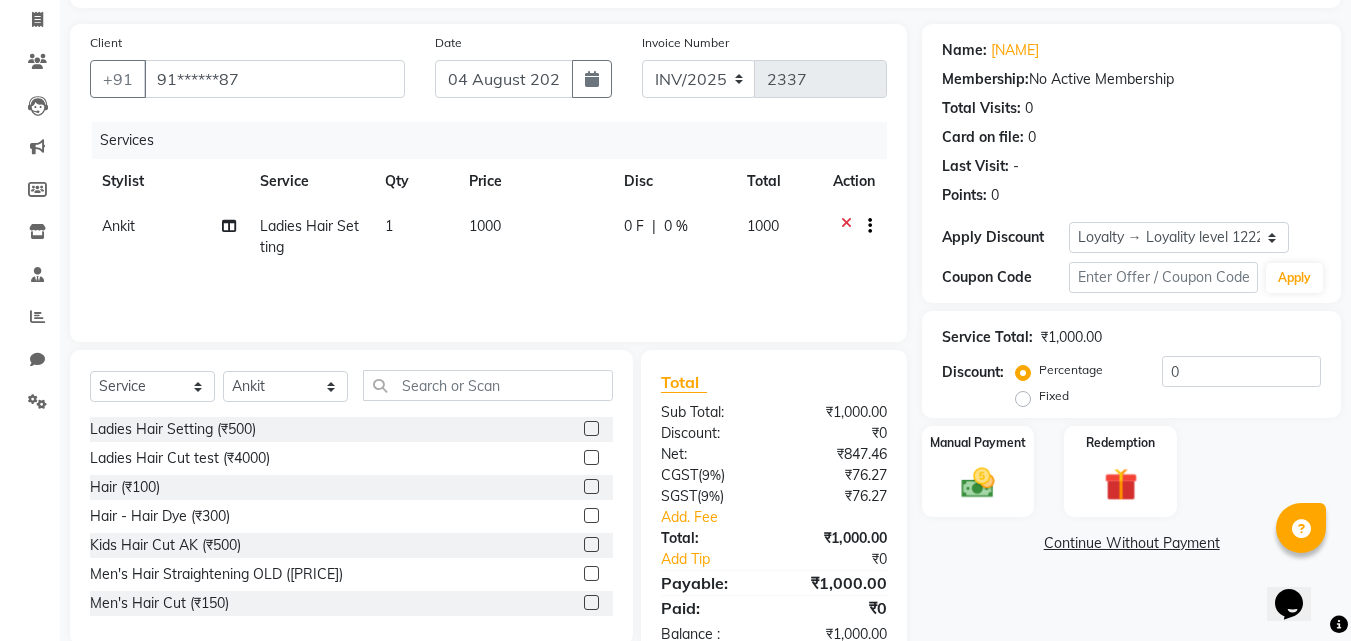 scroll, scrollTop: 180, scrollLeft: 0, axis: vertical 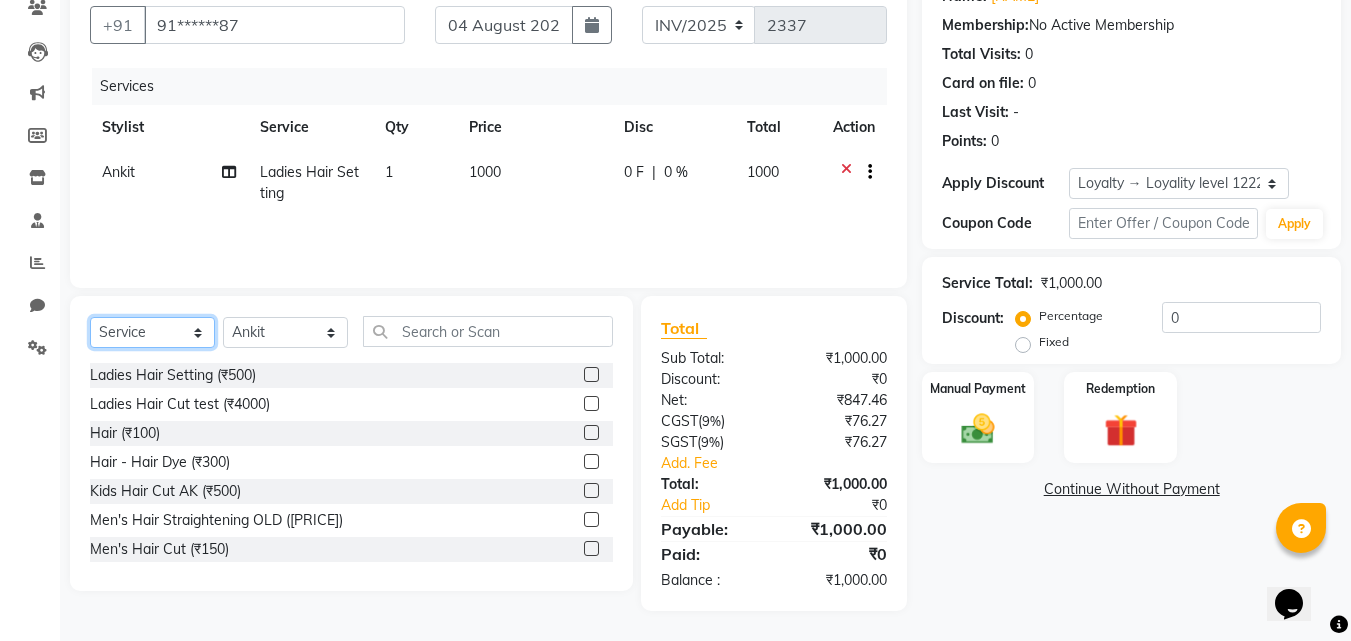click on "Select  Service  Product  Membership  Package Voucher Prepaid Gift Card" 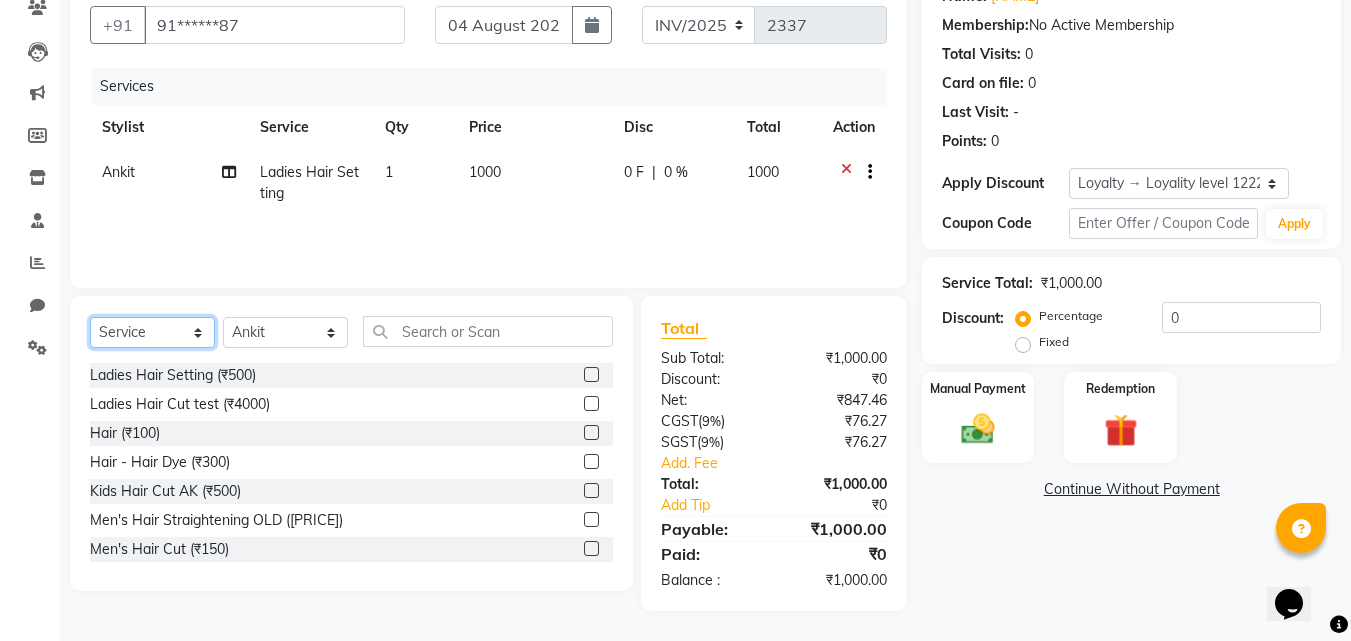 select on "product" 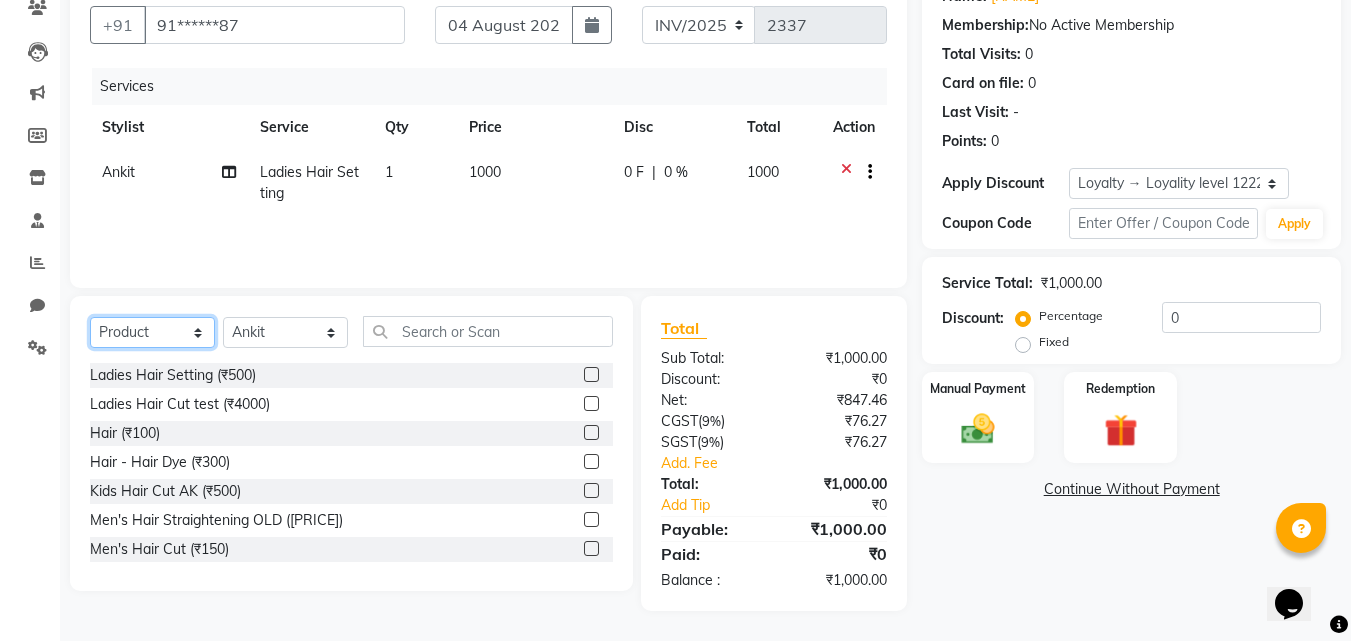 click on "Select  Service  Product  Membership  Package Voucher Prepaid Gift Card" 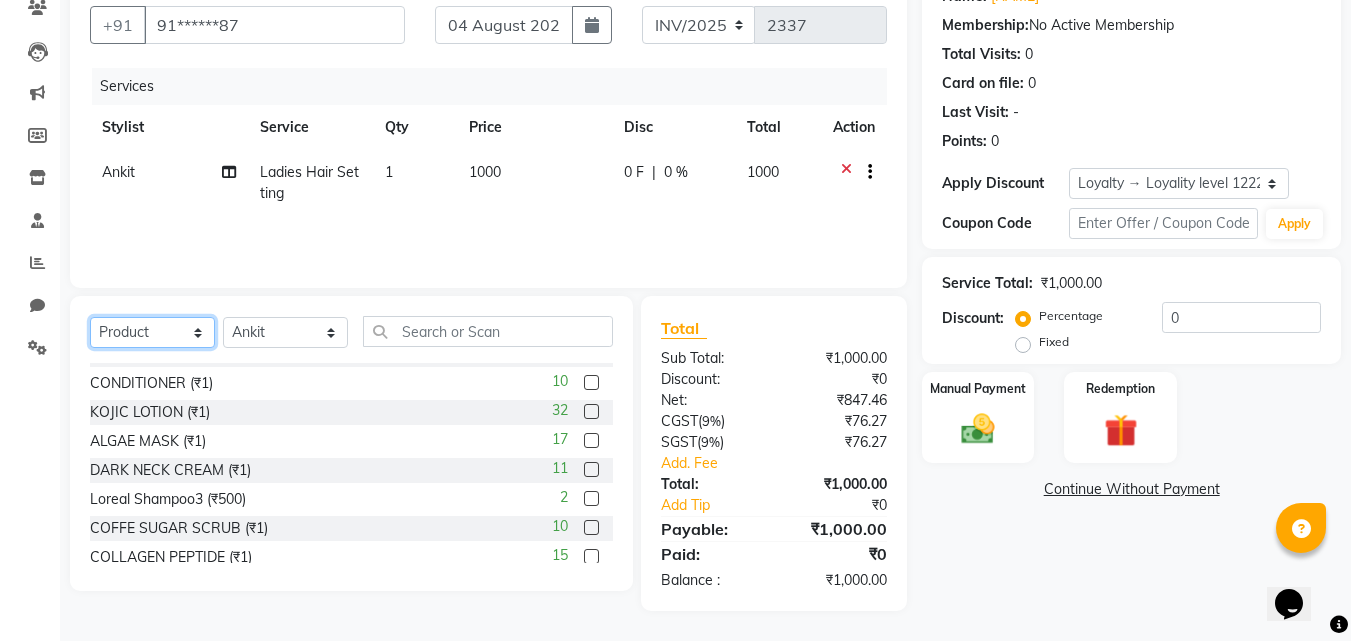 scroll, scrollTop: 473, scrollLeft: 0, axis: vertical 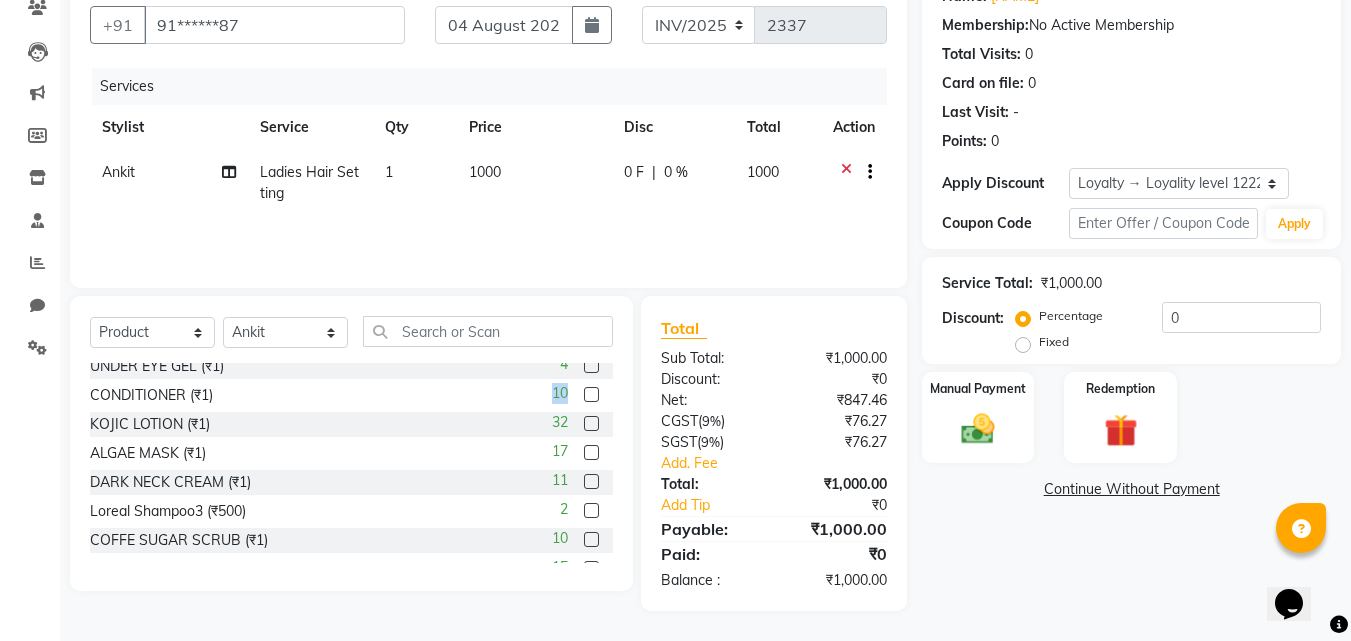 drag, startPoint x: 553, startPoint y: 395, endPoint x: 536, endPoint y: 395, distance: 17 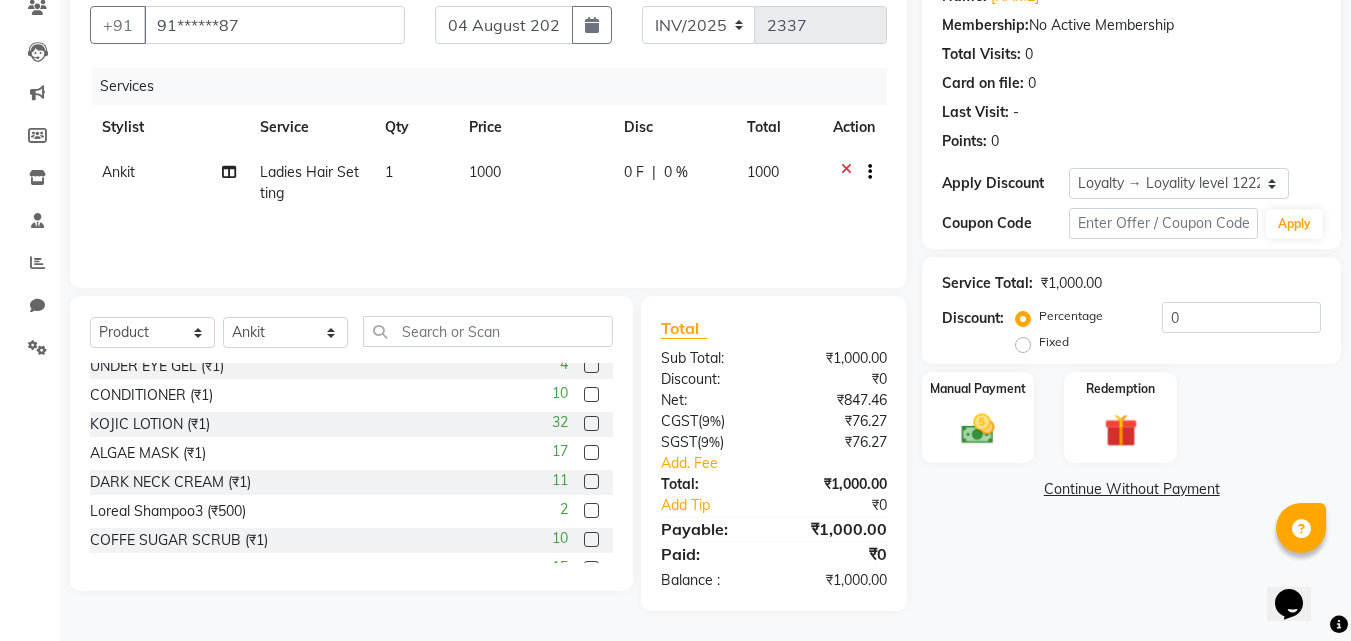 click 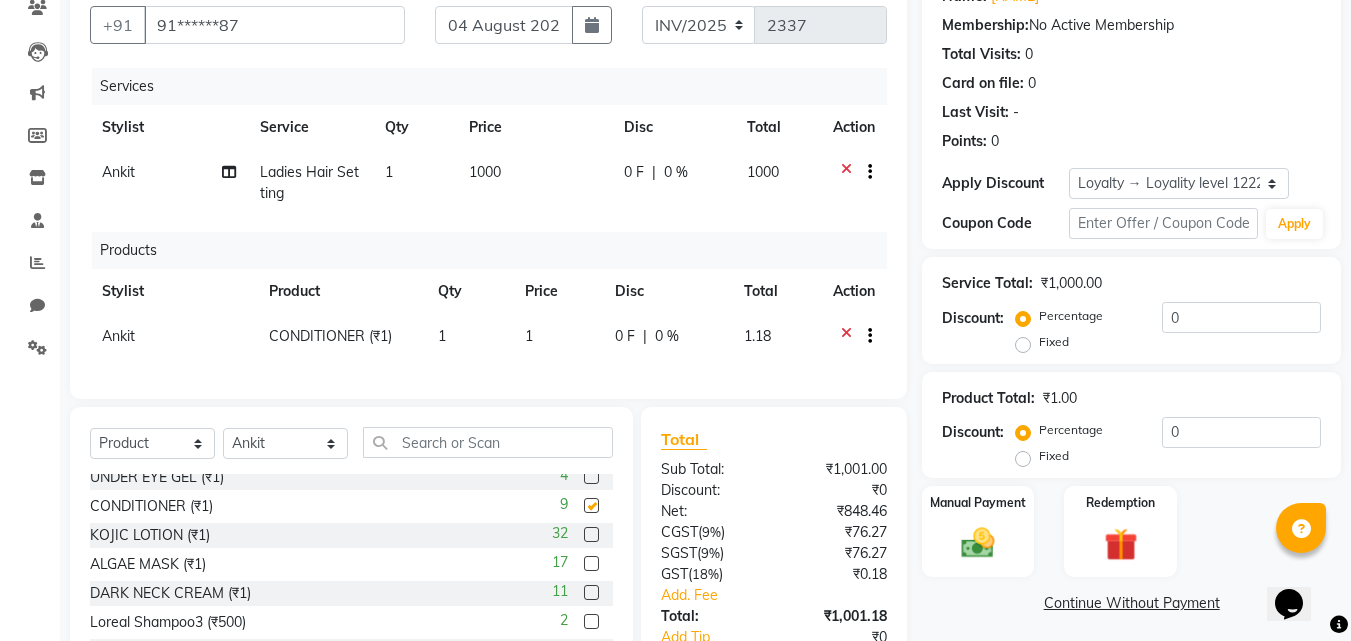 checkbox on "false" 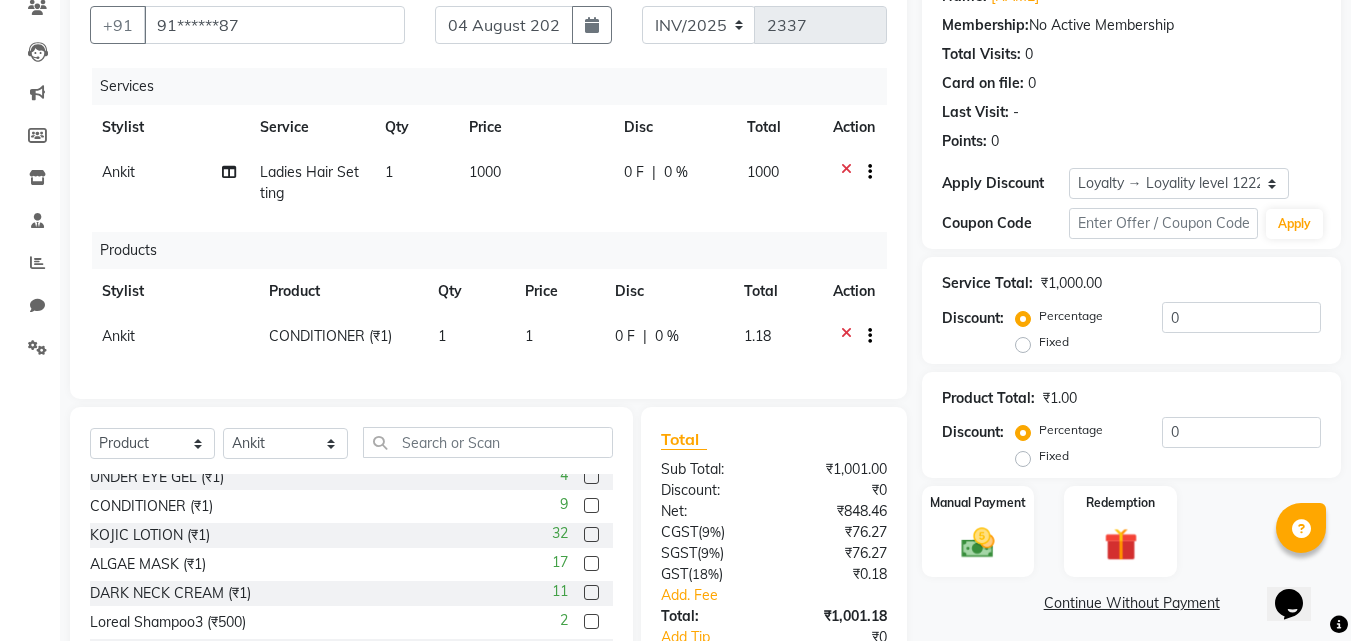drag, startPoint x: 535, startPoint y: 519, endPoint x: 556, endPoint y: 519, distance: 21 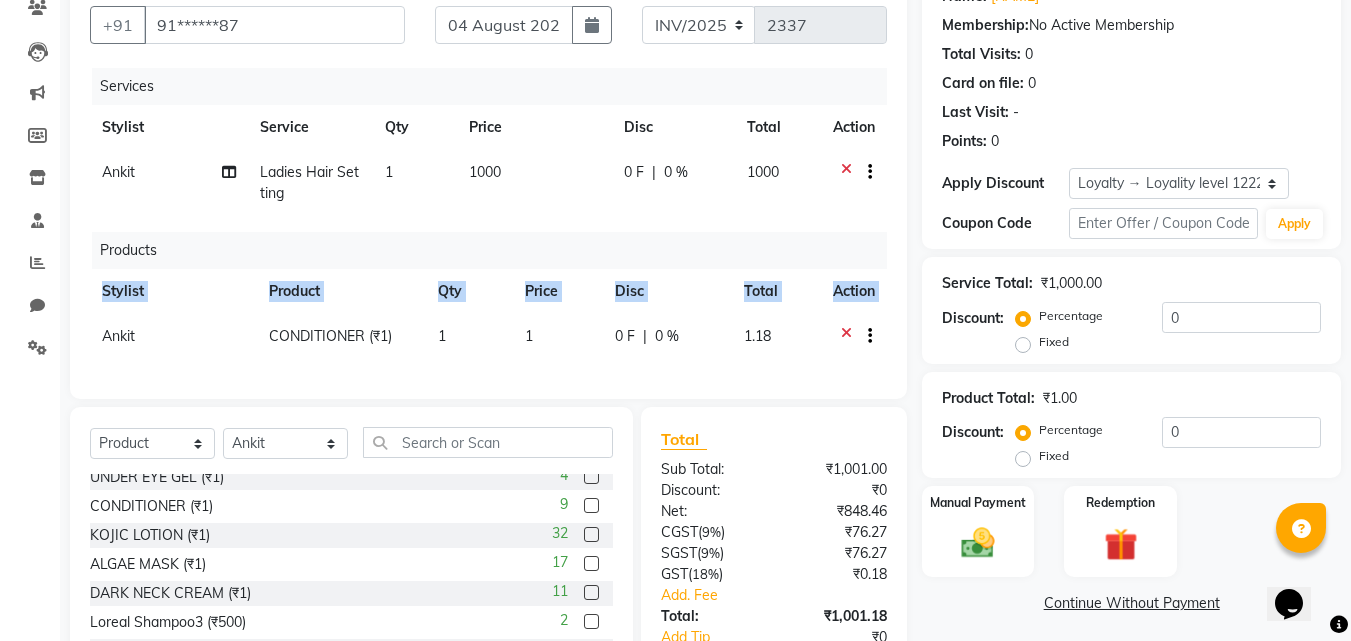 drag, startPoint x: 97, startPoint y: 336, endPoint x: 795, endPoint y: 370, distance: 698.8276 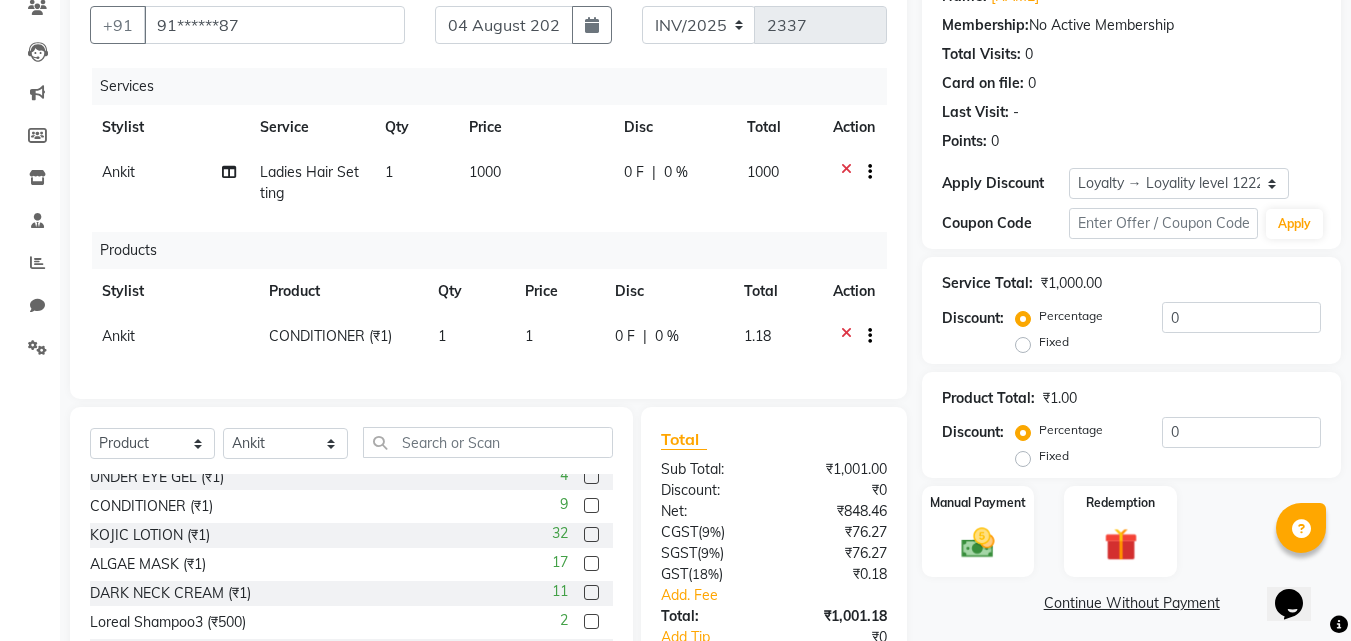 click on "Products" 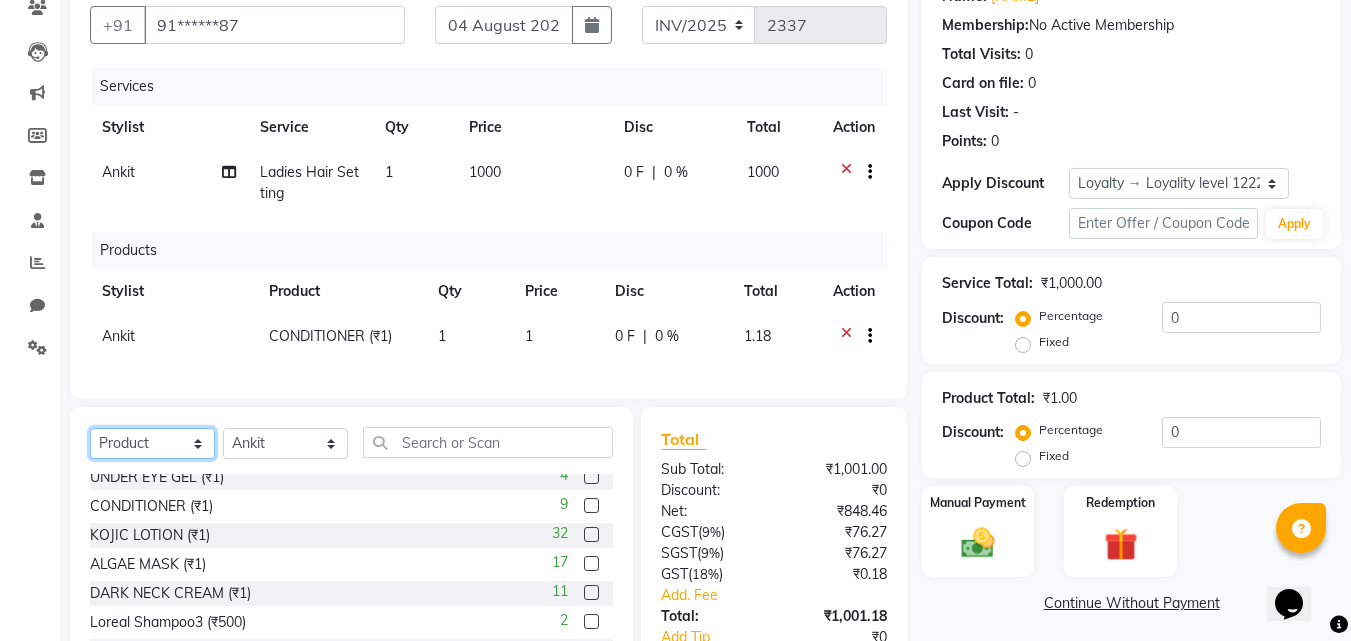 click on "Select  Service  Product  Membership  Package Voucher Prepaid Gift Card" 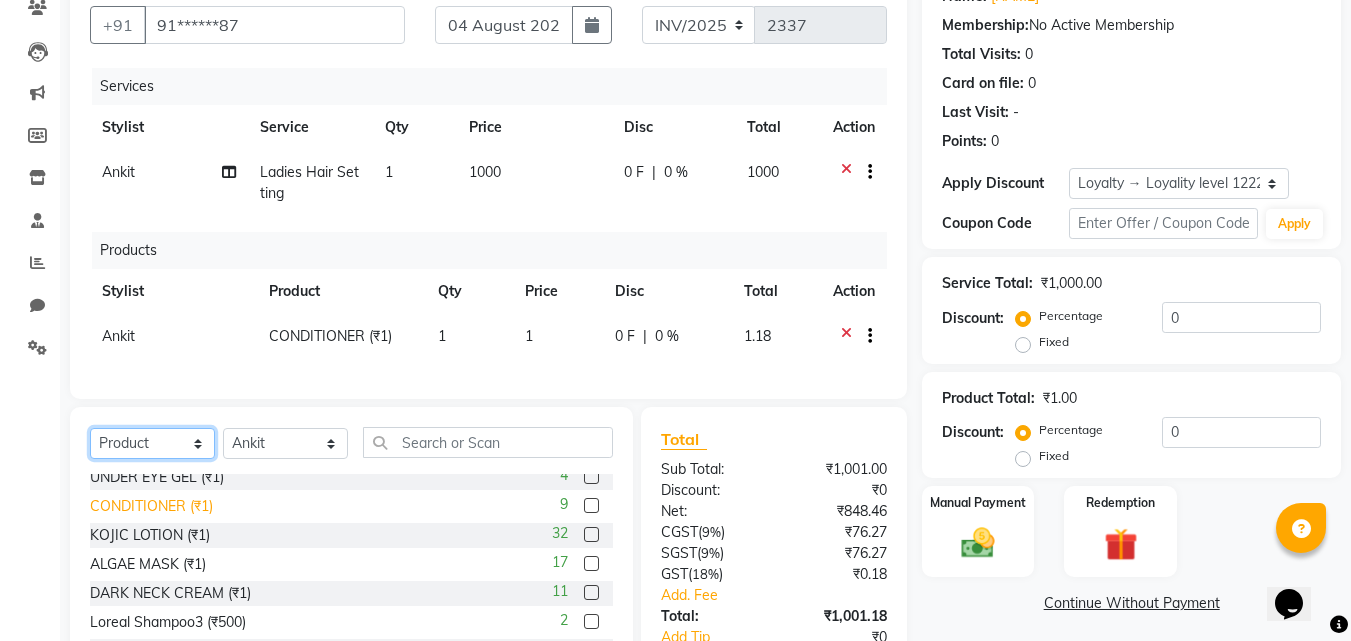 scroll, scrollTop: 238, scrollLeft: 0, axis: vertical 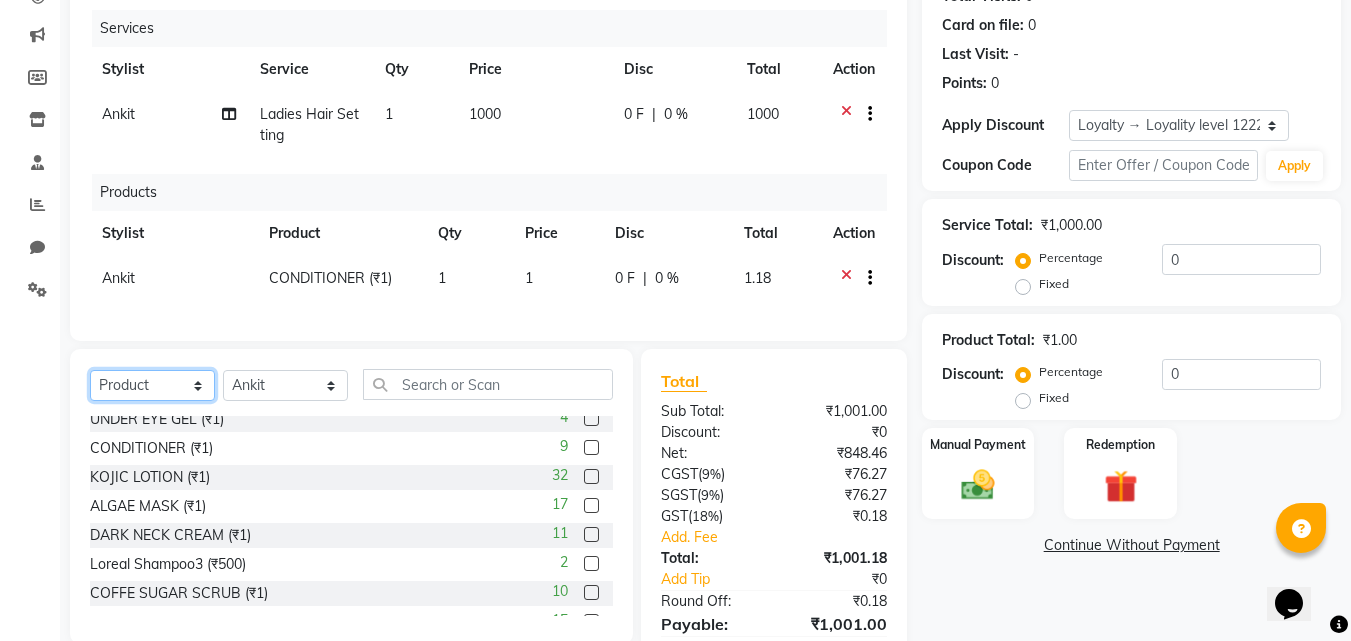 click on "Select  Service  Product  Membership  Package Voucher Prepaid Gift Card" 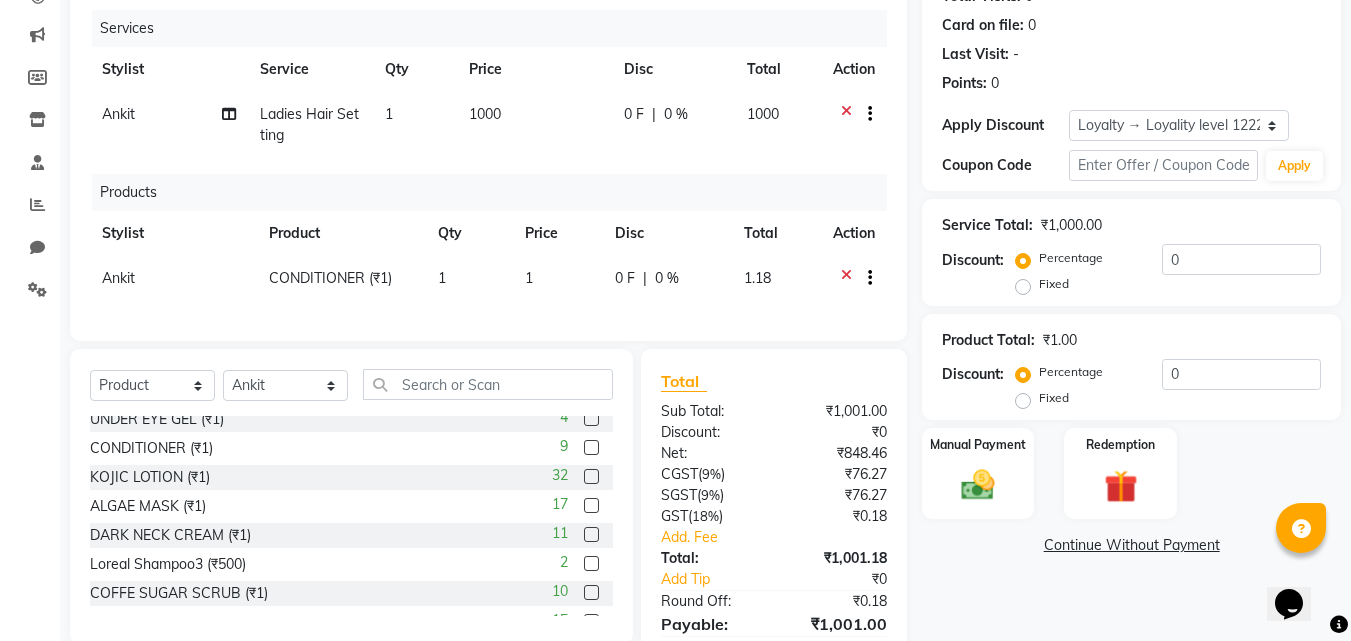 click on "Client +[COUNTRY CODE] [PHONE] Date 04 August 2025 Invoice Number INV/2025 SER-25 2337 Services Stylist Service Qty Price Disc Total Action [NAME] Ladies Hair Setting 1 1000 0 F | 0 % 1000 Products Stylist Product Qty Price Disc Total Action [NAME] CONDITIONER (₹1) 1 1 0 F | 0 % 1.18" 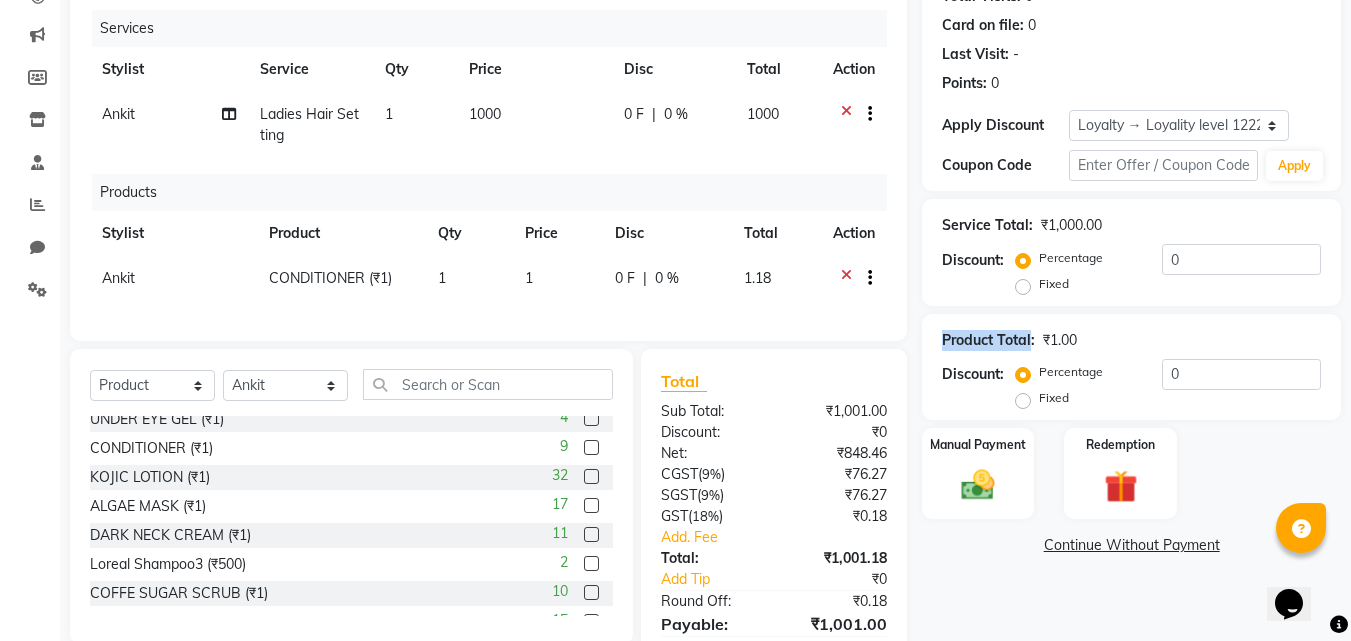 drag, startPoint x: 1033, startPoint y: 349, endPoint x: 937, endPoint y: 345, distance: 96.0833 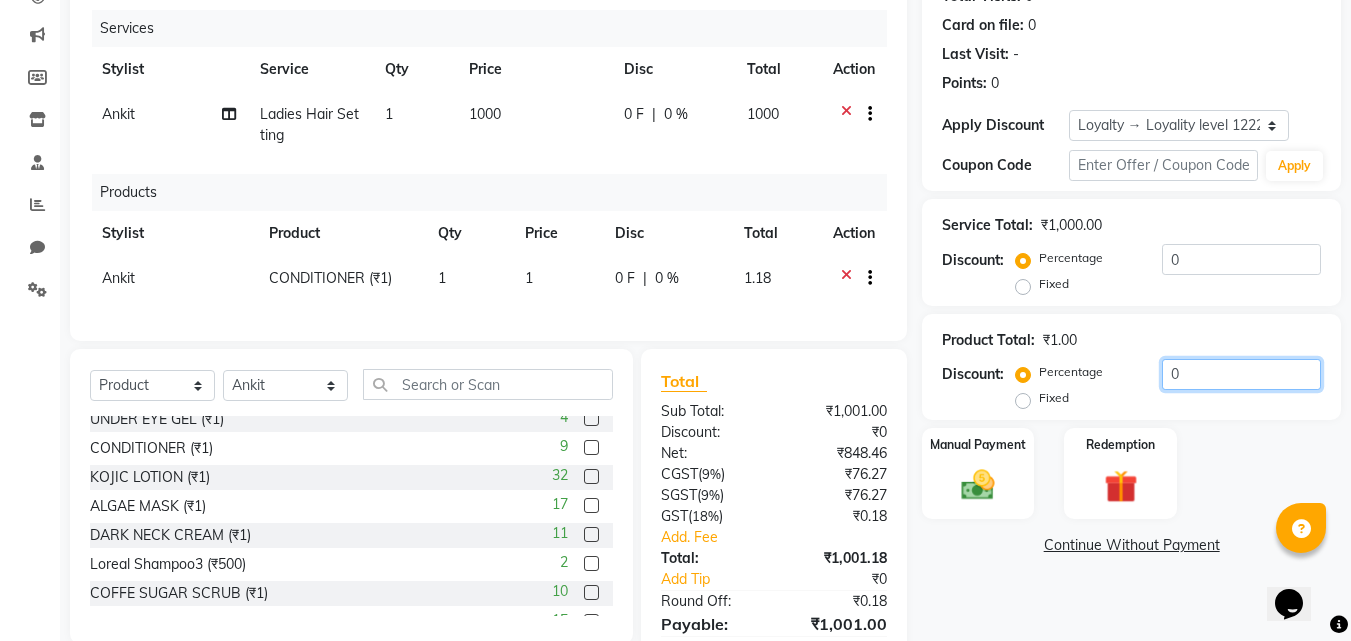 click on "0" 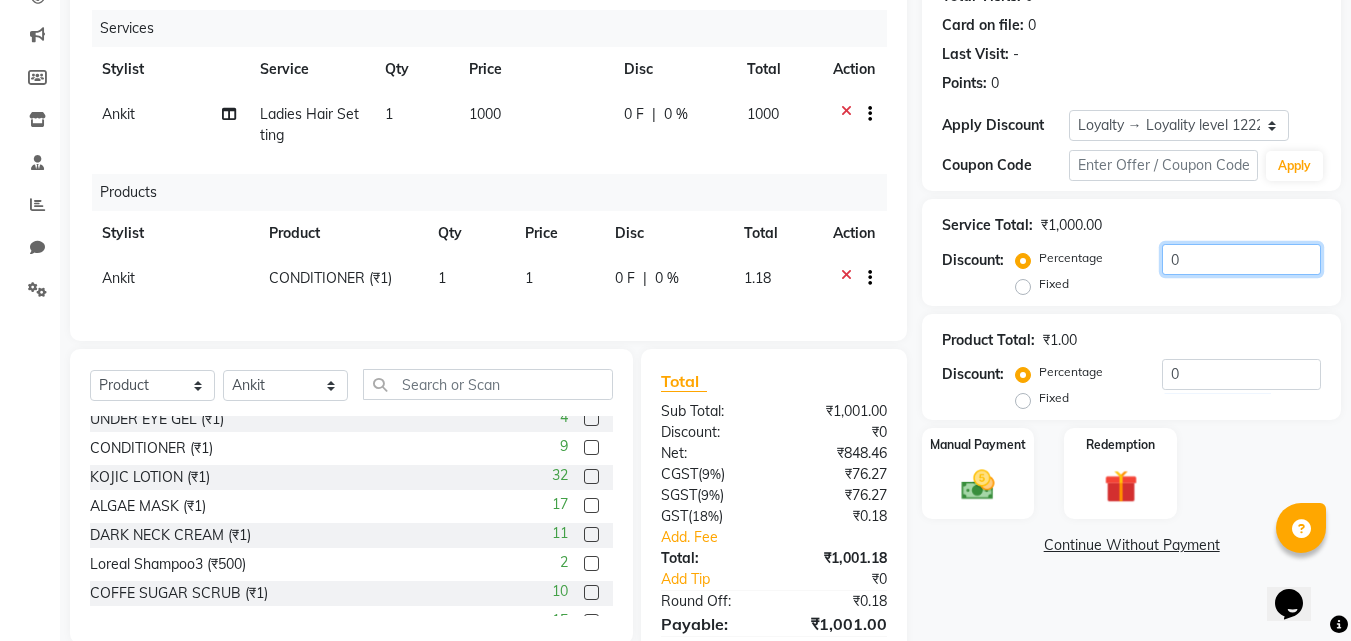 click on "0" 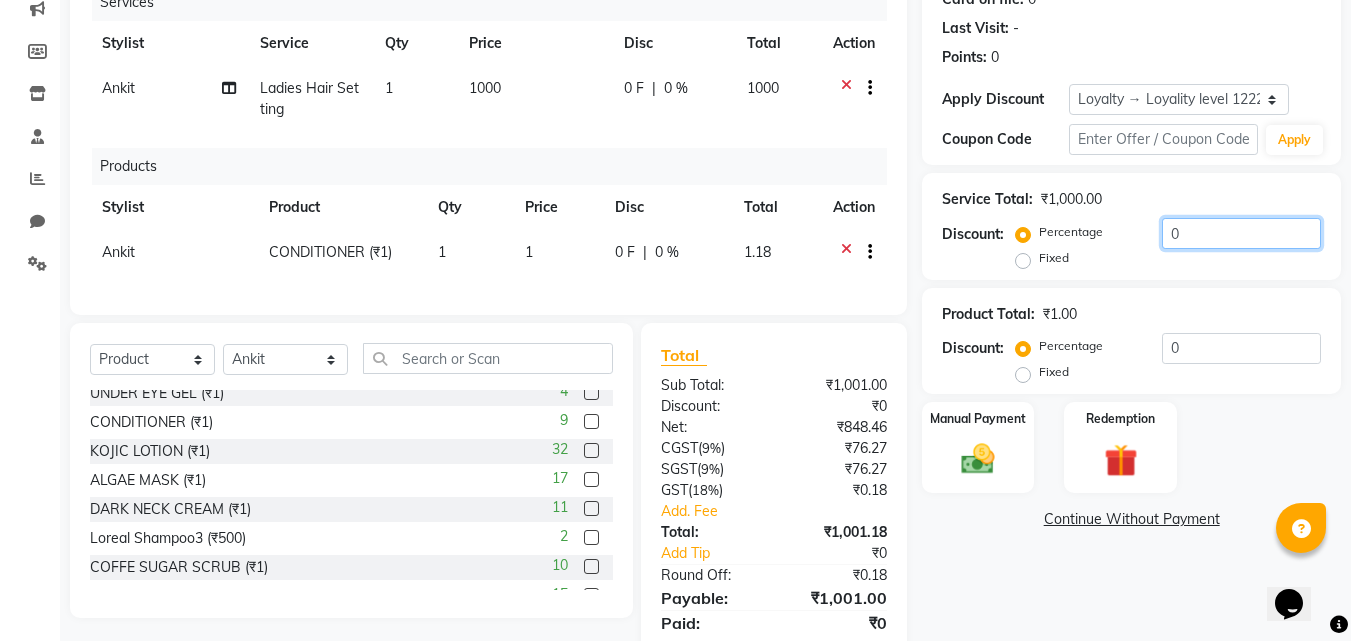 scroll, scrollTop: 287, scrollLeft: 0, axis: vertical 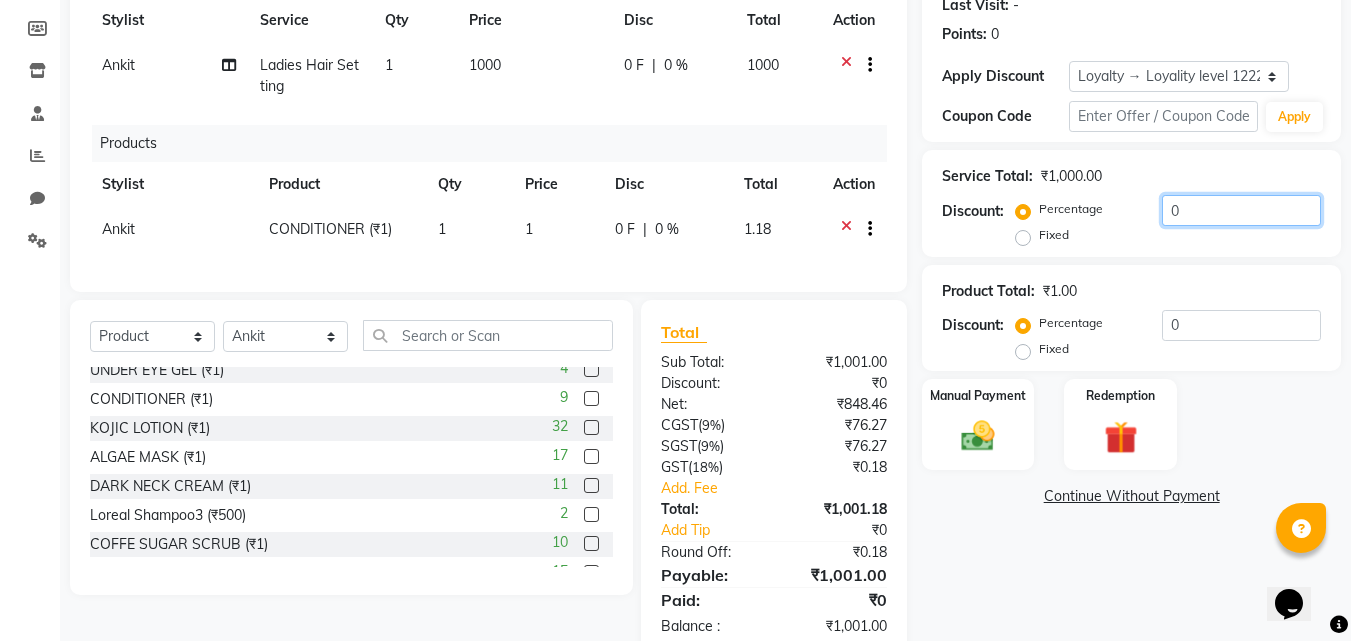 click on "0" 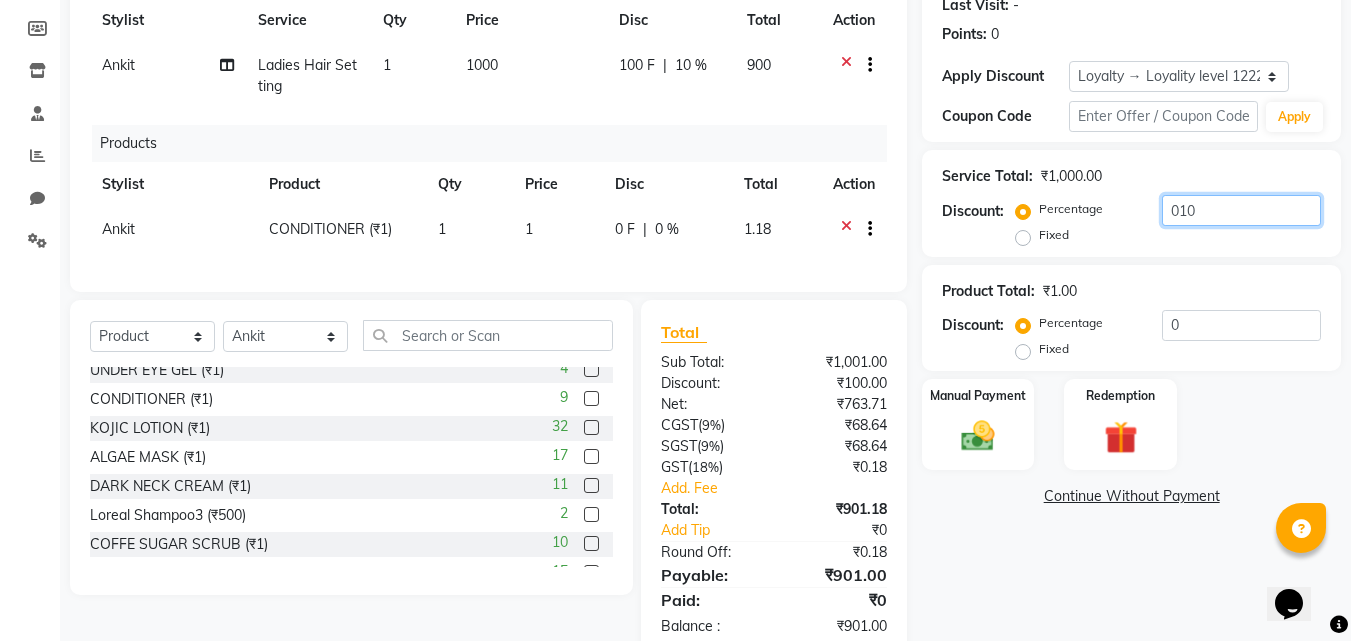 type on "010" 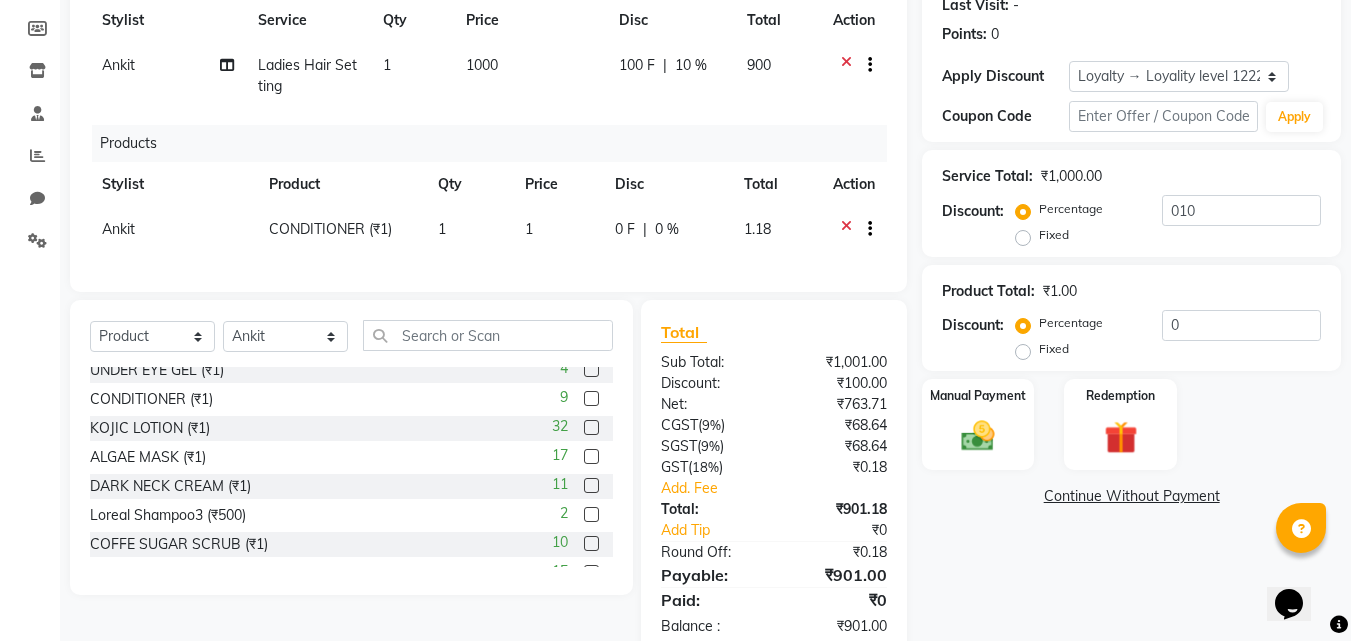 click on "Discount:" 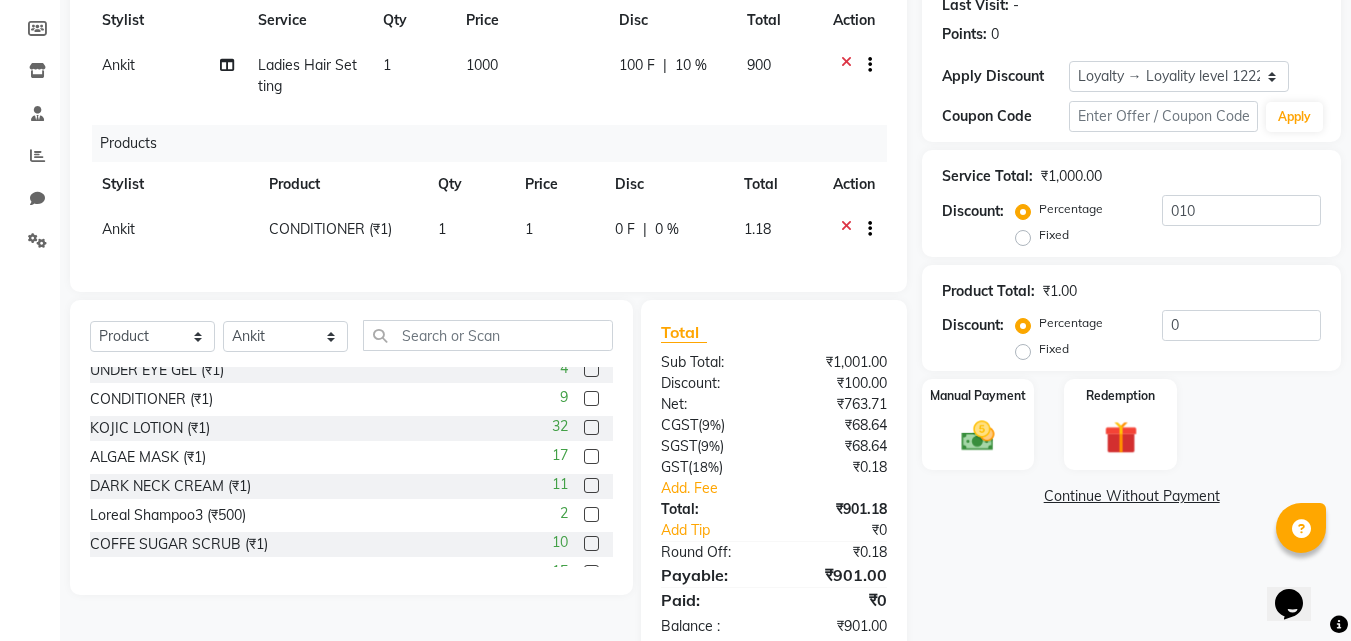 click on "₹100.00" 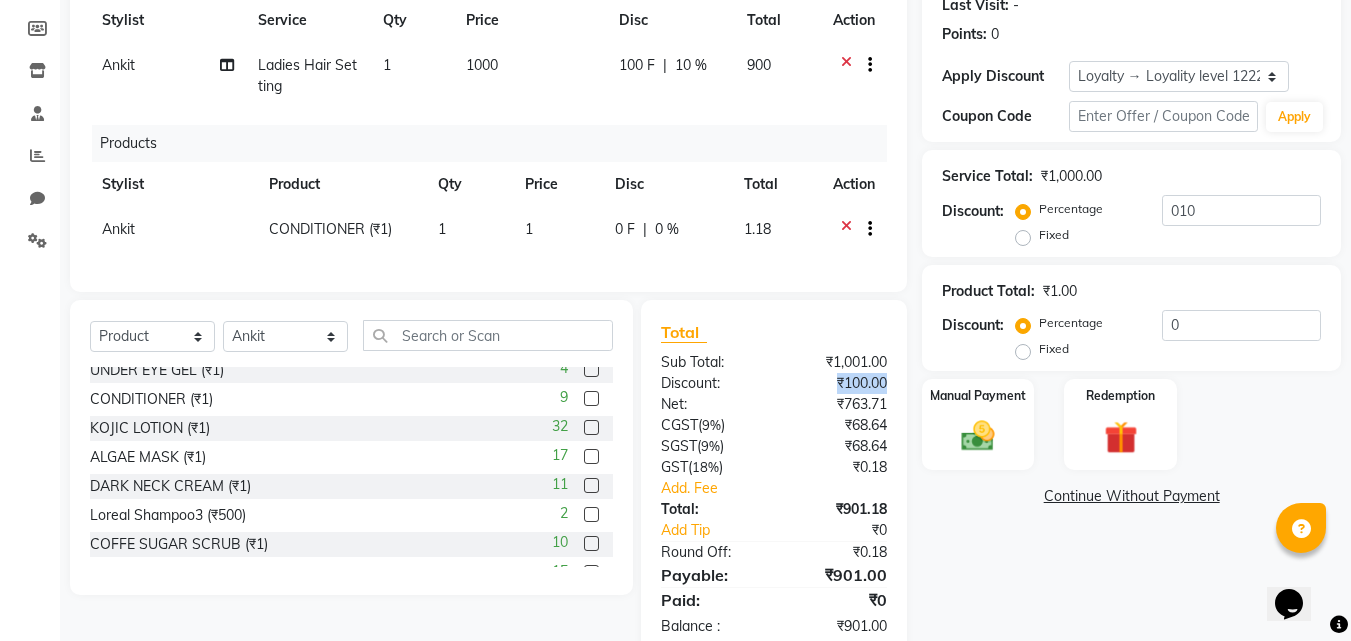 drag, startPoint x: 835, startPoint y: 404, endPoint x: 885, endPoint y: 402, distance: 50.039986 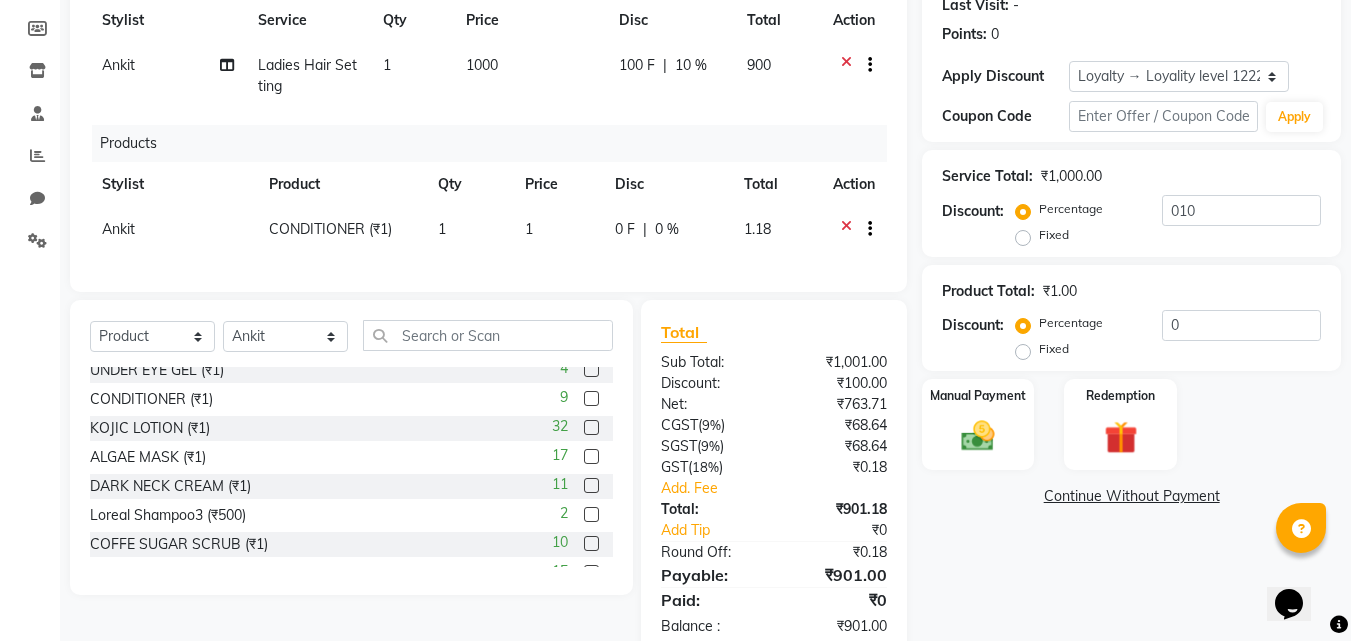 click on "Fixed" 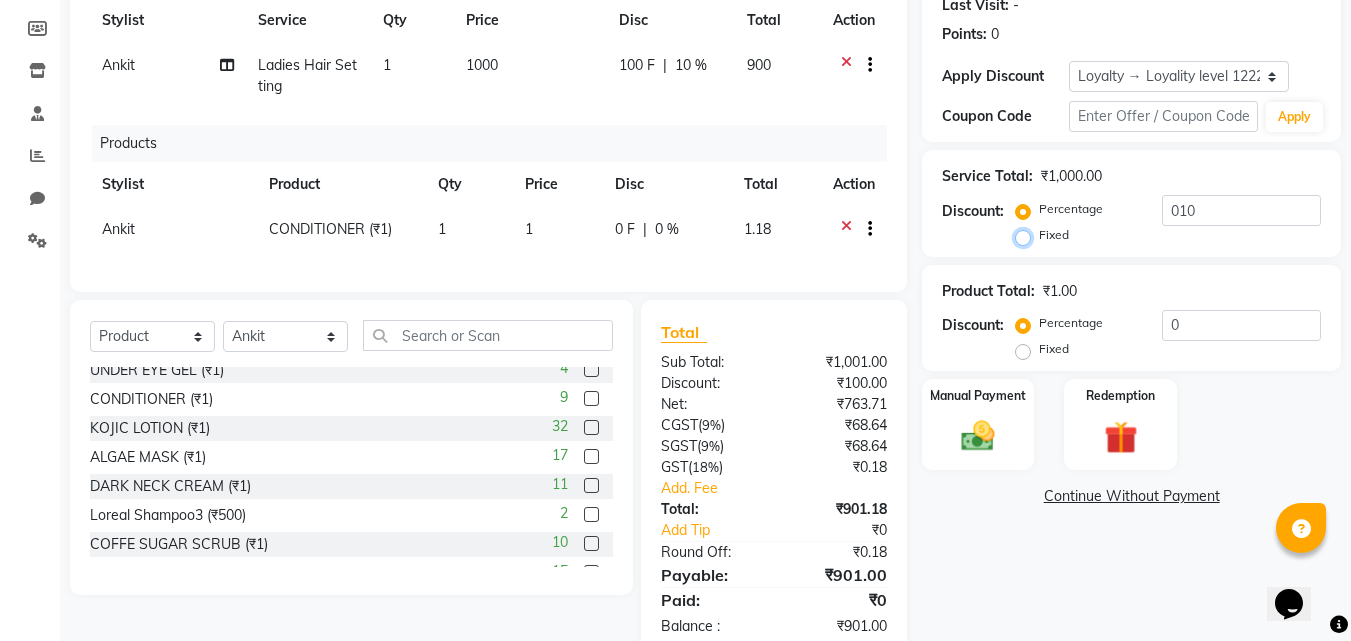 click on "Fixed" at bounding box center (1027, 235) 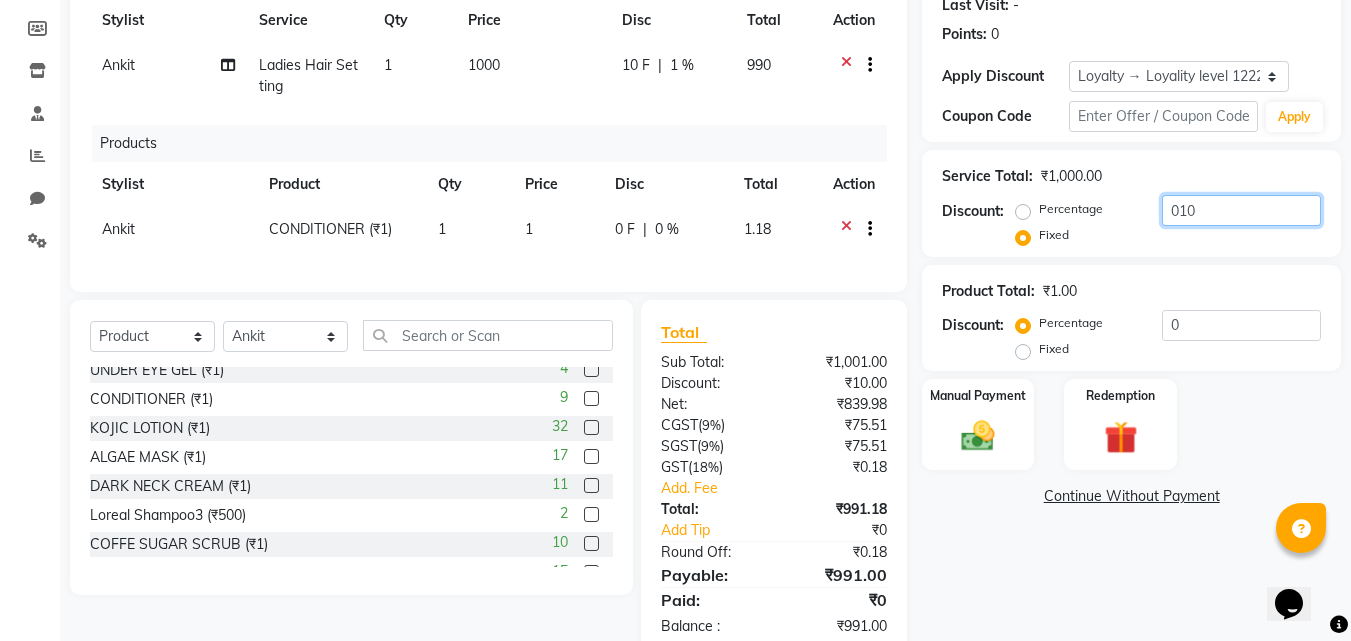 drag, startPoint x: 1205, startPoint y: 206, endPoint x: 1057, endPoint y: 228, distance: 149.6262 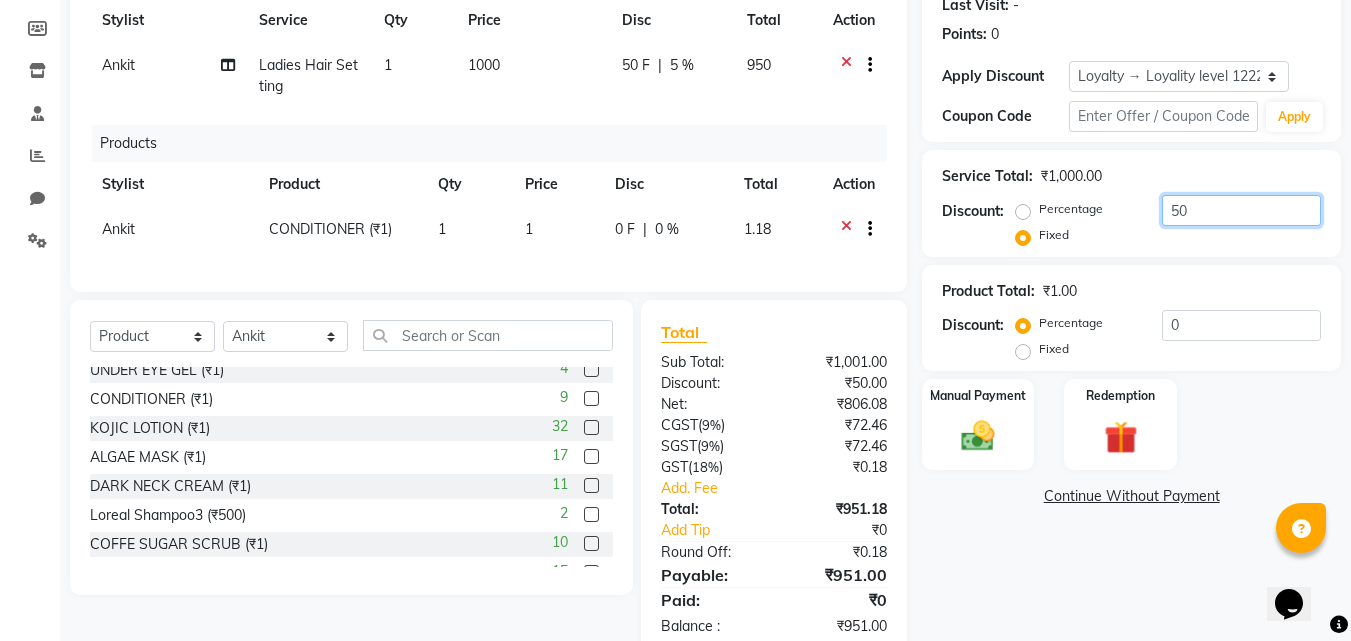 type on "50" 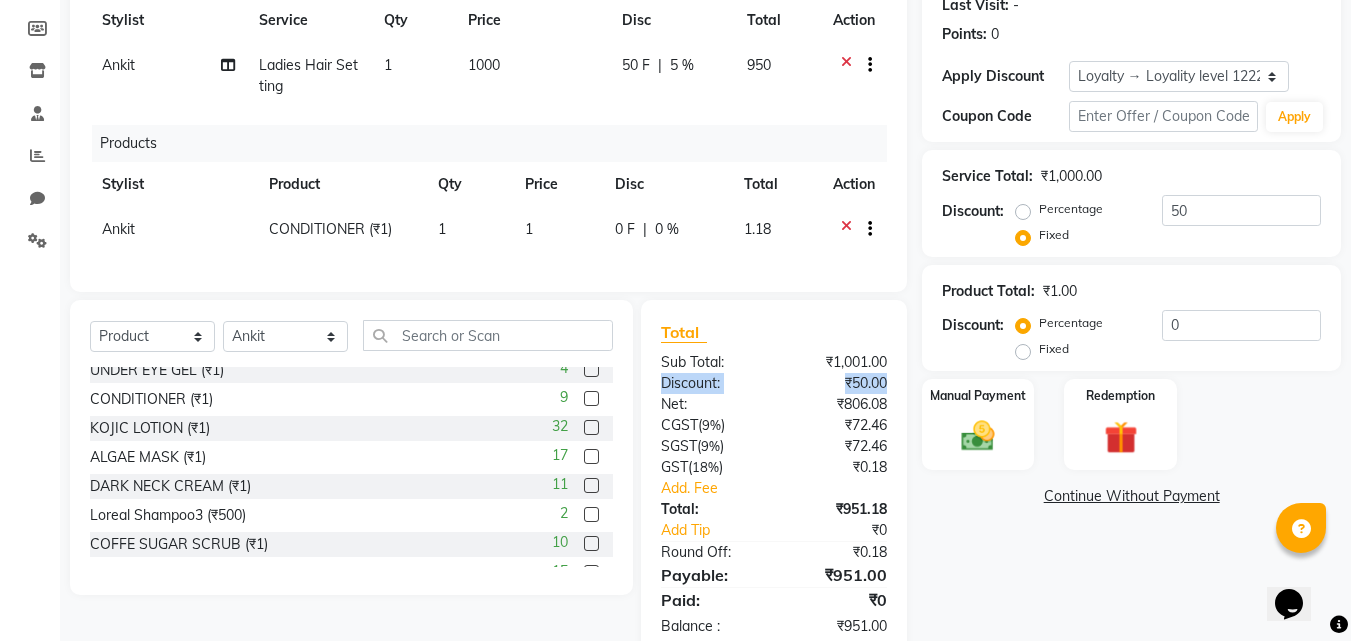 drag, startPoint x: 897, startPoint y: 405, endPoint x: 660, endPoint y: 395, distance: 237.21088 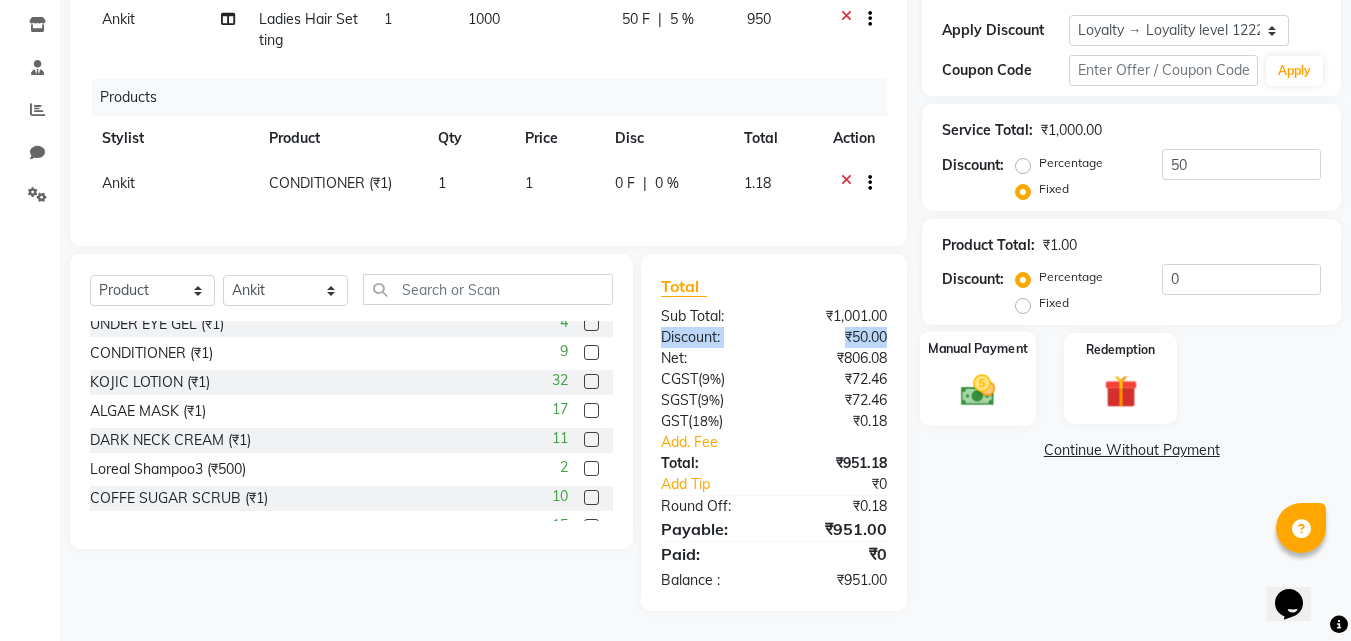 click 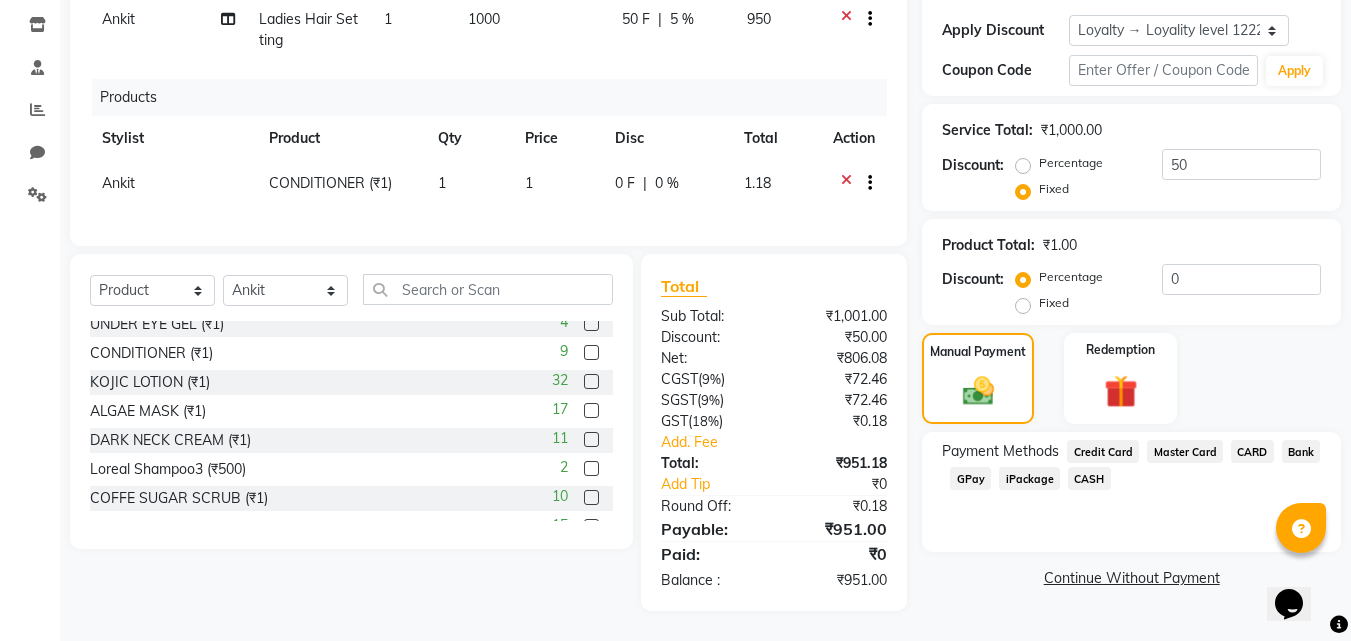 click on "CASH" 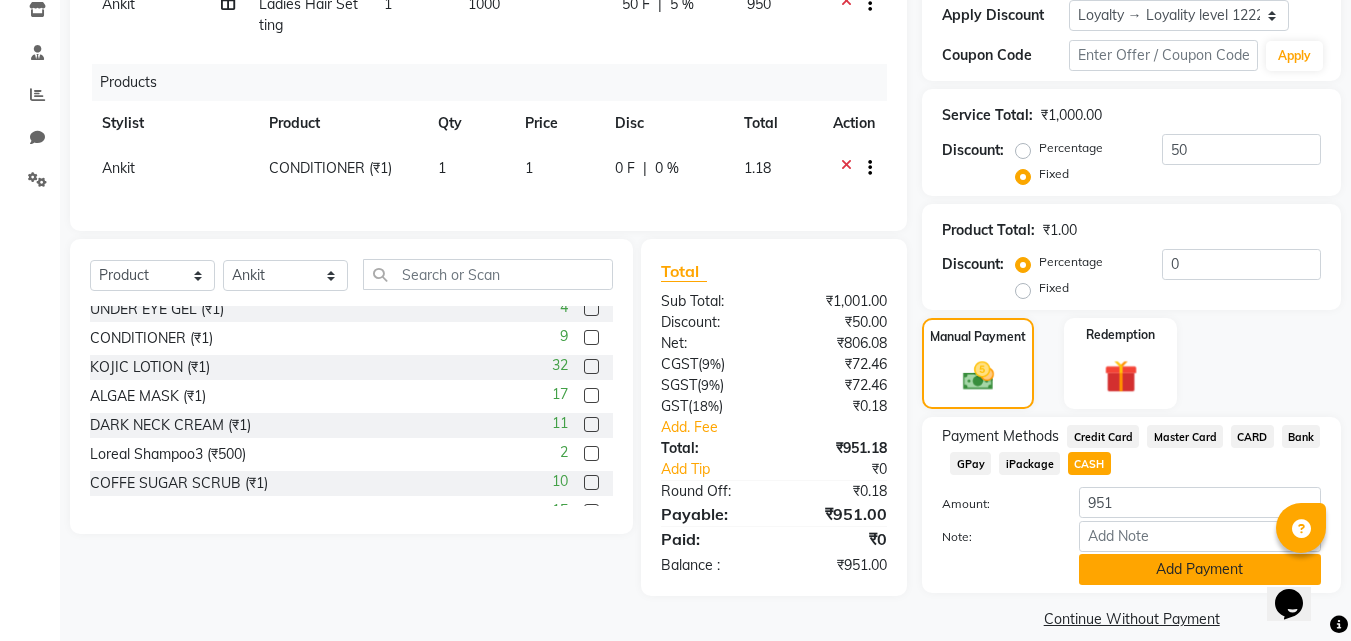 scroll, scrollTop: 371, scrollLeft: 0, axis: vertical 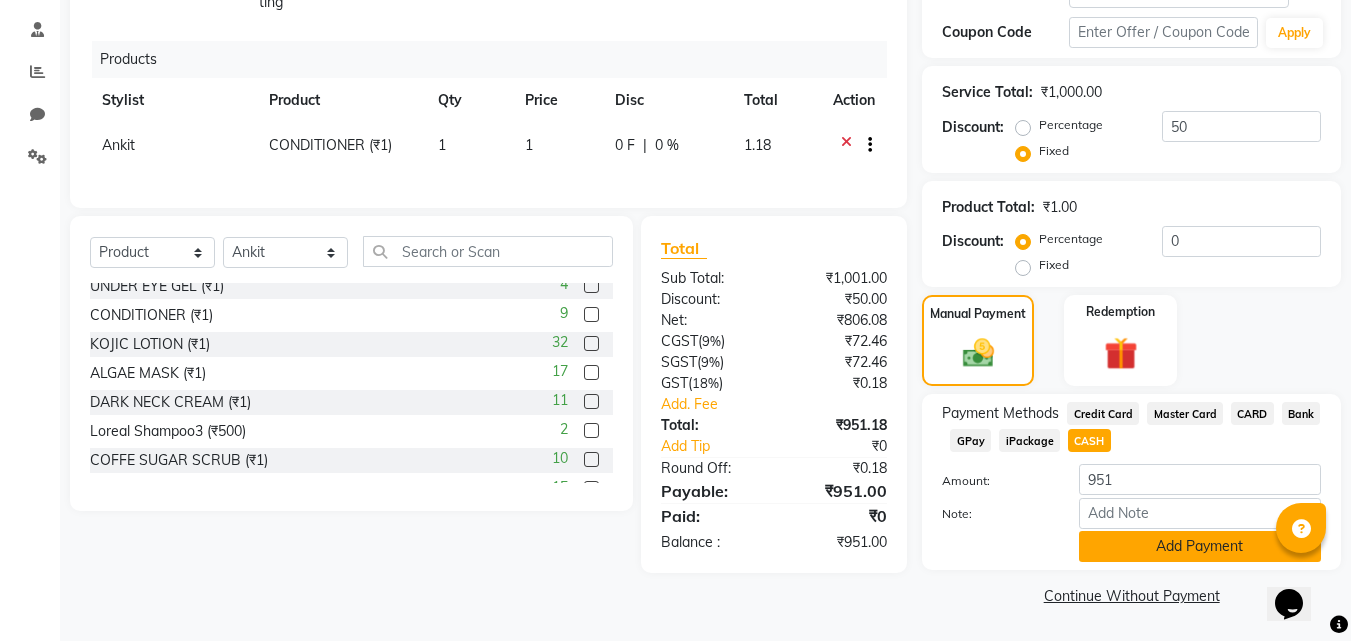 click on "Add Payment" 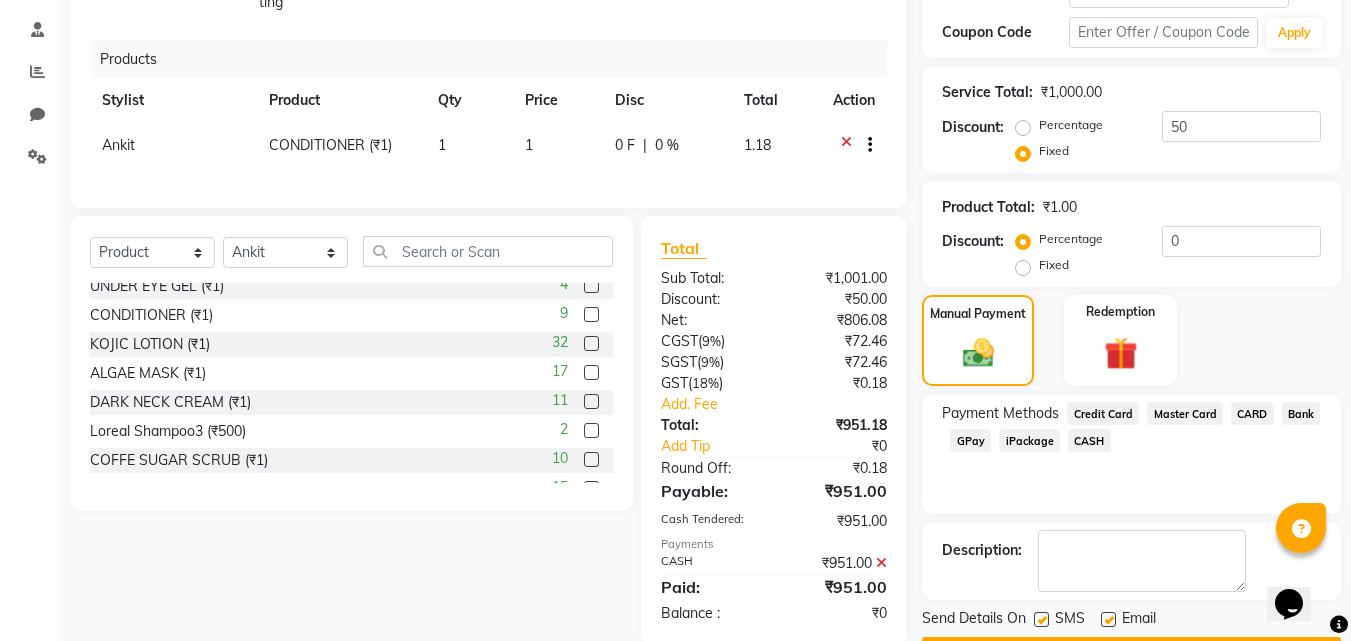 scroll, scrollTop: 539, scrollLeft: 0, axis: vertical 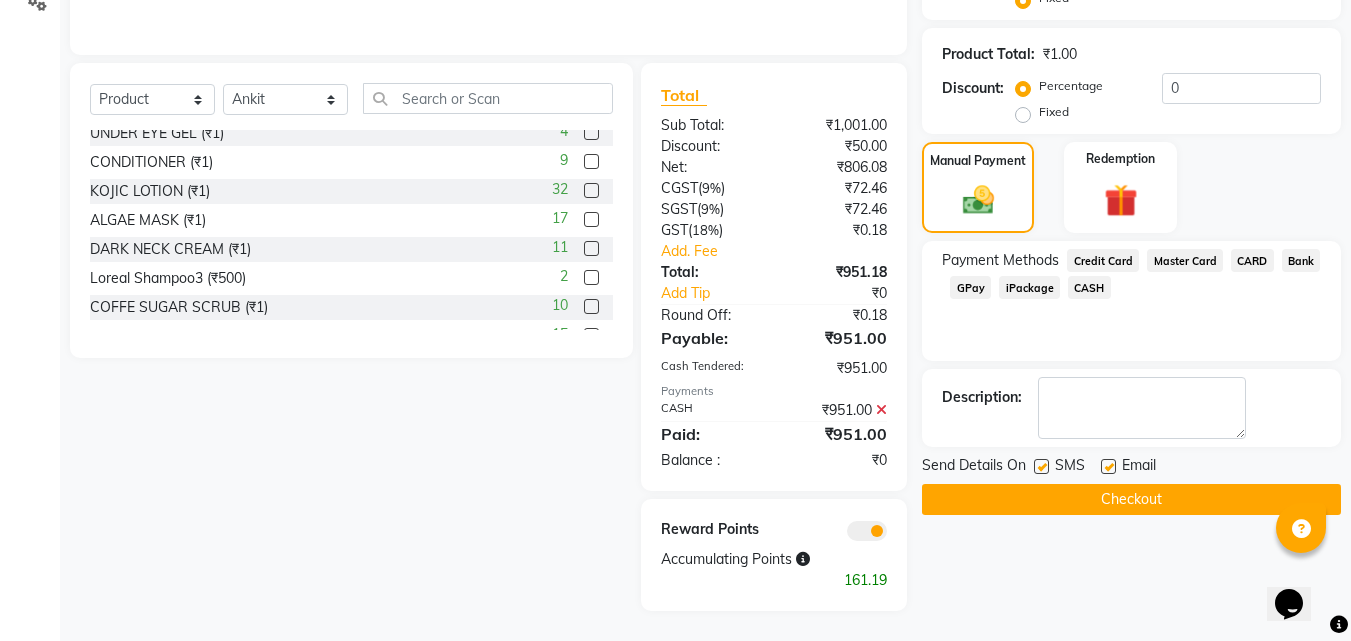 click on "Checkout" 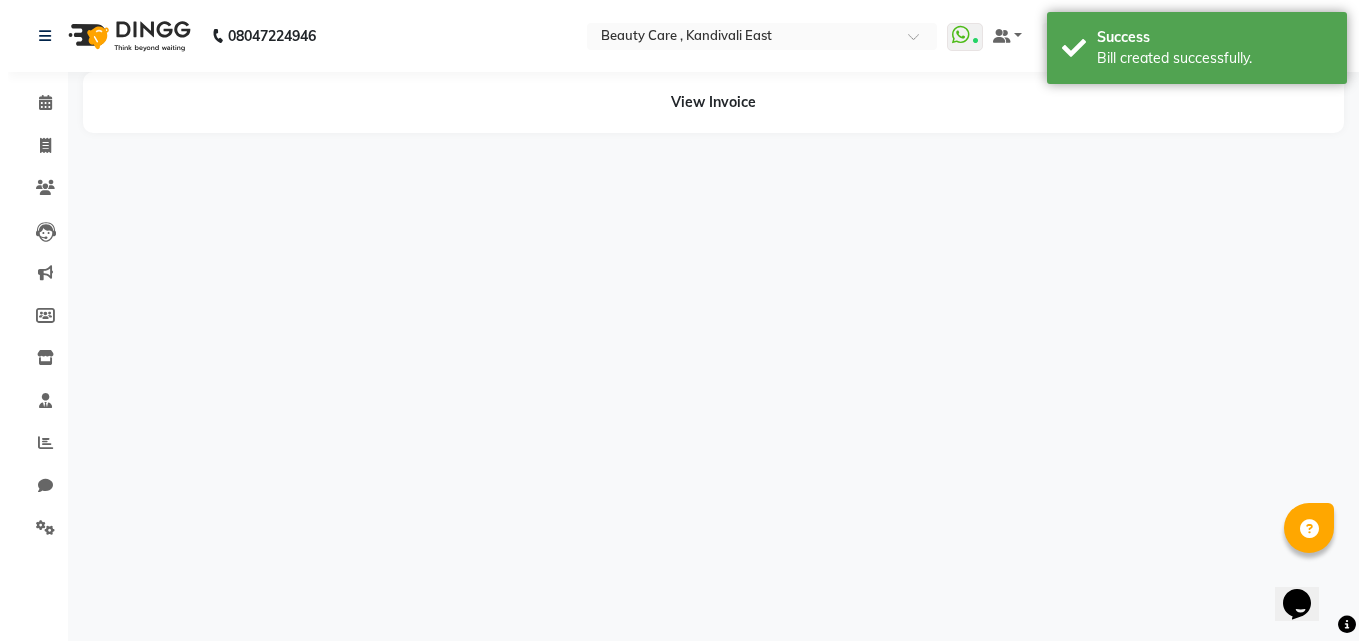 scroll, scrollTop: 0, scrollLeft: 0, axis: both 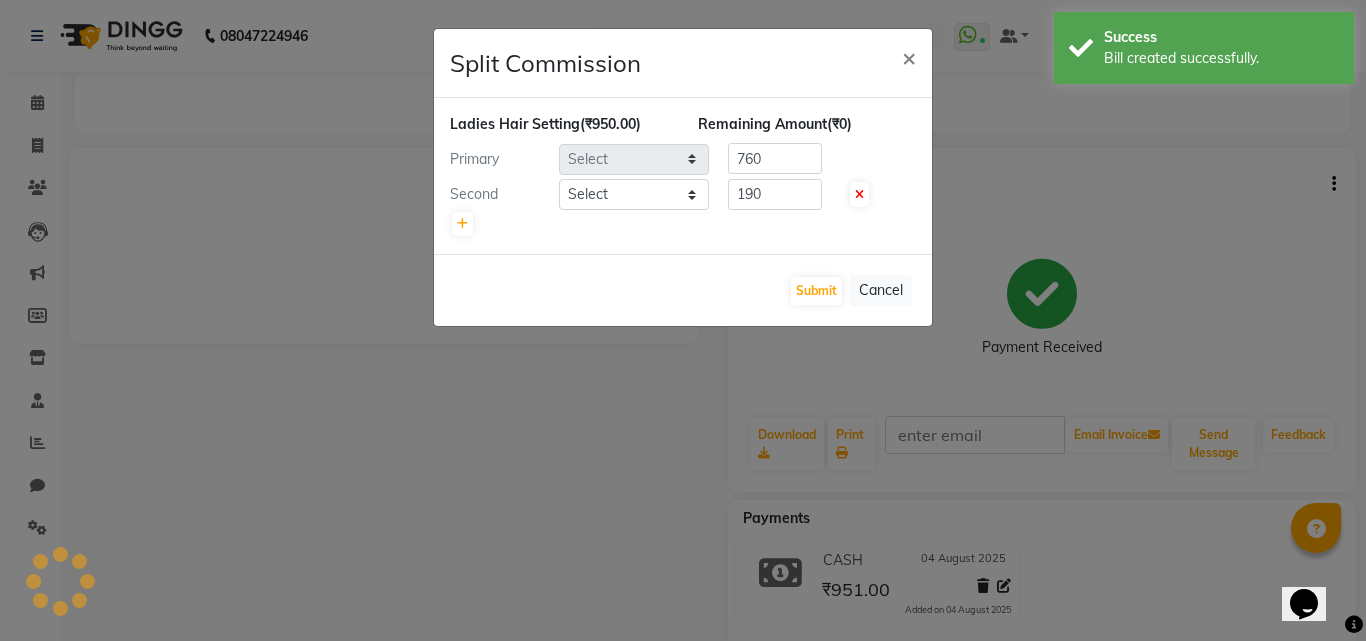 select on "35489" 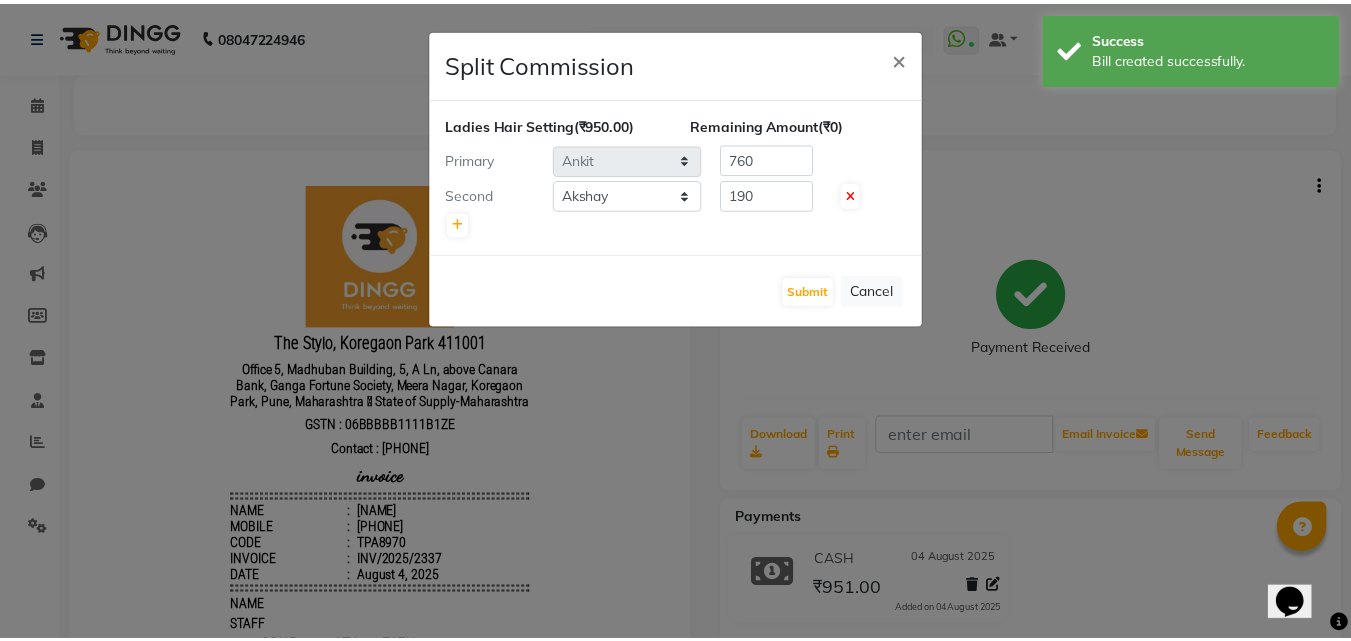 scroll, scrollTop: 0, scrollLeft: 0, axis: both 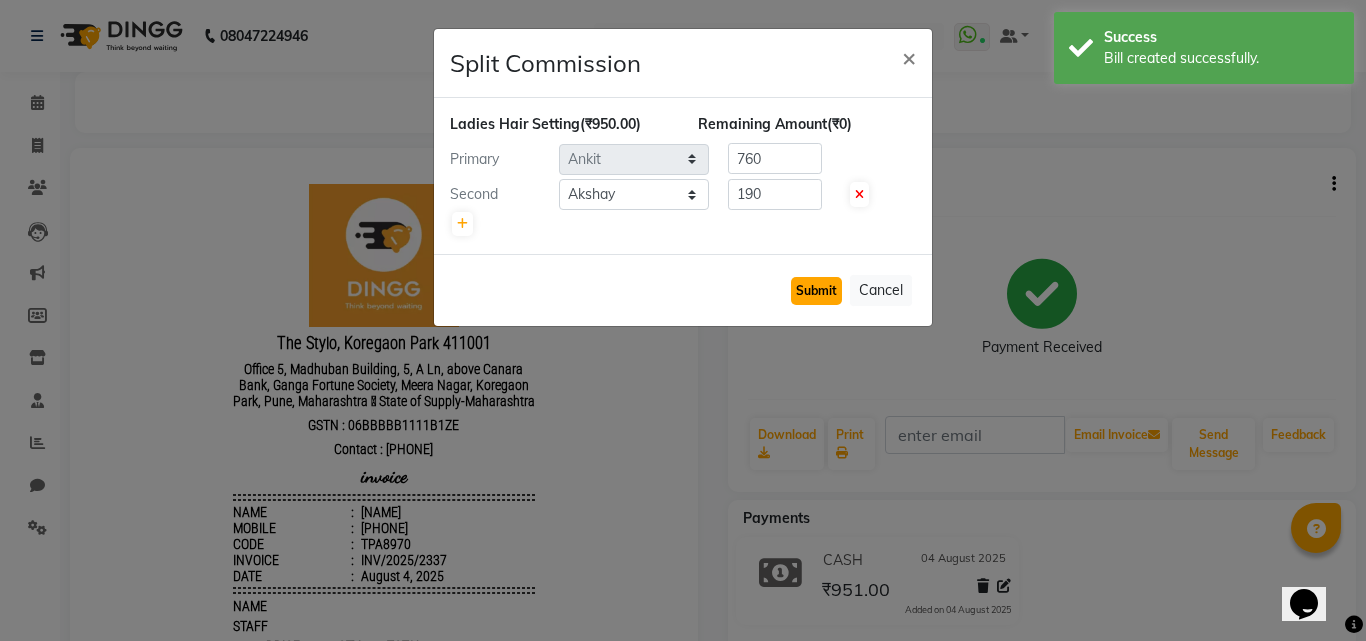 click on "Submit" 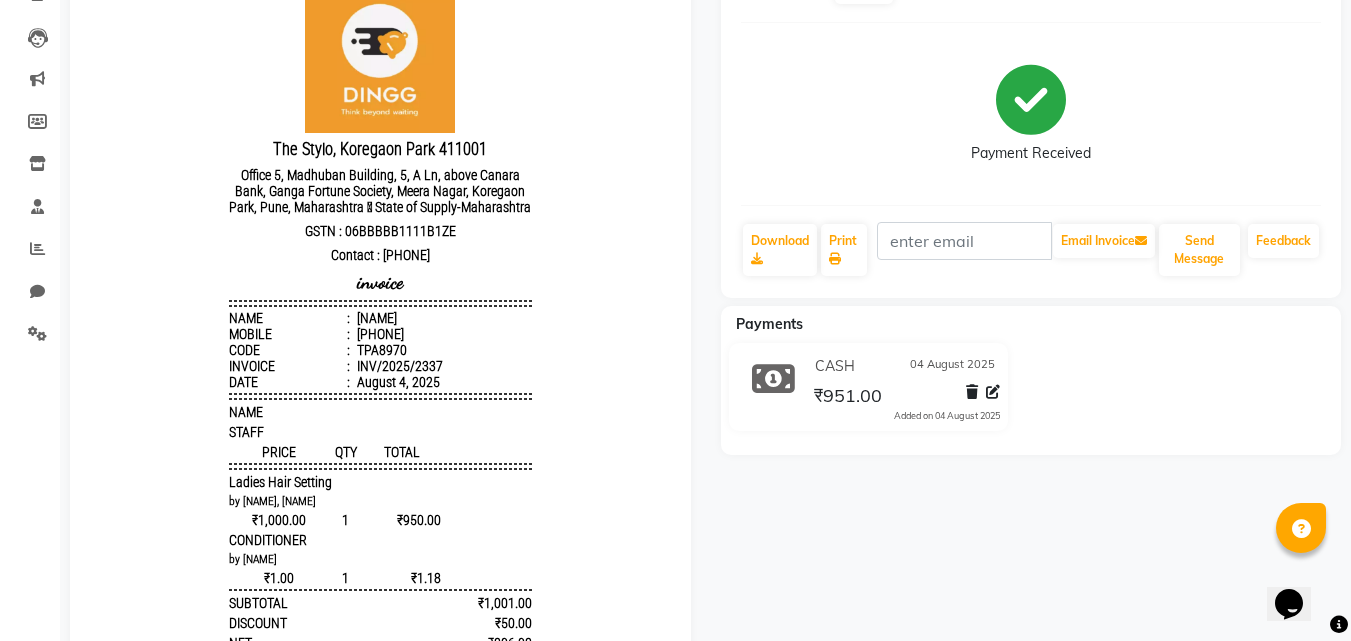 scroll, scrollTop: 0, scrollLeft: 0, axis: both 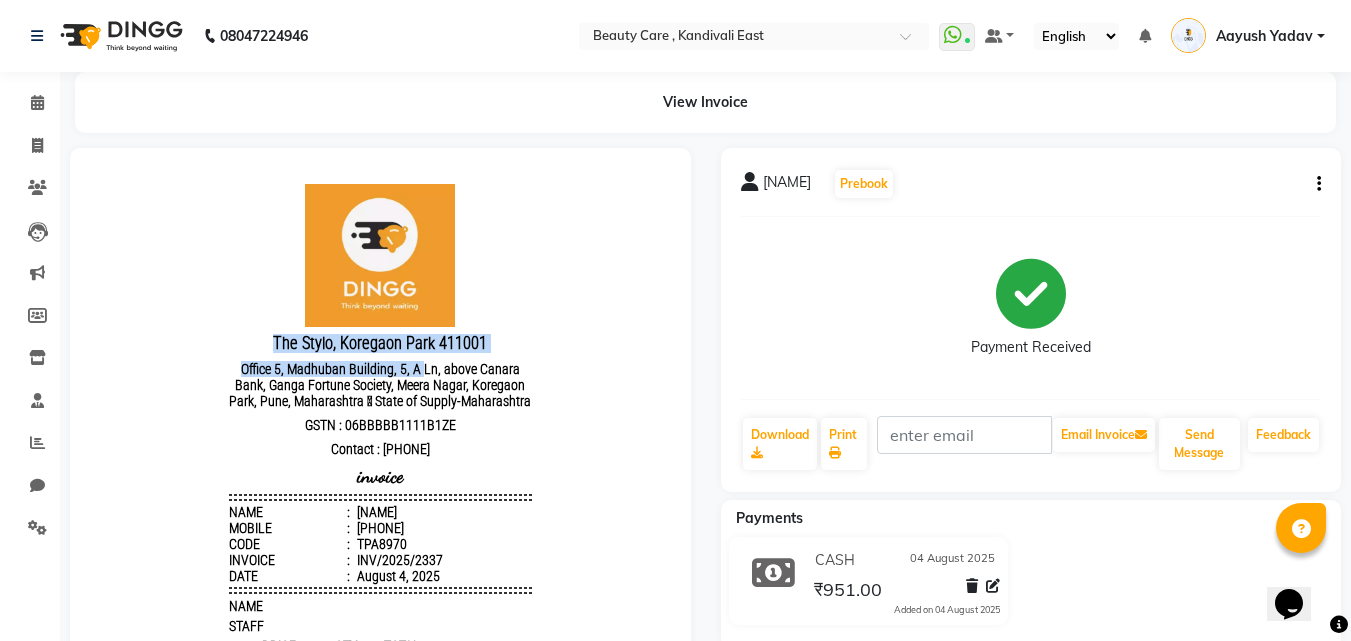 drag, startPoint x: 257, startPoint y: 345, endPoint x: 409, endPoint y: 358, distance: 152.5549 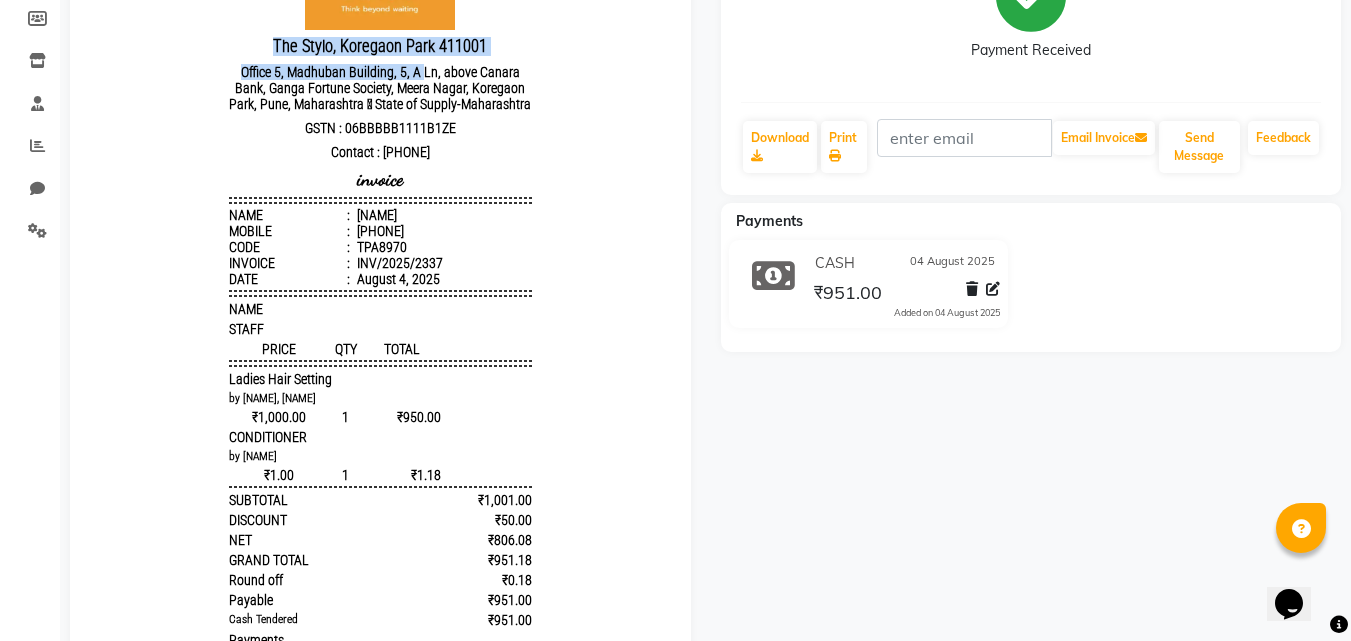 scroll, scrollTop: 402, scrollLeft: 0, axis: vertical 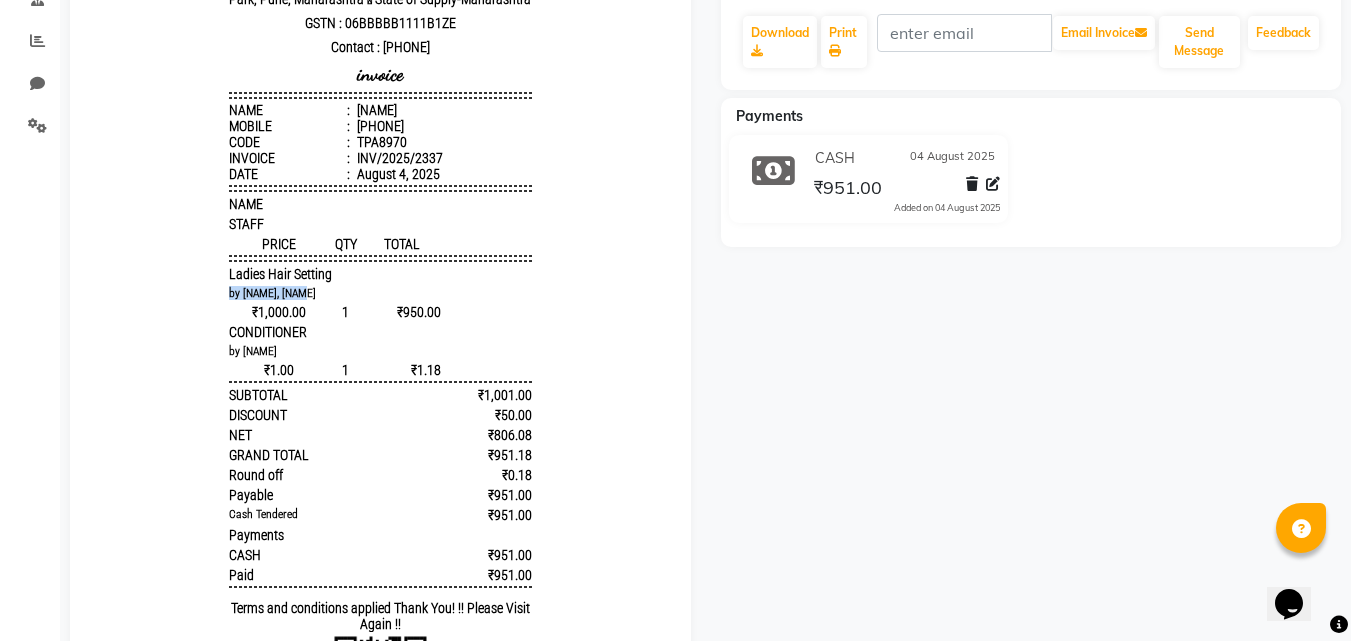 drag, startPoint x: 283, startPoint y: 313, endPoint x: 181, endPoint y: 305, distance: 102.31325 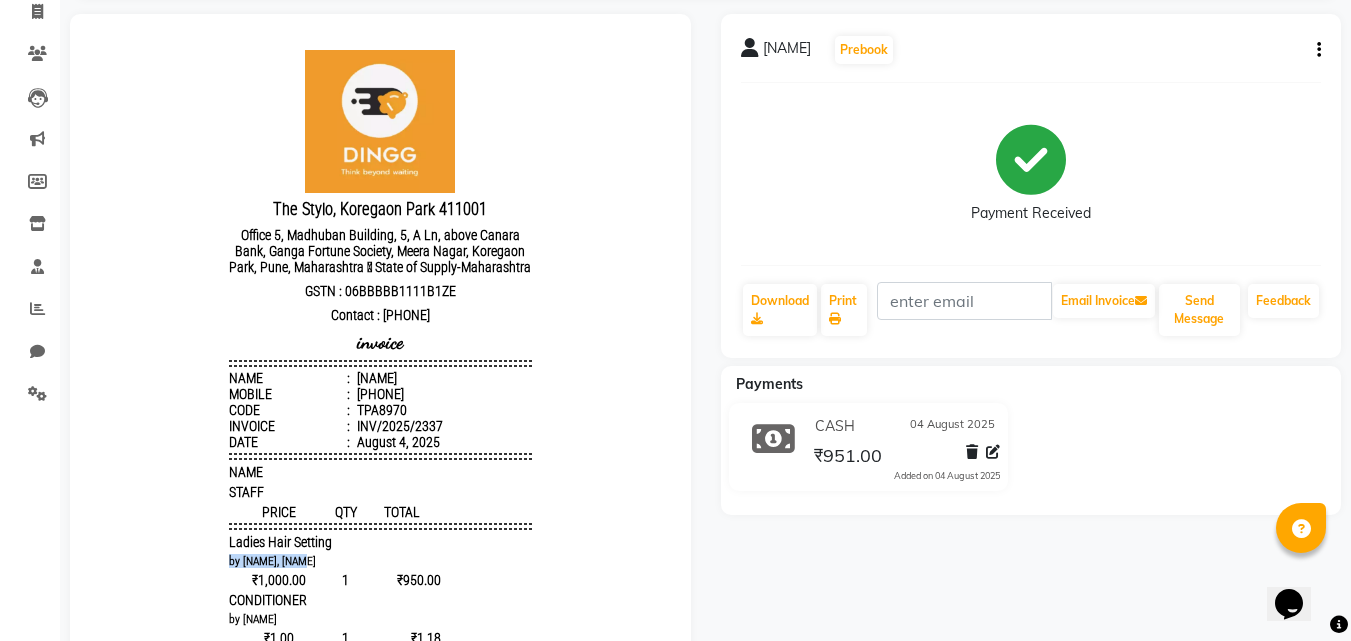 scroll, scrollTop: 61, scrollLeft: 0, axis: vertical 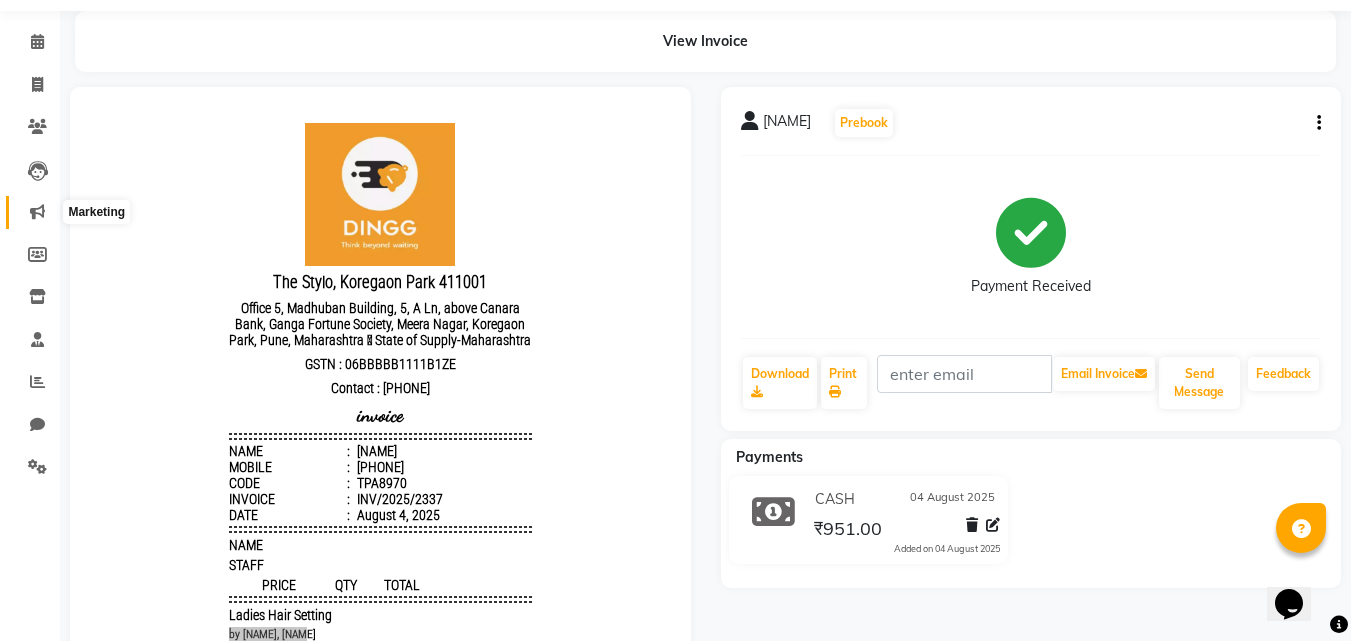 click 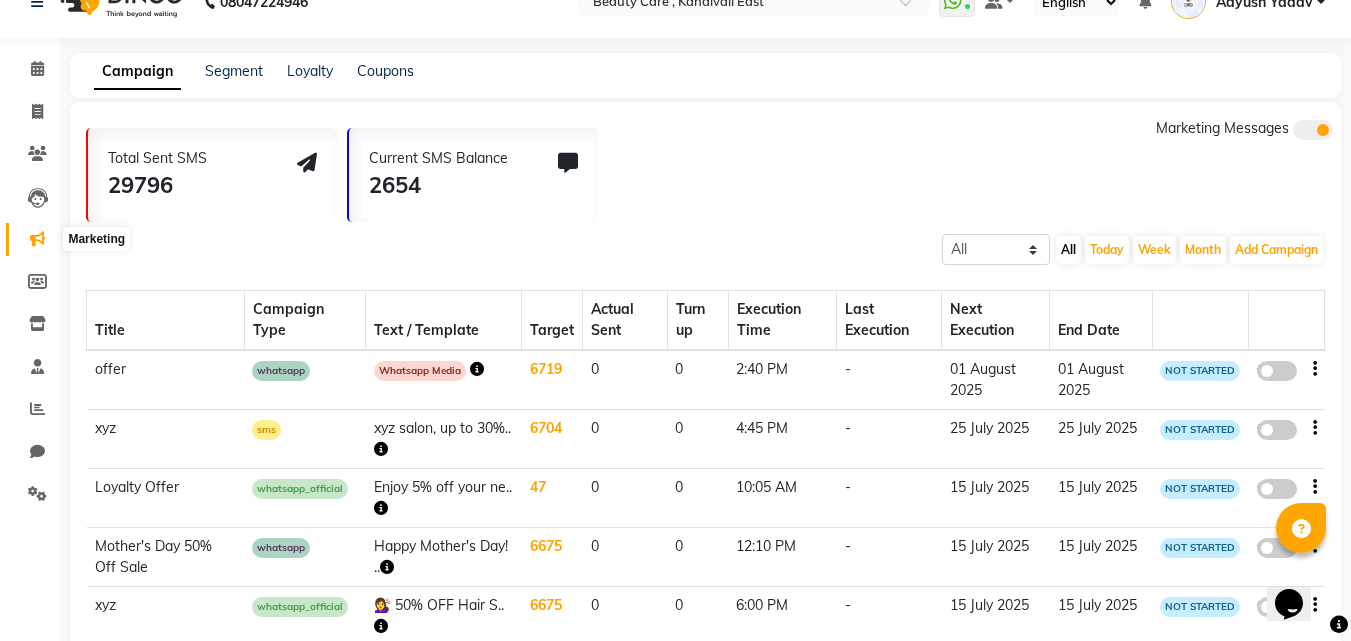 scroll, scrollTop: 61, scrollLeft: 0, axis: vertical 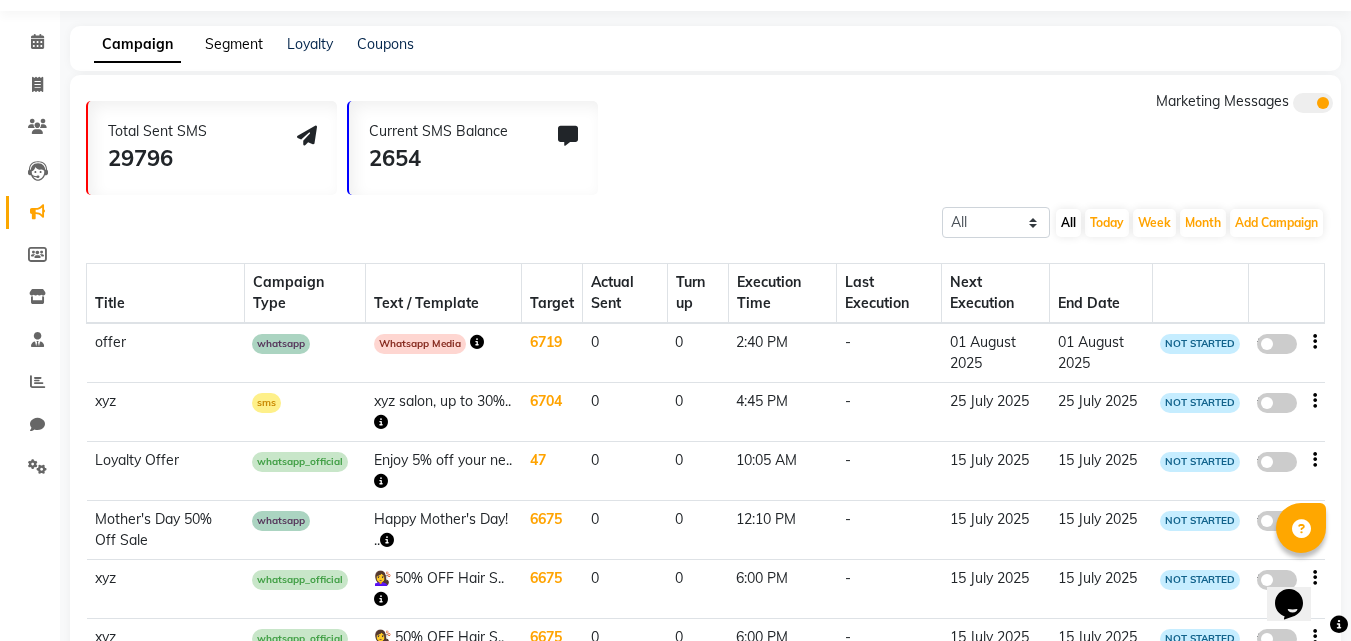 click on "Segment" 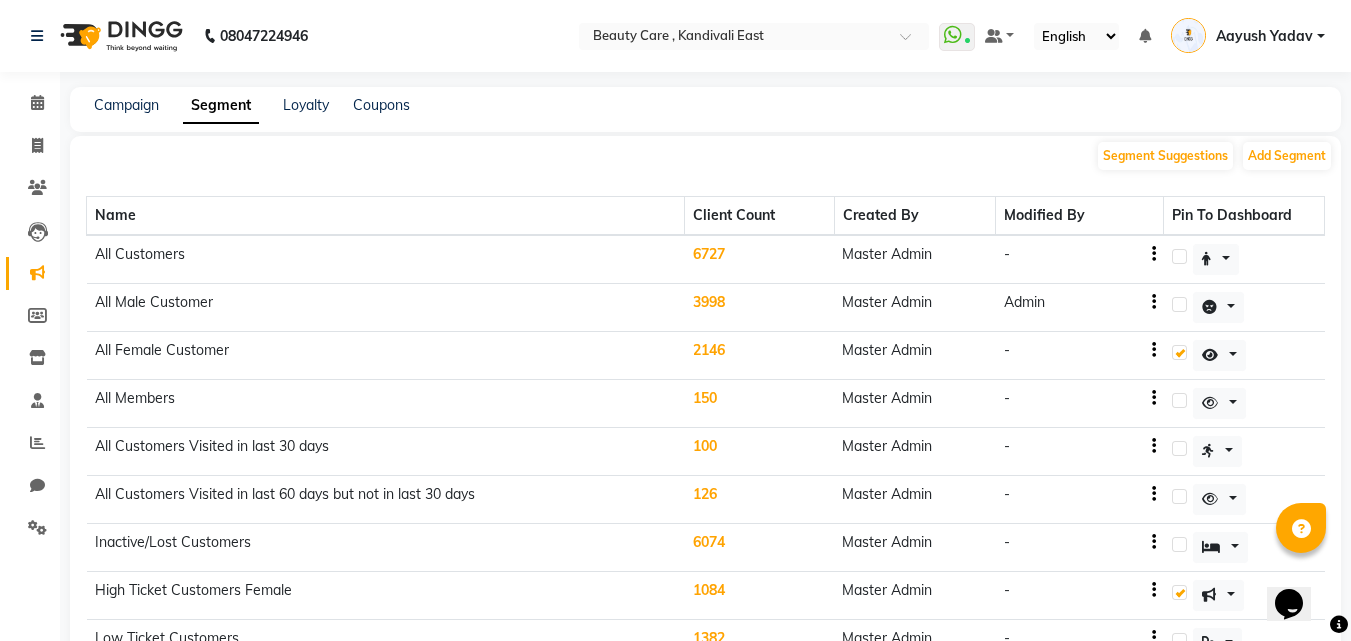 scroll, scrollTop: 26, scrollLeft: 0, axis: vertical 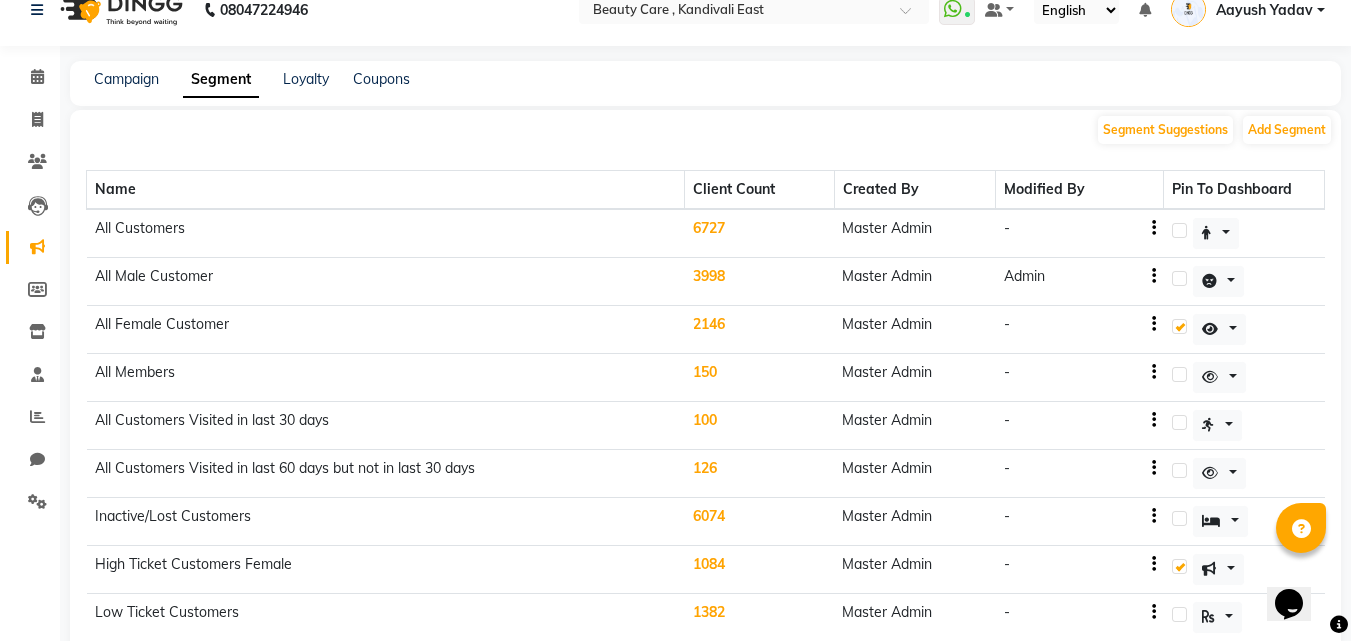click on "All Customers" 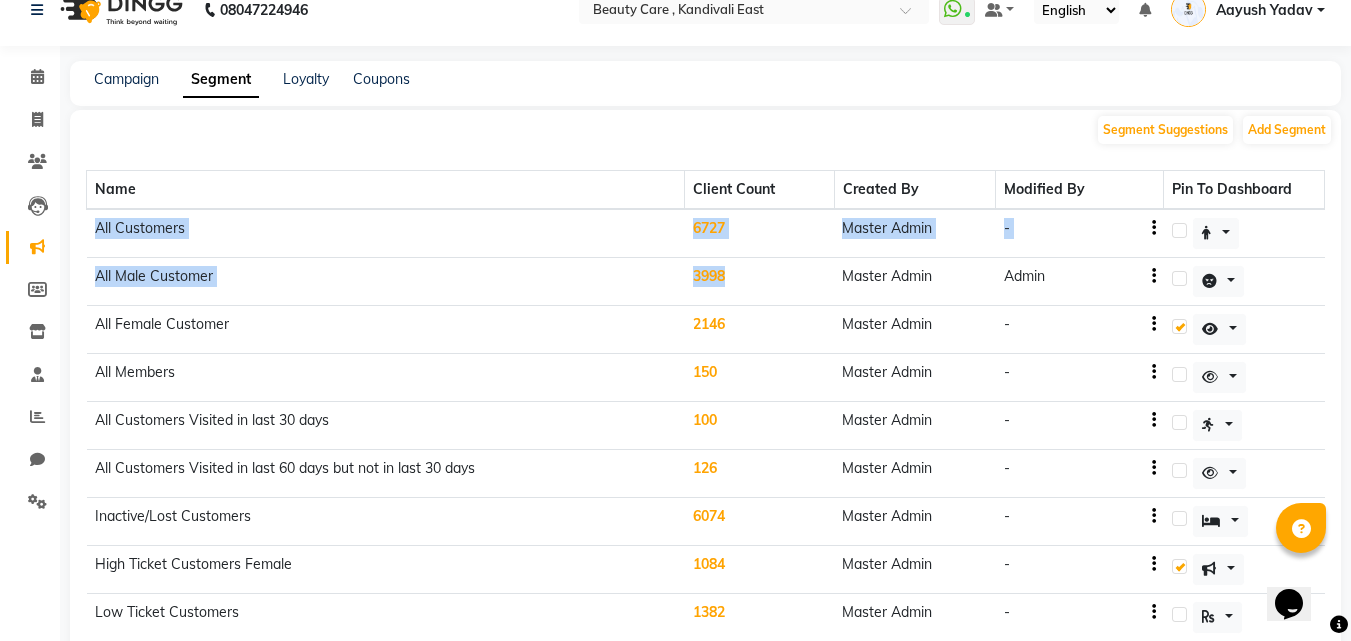 drag, startPoint x: 87, startPoint y: 234, endPoint x: 758, endPoint y: 275, distance: 672.25146 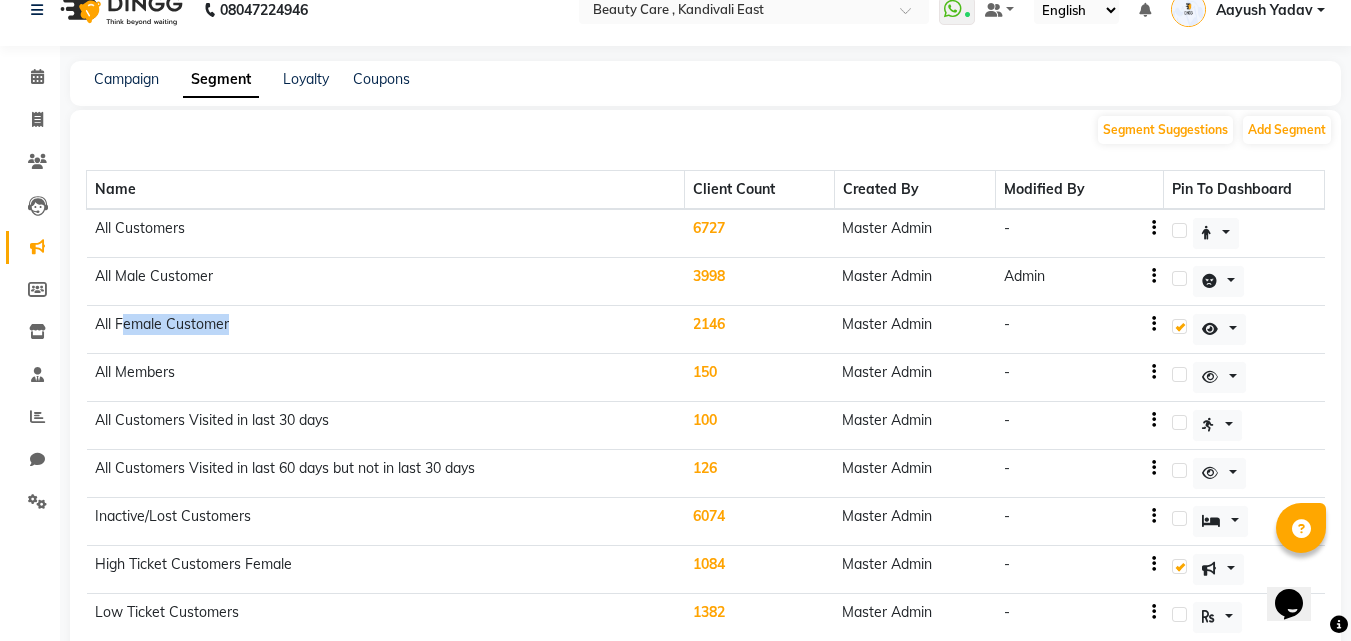 drag, startPoint x: 238, startPoint y: 338, endPoint x: 123, endPoint y: 333, distance: 115.10864 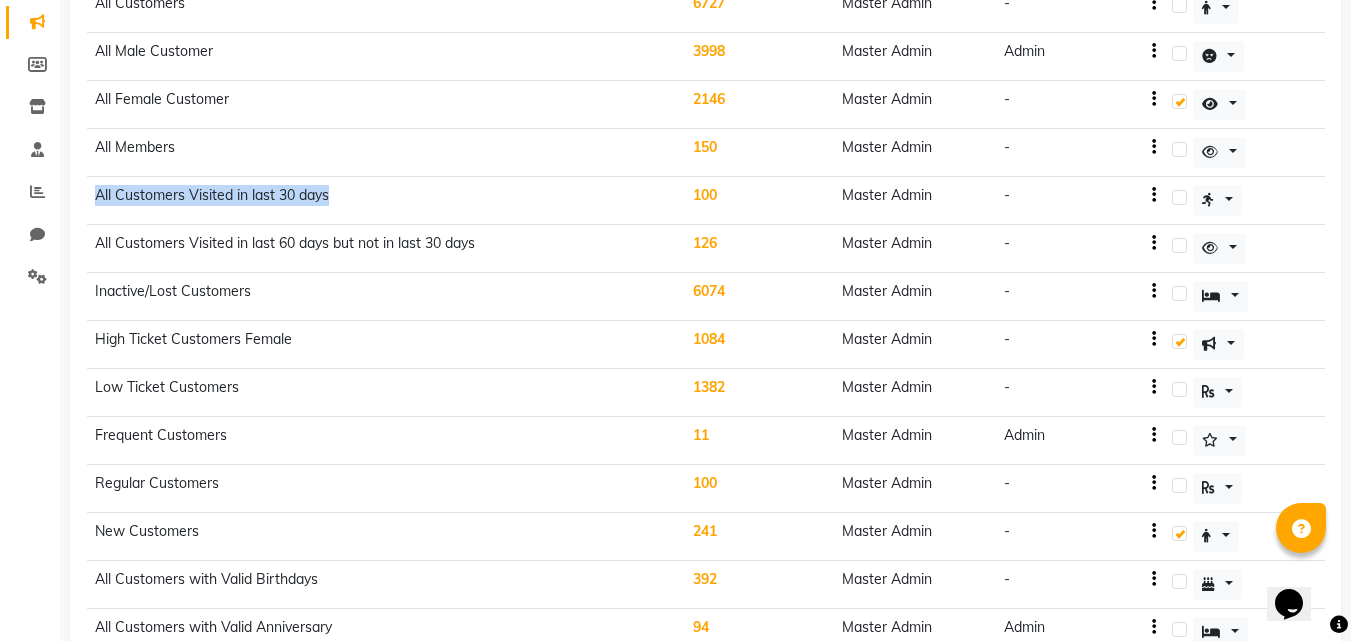 drag, startPoint x: 97, startPoint y: 200, endPoint x: 336, endPoint y: 201, distance: 239.00209 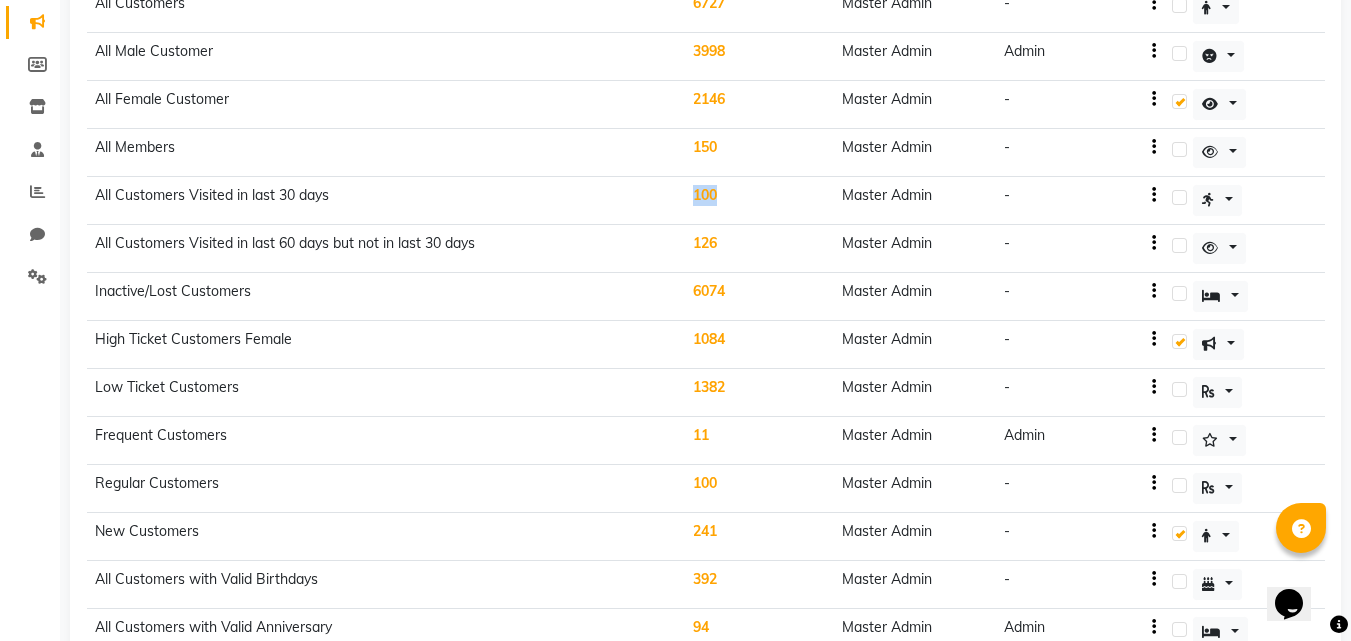 drag, startPoint x: 726, startPoint y: 201, endPoint x: 683, endPoint y: 197, distance: 43.185646 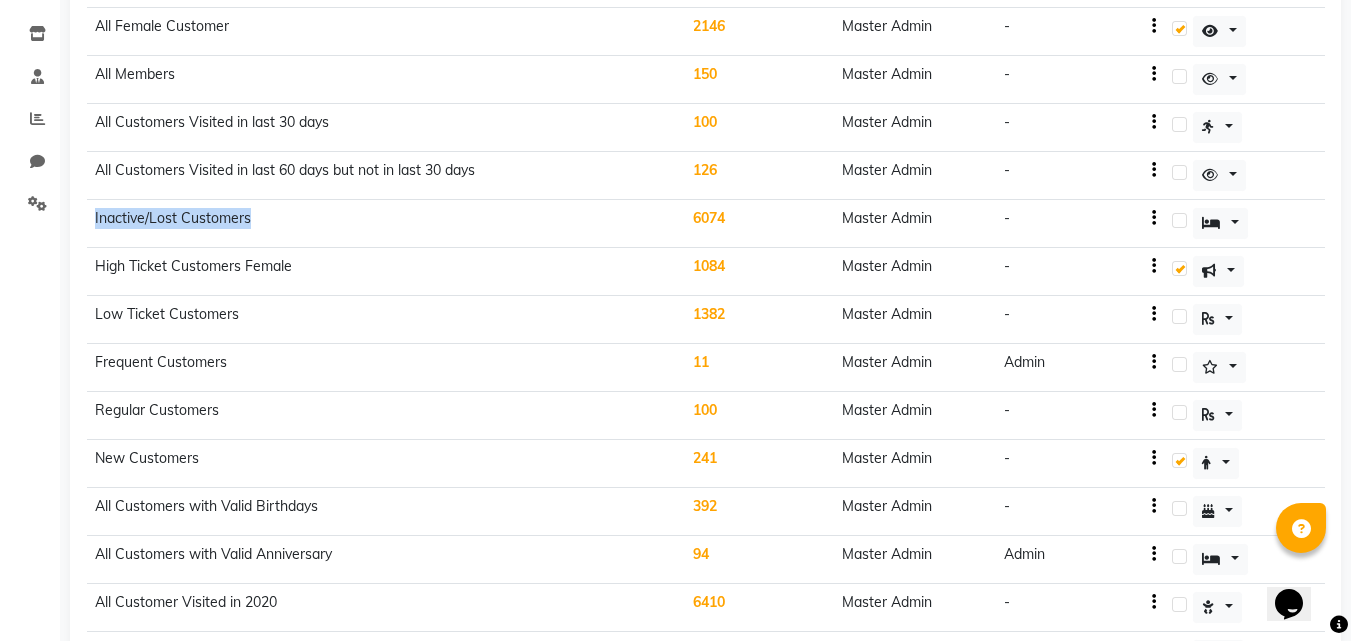 drag, startPoint x: 257, startPoint y: 225, endPoint x: 92, endPoint y: 224, distance: 165.00304 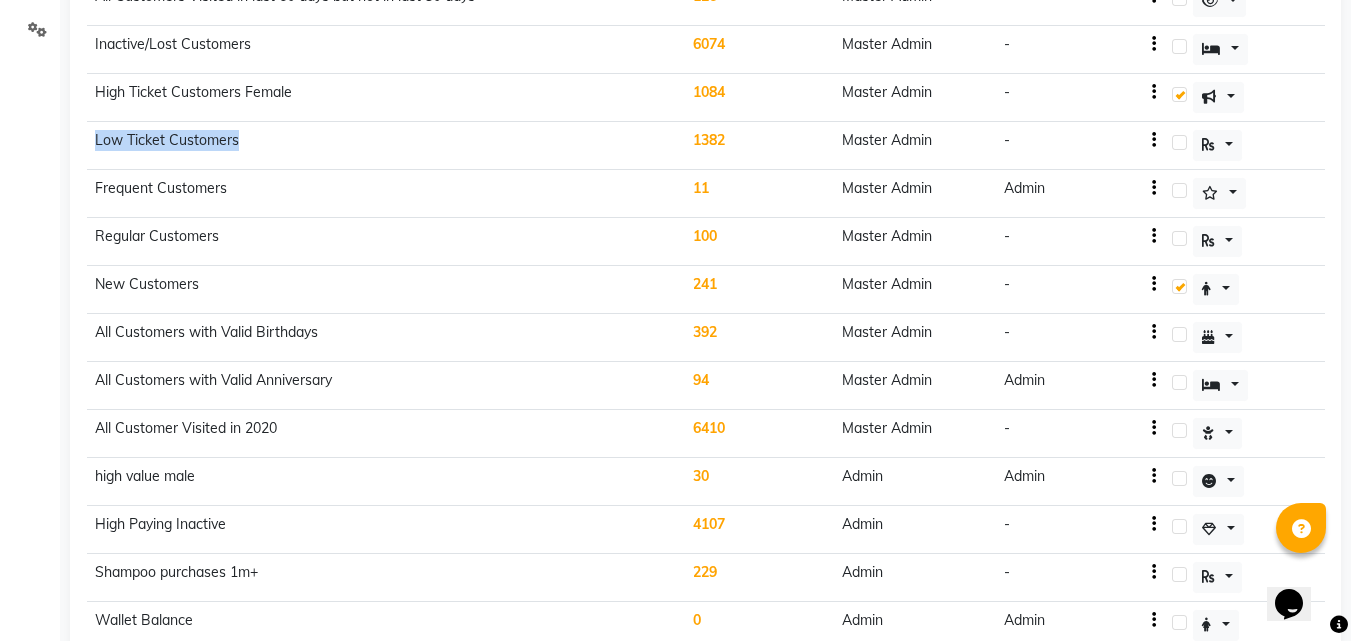 drag, startPoint x: 93, startPoint y: 147, endPoint x: 247, endPoint y: 158, distance: 154.39236 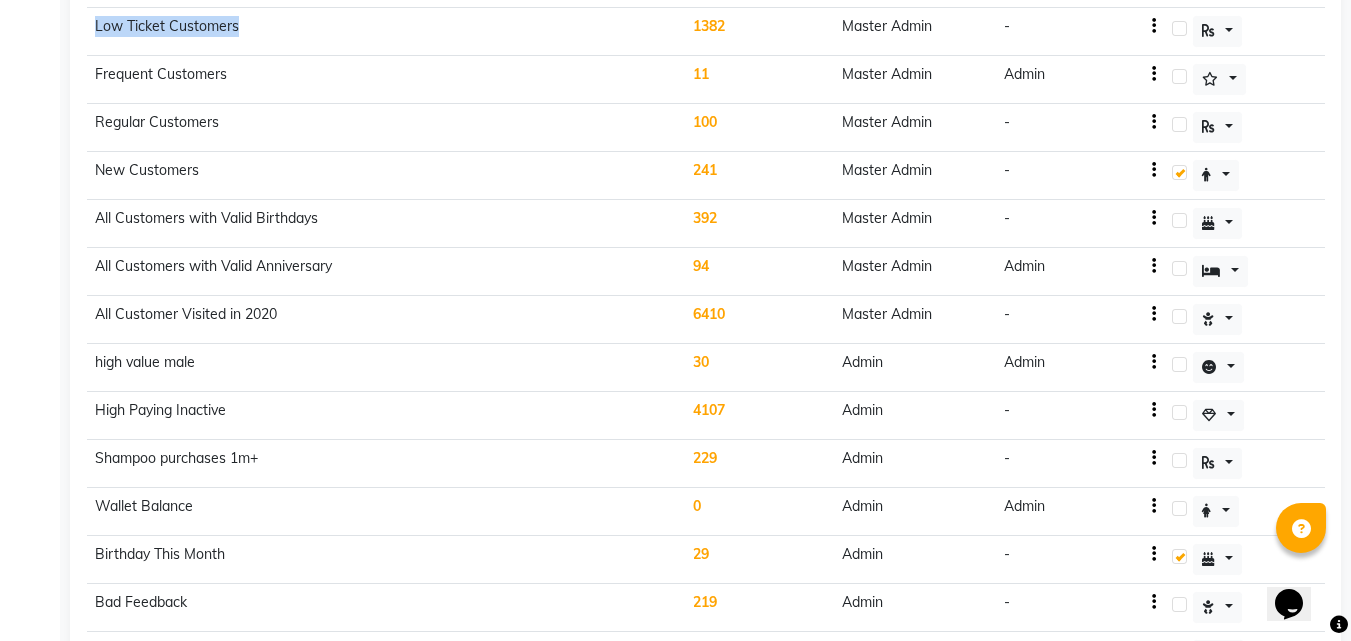 scroll, scrollTop: 854, scrollLeft: 0, axis: vertical 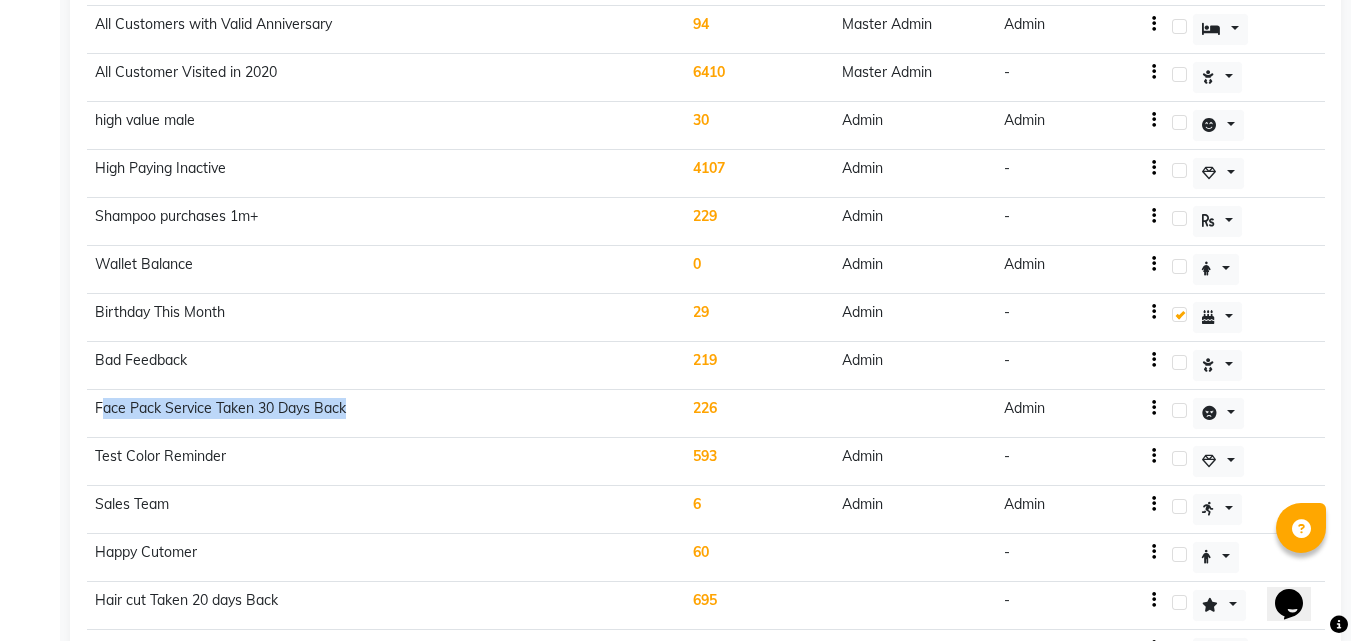 drag, startPoint x: 359, startPoint y: 410, endPoint x: 99, endPoint y: 413, distance: 260.0173 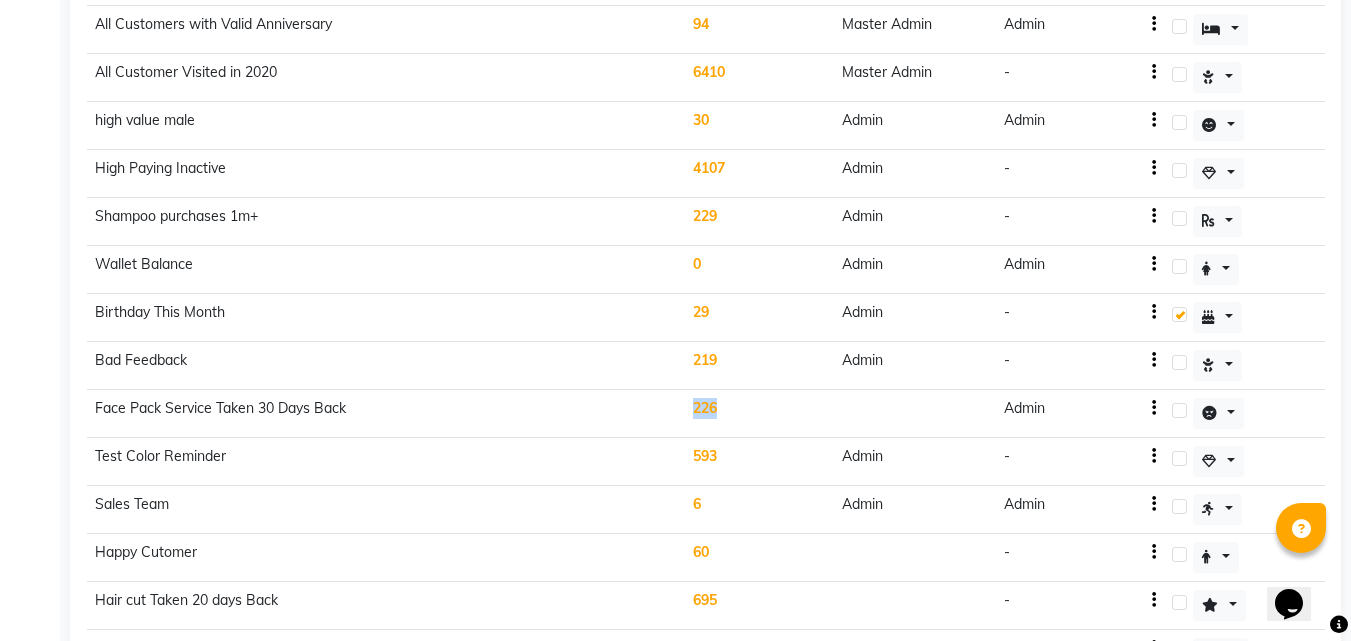 drag, startPoint x: 725, startPoint y: 413, endPoint x: 686, endPoint y: 411, distance: 39.051247 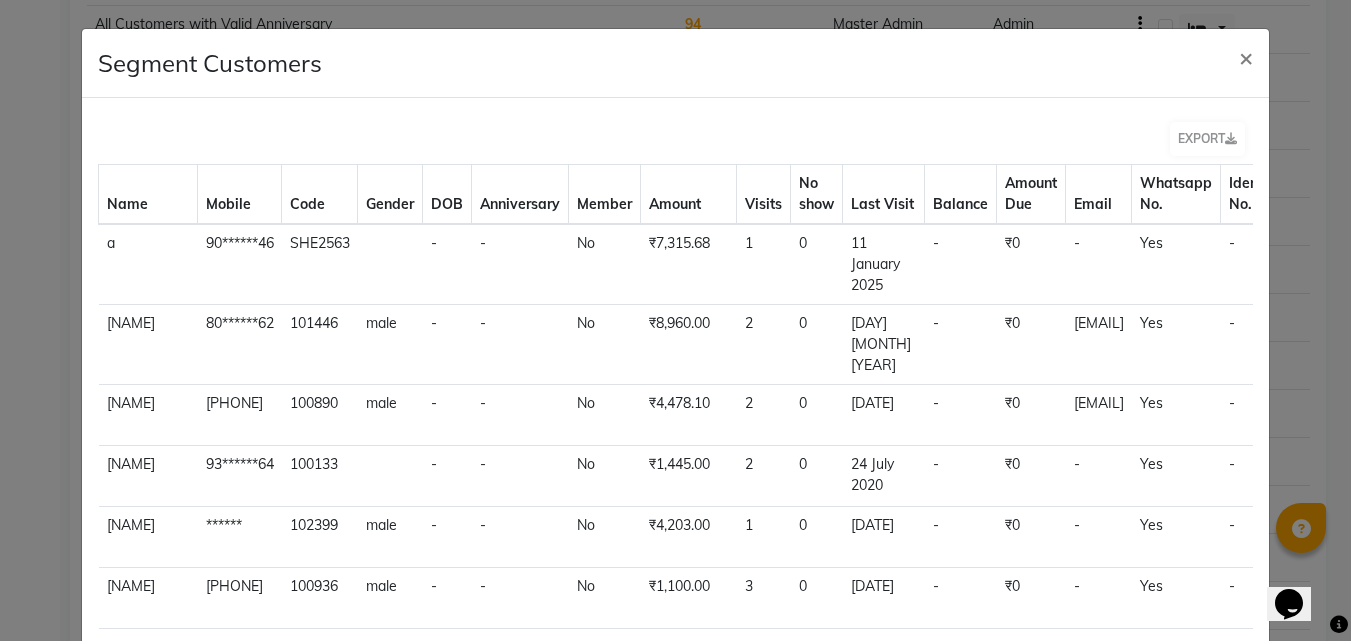 scroll, scrollTop: 1027, scrollLeft: 0, axis: vertical 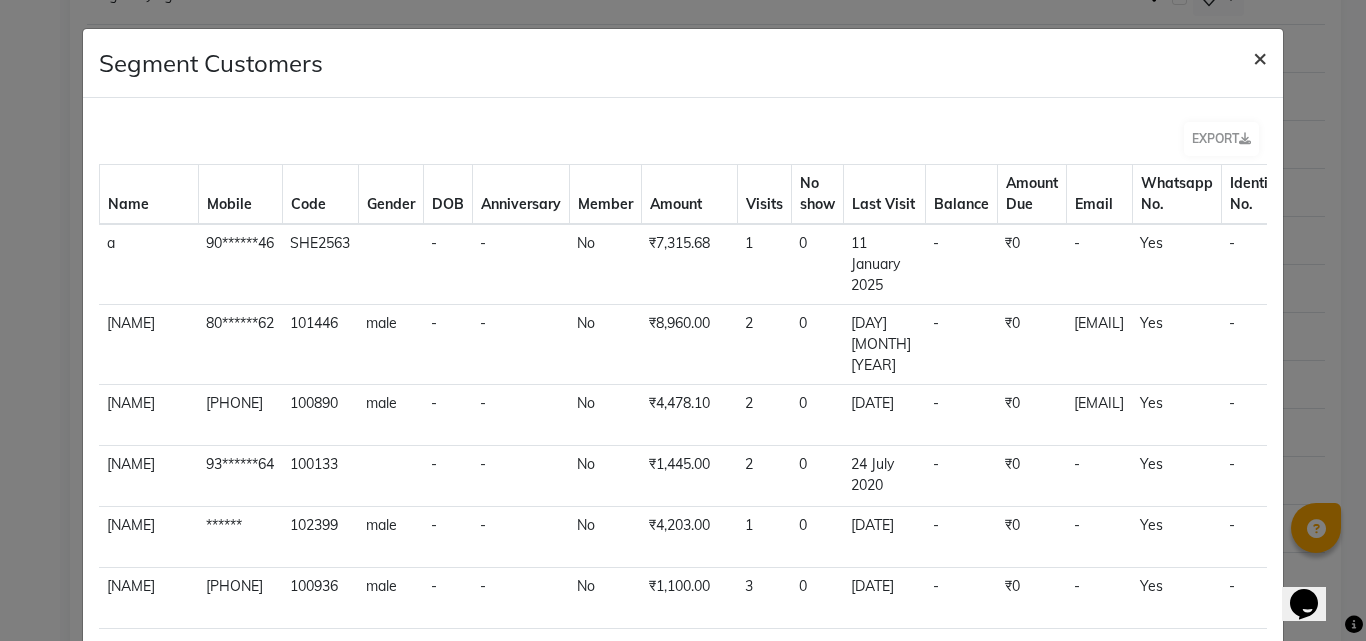 click on "×" 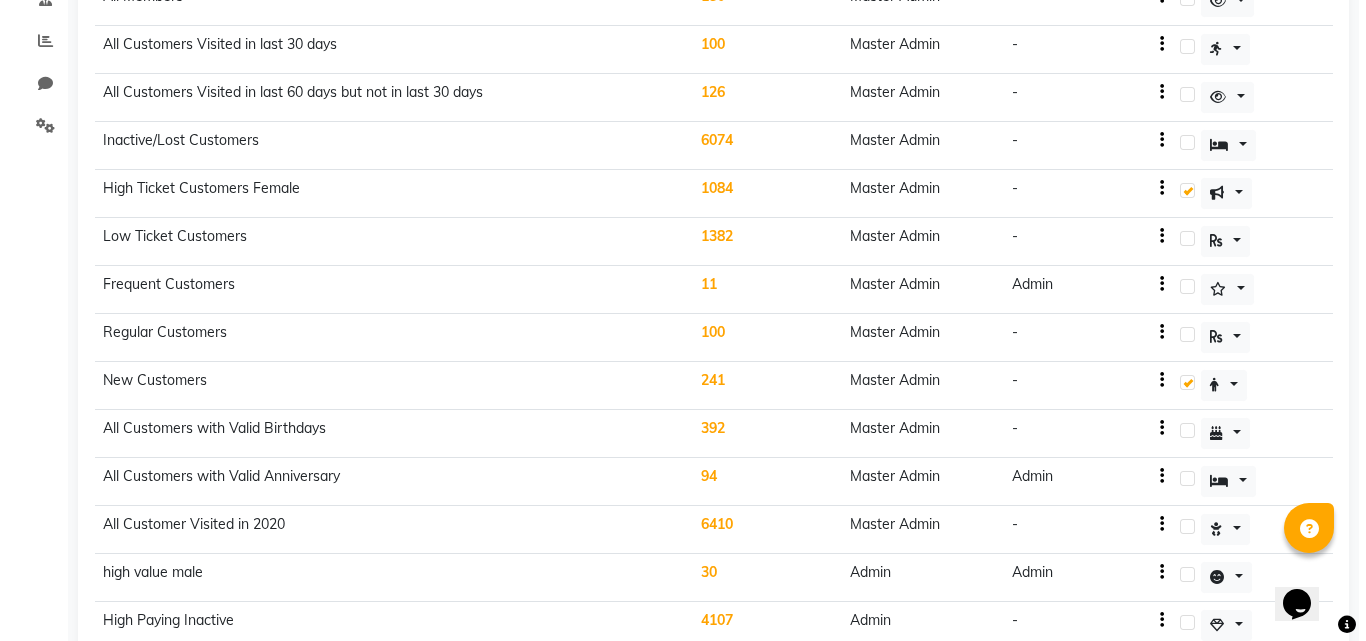 scroll, scrollTop: 0, scrollLeft: 0, axis: both 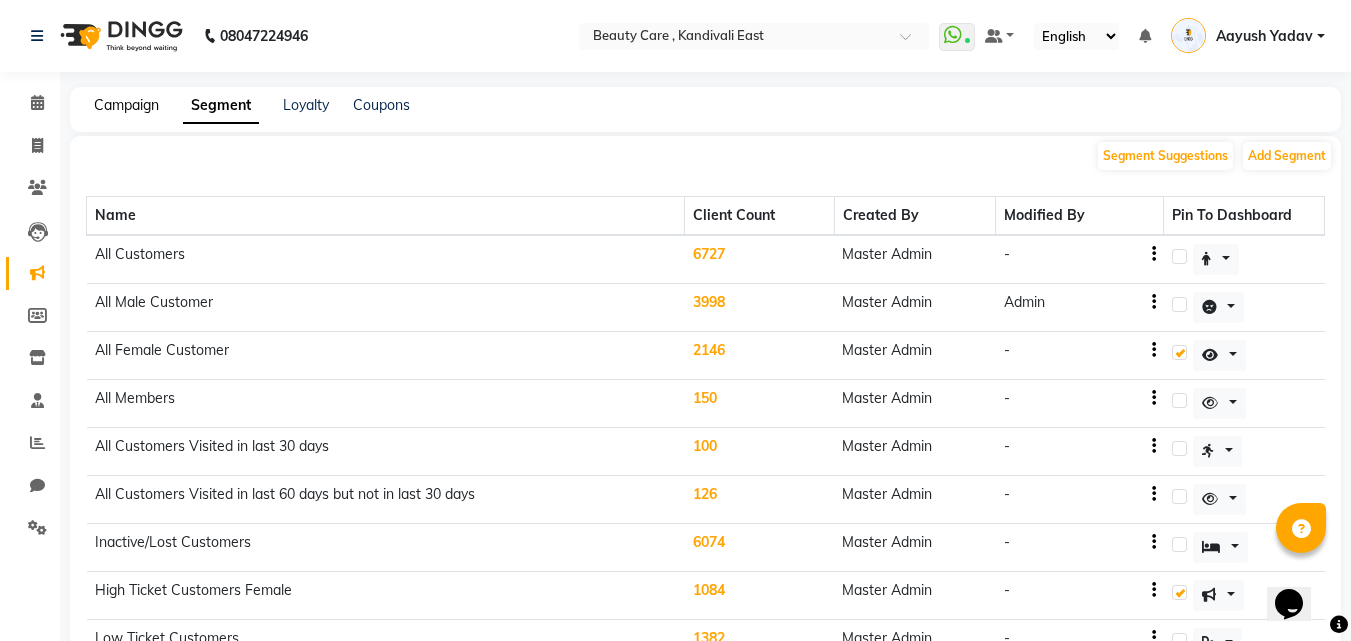 click on "Campaign" 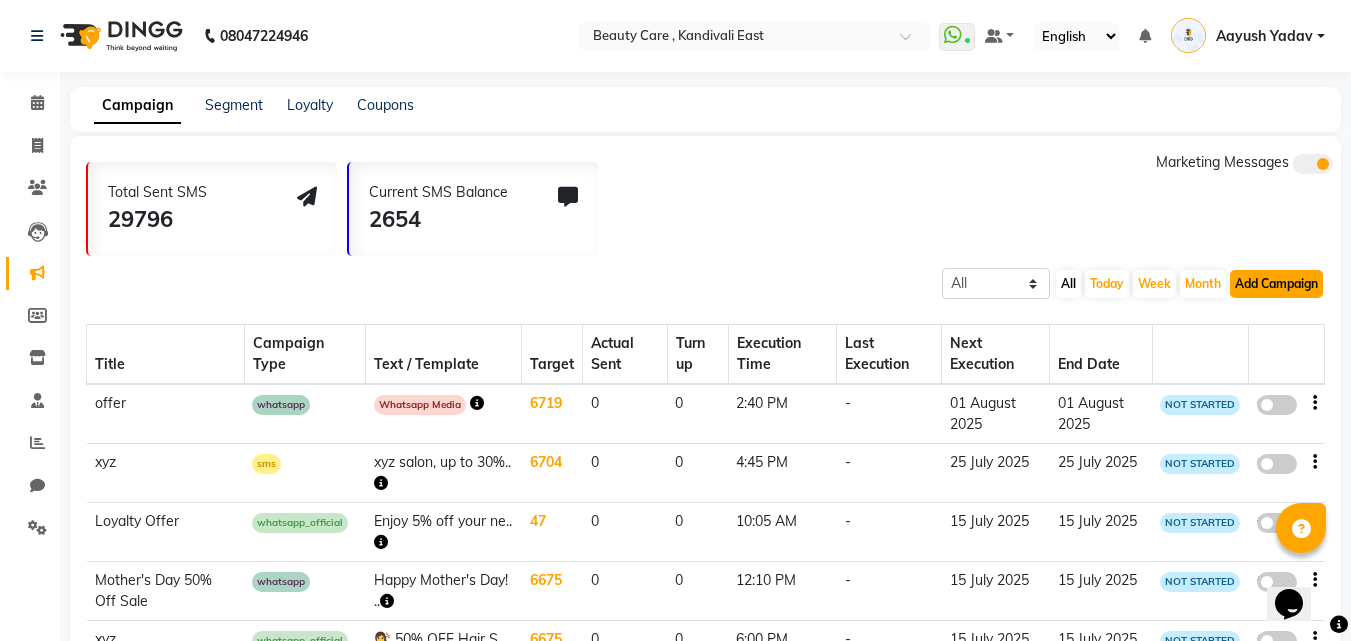 click on "Add Campaign" at bounding box center (1276, 284) 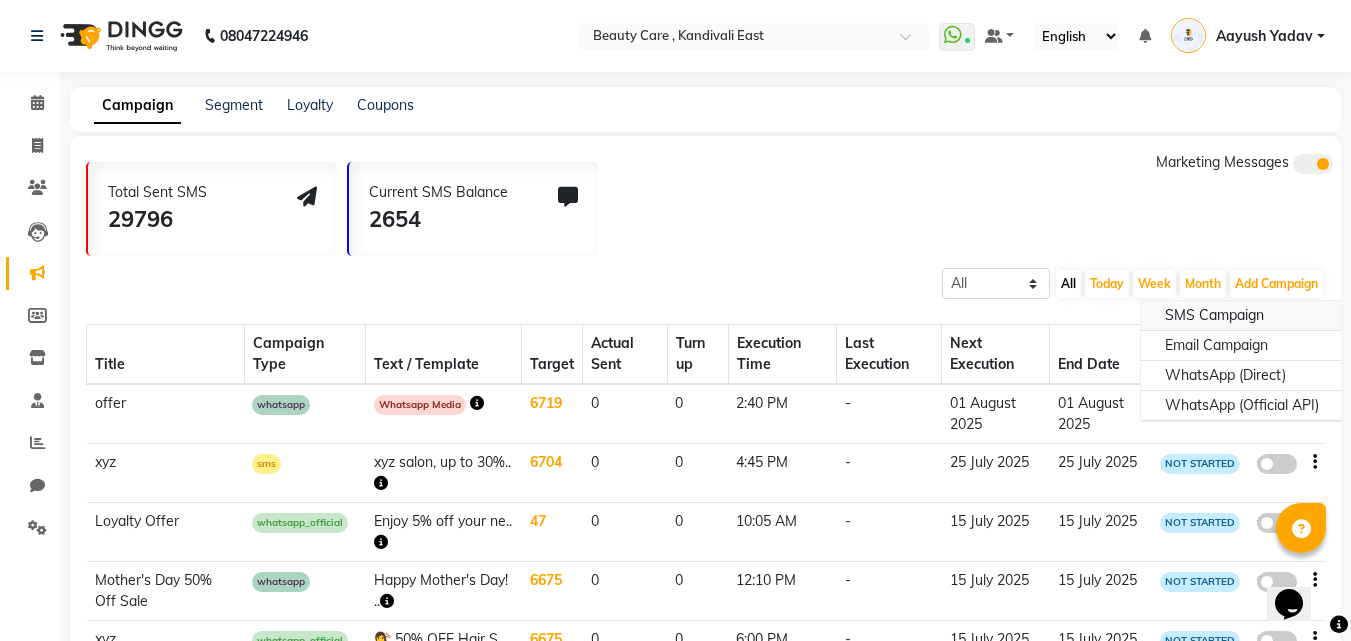 click on "SMS Campaign" 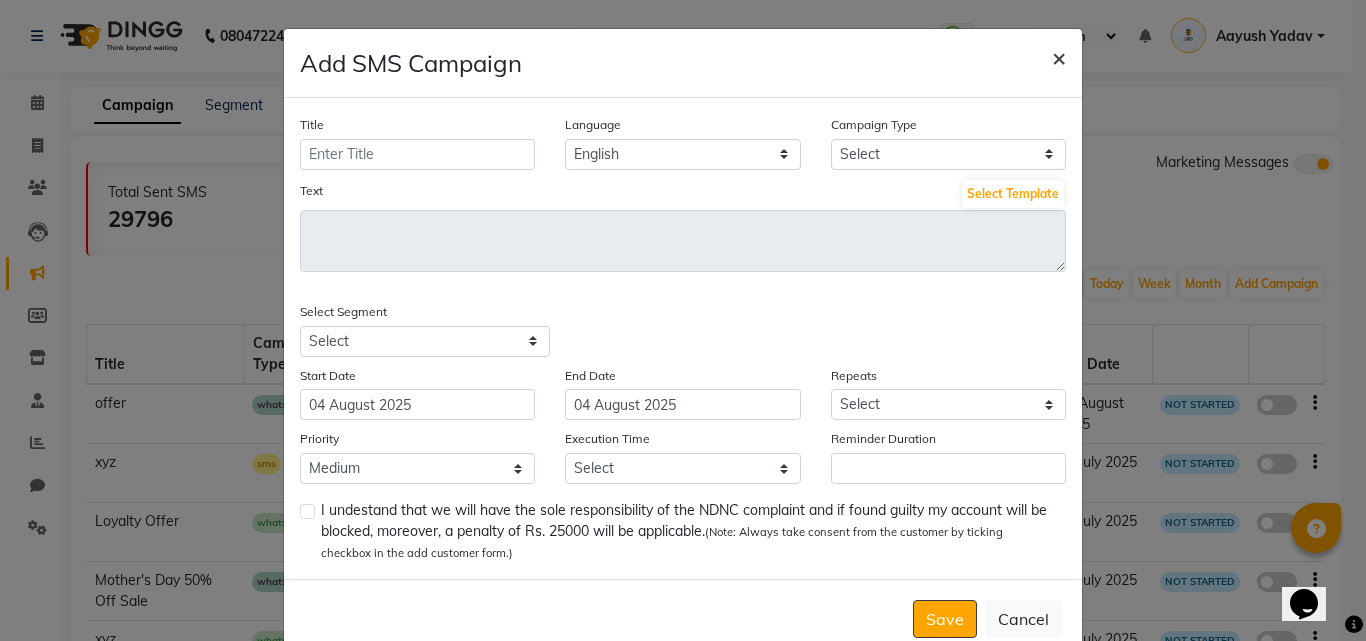 click on "×" 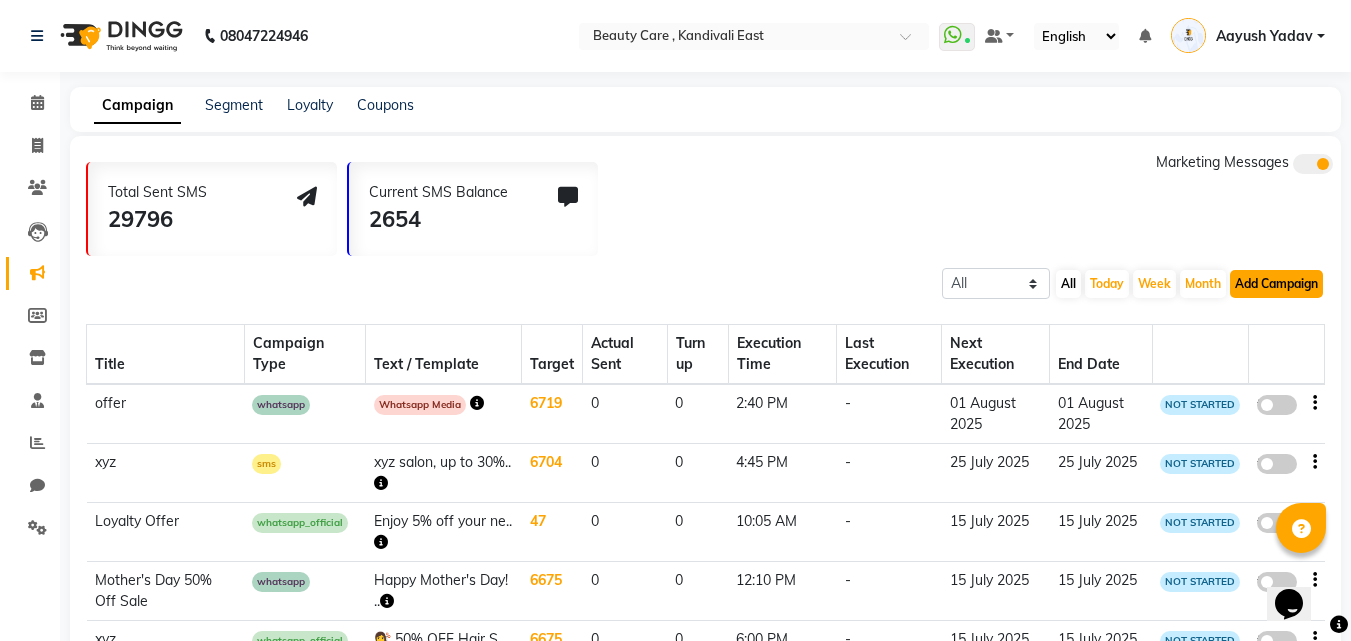 click on "Add Campaign" at bounding box center [1276, 284] 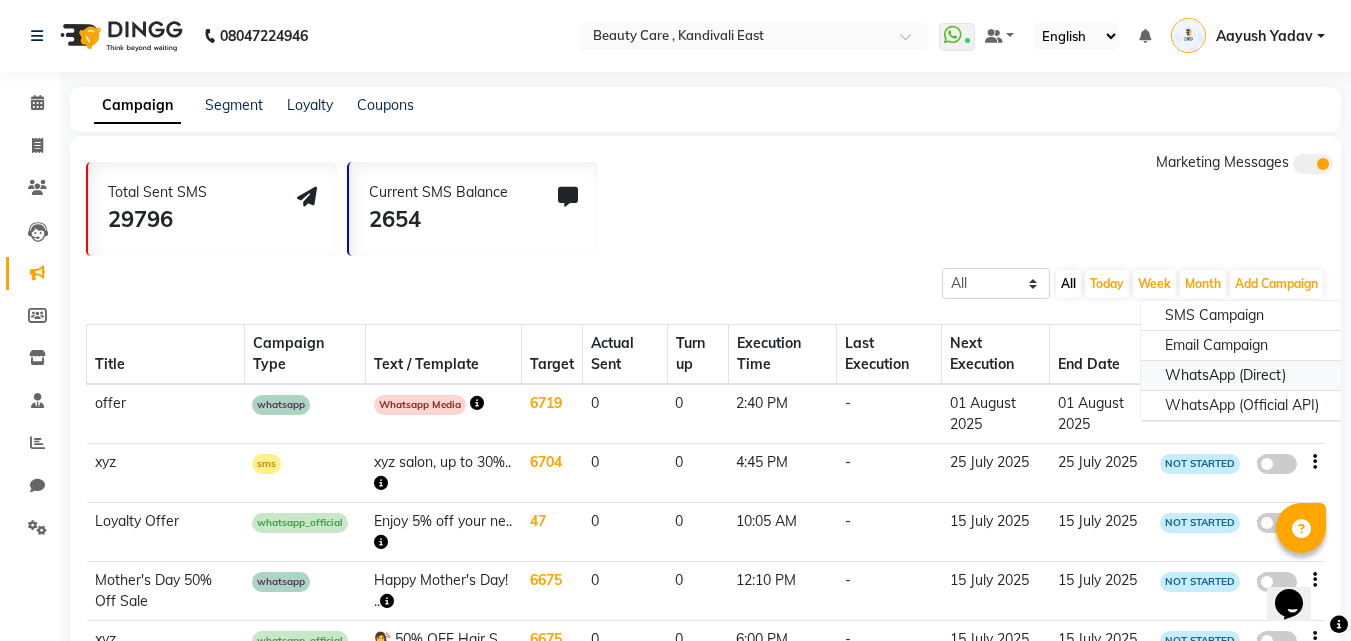 click on "WhatsApp (Direct)" 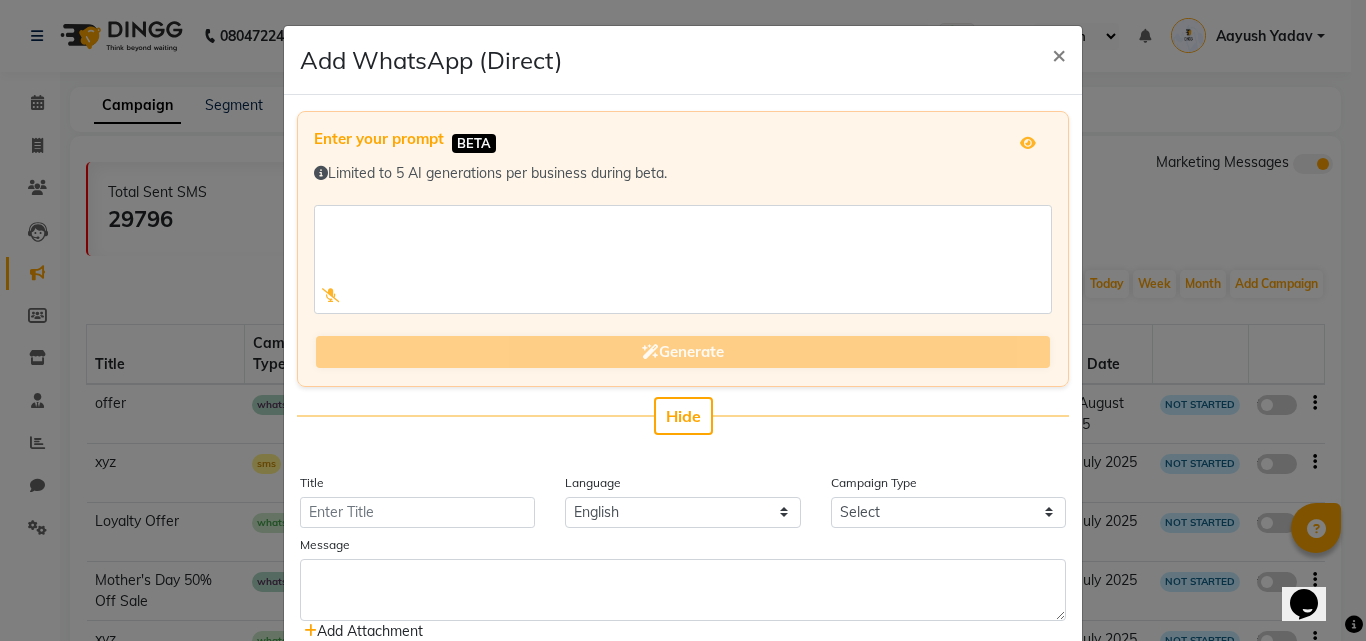 scroll, scrollTop: 0, scrollLeft: 0, axis: both 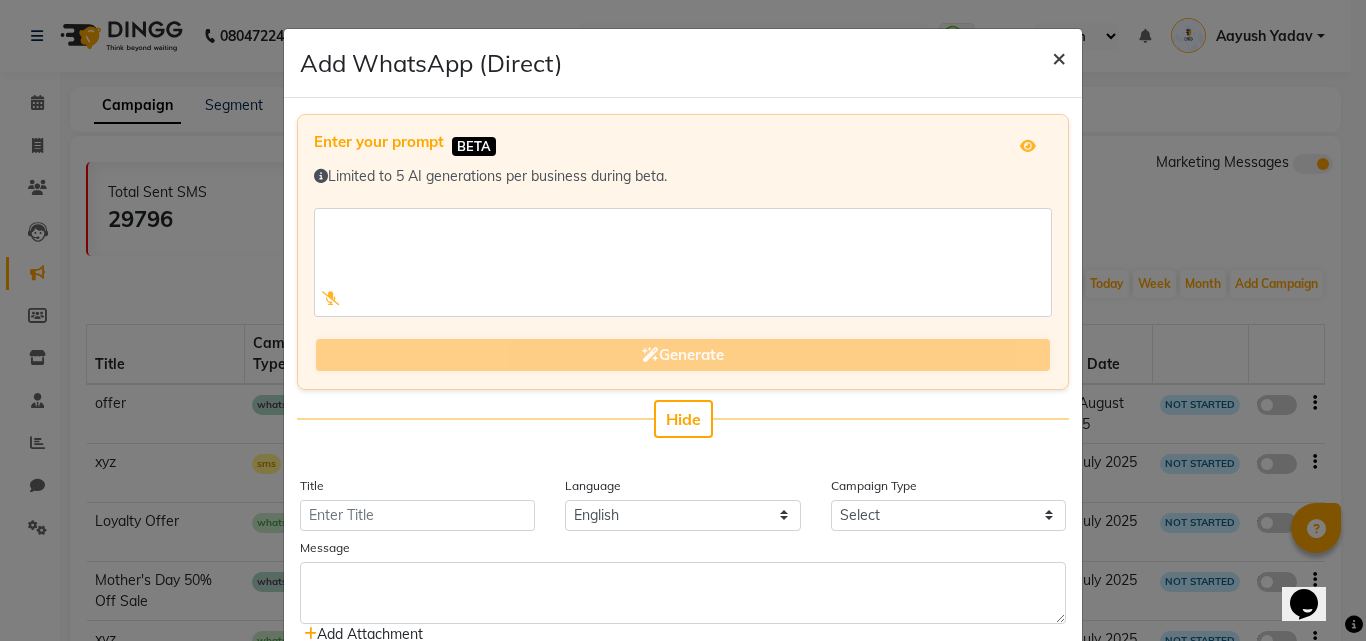 click on "×" 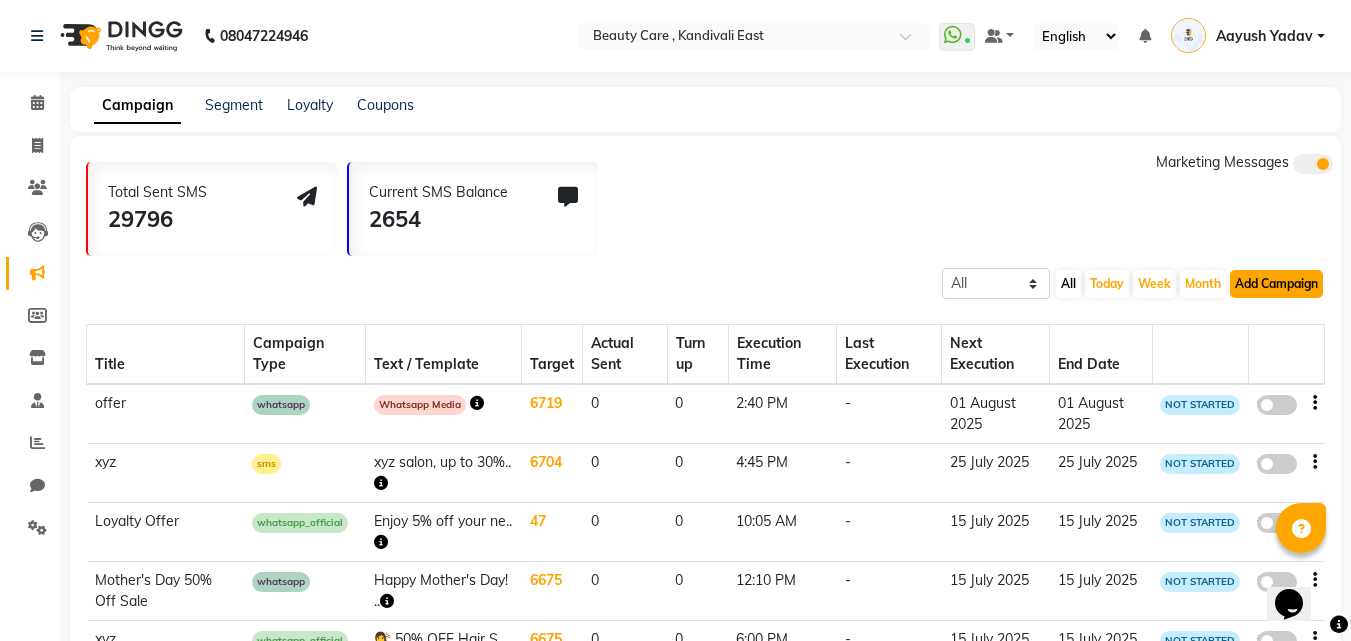 click on "Add Campaign" at bounding box center (1276, 284) 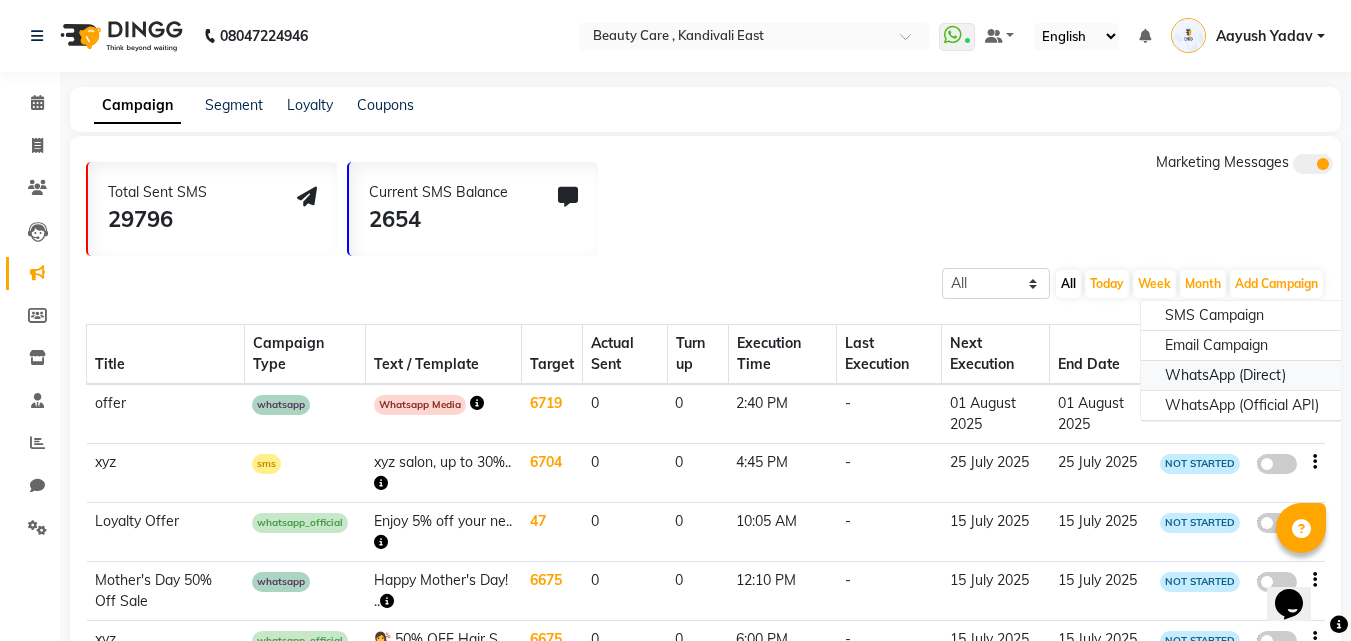 click on "WhatsApp (Direct)" 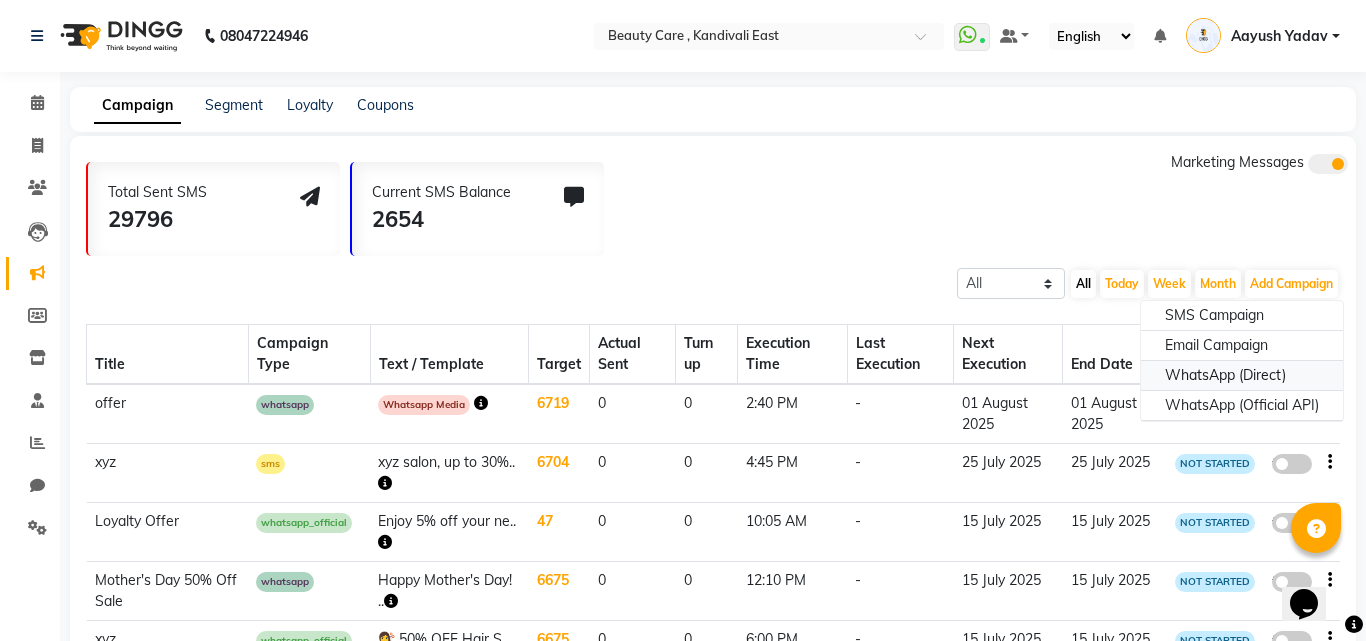select on "2" 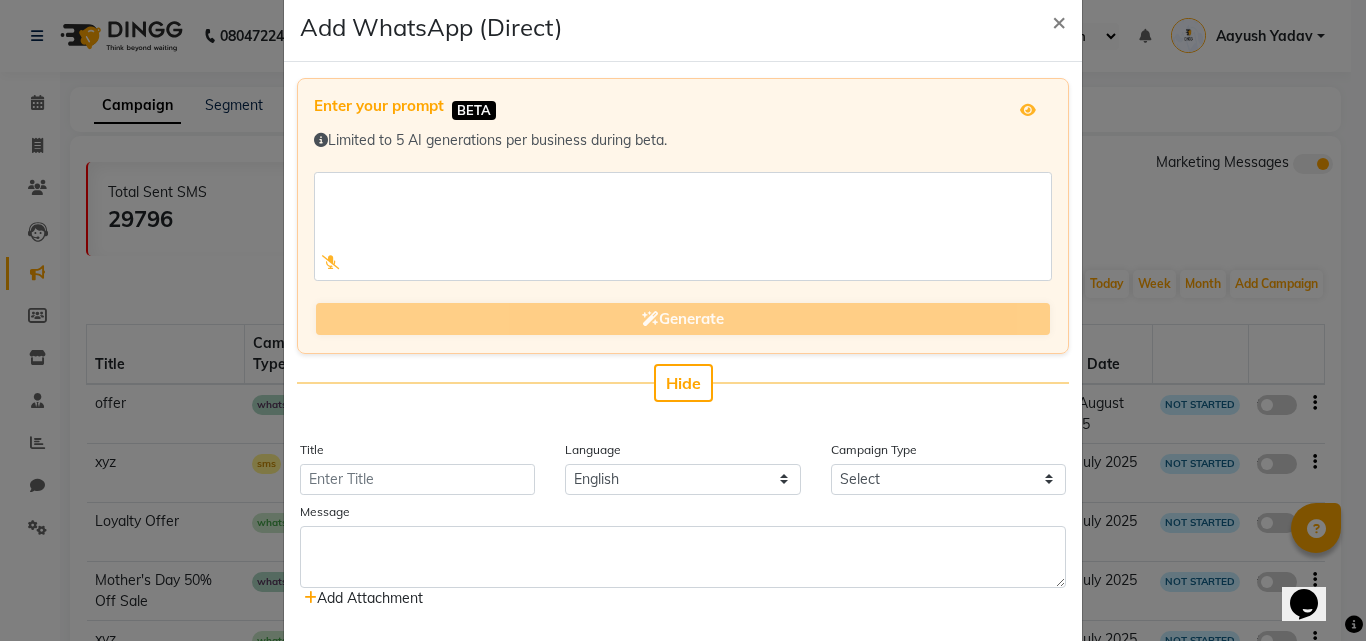 scroll, scrollTop: 51, scrollLeft: 0, axis: vertical 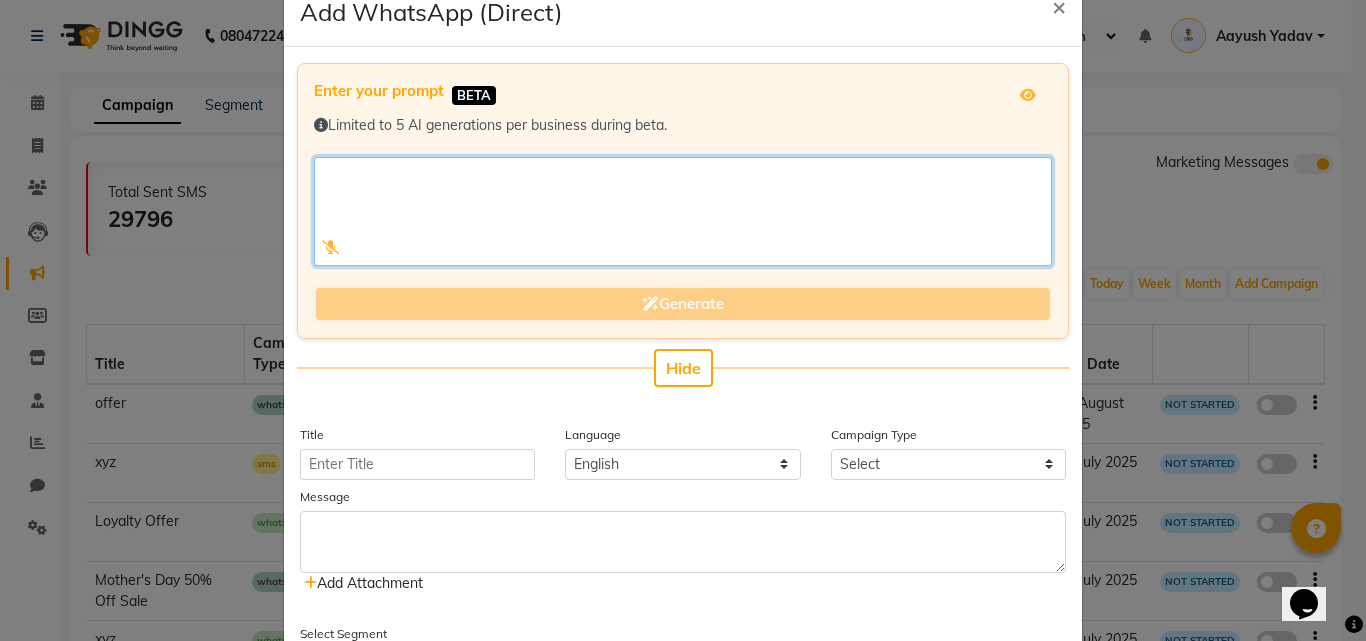 click 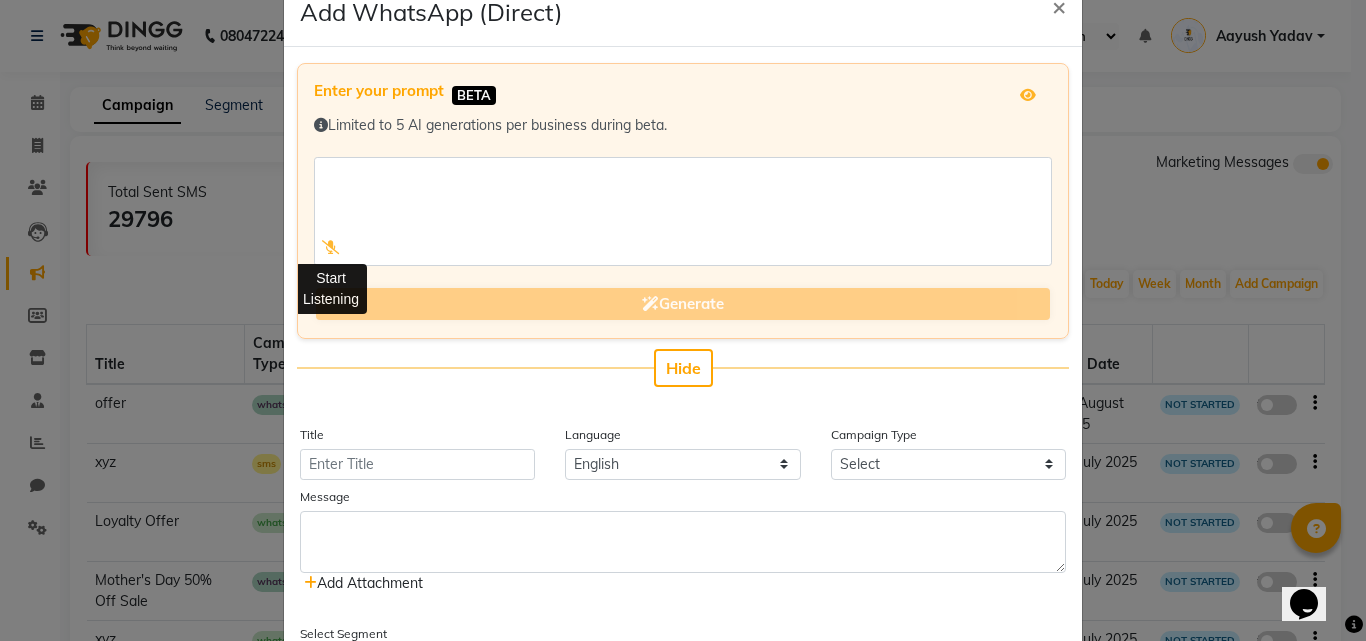 click 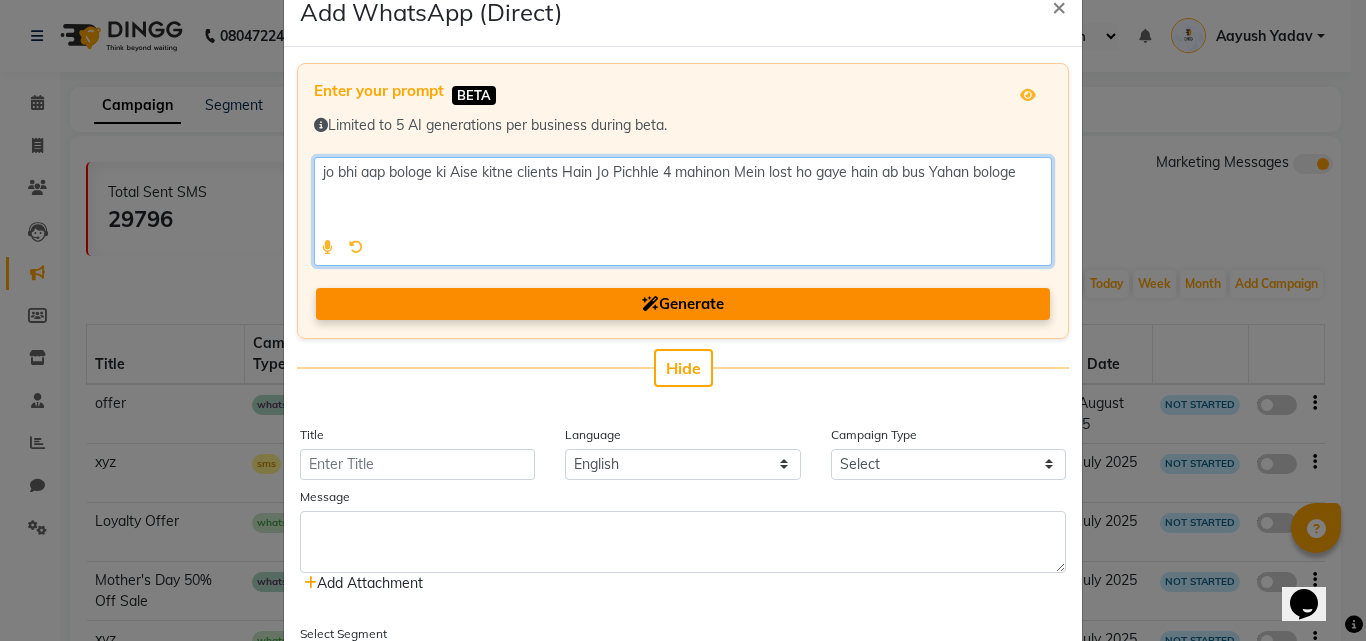 click on "Generate" 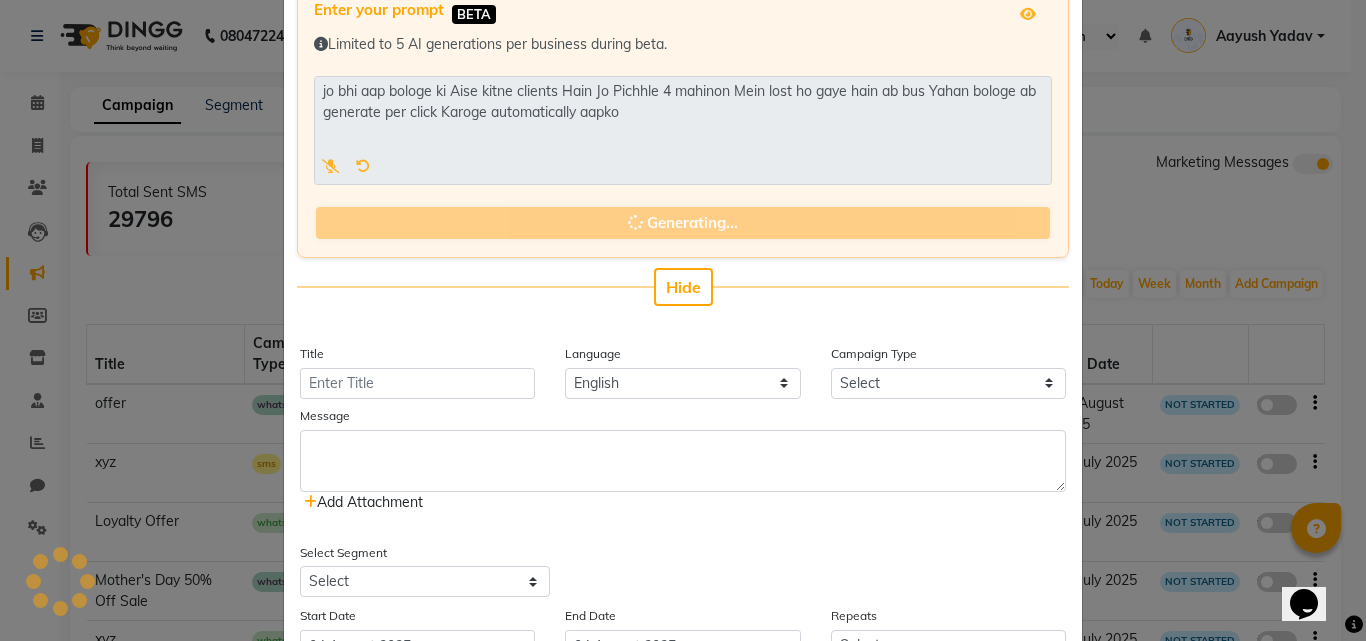 scroll, scrollTop: 149, scrollLeft: 0, axis: vertical 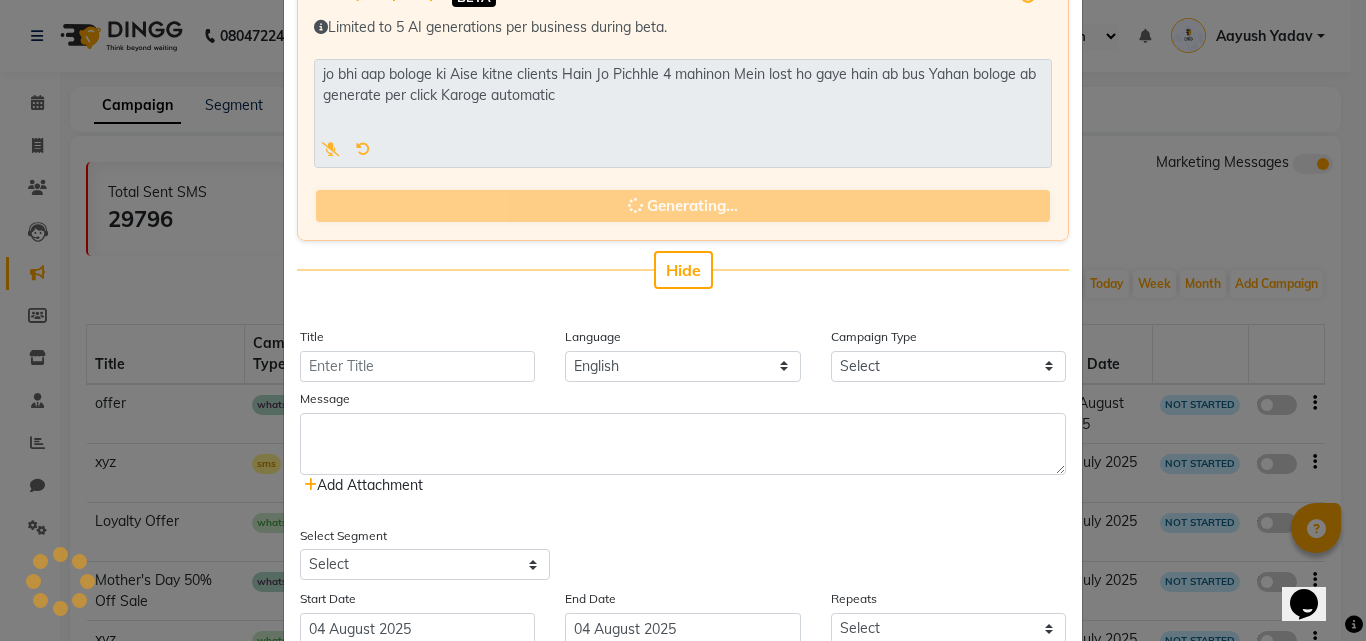 type on "jo bhi aap bologe ki Aise kitne clients Hain Jo Pichhle 4 mahinon Mein lost ho gaye hain ab bus Yahan bologe ab generate per click Karoge automatic software" 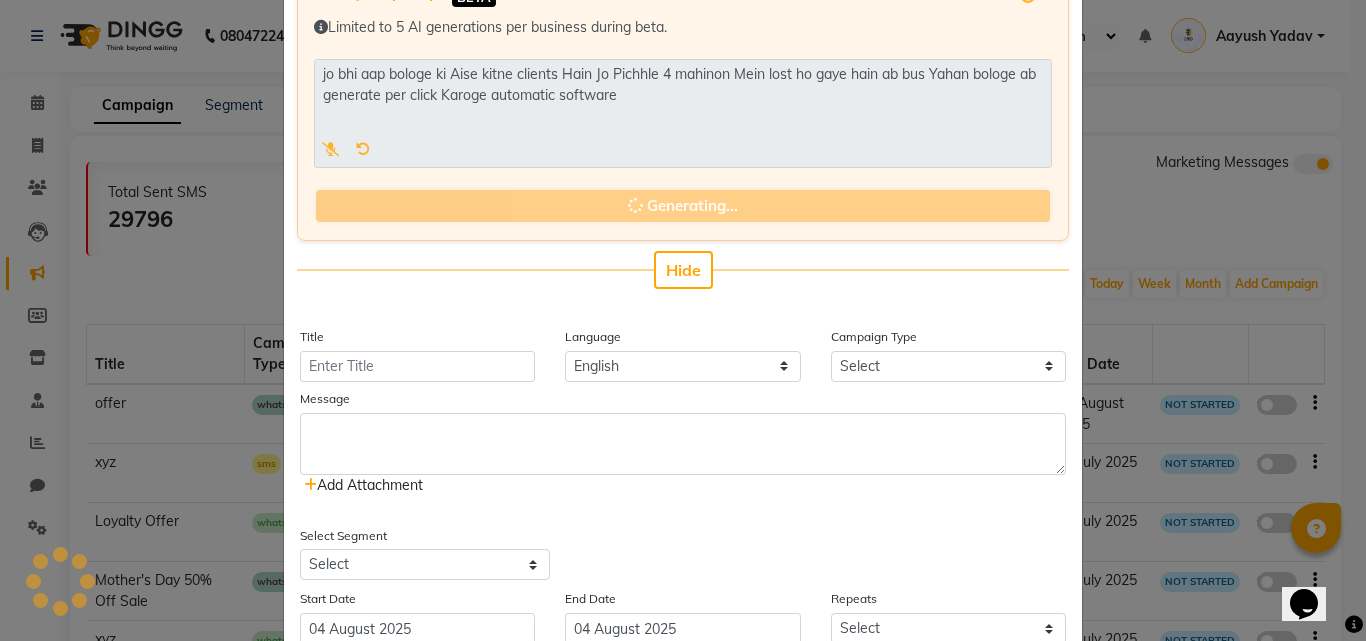 type on "Lost Client Follow-up" 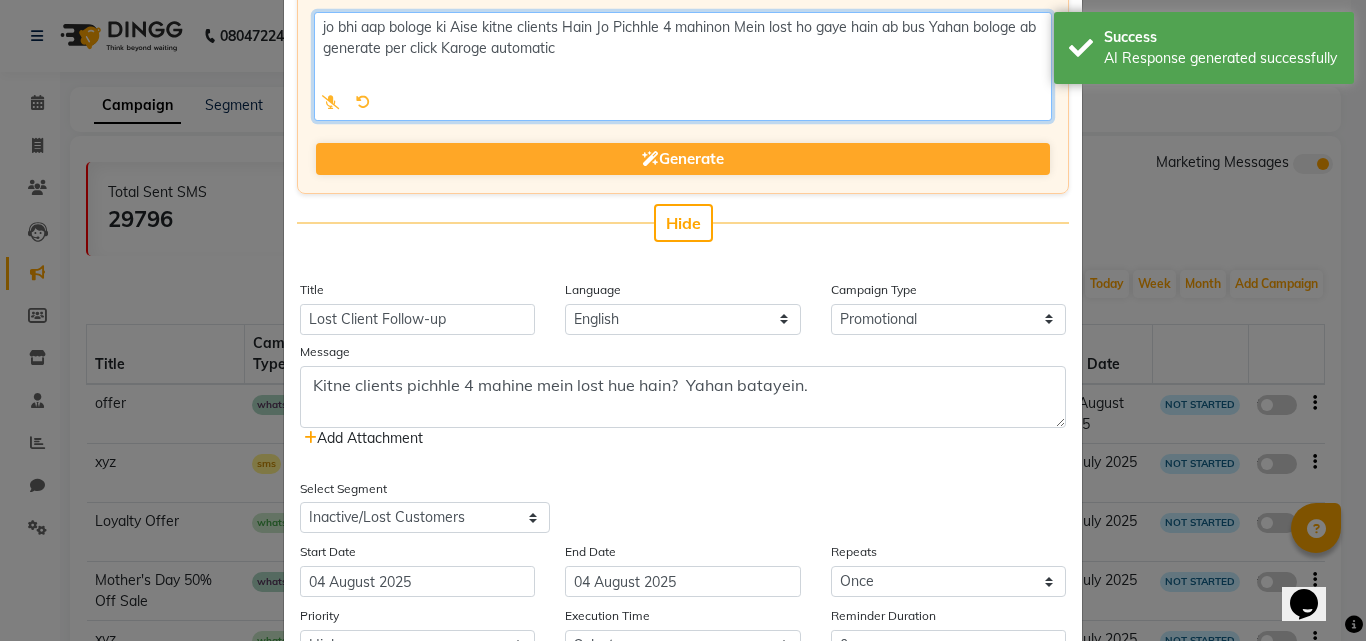 scroll, scrollTop: 199, scrollLeft: 0, axis: vertical 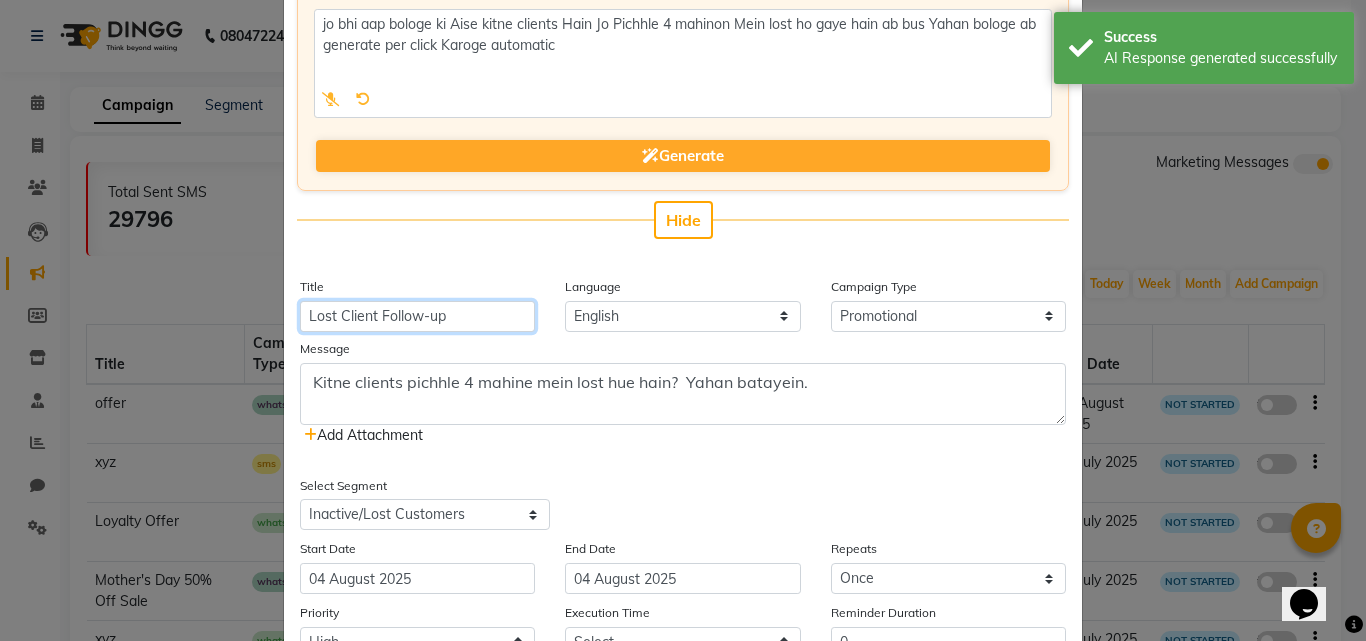 drag, startPoint x: 320, startPoint y: 328, endPoint x: 461, endPoint y: 318, distance: 141.35417 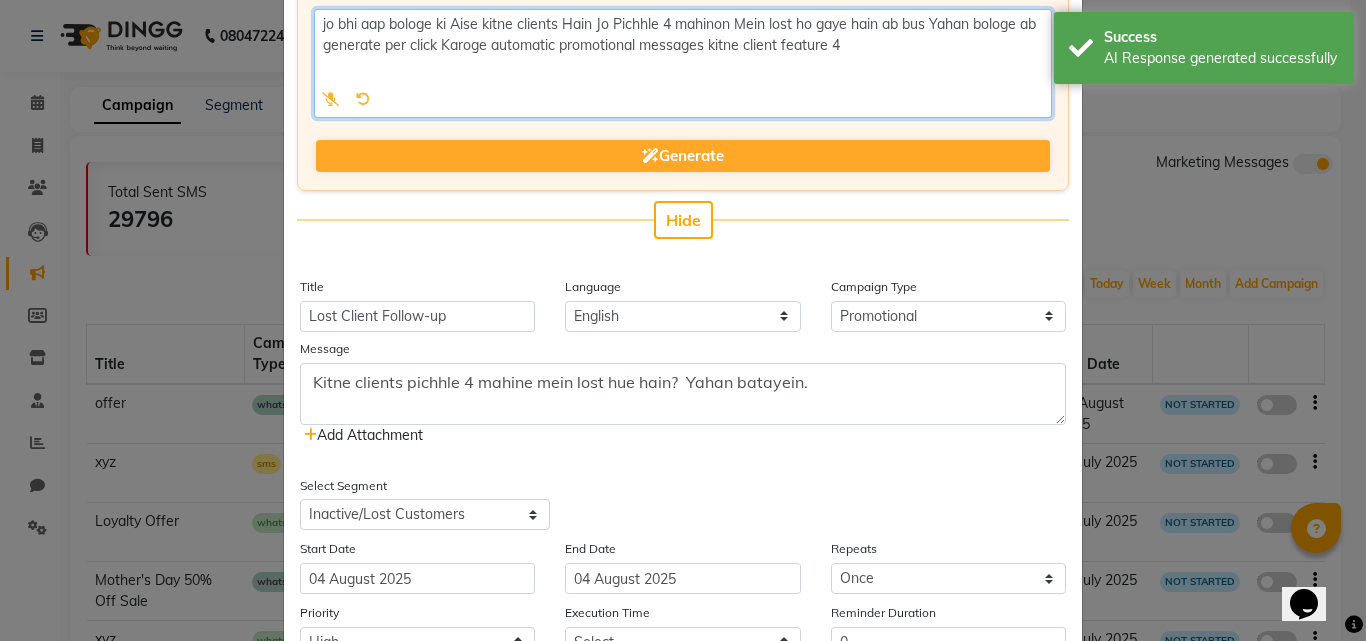 drag, startPoint x: 299, startPoint y: 392, endPoint x: 659, endPoint y: 396, distance: 360.02222 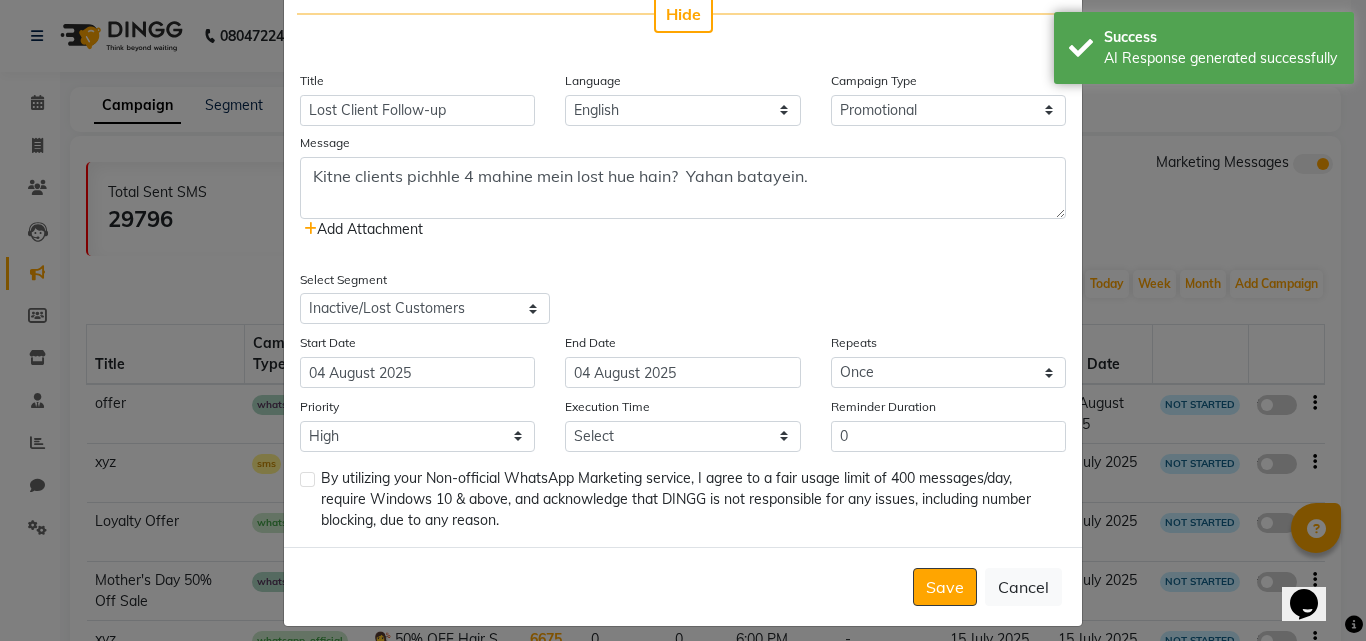 scroll, scrollTop: 419, scrollLeft: 0, axis: vertical 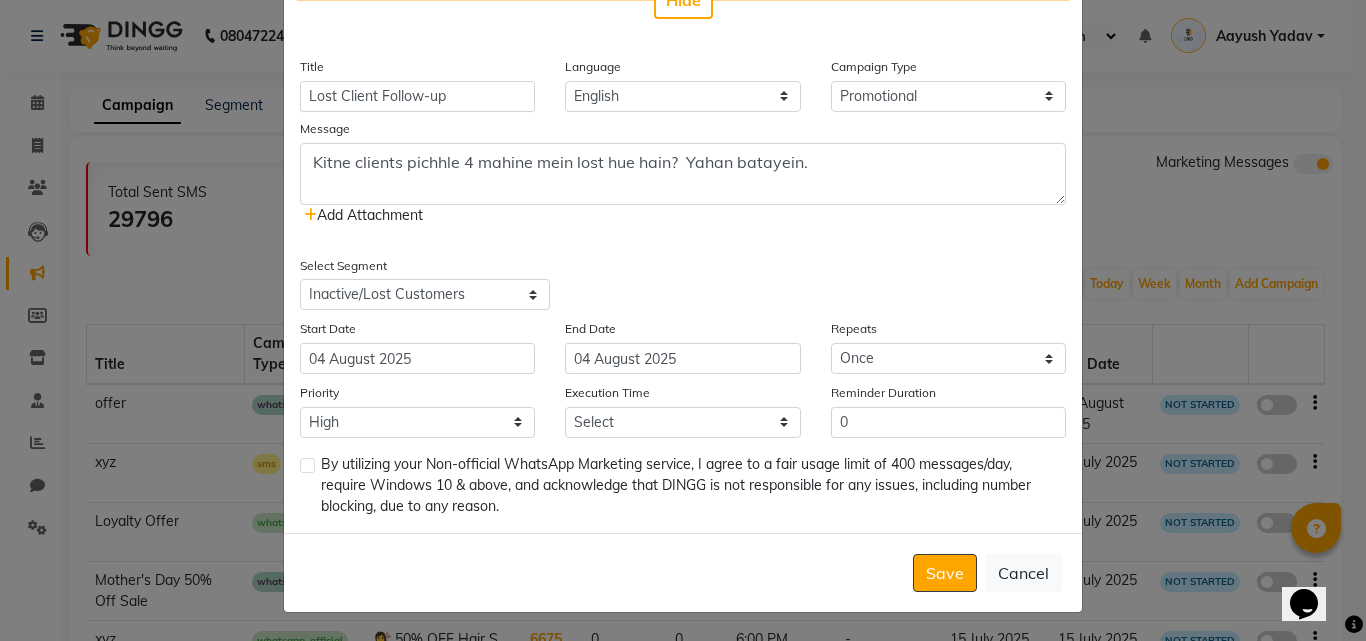 click on "Enter your prompt BETA  Limited to 5 AI generations per business during beta.
Generate Hide Title Lost Client Follow-up Language English Campaign Type Select Birthday Anniversary Promotional Service reminder Message Kitne clients pichhle 4 mahine mein lost hue hain?
Yahan batayein.
Add Attachment  Select Segment Select All Customers All Male Customer All Female Customer All Members All Customers Visited in last 30 days All Customers Visited in last 60 days but not in last 30 days Inactive/Lost Customers High Ticket Customers Female Low Ticket Customers Frequent Customers Regular Customers New Customers All Customers with Valid Birthdays All Customers with Valid Anniversary All Customer Visited in 2020 high value male High Paying Inactive Shampoo purchases 1m+ Wallet Balance Birthday This Month Bad Feedback  Face Pack Service Taken 30 Days Back Test Color Reminder Sales Team Happy Cutomer Hair cut Taken 20 days Back Hair Color Christmas Offer Loyalty L1 Loyalty L2 Loyalty L3 Test <30 Test Female" 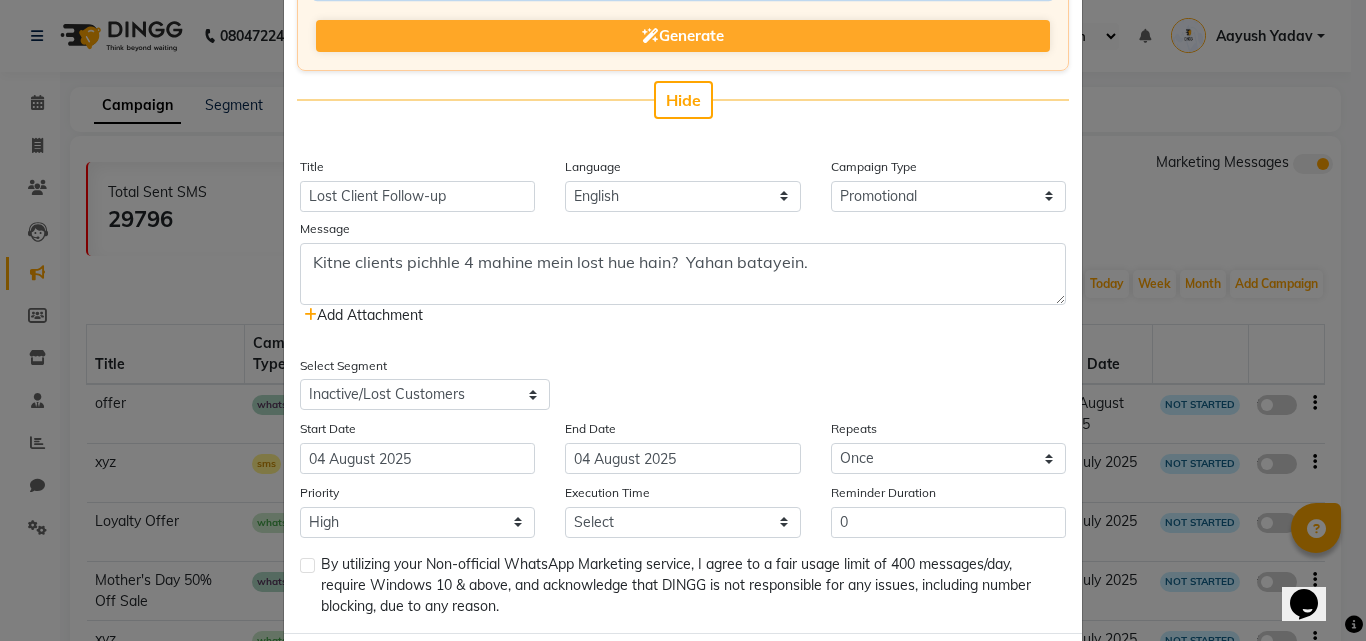 scroll, scrollTop: 328, scrollLeft: 0, axis: vertical 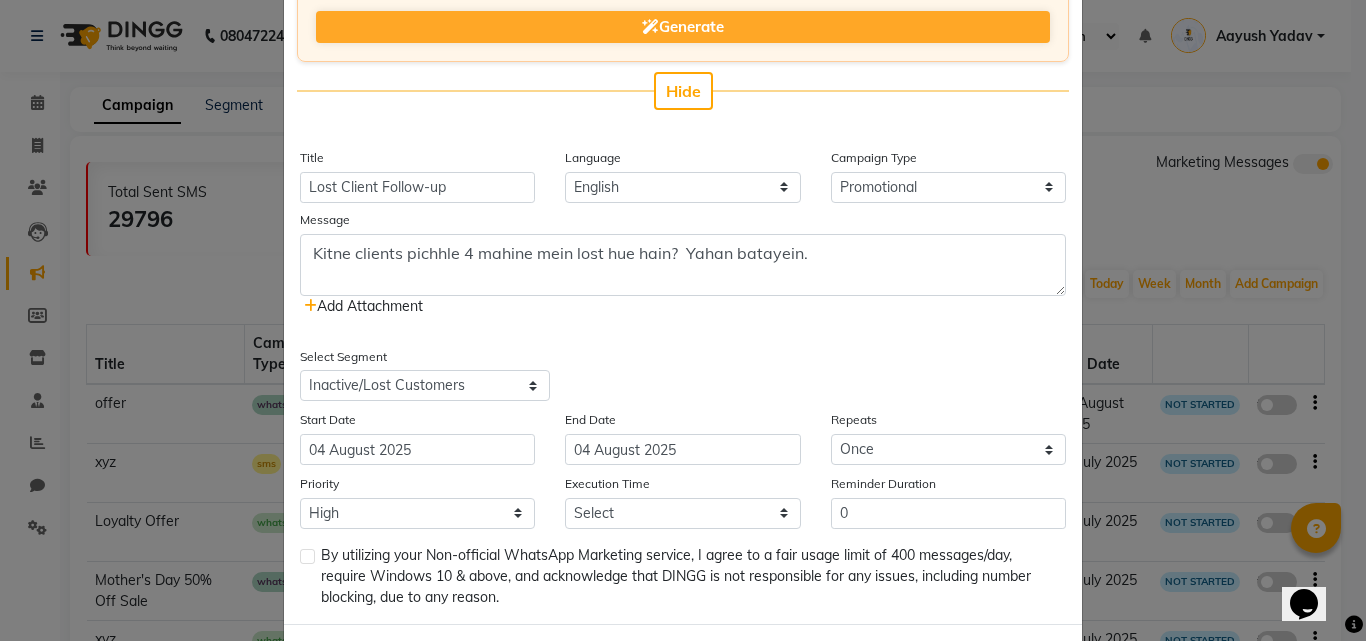 type on "jo bhi aap bologe ki Aise kitne clients Hain Jo Pichhle 4 mahinon Mein lost ho gaye hain ab bus Yahan bologe ab generate per click Karoge automatic" 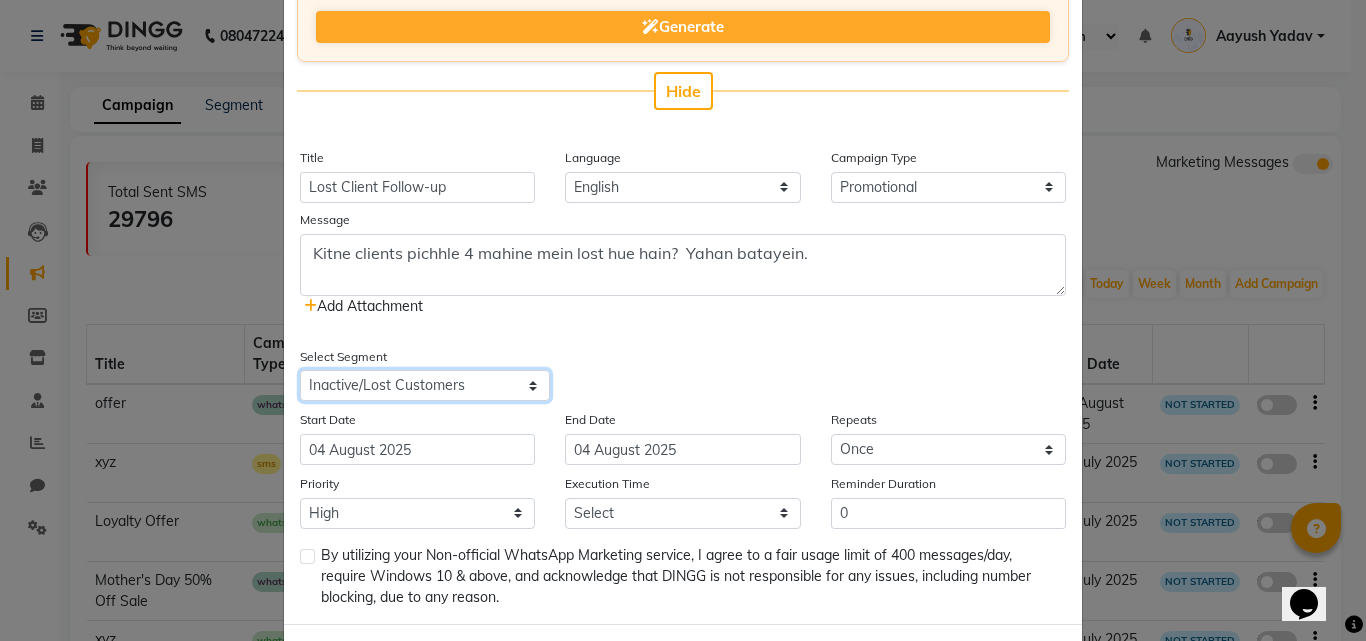 click on "Select All Customers All Male Customer All Female Customer All Members All Customers Visited in last 30 days All Customers Visited in last 60 days but not in last 30 days Inactive/Lost Customers High Ticket Customers Female Low Ticket Customers Frequent Customers Regular Customers New Customers All Customers with Valid Birthdays All Customers with Valid Anniversary All Customer Visited in 2020 high value male High Paying Inactive Shampoo purchases 1m+ Wallet Balance Birthday This Month Bad Feedback  Face Pack Service Taken 30 Days Back Test Color Reminder Sales Team Happy Cutomer Hair cut Taken 20 days Back Hair Color Christmas Offer Loyalty L1 Loyalty L2 Loyalty L3 Test <30 Amount Spent 15k in 1 yr Facial Taken in 30 Days expired membership Prepaid Client Client Visited at least 1 never visited Test Female UYGTFDS invoice due High Ticket Customer 7.5k Cust. HIgh ticket cust High paying global lkjhgfdsa keratine demo rave HNI color Loyalty L2 only hair cut hair cut Female hair cut facial ABC Manicure KERATIN" at bounding box center [425, 385] 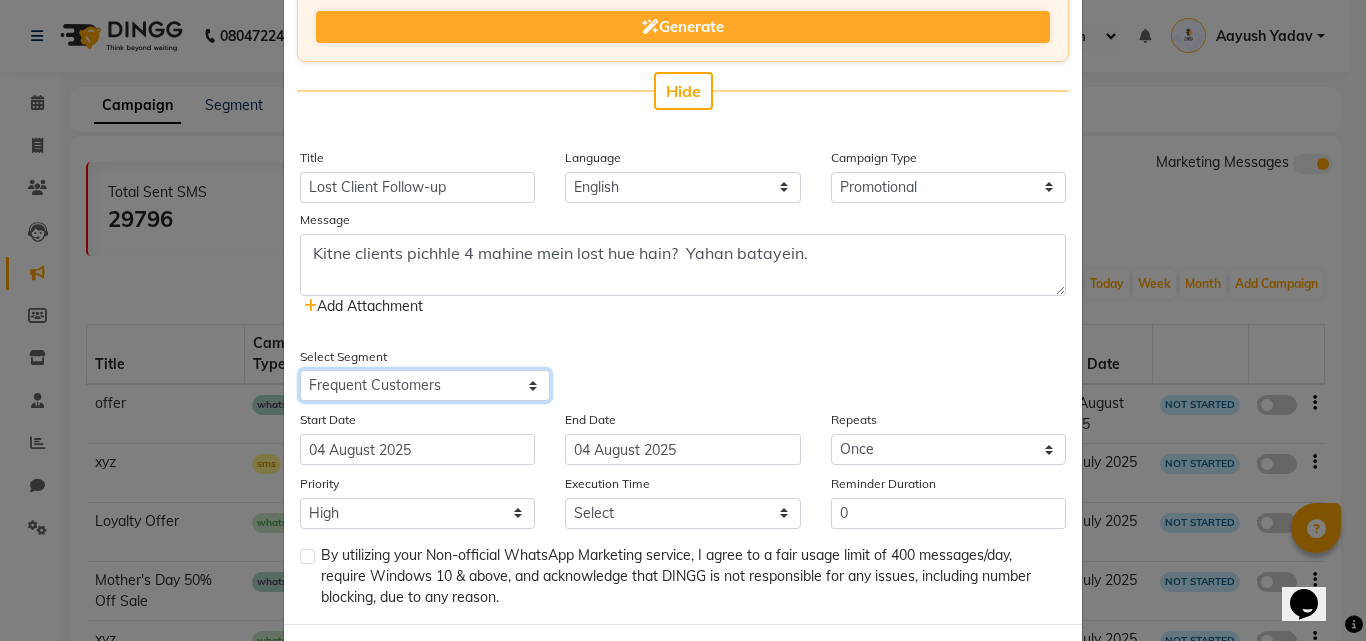 click on "Select All Customers All Male Customer All Female Customer All Members All Customers Visited in last 30 days All Customers Visited in last 60 days but not in last 30 days Inactive/Lost Customers High Ticket Customers Female Low Ticket Customers Frequent Customers Regular Customers New Customers All Customers with Valid Birthdays All Customers with Valid Anniversary All Customer Visited in 2020 high value male High Paying Inactive Shampoo purchases 1m+ Wallet Balance Birthday This Month Bad Feedback  Face Pack Service Taken 30 Days Back Test Color Reminder Sales Team Happy Cutomer Hair cut Taken 20 days Back Hair Color Christmas Offer Loyalty L1 Loyalty L2 Loyalty L3 Test <30 Amount Spent 15k in 1 yr Facial Taken in 30 Days expired membership Prepaid Client Client Visited at least 1 never visited Test Female UYGTFDS invoice due High Ticket Customer 7.5k Cust. HIgh ticket cust High paying global lkjhgfdsa keratine demo rave HNI color Loyalty L2 only hair cut hair cut Female hair cut facial ABC Manicure KERATIN" at bounding box center (425, 385) 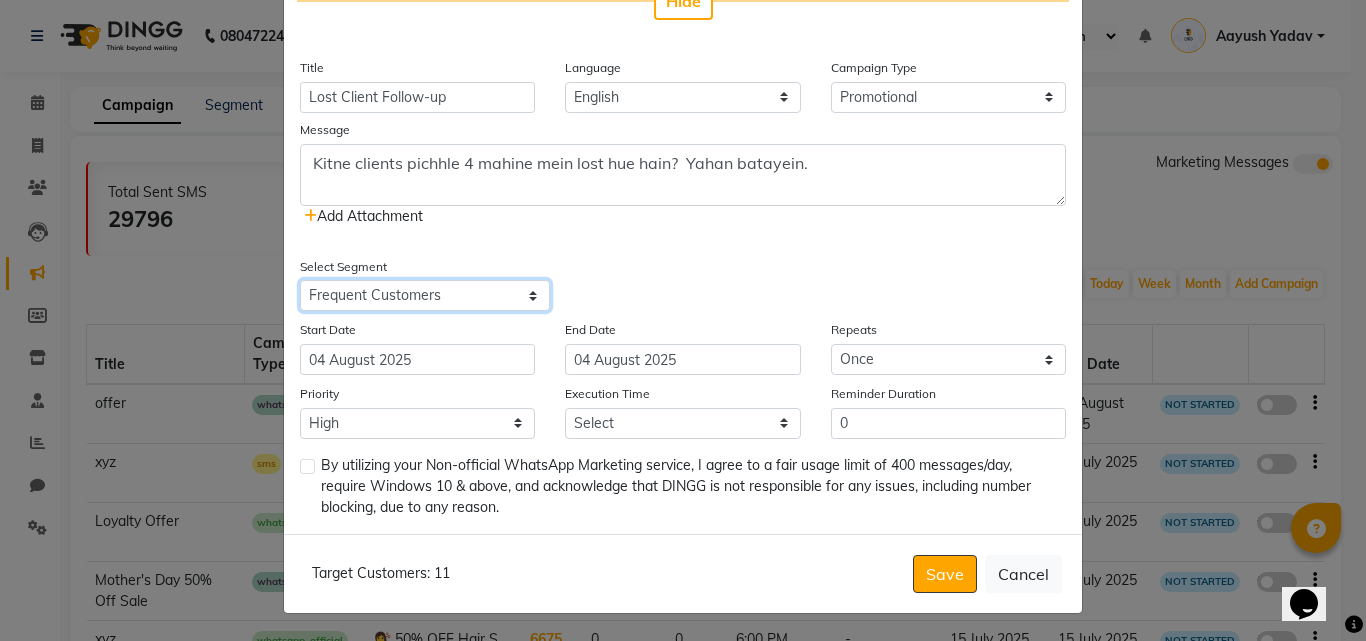 scroll, scrollTop: 419, scrollLeft: 0, axis: vertical 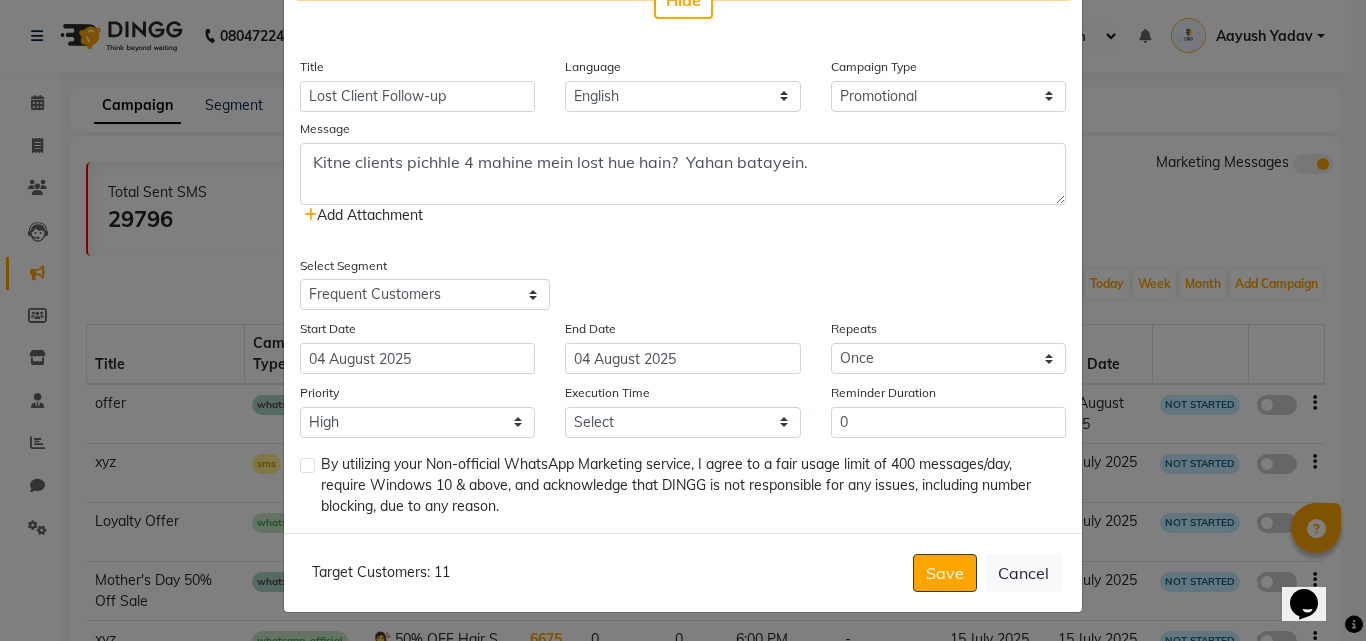 drag, startPoint x: 446, startPoint y: 573, endPoint x: 301, endPoint y: 576, distance: 145.03104 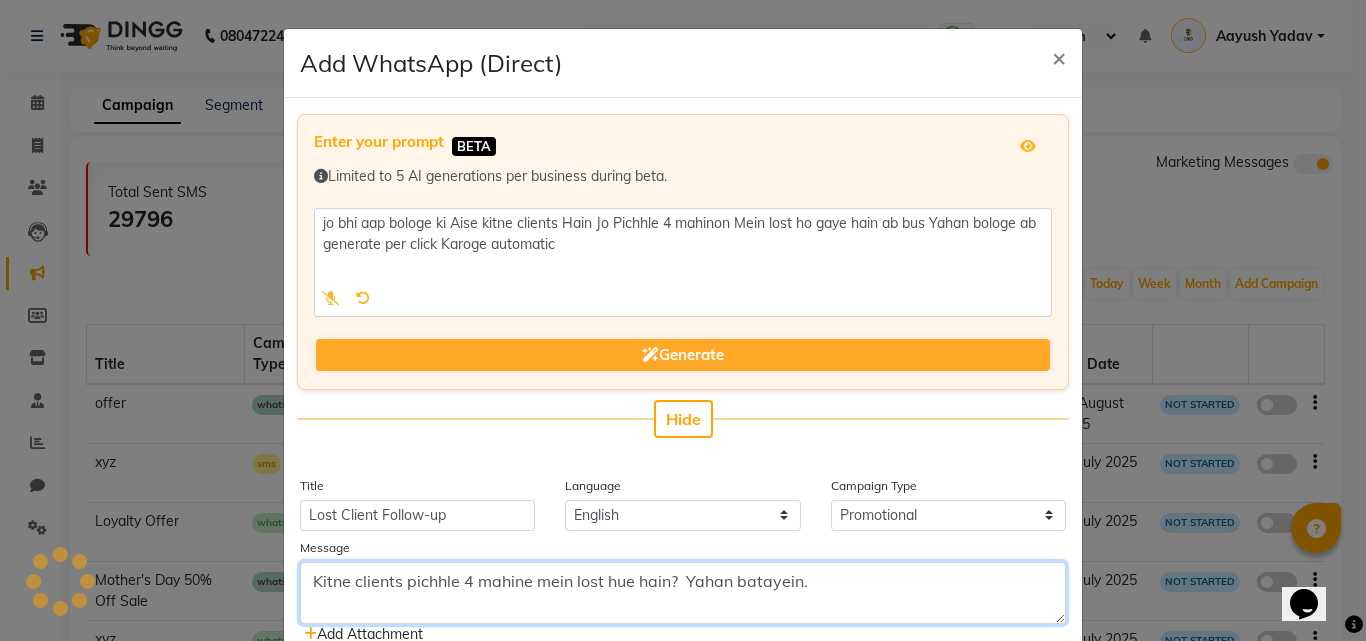 click on "Kitne clients pichhle 4 mahine mein lost hue hain?  Yahan batayein." at bounding box center [683, 593] 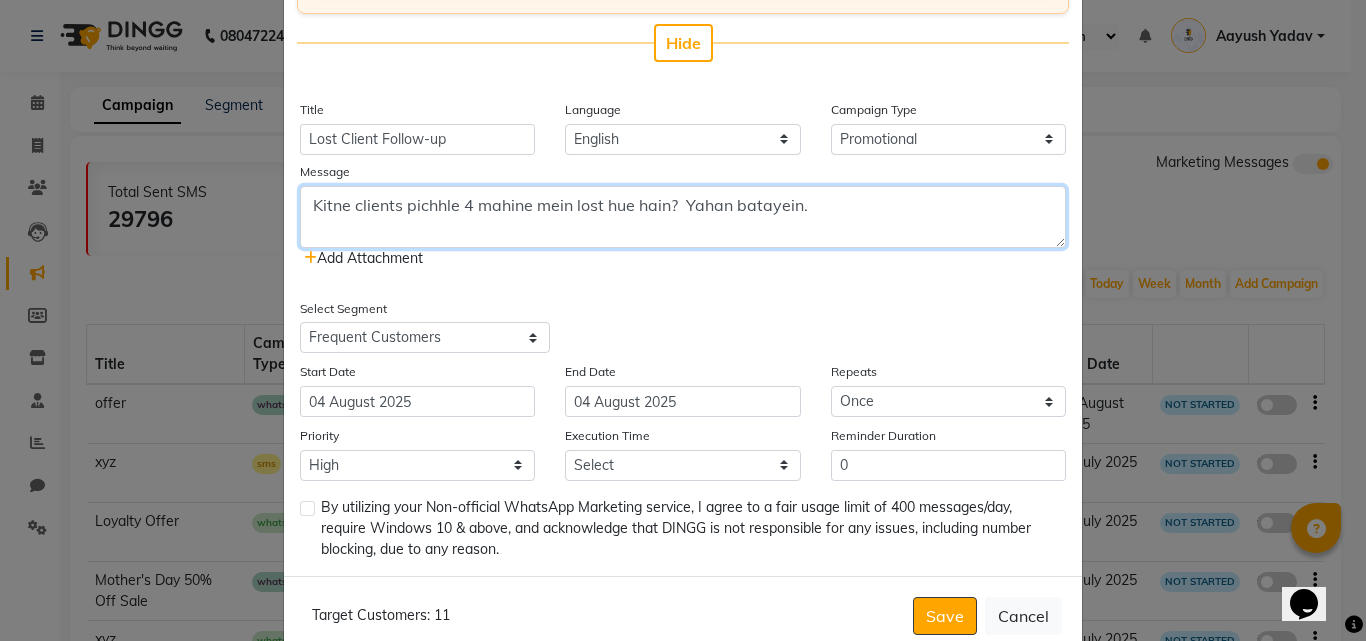 scroll, scrollTop: 419, scrollLeft: 0, axis: vertical 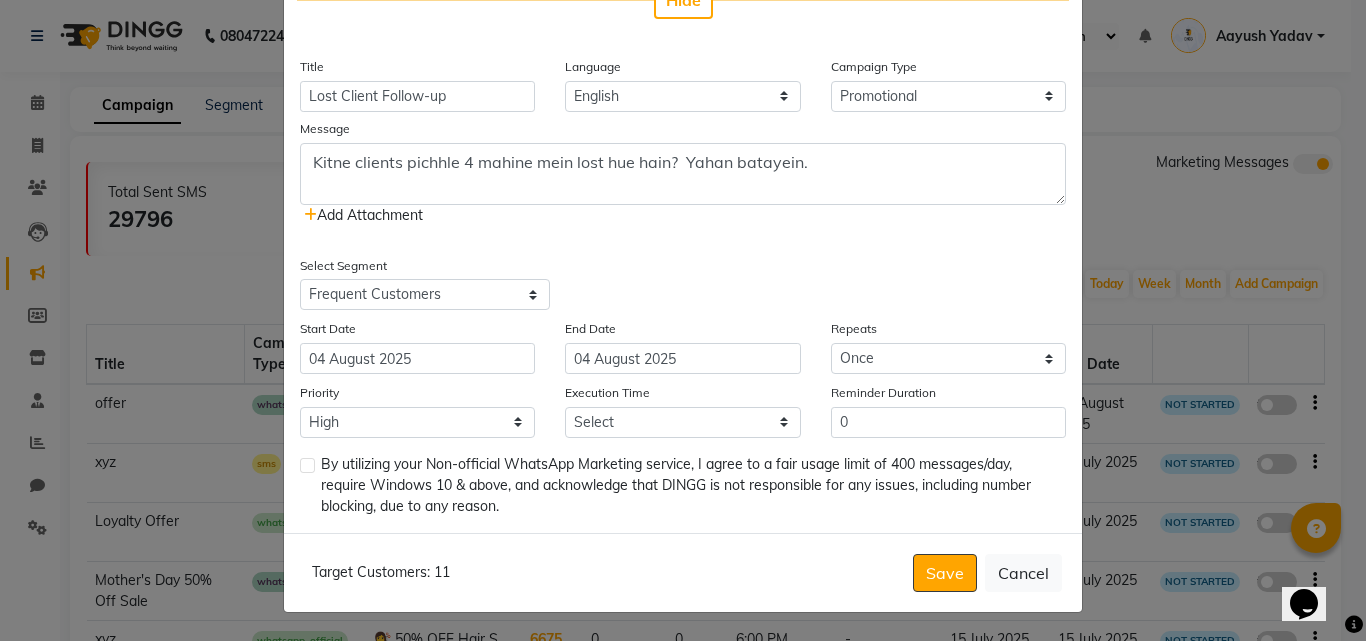 drag, startPoint x: 447, startPoint y: 570, endPoint x: 301, endPoint y: 573, distance: 146.03082 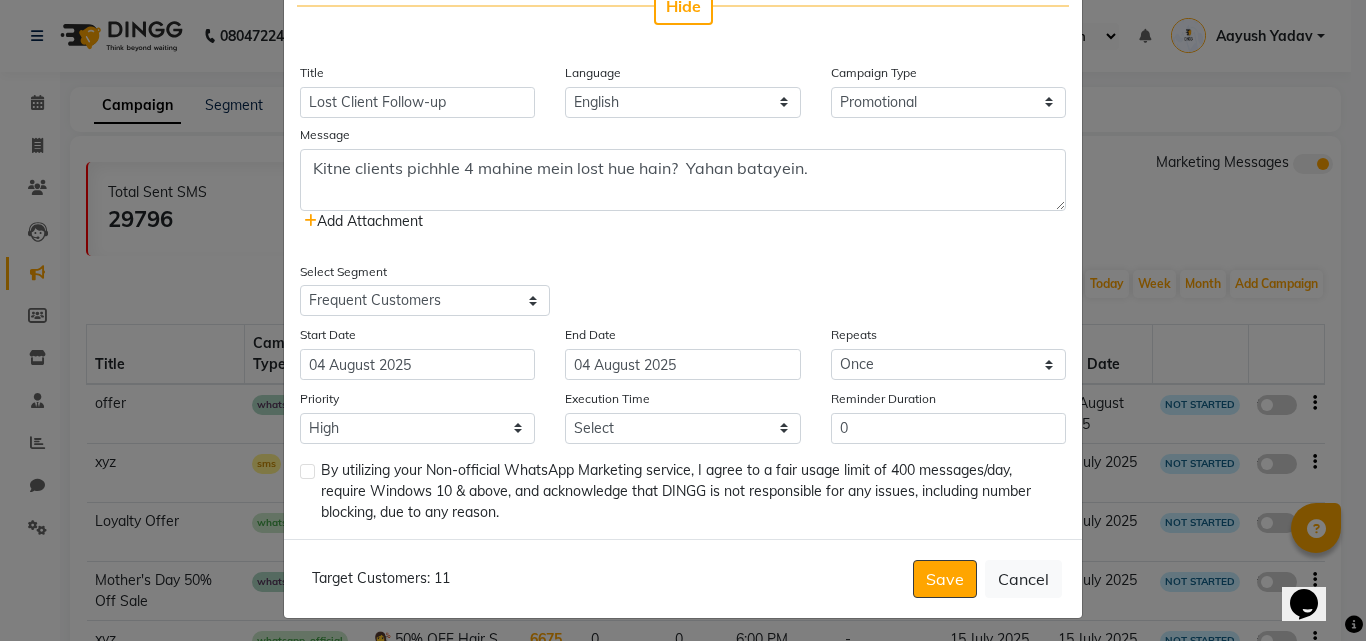 scroll, scrollTop: 419, scrollLeft: 0, axis: vertical 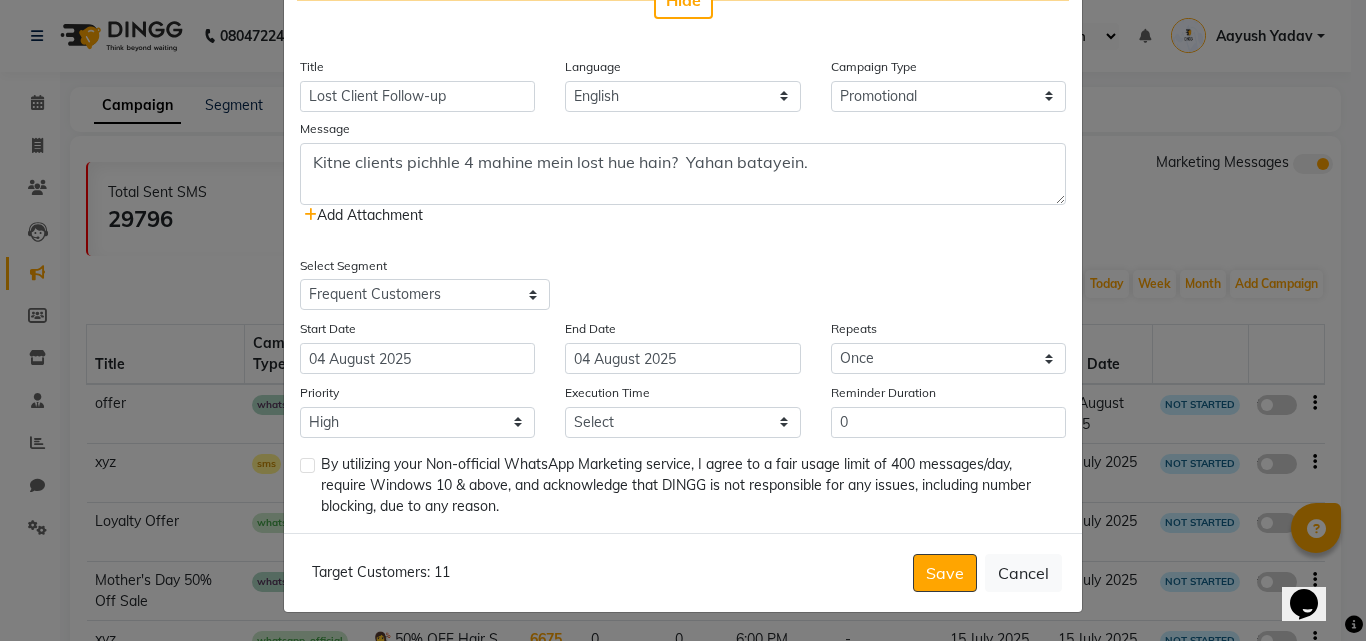 click on "Select Segment Select All Customers All Male Customer All Female Customer All Members All Customers Visited in last 30 days All Customers Visited in last 60 days but not in last 30 days Inactive/Lost Customers High Ticket Customers Female Low Ticket Customers Frequent Customers Regular Customers New Customers All Customers with Valid Birthdays All Customers with Valid Anniversary All Customer Visited in 2020 high value male High Paying Inactive Shampoo purchases 1m+ Wallet Balance Birthday This Month Bad Feedback  Face Pack Service Taken 30 Days Back Test Color Reminder Sales Team Happy Cutomer Hair cut Taken 20 days Back Hair Color Christmas Offer Loyalty L1 Loyalty L2 Loyalty L3 Test <30 Amount Spent 15k in 1 yr Facial Taken in 30 Days expired membership Prepaid Client Client Visited at least 1 never visited Test Female UYGTFDS invoice due High Ticket Customer 7.5k Cust. HIgh ticket cust High paying global lkjhgfdsa keratine demo rave HNI color Loyalty L2 only hair cut hair cut Female hair cut facial ABC 60" 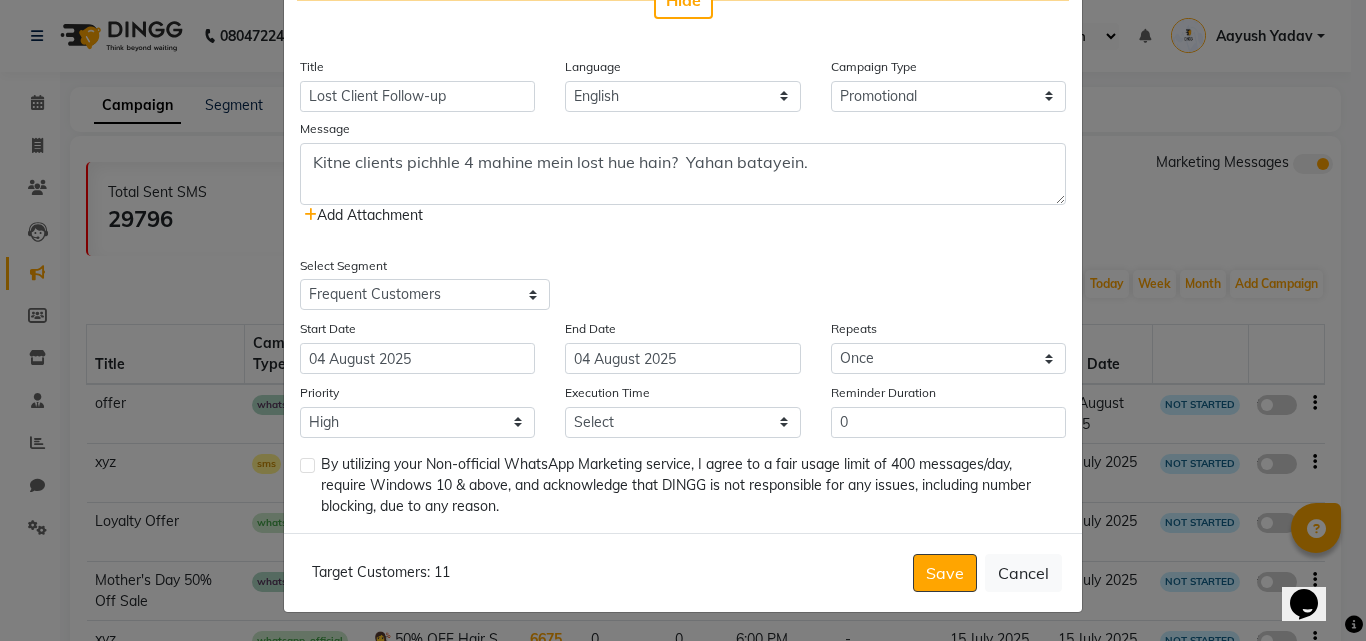 click on "Add Attachment" 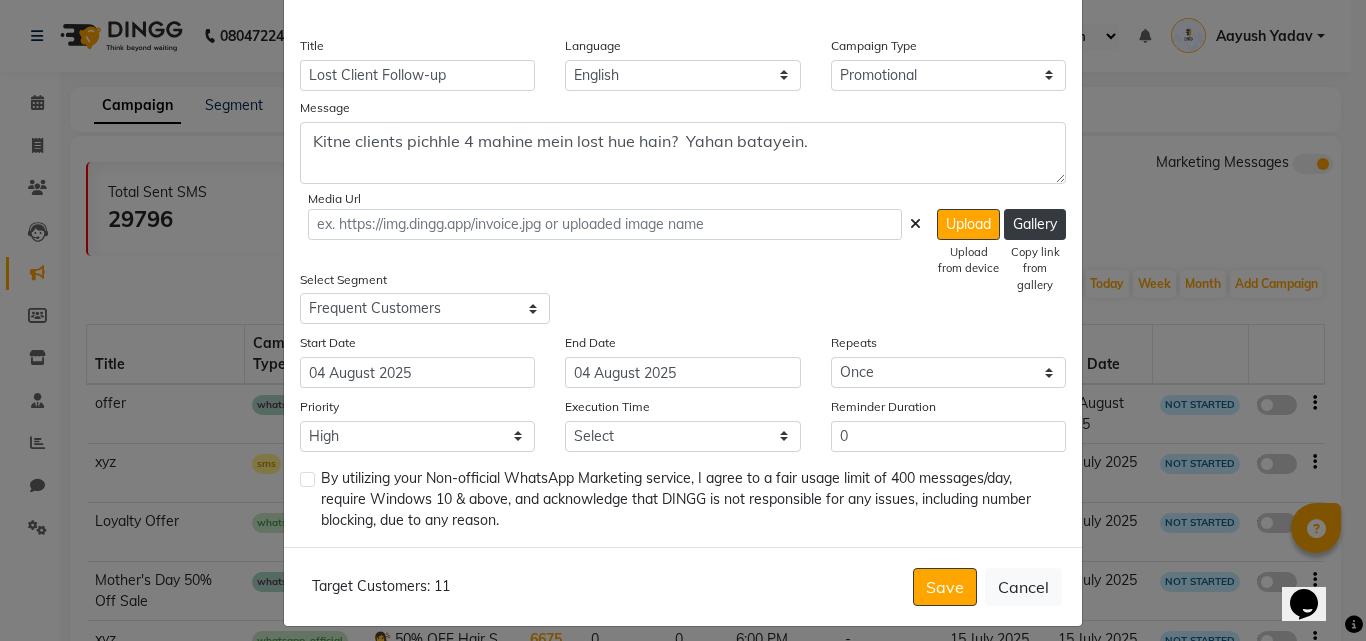 scroll, scrollTop: 454, scrollLeft: 0, axis: vertical 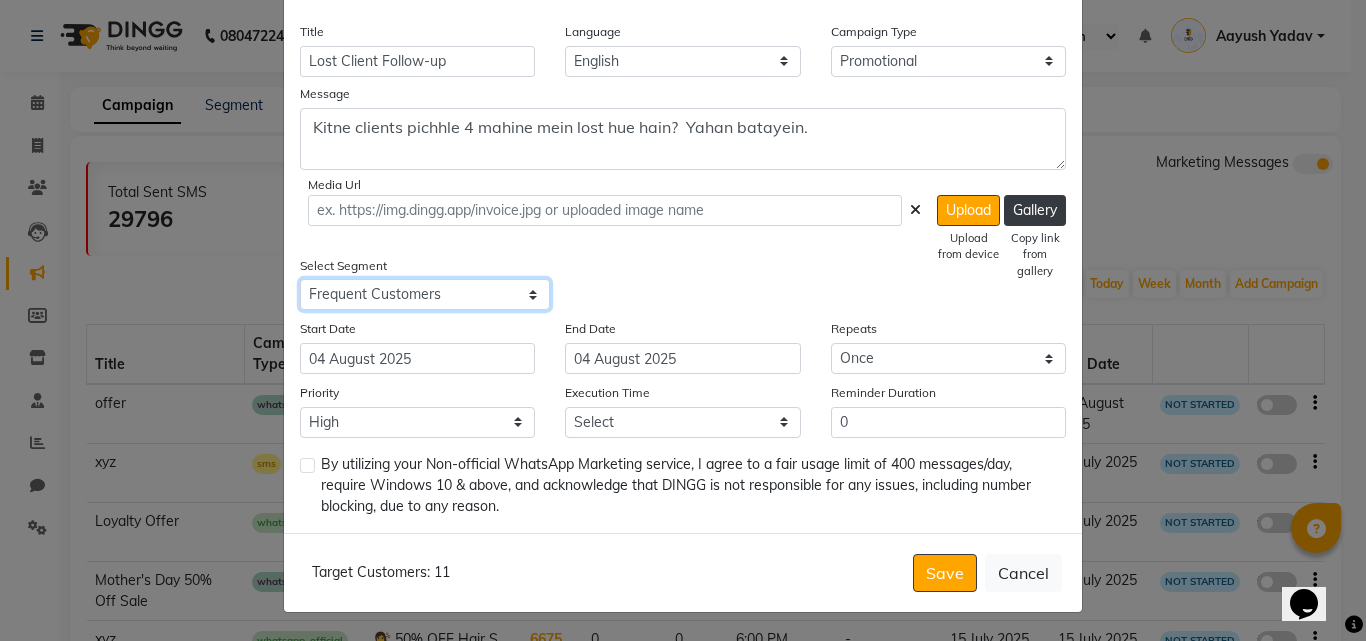 click on "Select All Customers All Male Customer All Female Customer All Members All Customers Visited in last 30 days All Customers Visited in last 60 days but not in last 30 days Inactive/Lost Customers High Ticket Customers Female Low Ticket Customers Frequent Customers Regular Customers New Customers All Customers with Valid Birthdays All Customers with Valid Anniversary All Customer Visited in 2020 high value male High Paying Inactive Shampoo purchases 1m+ Wallet Balance Birthday This Month Bad Feedback  Face Pack Service Taken 30 Days Back Test Color Reminder Sales Team Happy Cutomer Hair cut Taken 20 days Back Hair Color Christmas Offer Loyalty L1 Loyalty L2 Loyalty L3 Test <30 Amount Spent 15k in 1 yr Facial Taken in 30 Days expired membership Prepaid Client Client Visited at least 1 never visited Test Female UYGTFDS invoice due High Ticket Customer 7.5k Cust. HIgh ticket cust High paying global lkjhgfdsa keratine demo rave HNI color Loyalty L2 only hair cut hair cut Female hair cut facial ABC Manicure KERATIN" at bounding box center (425, 294) 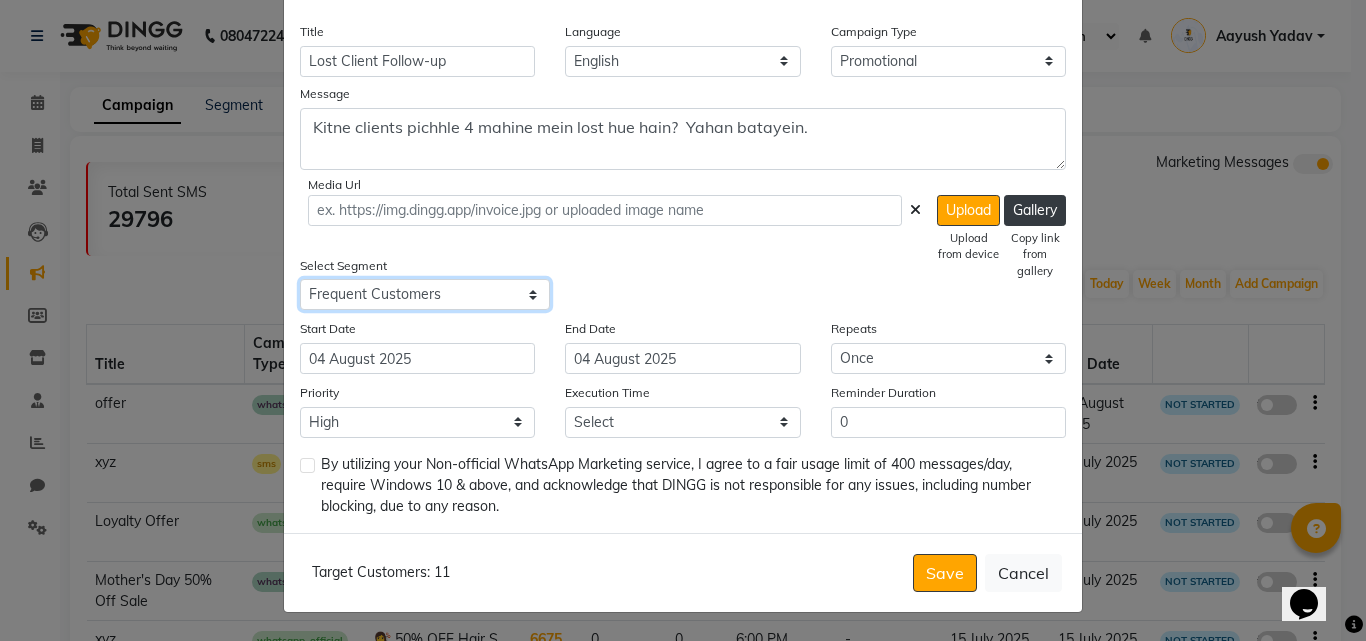 select on "4" 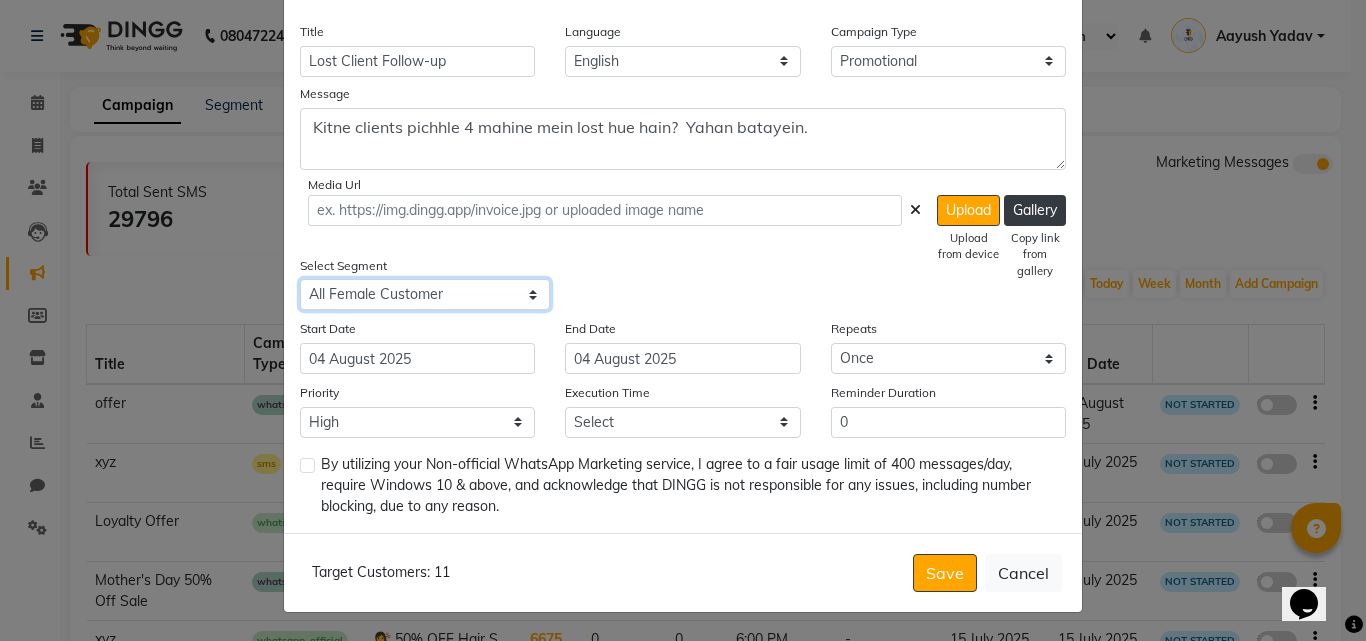 click on "Select All Customers All Male Customer All Female Customer All Members All Customers Visited in last 30 days All Customers Visited in last 60 days but not in last 30 days Inactive/Lost Customers High Ticket Customers Female Low Ticket Customers Frequent Customers Regular Customers New Customers All Customers with Valid Birthdays All Customers with Valid Anniversary All Customer Visited in 2020 high value male High Paying Inactive Shampoo purchases 1m+ Wallet Balance Birthday This Month Bad Feedback  Face Pack Service Taken 30 Days Back Test Color Reminder Sales Team Happy Cutomer Hair cut Taken 20 days Back Hair Color Christmas Offer Loyalty L1 Loyalty L2 Loyalty L3 Test <30 Amount Spent 15k in 1 yr Facial Taken in 30 Days expired membership Prepaid Client Client Visited at least 1 never visited Test Female UYGTFDS invoice due High Ticket Customer 7.5k Cust. HIgh ticket cust High paying global lkjhgfdsa keratine demo rave HNI color Loyalty L2 only hair cut hair cut Female hair cut facial ABC Manicure KERATIN" at bounding box center [425, 294] 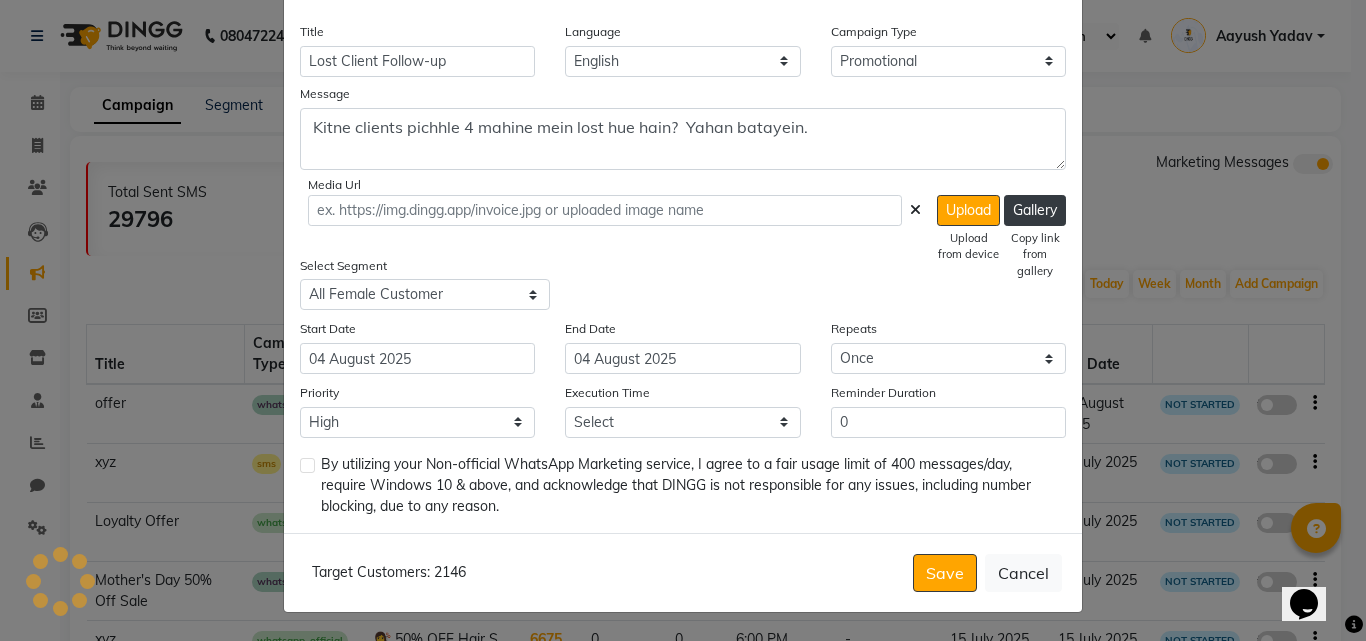 drag, startPoint x: 304, startPoint y: 577, endPoint x: 467, endPoint y: 578, distance: 163.00307 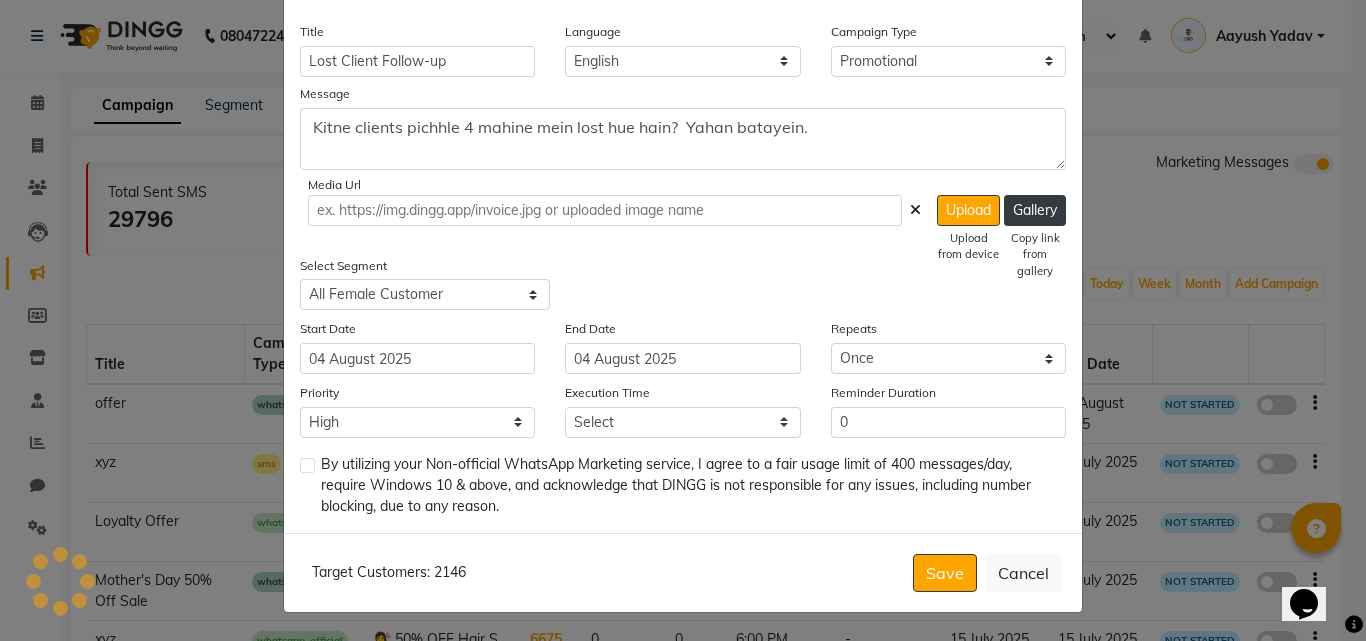 click on "Target Customers: 2146   Save   Cancel" 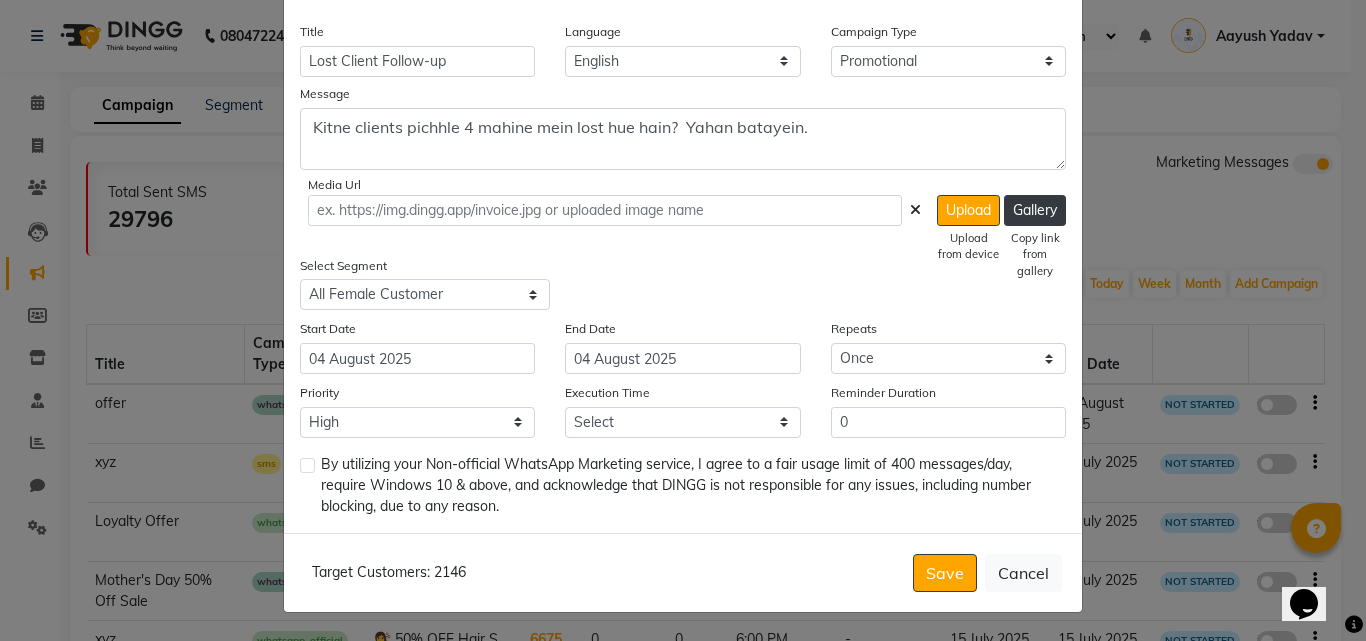 click on "Target Customers: 2146   Save   Cancel" 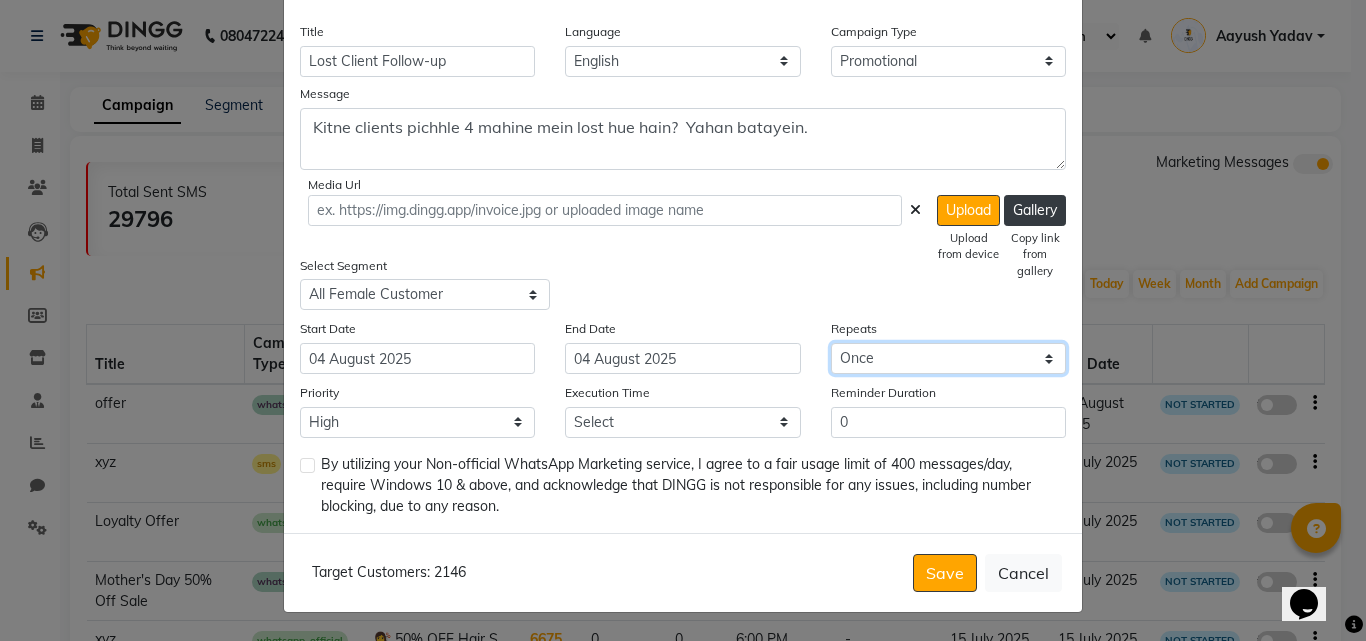 click on "Select Once Daily Alternate Day Weekly Monthly Yearly" at bounding box center [948, 358] 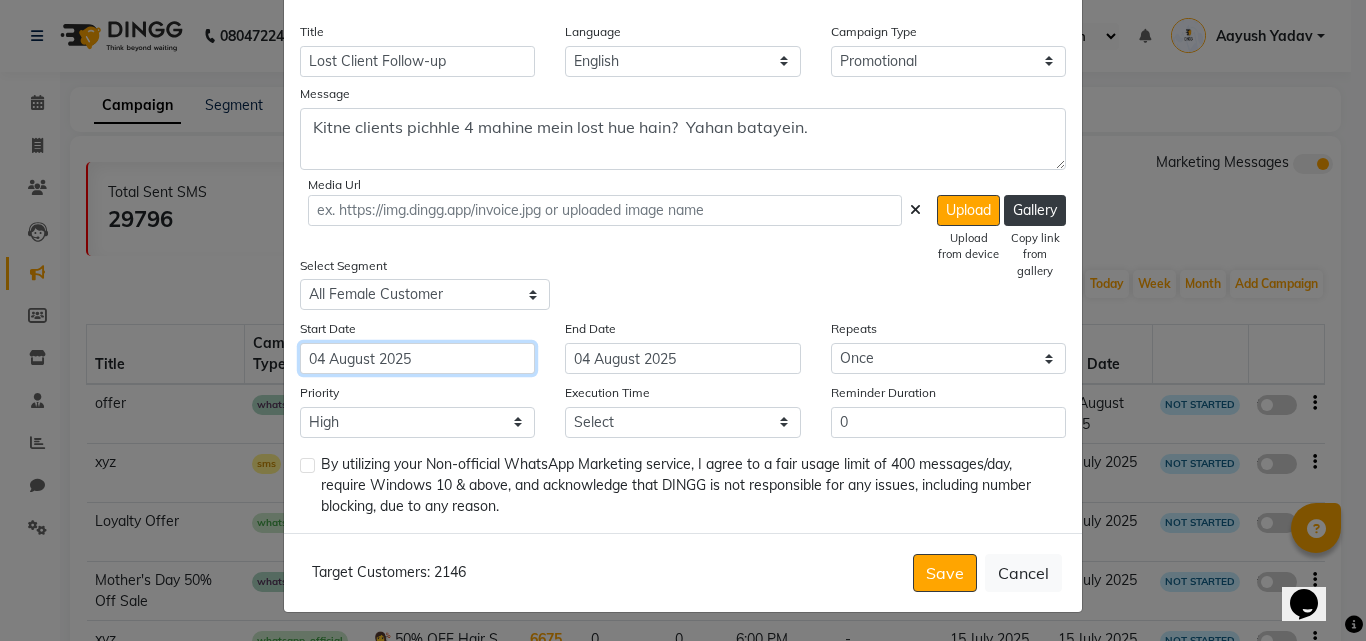 click on "04 August 2025" 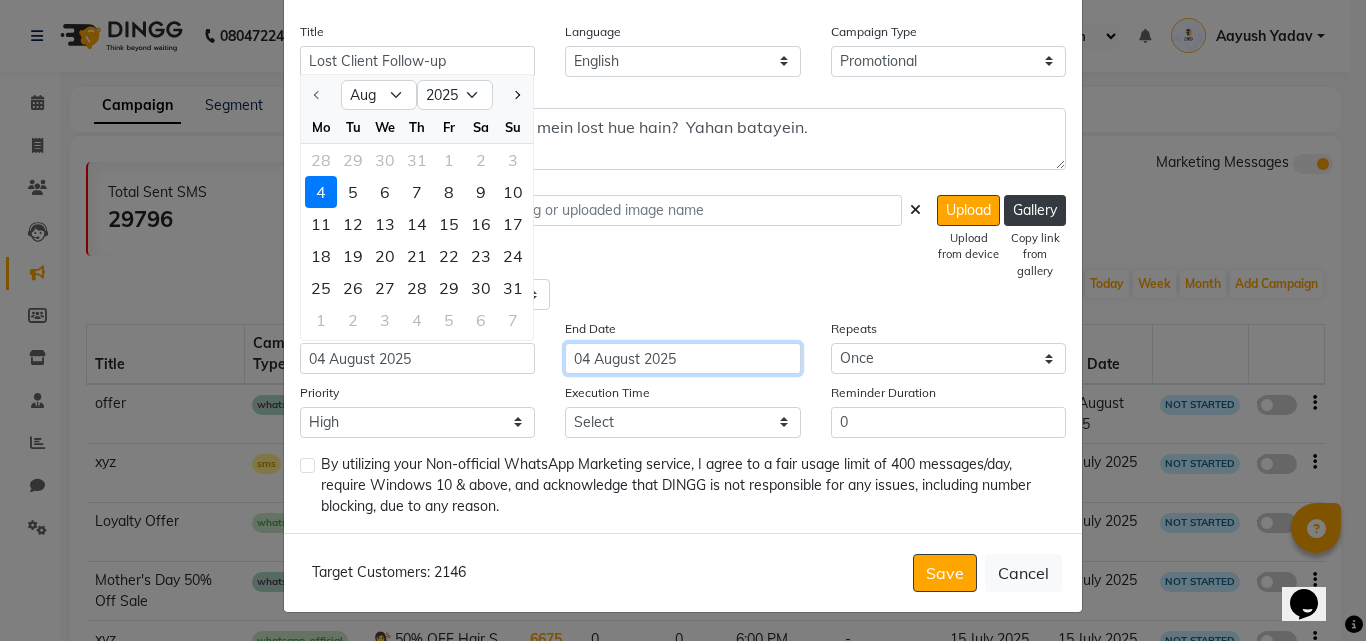 click on "04 August 2025" 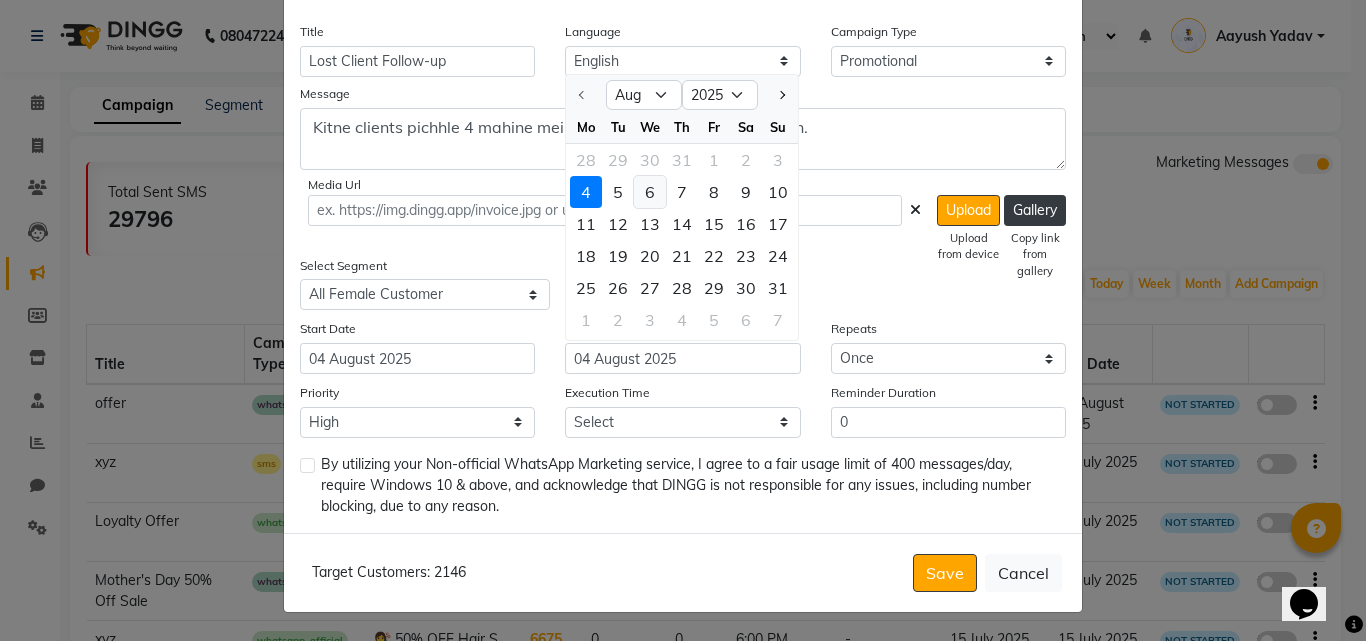 click on "6" 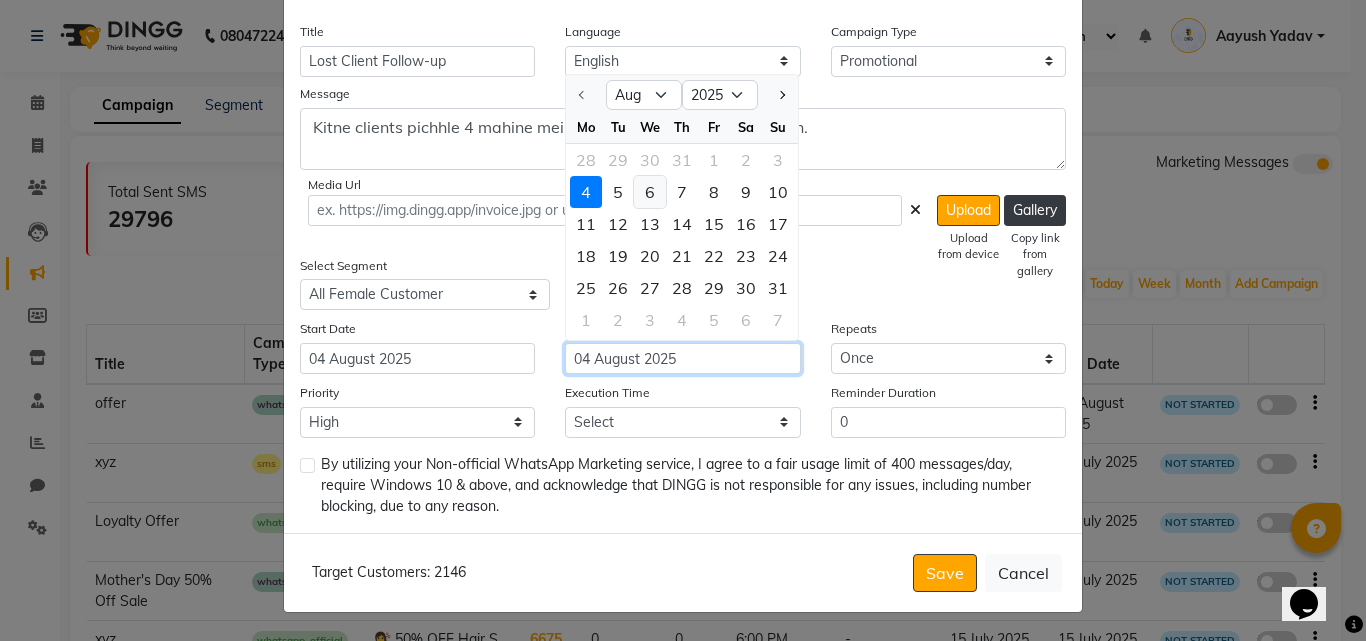 type on "06 August 2025" 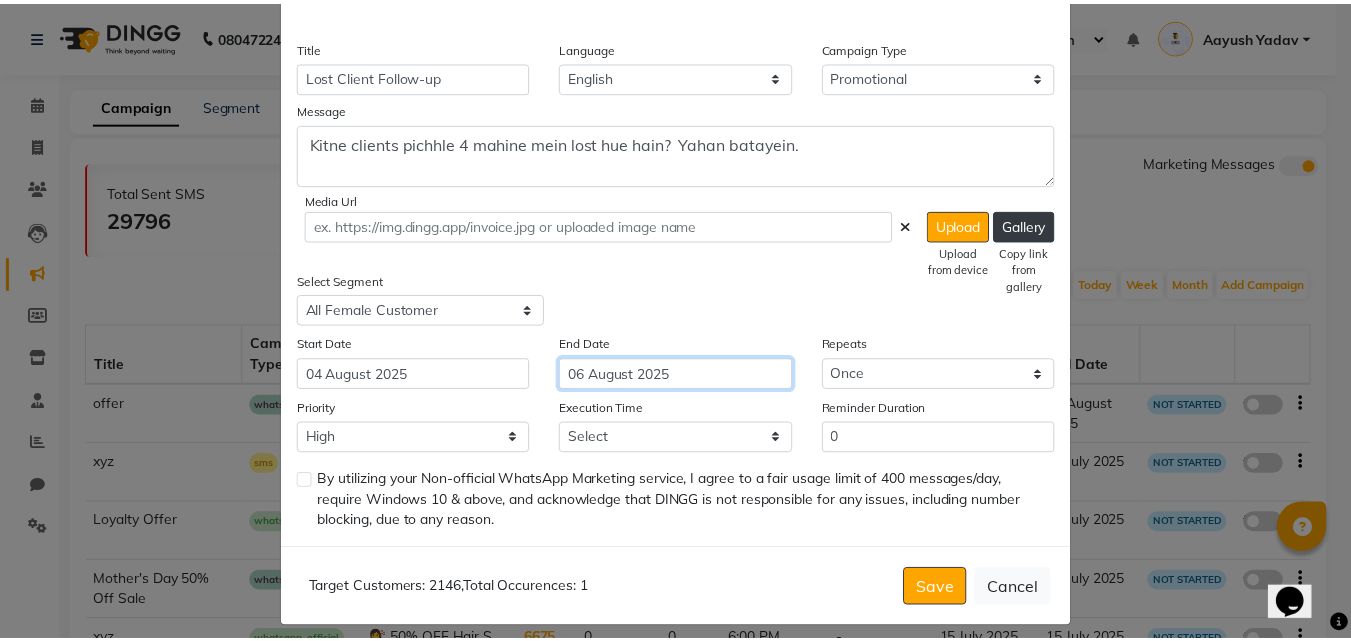 scroll, scrollTop: 454, scrollLeft: 0, axis: vertical 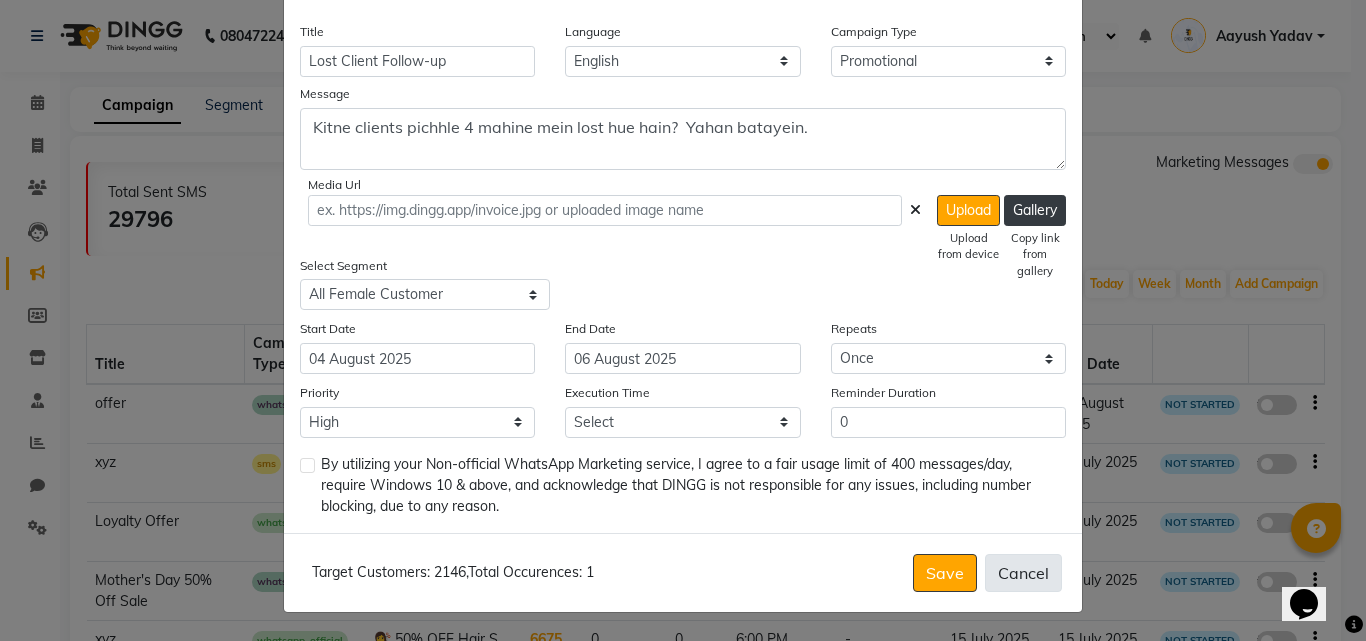 click on "Cancel" 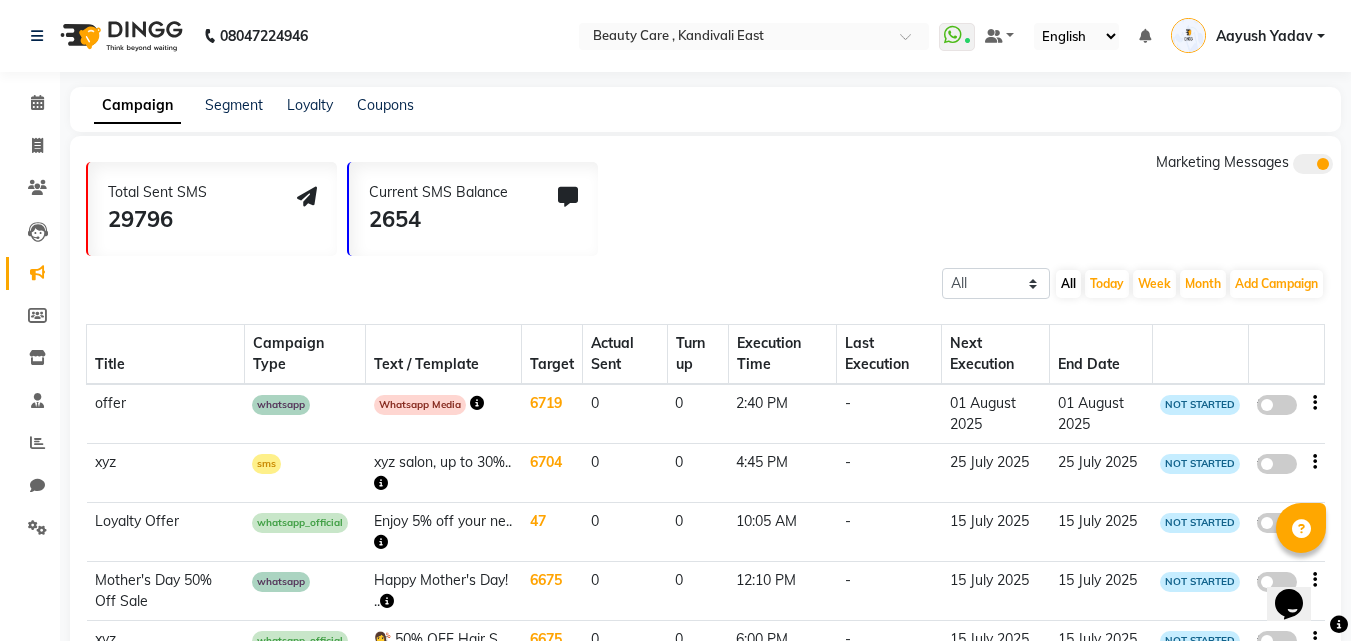 scroll, scrollTop: 98, scrollLeft: 0, axis: vertical 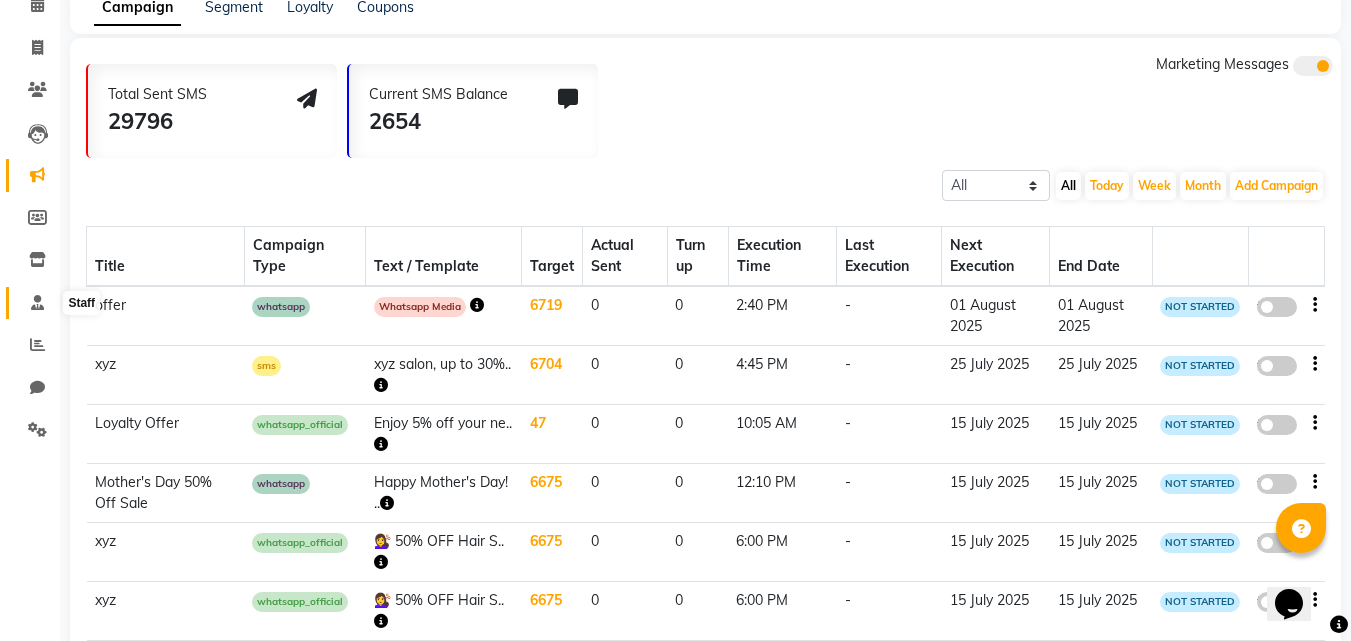 click 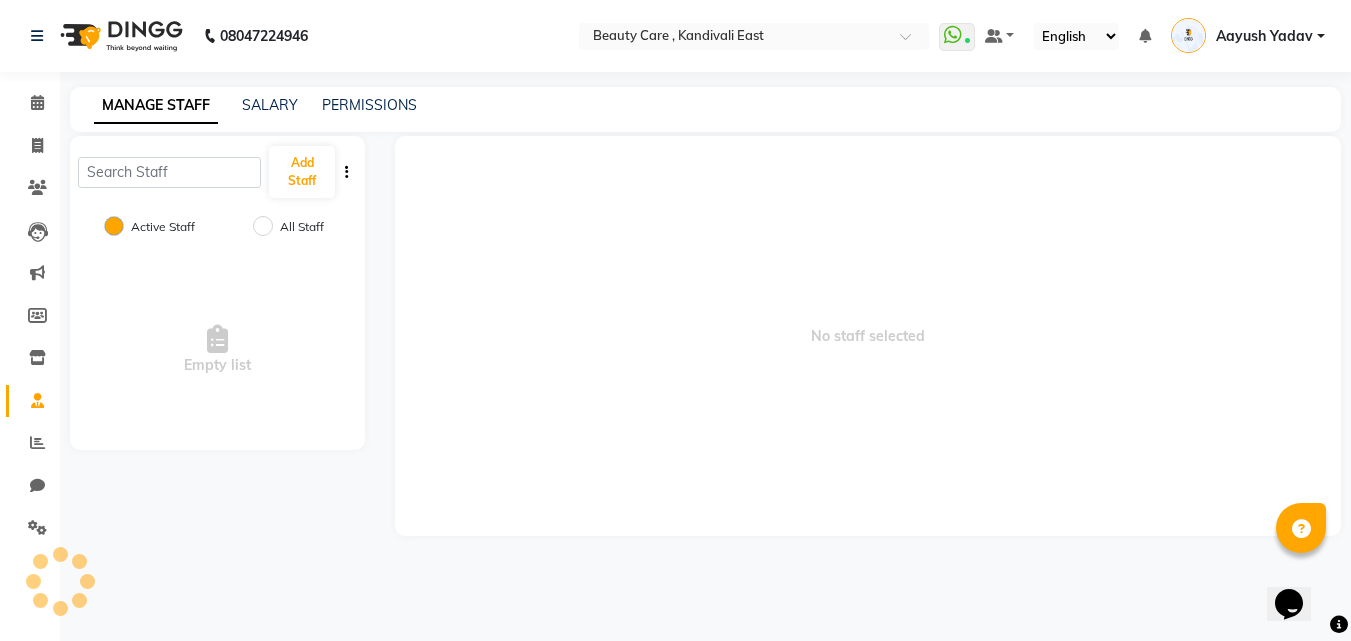 scroll, scrollTop: 0, scrollLeft: 0, axis: both 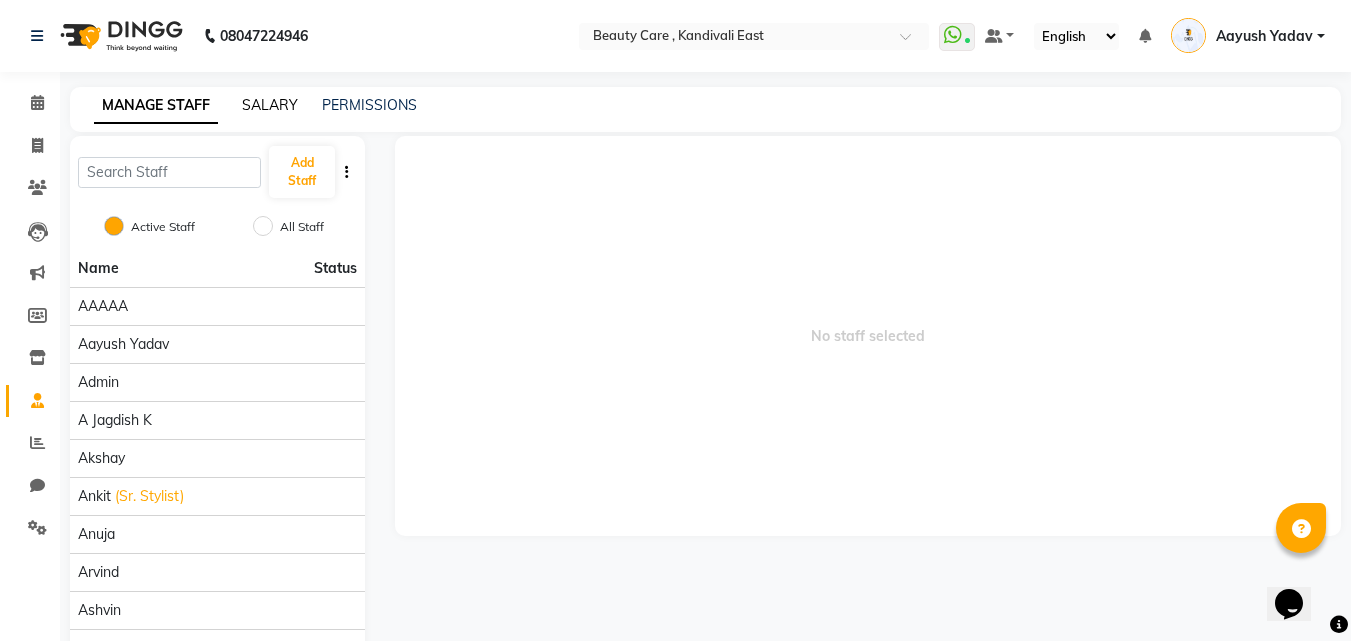 click on "SALARY" 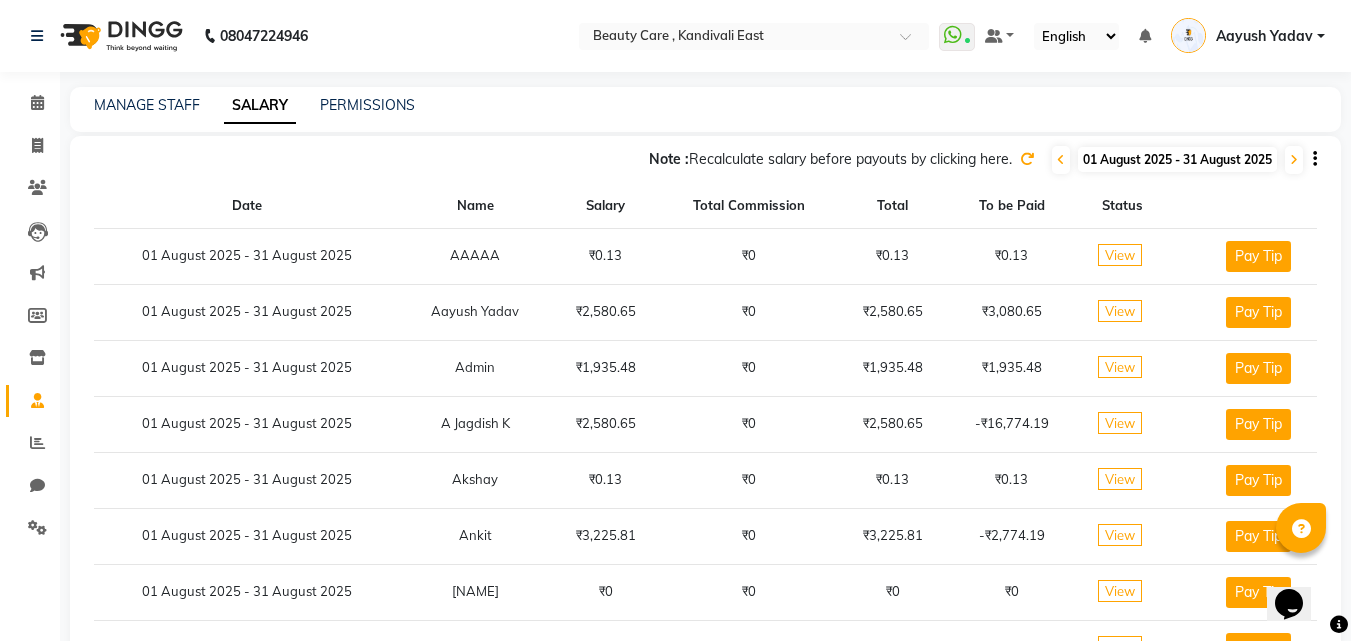 click on "View" 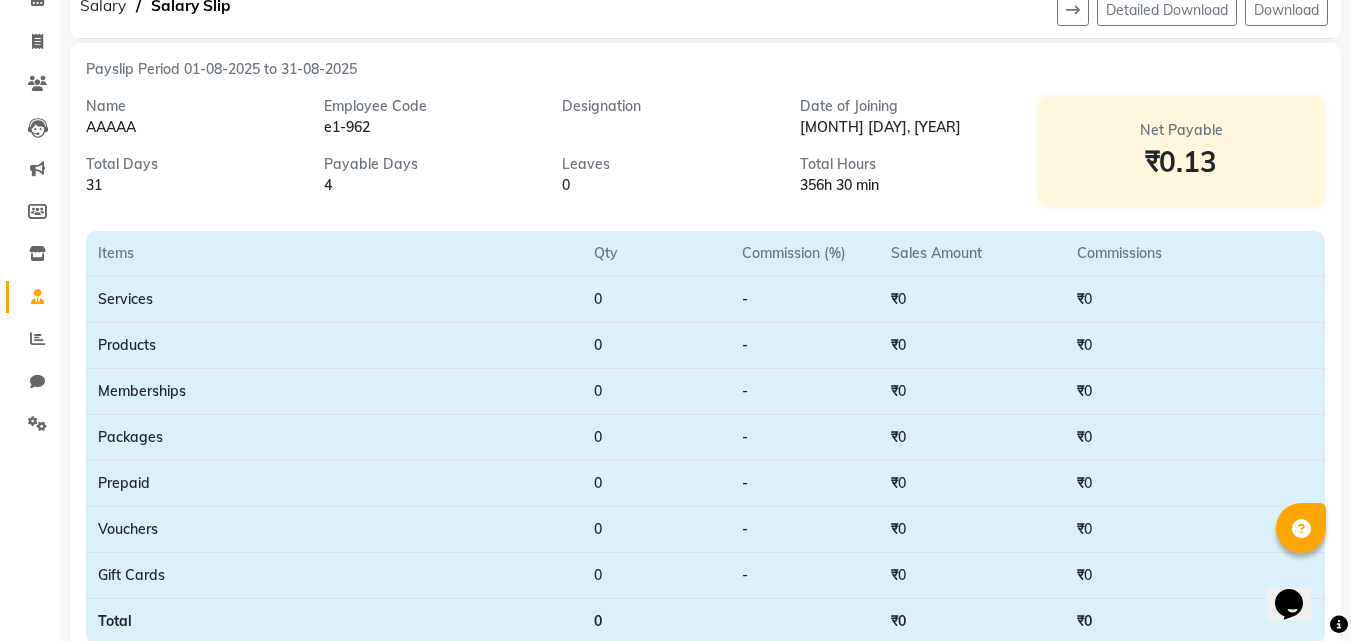 scroll, scrollTop: 177, scrollLeft: 0, axis: vertical 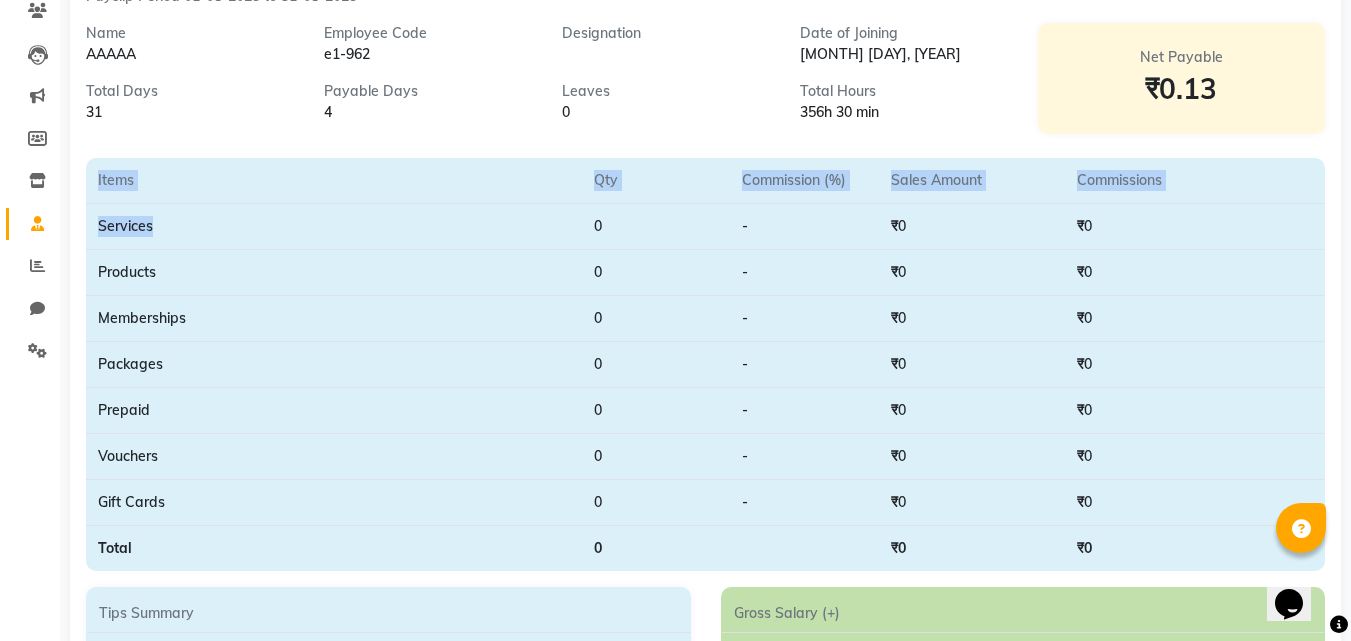 drag, startPoint x: 180, startPoint y: 239, endPoint x: 79, endPoint y: 231, distance: 101.31634 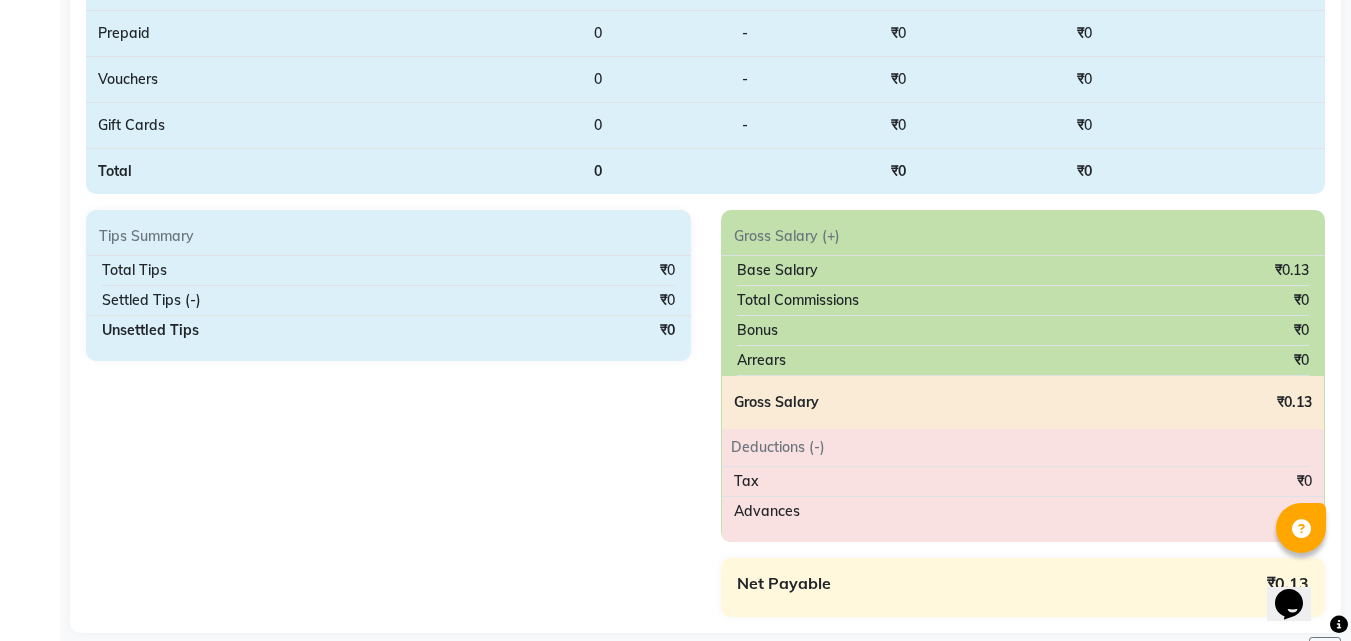 scroll, scrollTop: 558, scrollLeft: 0, axis: vertical 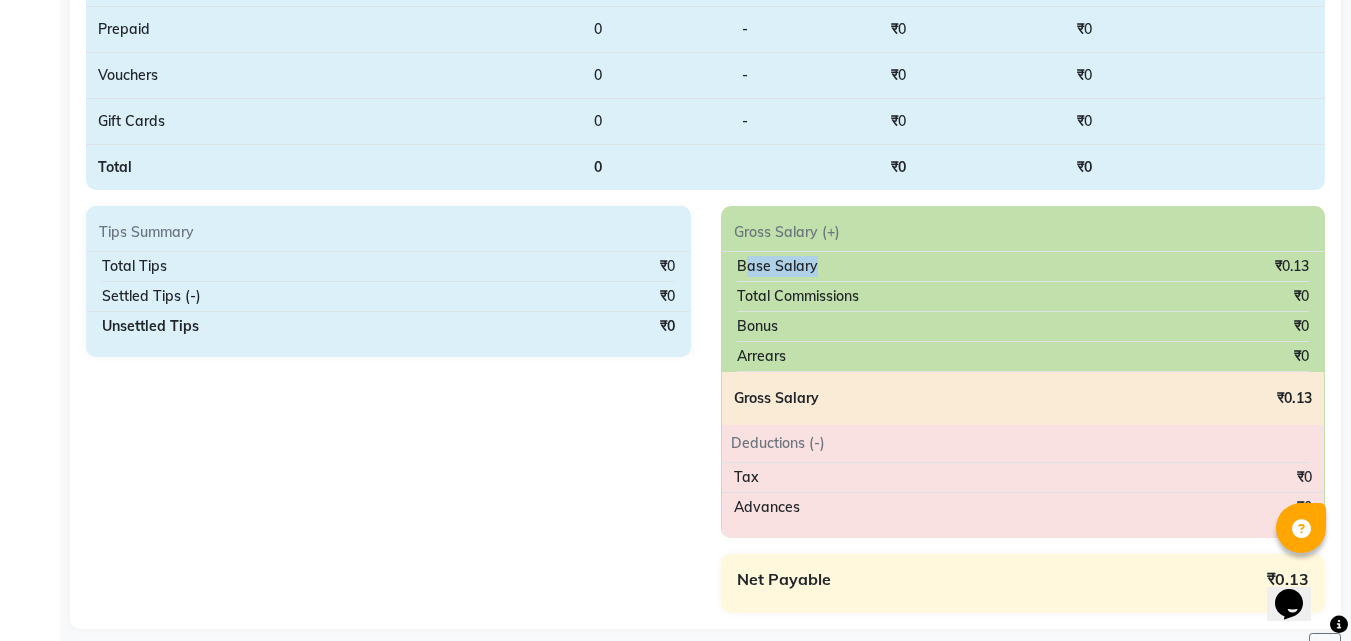 drag, startPoint x: 743, startPoint y: 259, endPoint x: 847, endPoint y: 263, distance: 104.0769 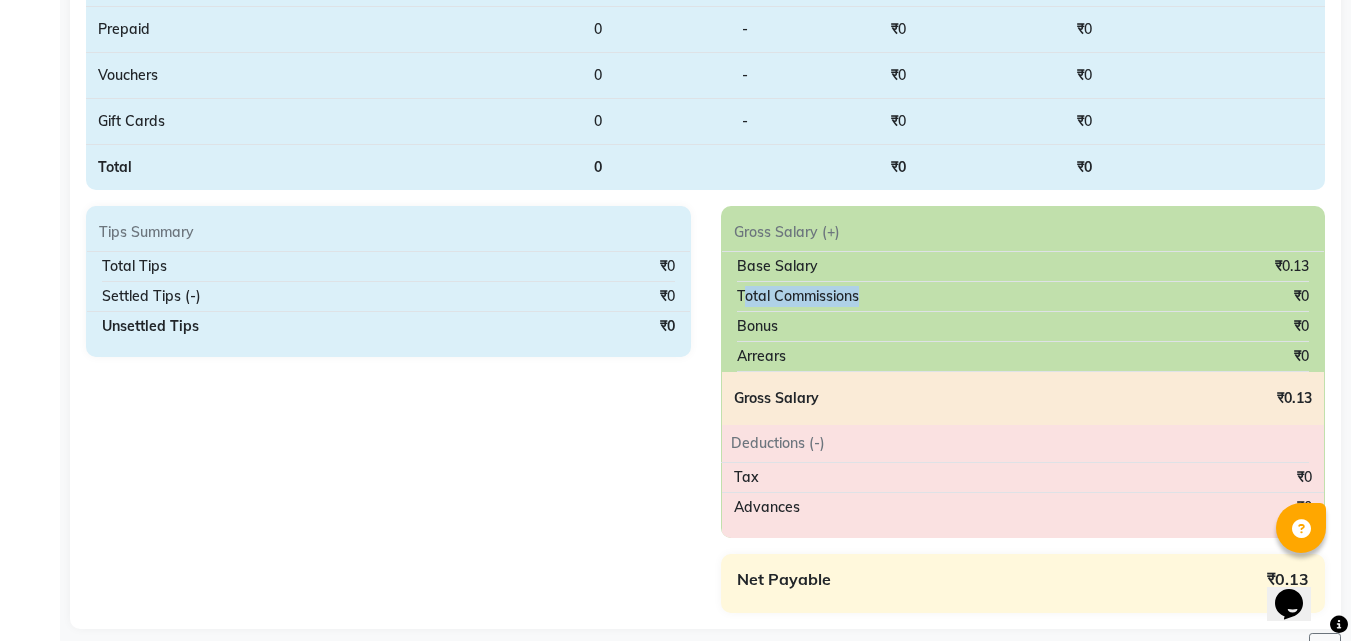 drag, startPoint x: 746, startPoint y: 289, endPoint x: 864, endPoint y: 306, distance: 119.218285 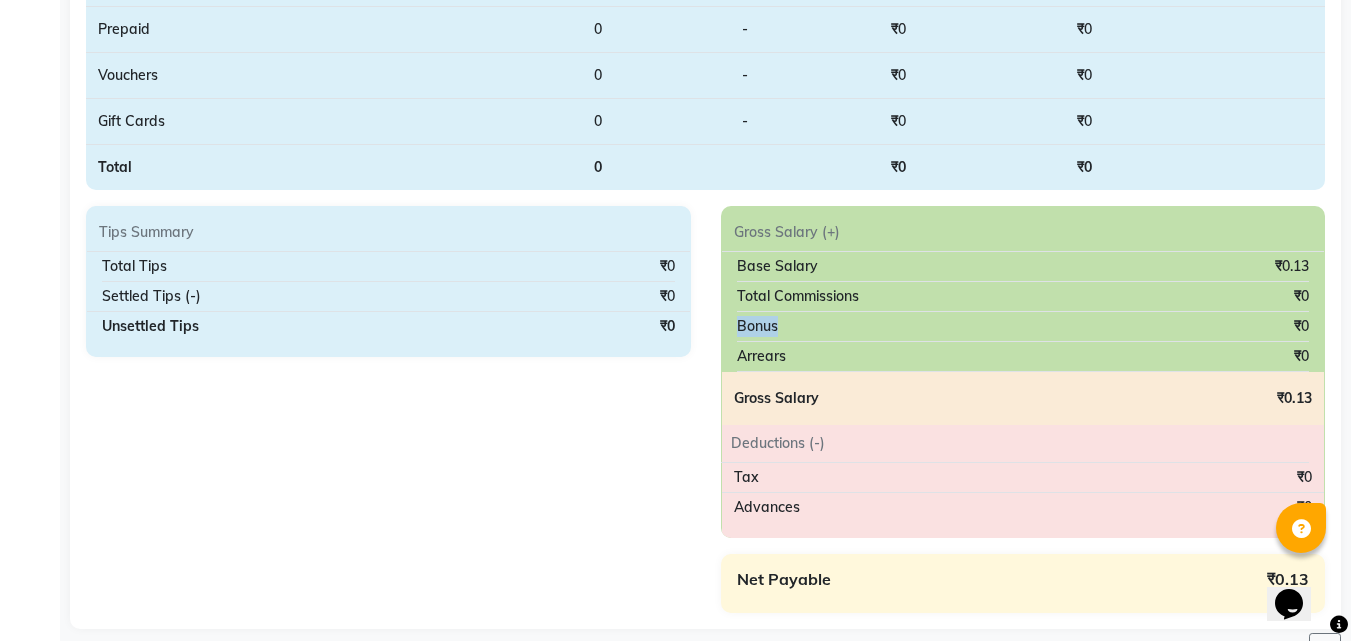 drag, startPoint x: 782, startPoint y: 329, endPoint x: 734, endPoint y: 329, distance: 48 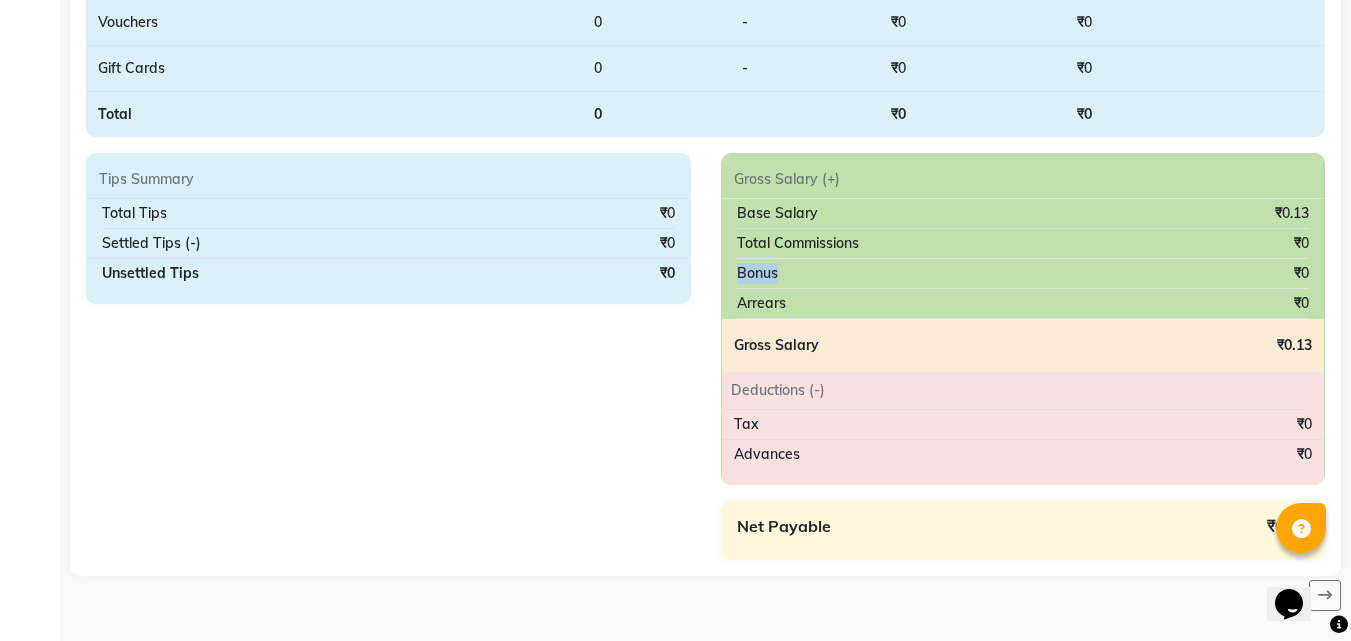 scroll, scrollTop: 0, scrollLeft: 0, axis: both 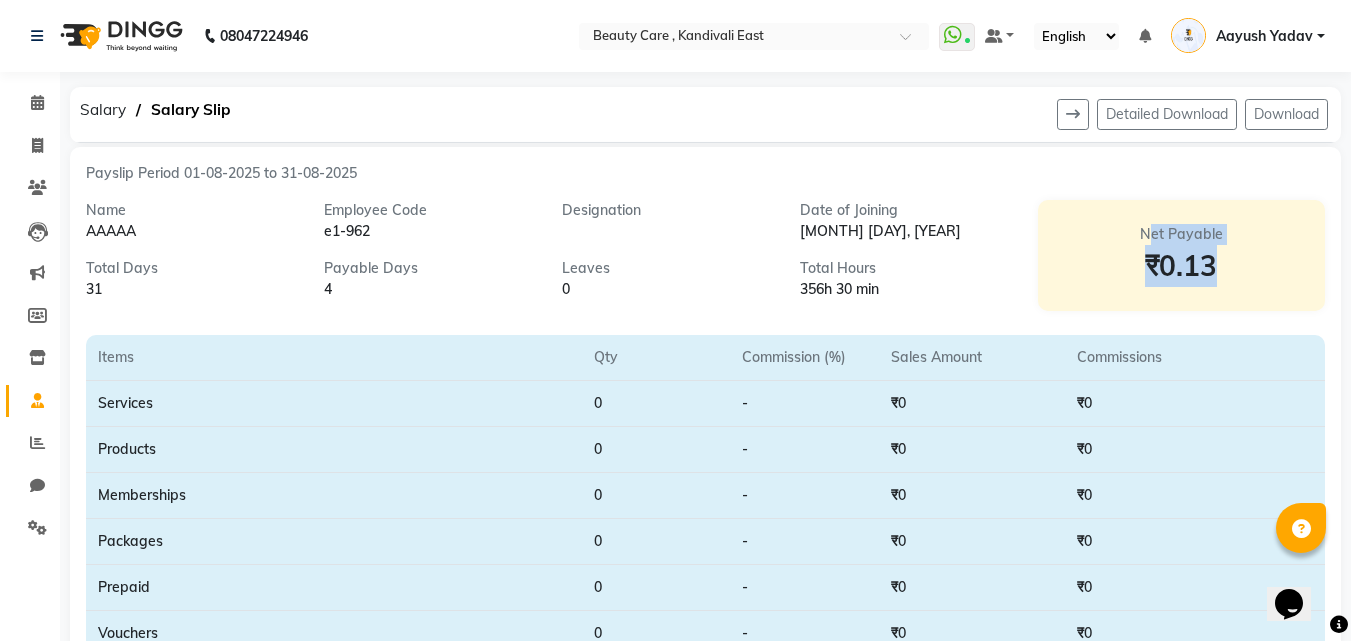 drag, startPoint x: 1222, startPoint y: 268, endPoint x: 1109, endPoint y: 238, distance: 116.9145 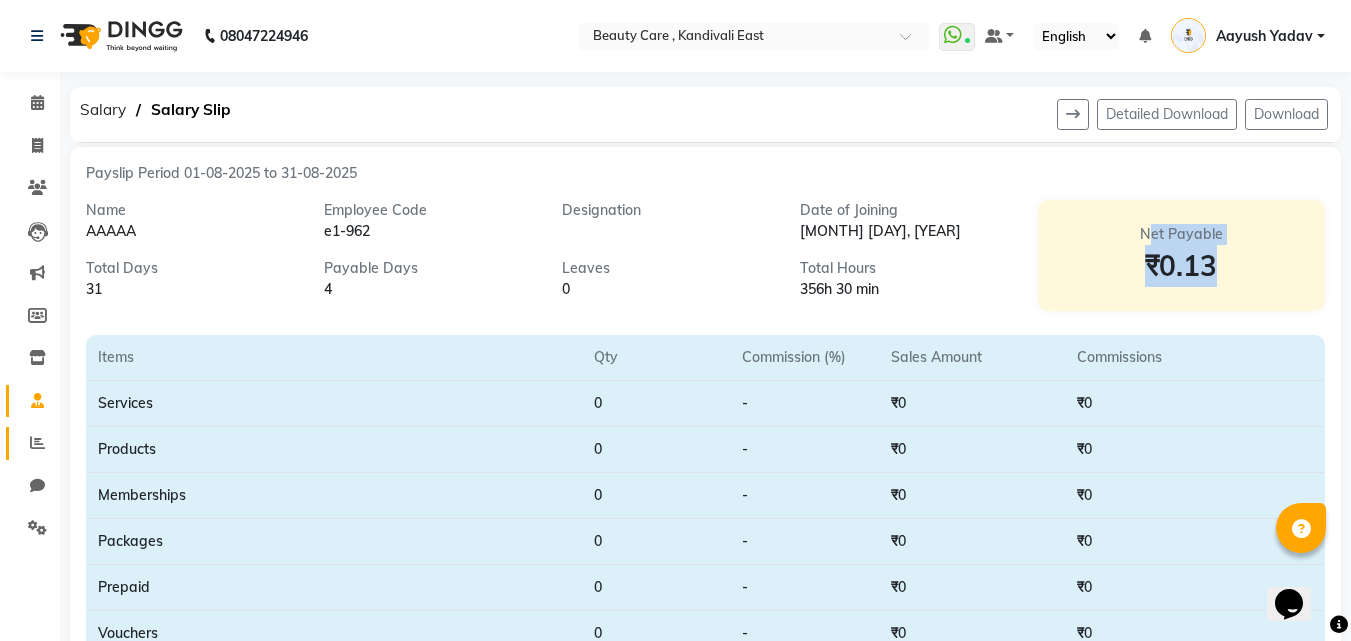 click on "Reports" 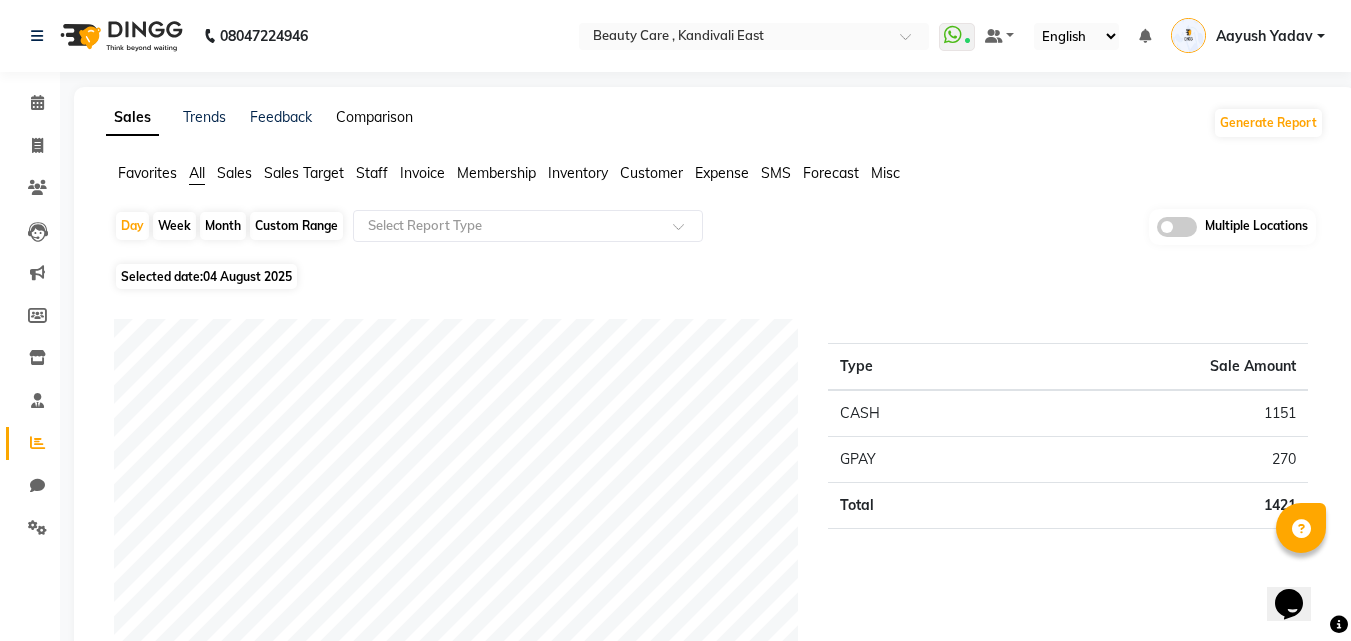 click on "Comparison" 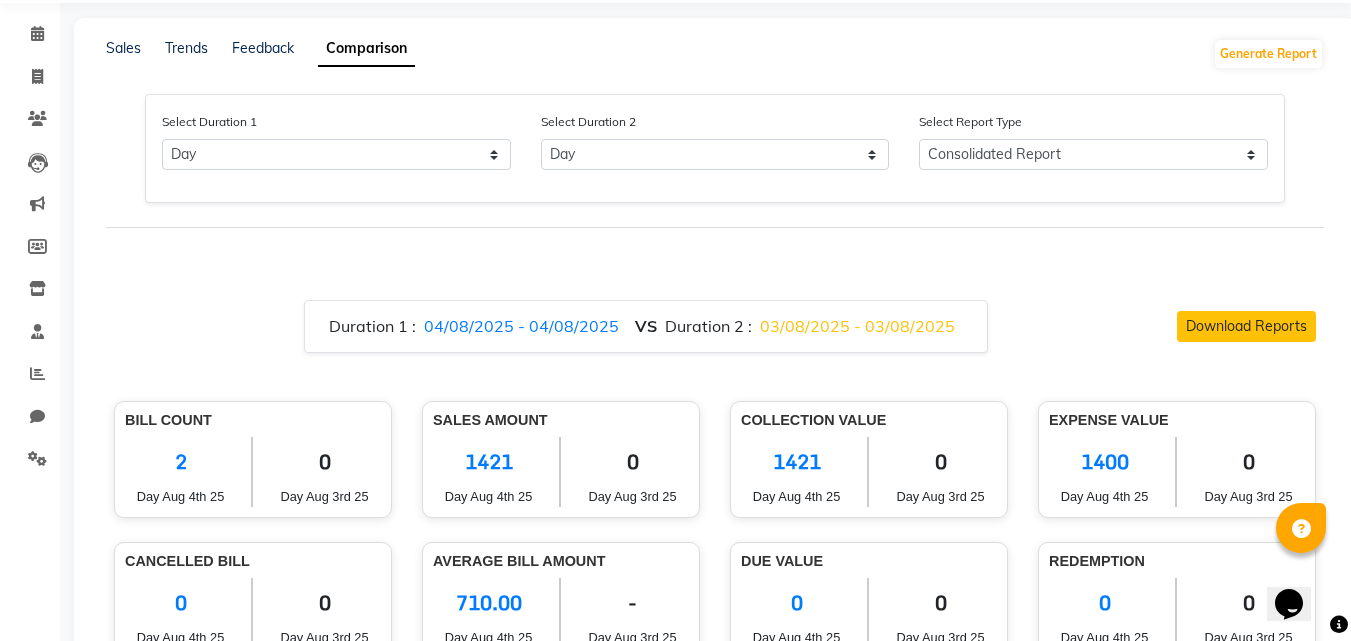 scroll, scrollTop: 197, scrollLeft: 0, axis: vertical 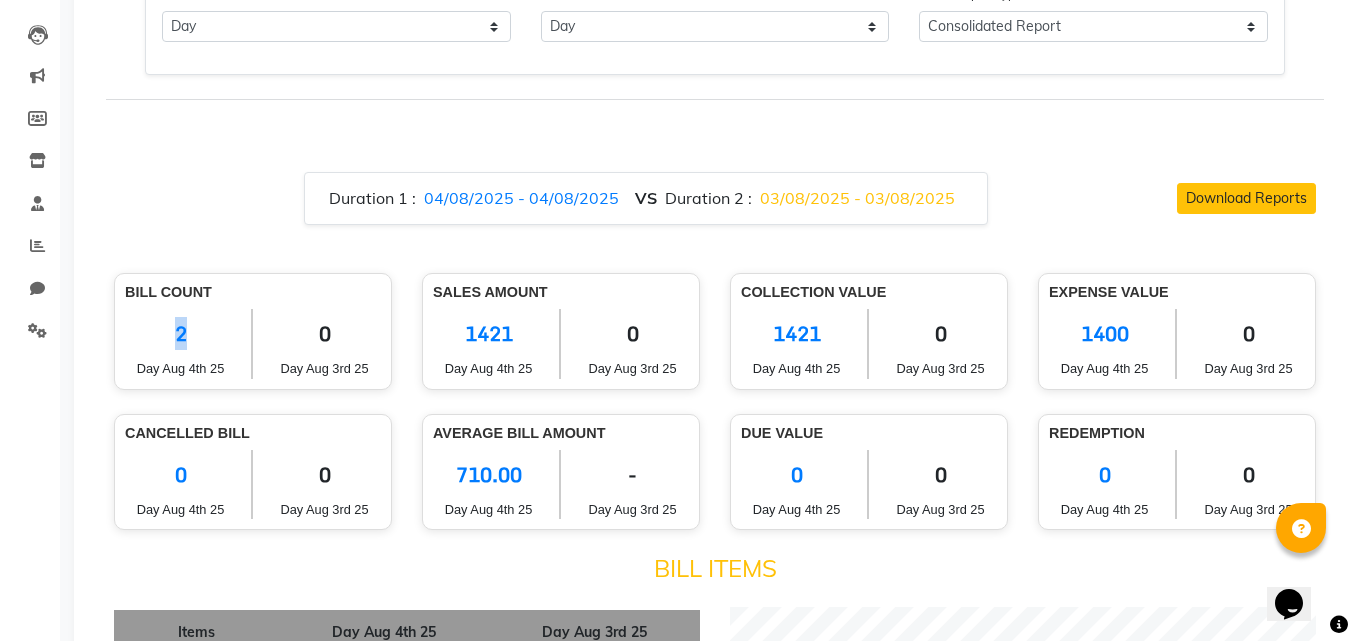 drag, startPoint x: 212, startPoint y: 346, endPoint x: 151, endPoint y: 342, distance: 61.13101 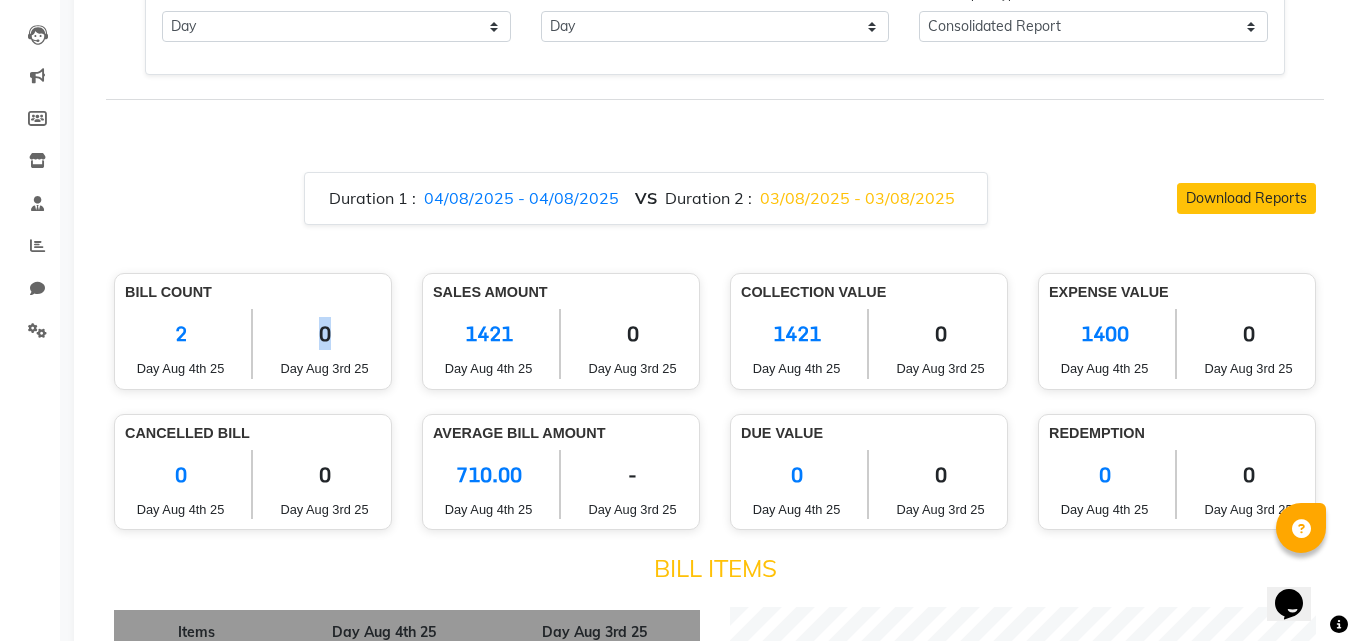 drag, startPoint x: 344, startPoint y: 339, endPoint x: 309, endPoint y: 339, distance: 35 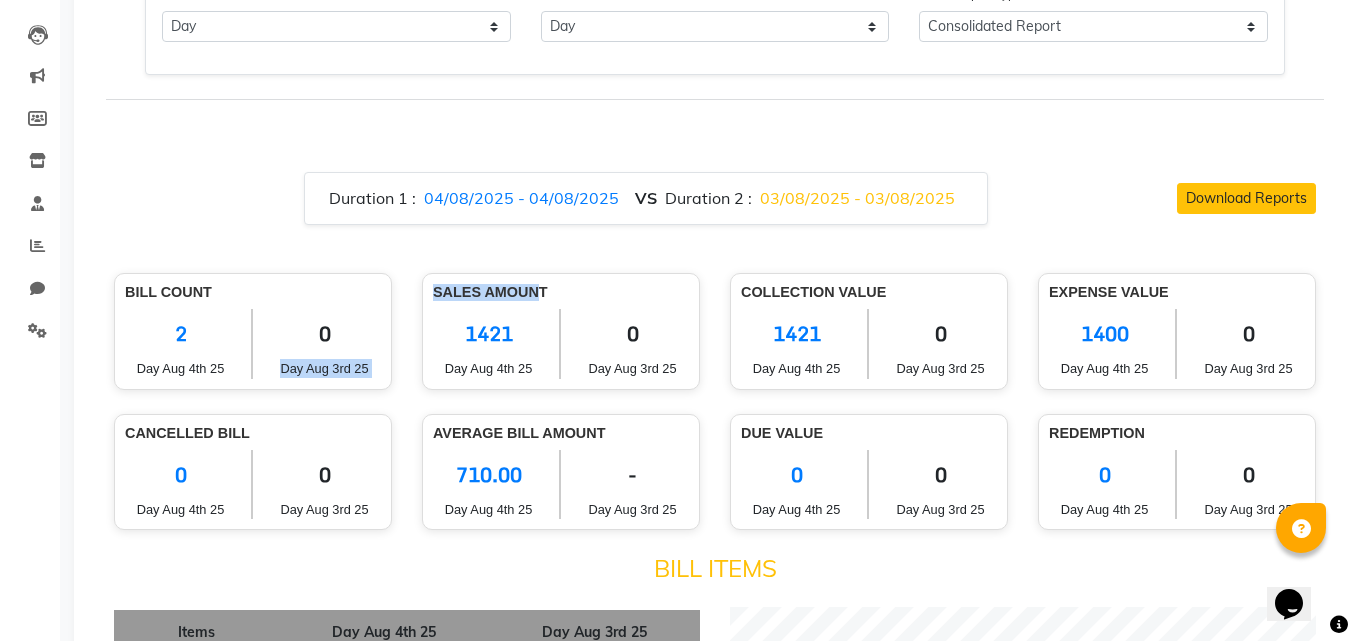 drag, startPoint x: 542, startPoint y: 285, endPoint x: 405, endPoint y: 293, distance: 137.23338 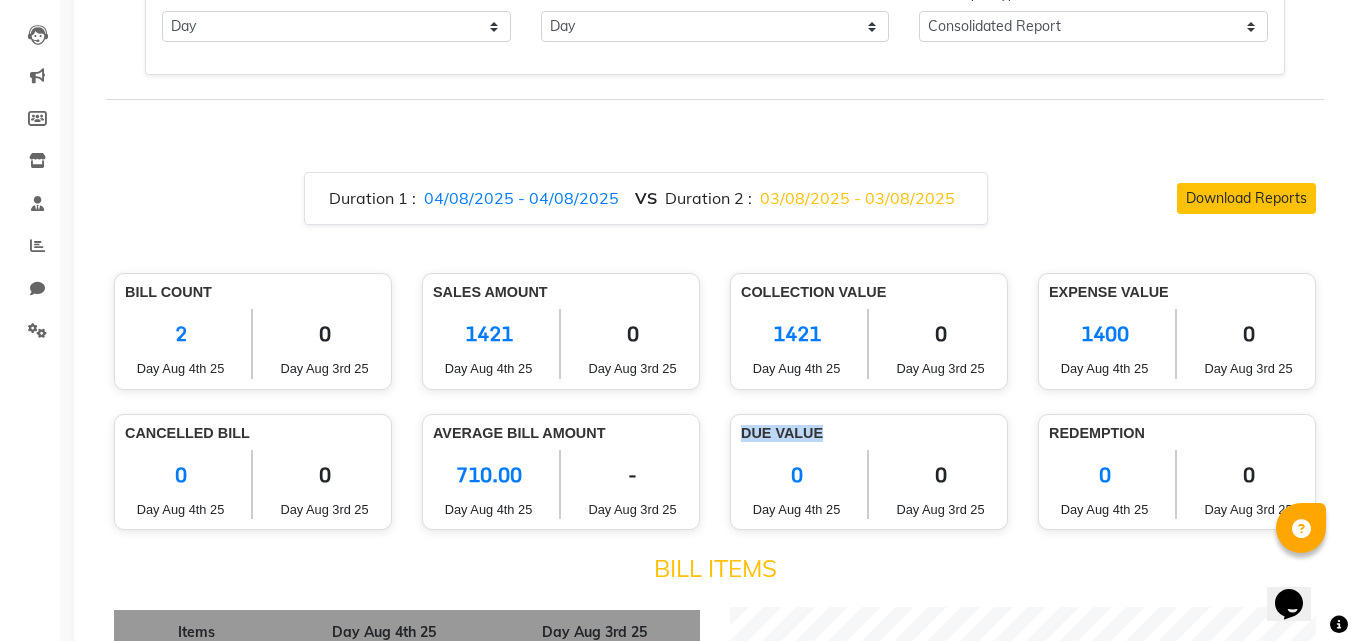 drag, startPoint x: 829, startPoint y: 442, endPoint x: 740, endPoint y: 440, distance: 89.02247 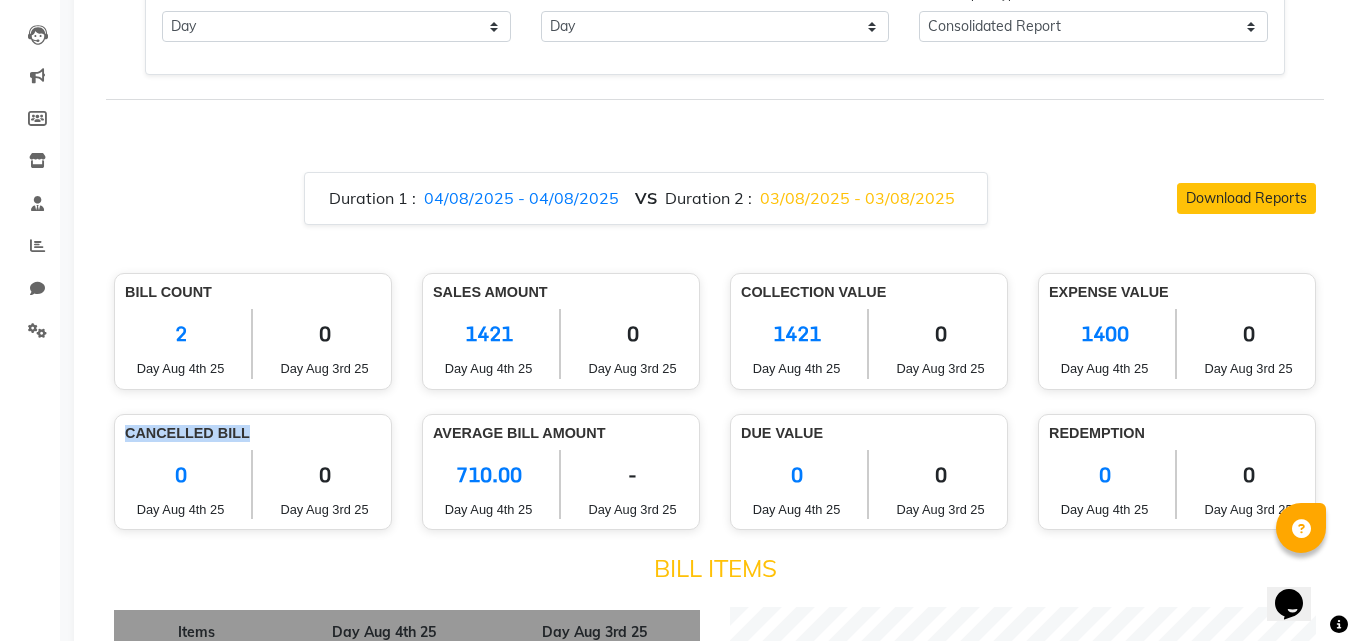 drag, startPoint x: 253, startPoint y: 425, endPoint x: 103, endPoint y: 428, distance: 150.03 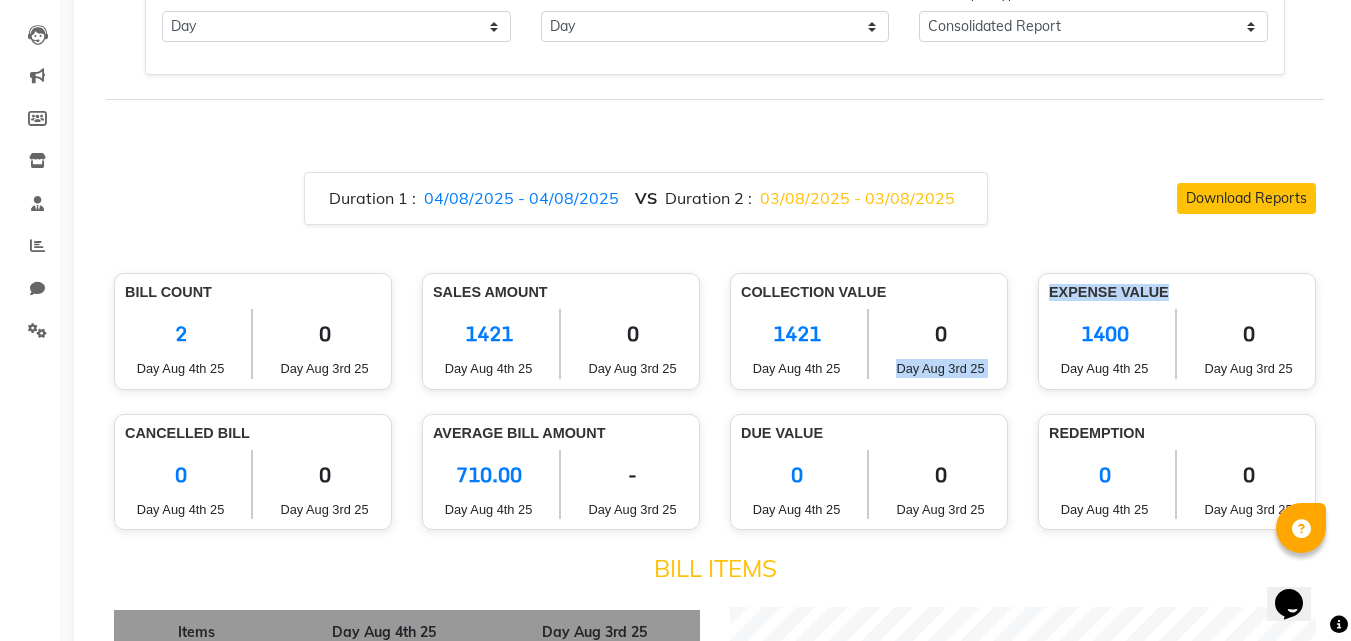 drag, startPoint x: 1167, startPoint y: 289, endPoint x: 1022, endPoint y: 288, distance: 145.00345 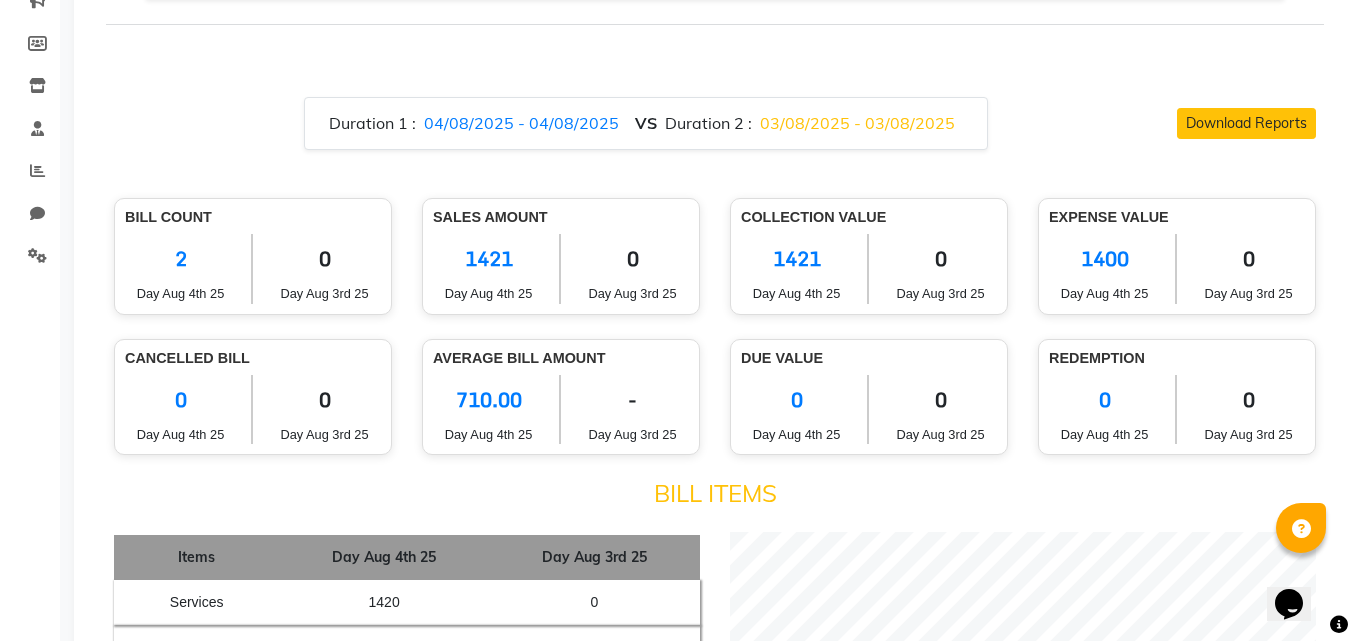 click on "Due Value 0 Day Aug 4th 25 0 Day Aug 3rd 25" 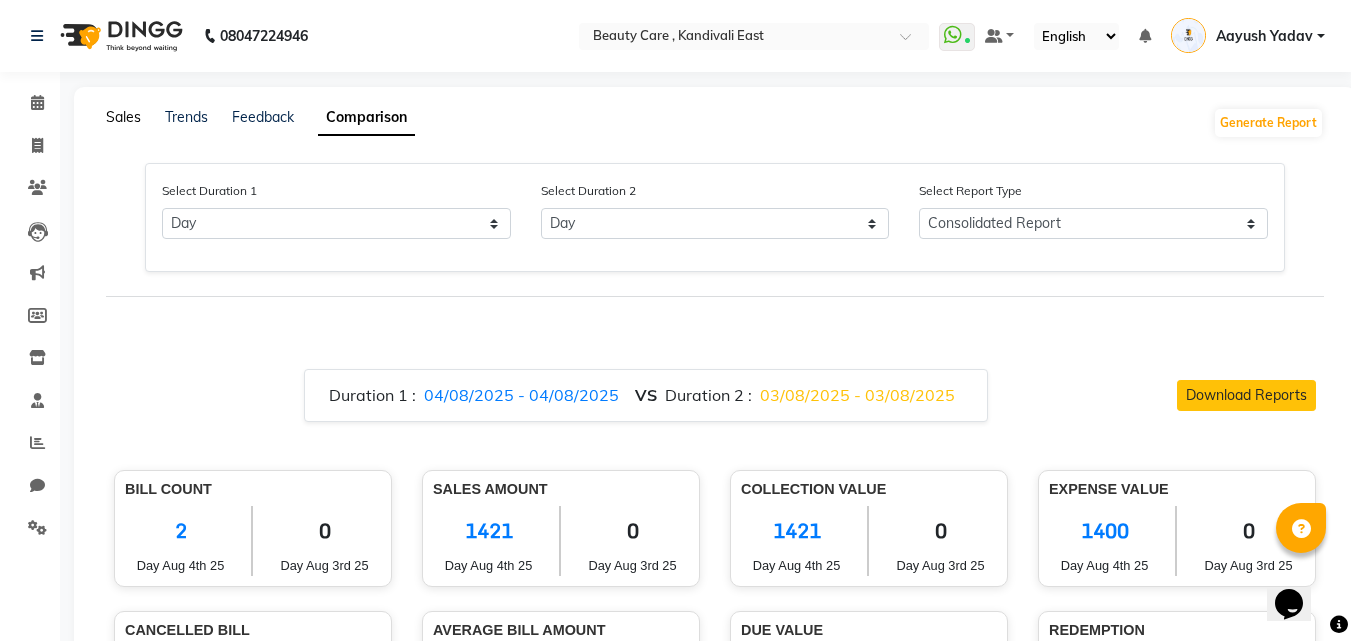 click on "Sales" 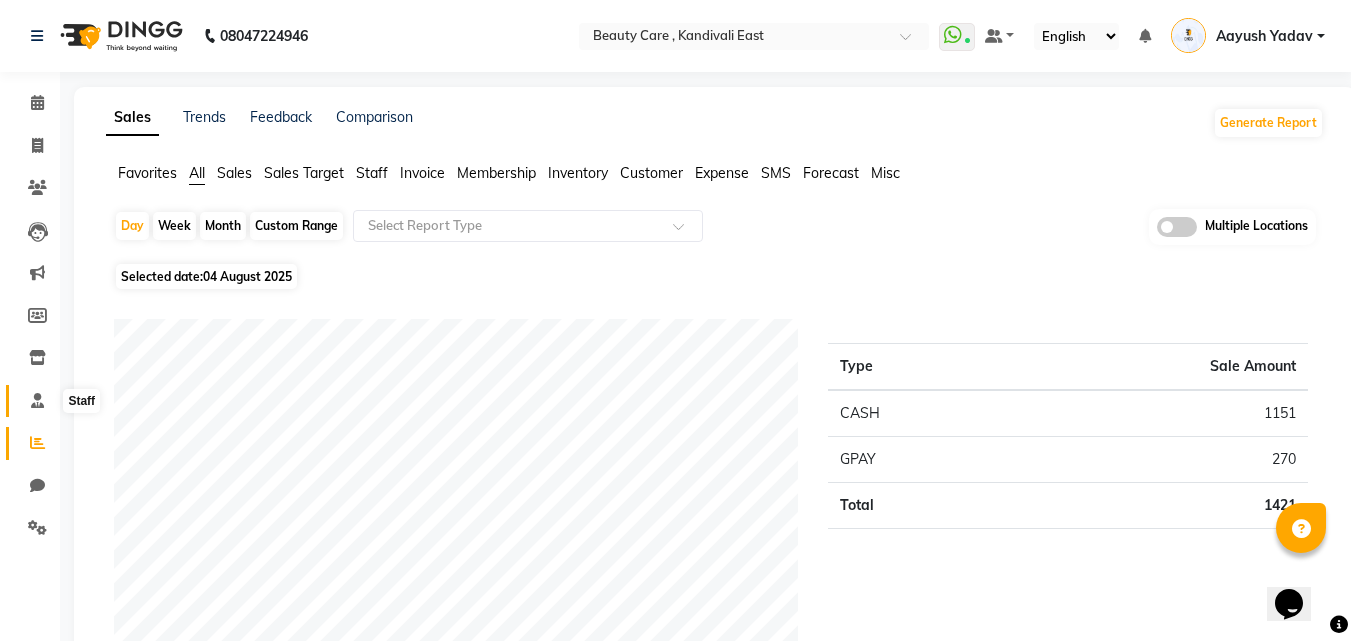 click 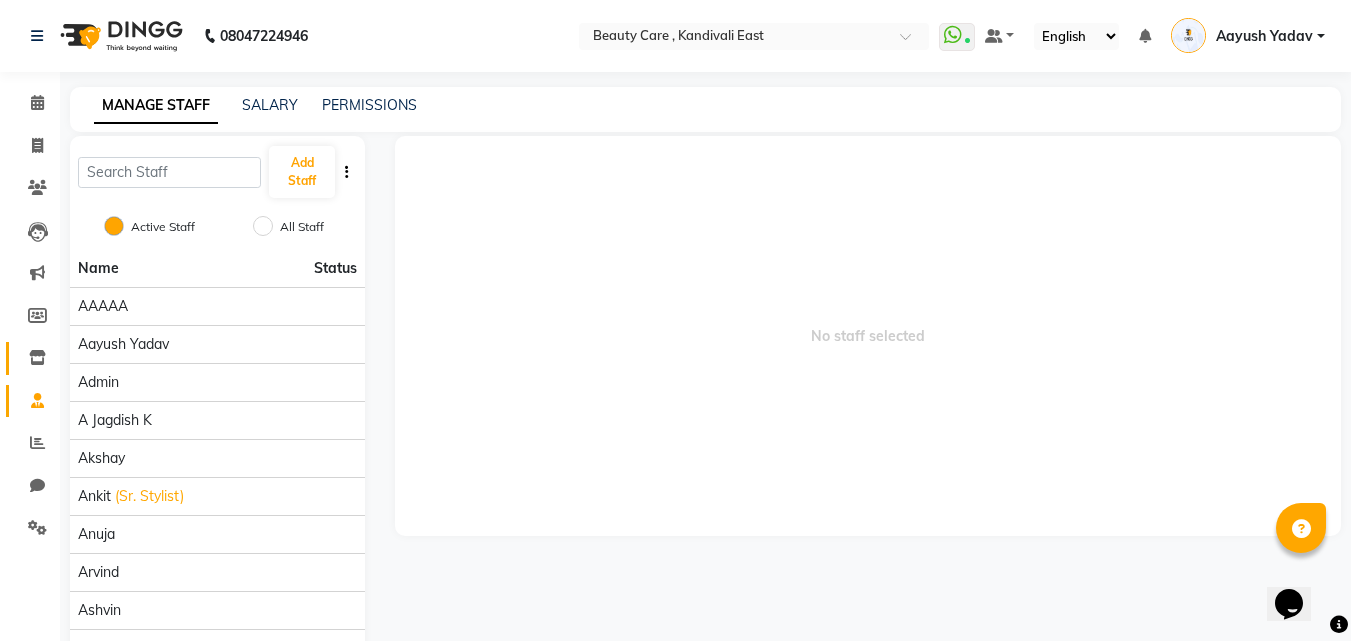 click on "Inventory" 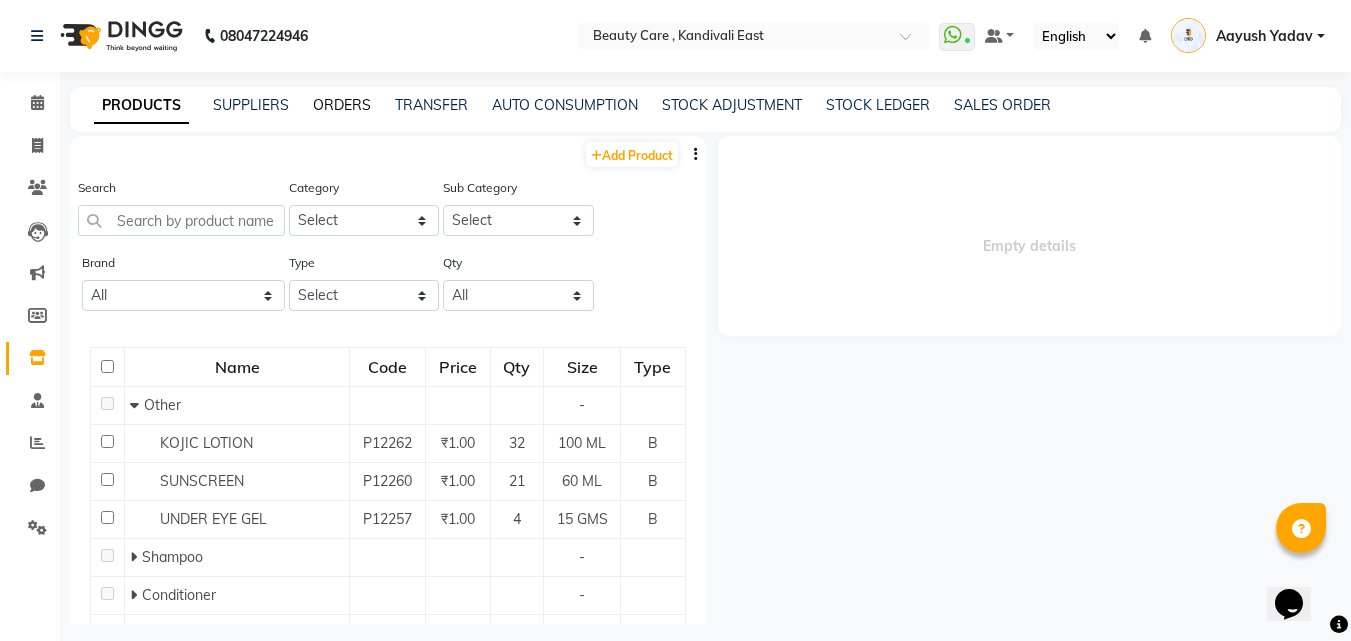 click on "ORDERS" 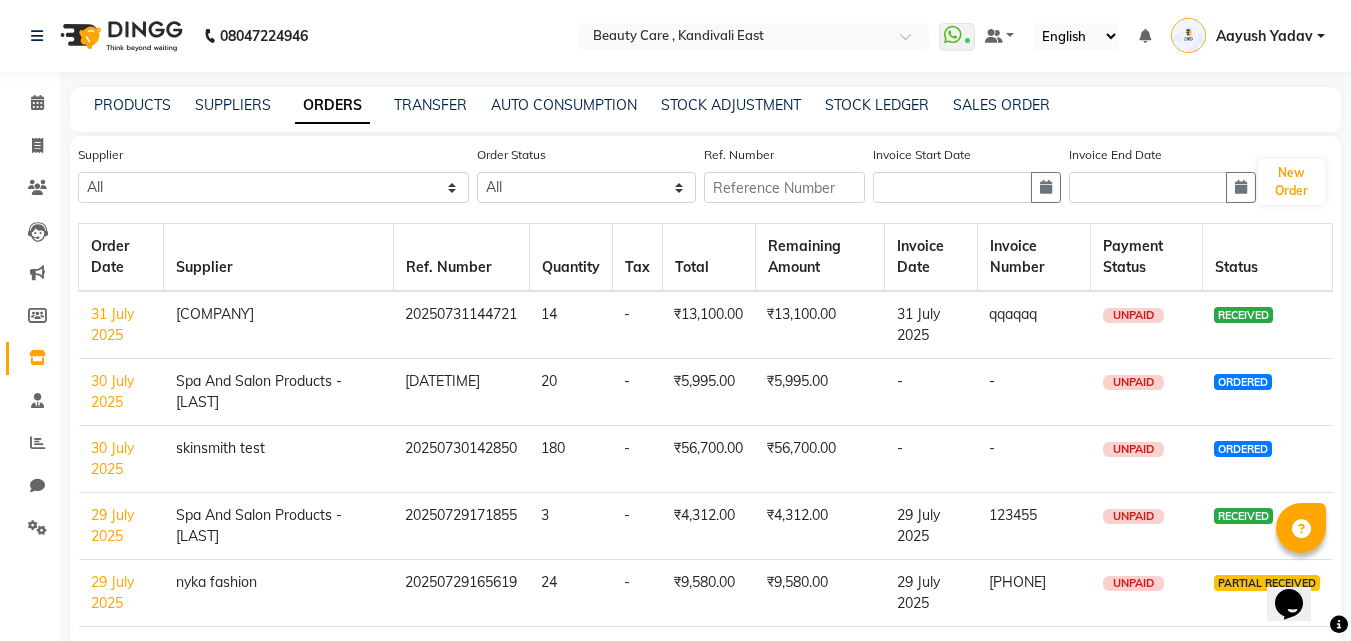 drag, startPoint x: 565, startPoint y: 315, endPoint x: 463, endPoint y: 317, distance: 102.01961 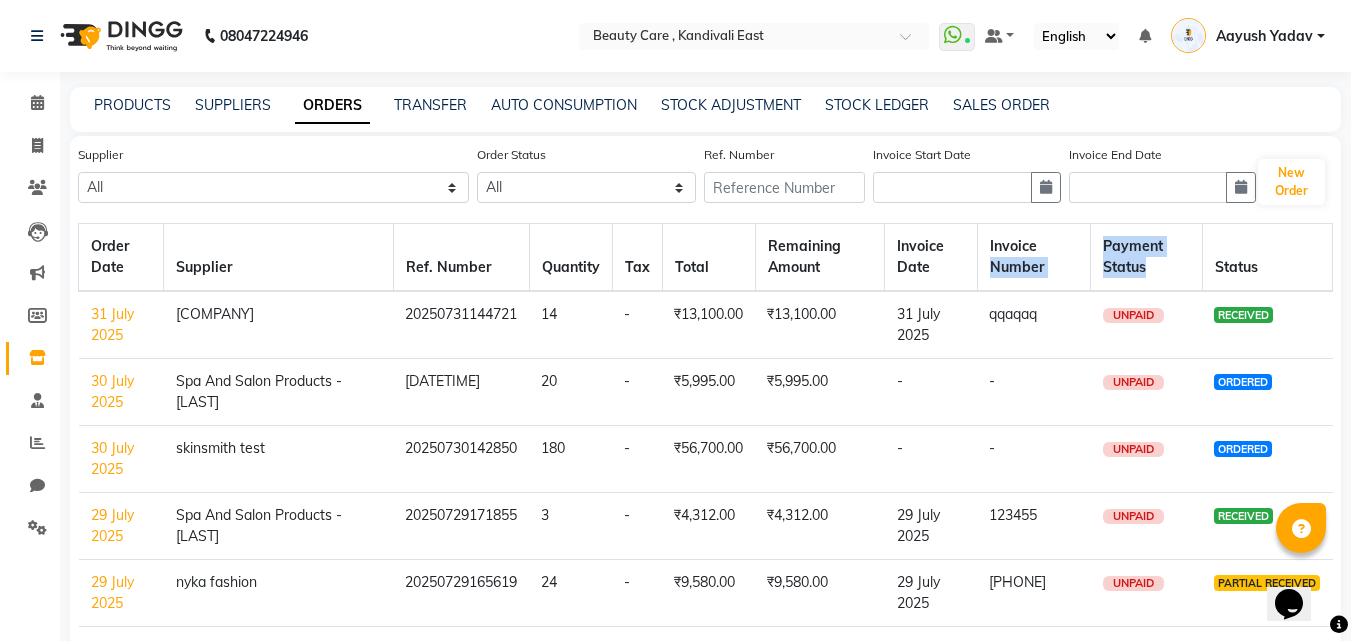 drag, startPoint x: 1163, startPoint y: 270, endPoint x: 1088, endPoint y: 230, distance: 85 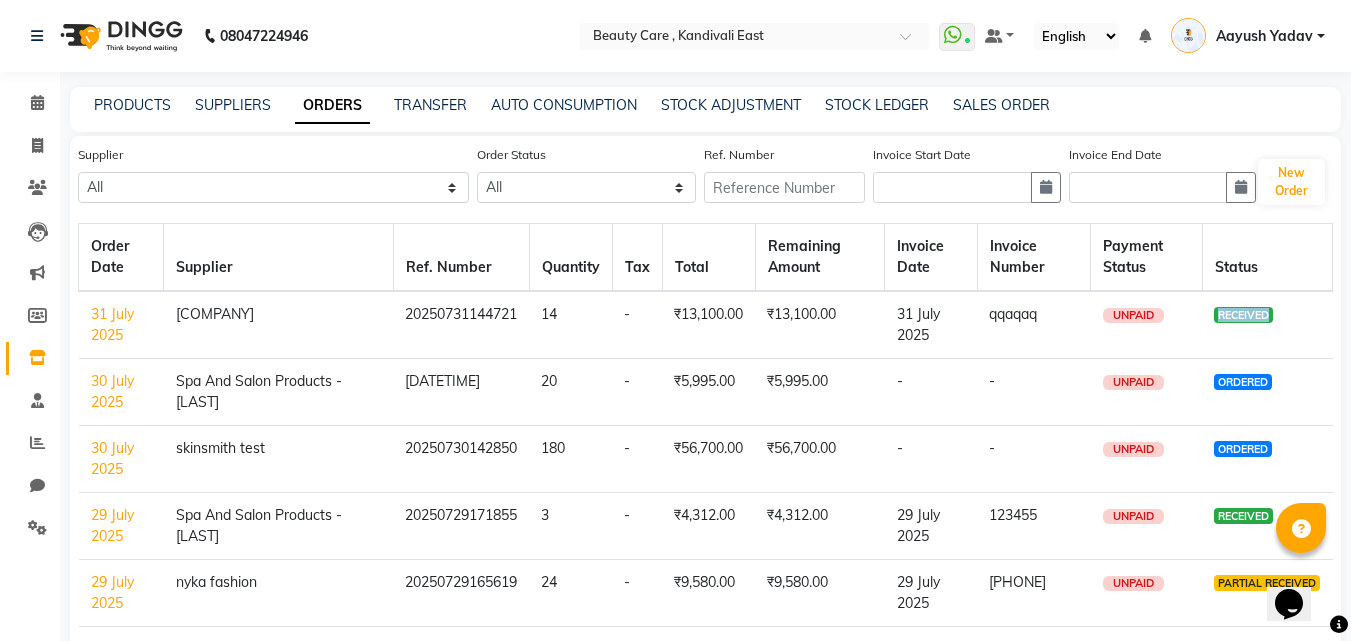 drag, startPoint x: 1278, startPoint y: 324, endPoint x: 1202, endPoint y: 319, distance: 76.1643 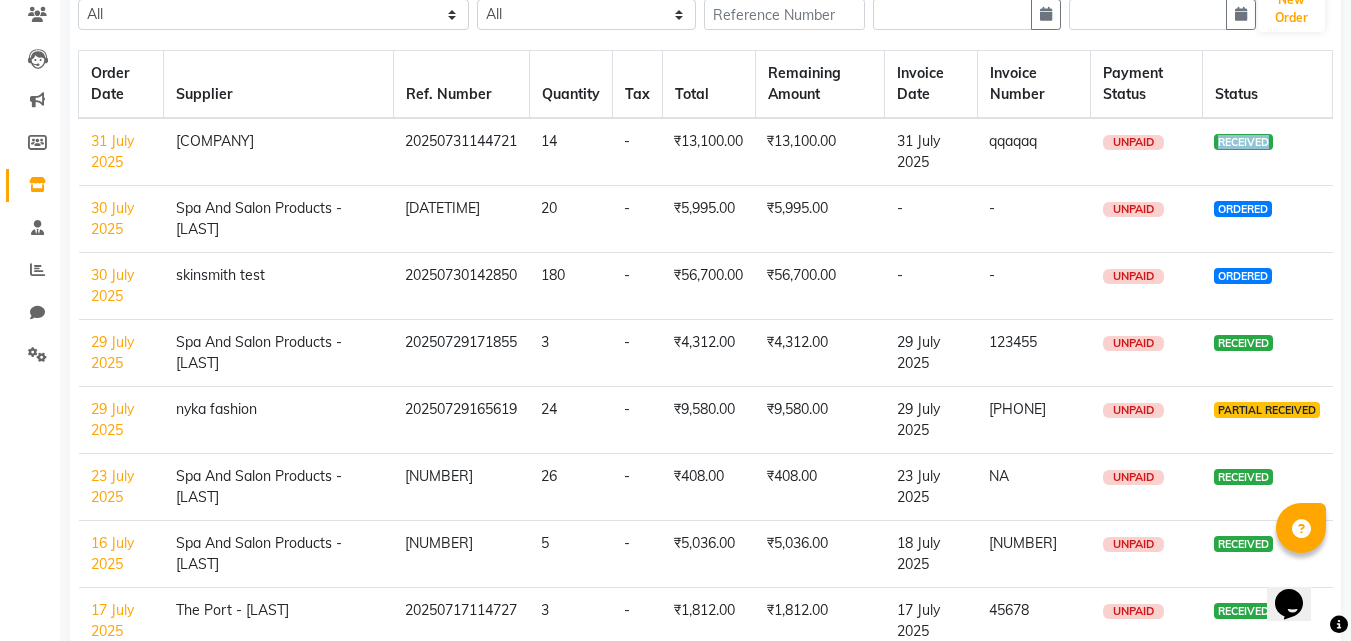 scroll, scrollTop: 203, scrollLeft: 0, axis: vertical 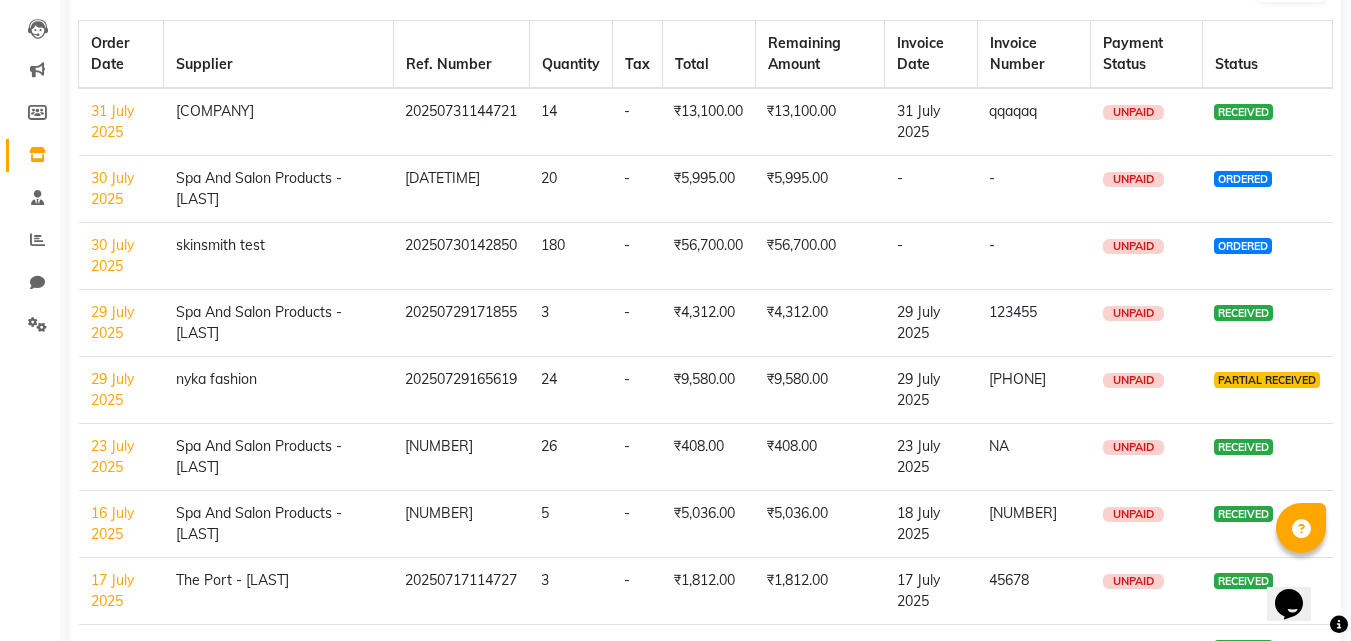 click on "PARTIAL RECEIVED" 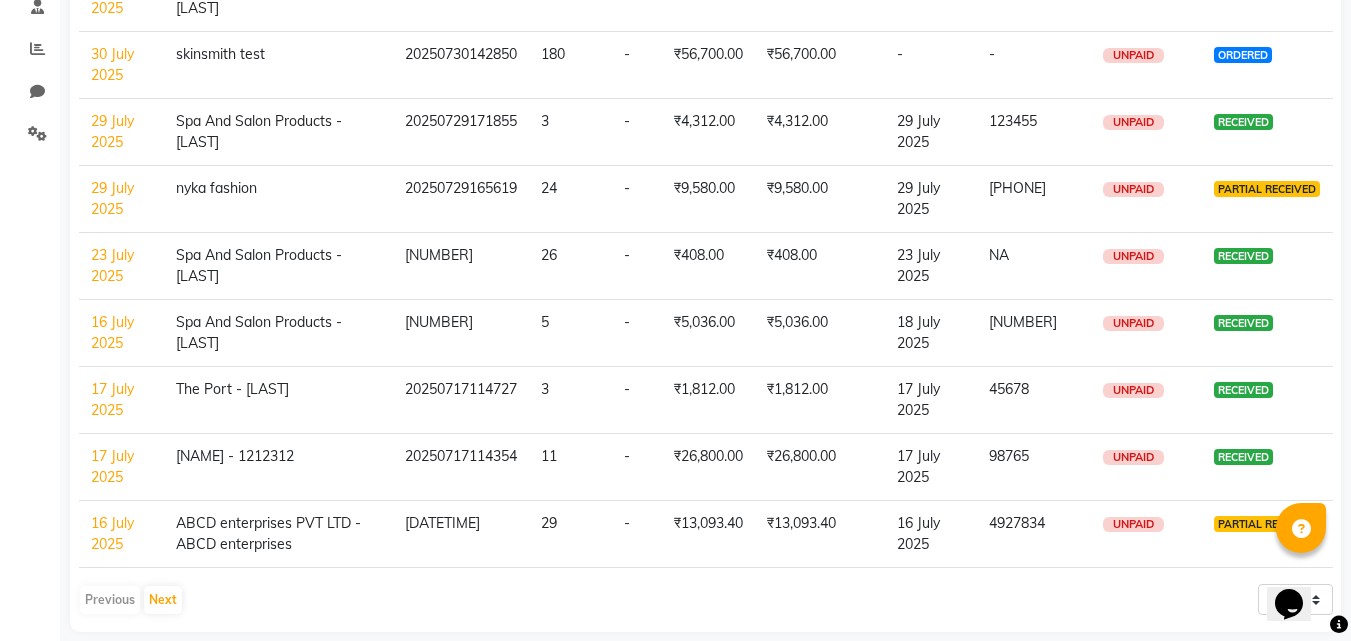 scroll, scrollTop: 415, scrollLeft: 0, axis: vertical 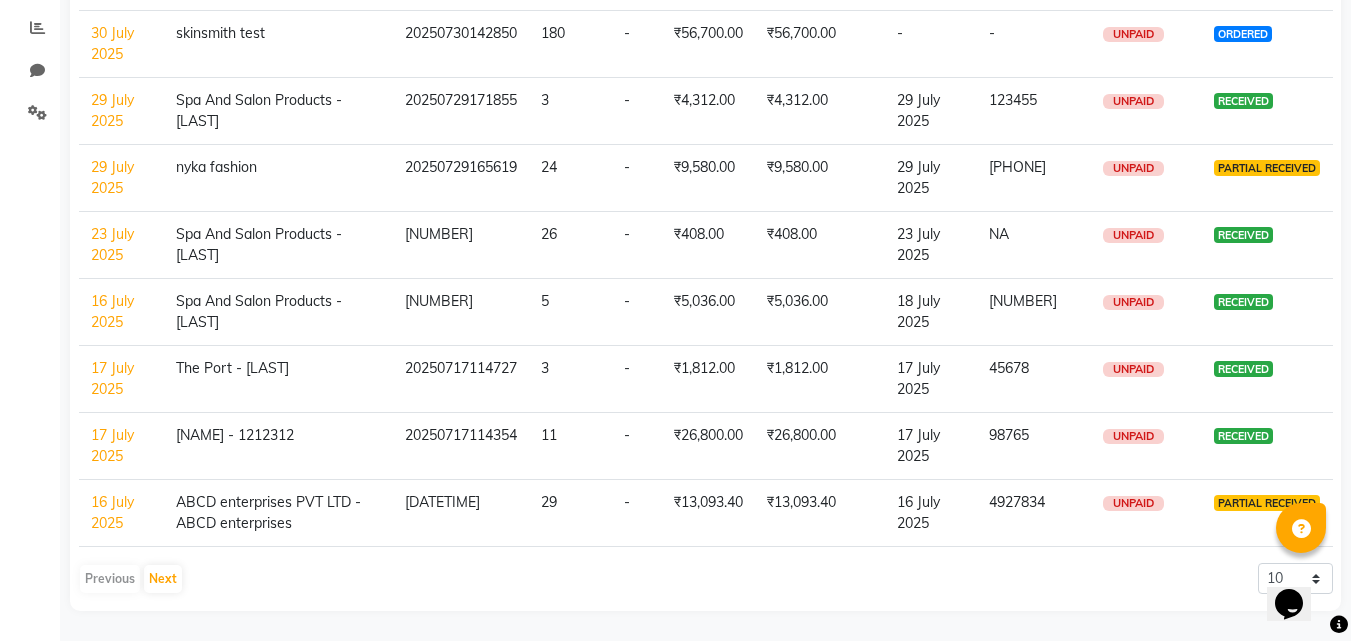 drag, startPoint x: 1164, startPoint y: 244, endPoint x: 1087, endPoint y: 236, distance: 77.41447 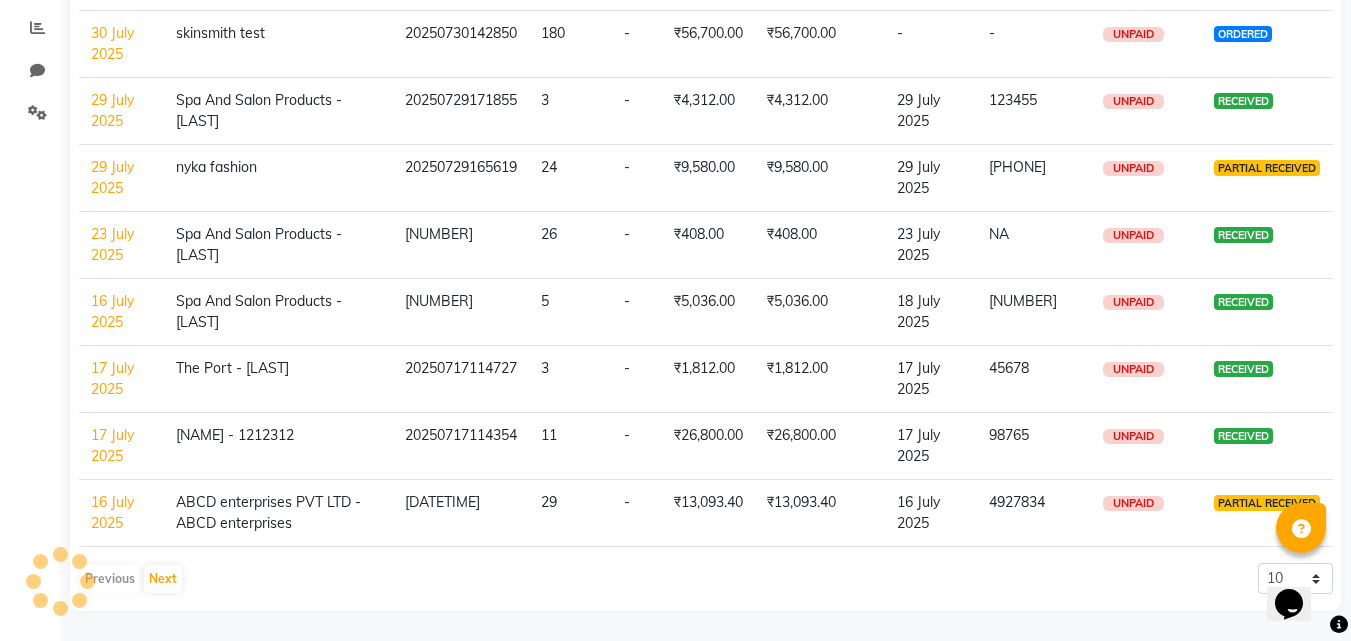 scroll, scrollTop: 0, scrollLeft: 0, axis: both 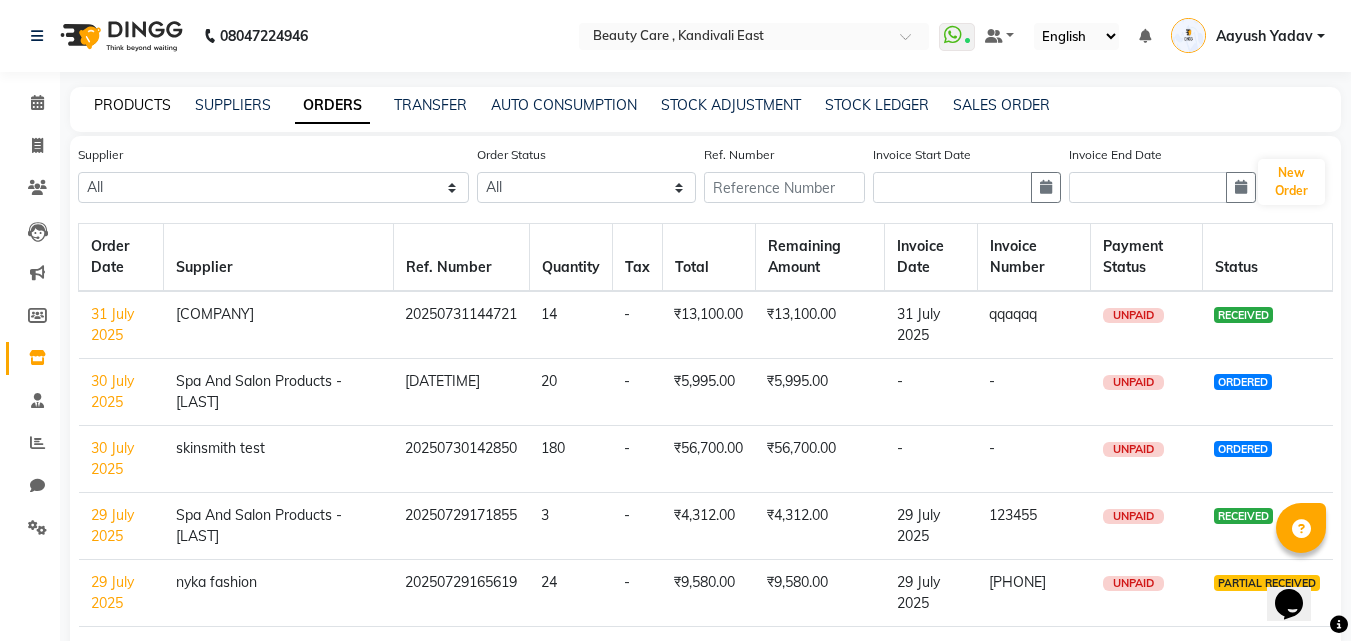 click on "PRODUCTS" 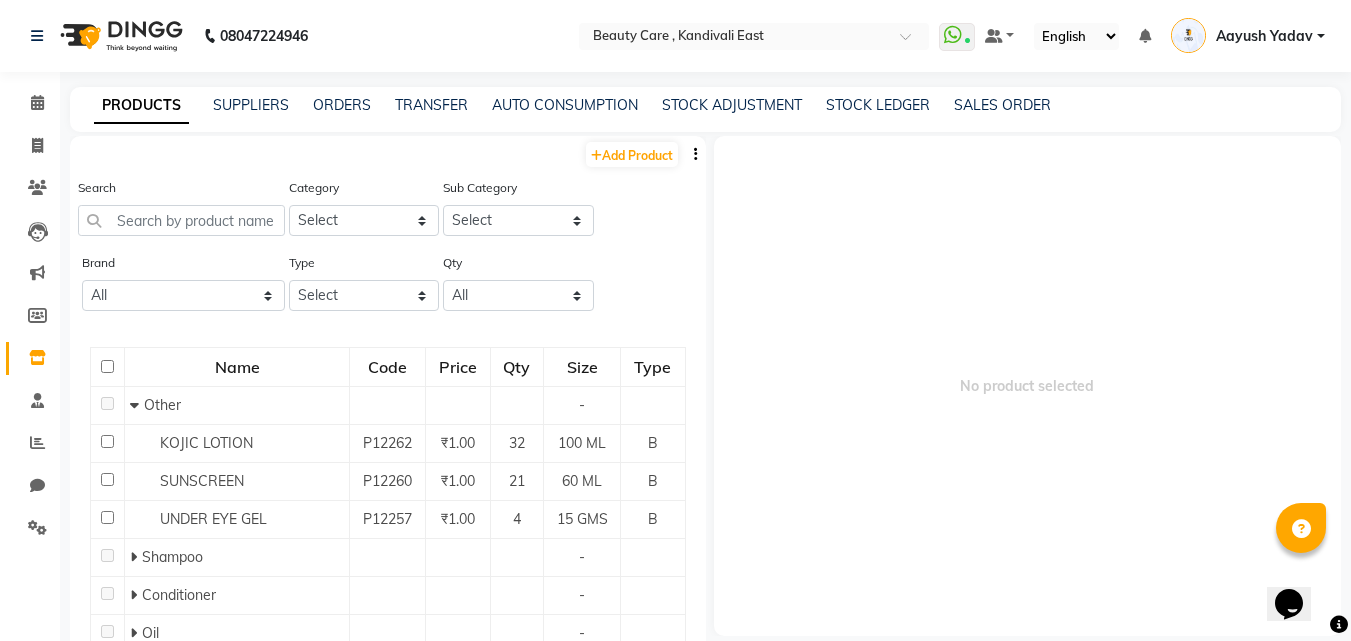 scroll, scrollTop: 13, scrollLeft: 0, axis: vertical 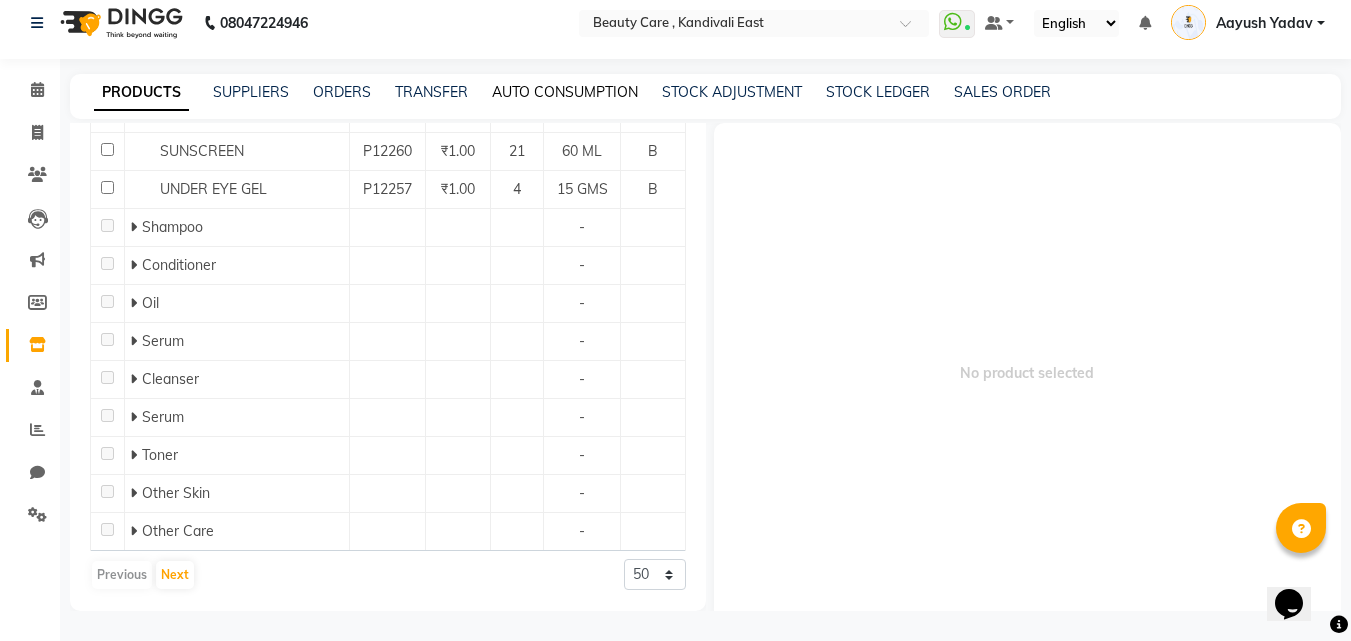 click on "AUTO CONSUMPTION" 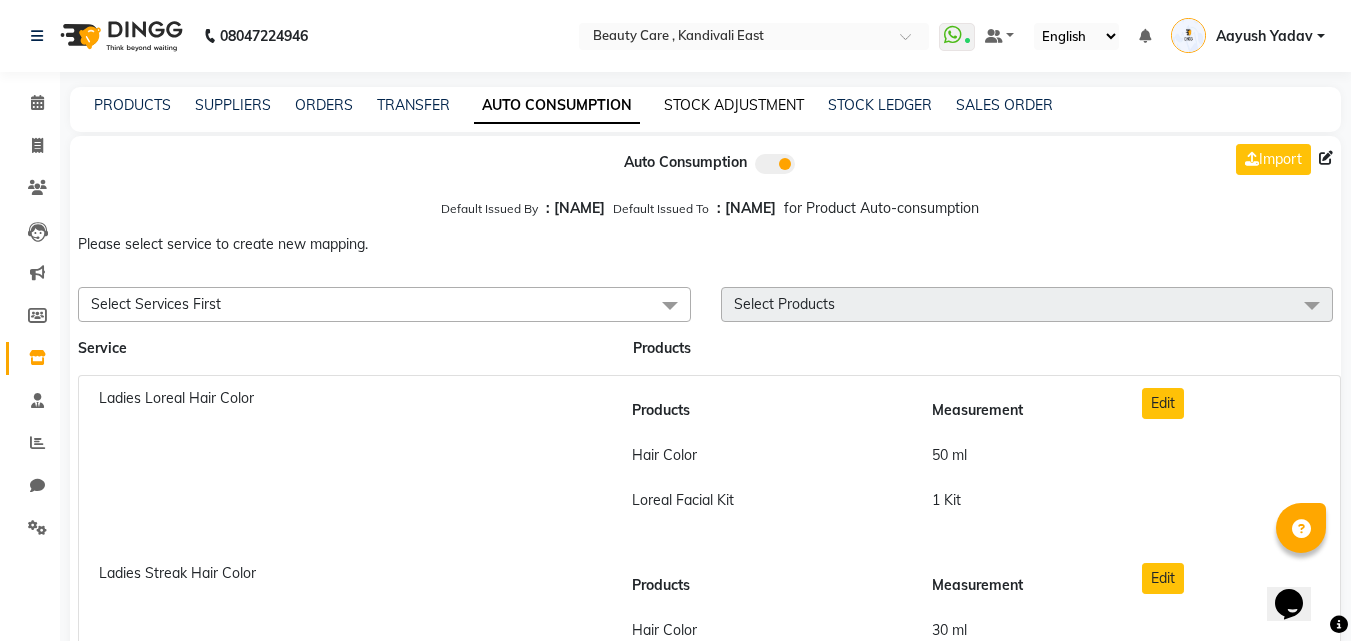 click on "STOCK ADJUSTMENT" 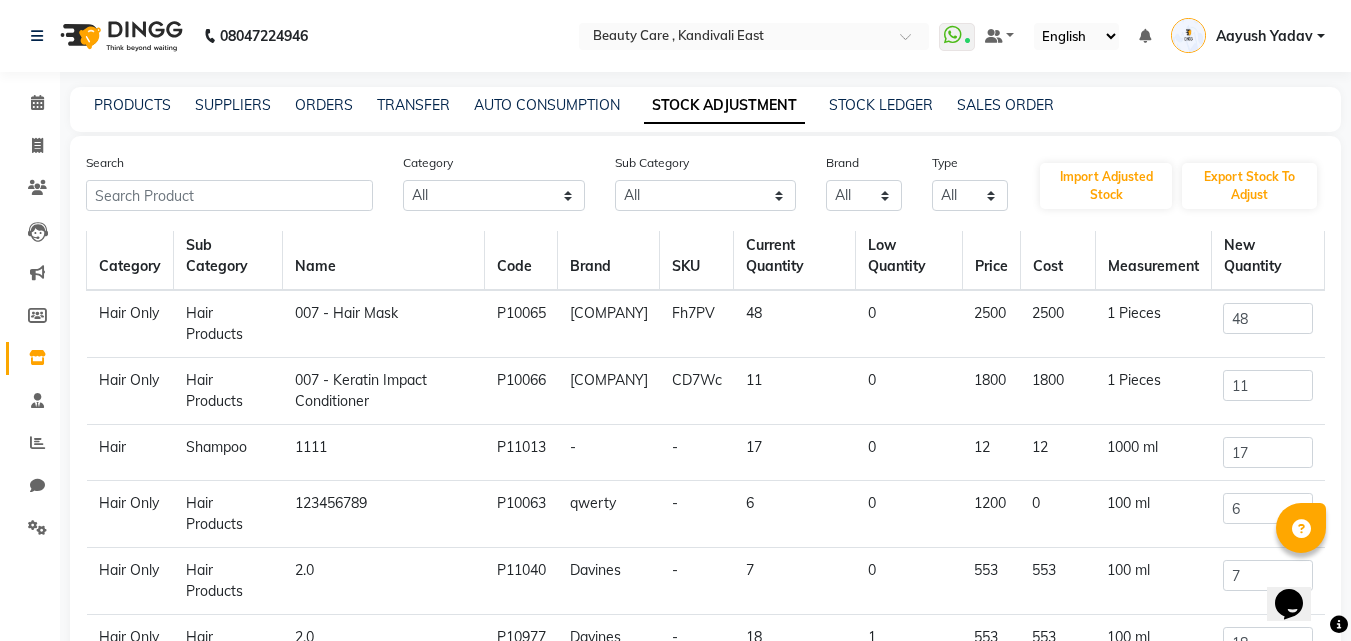 scroll, scrollTop: 0, scrollLeft: 0, axis: both 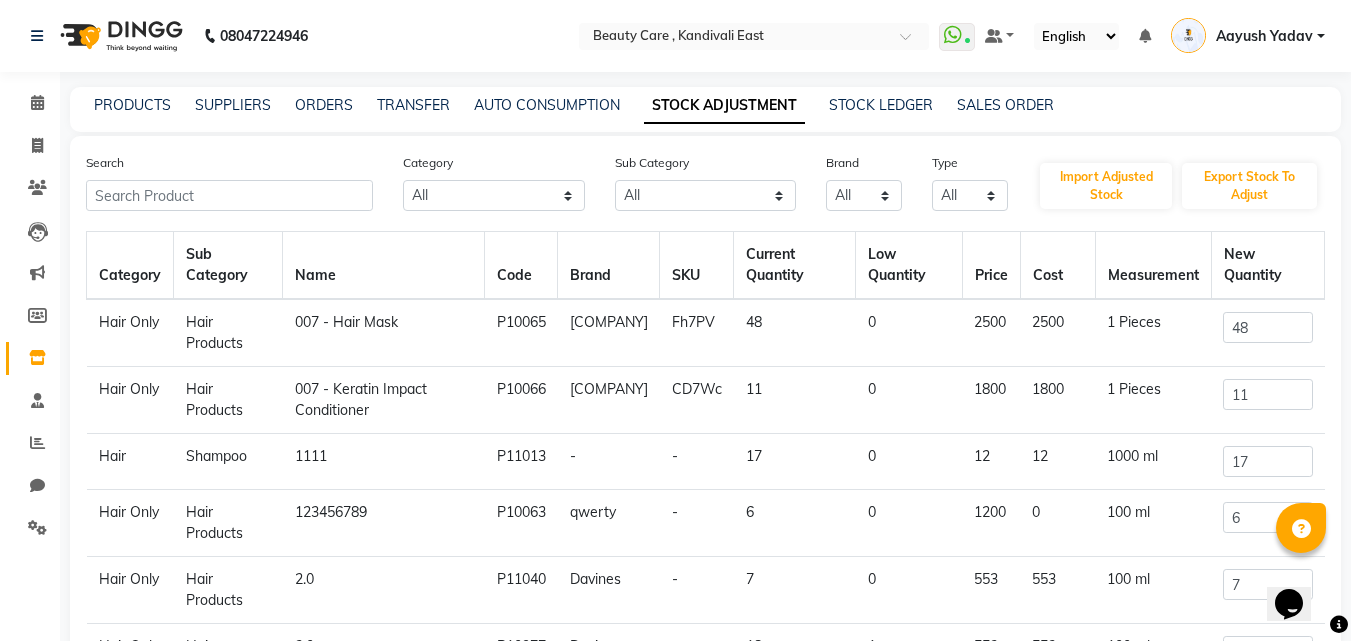 drag, startPoint x: 743, startPoint y: 341, endPoint x: 724, endPoint y: 312, distance: 34.669872 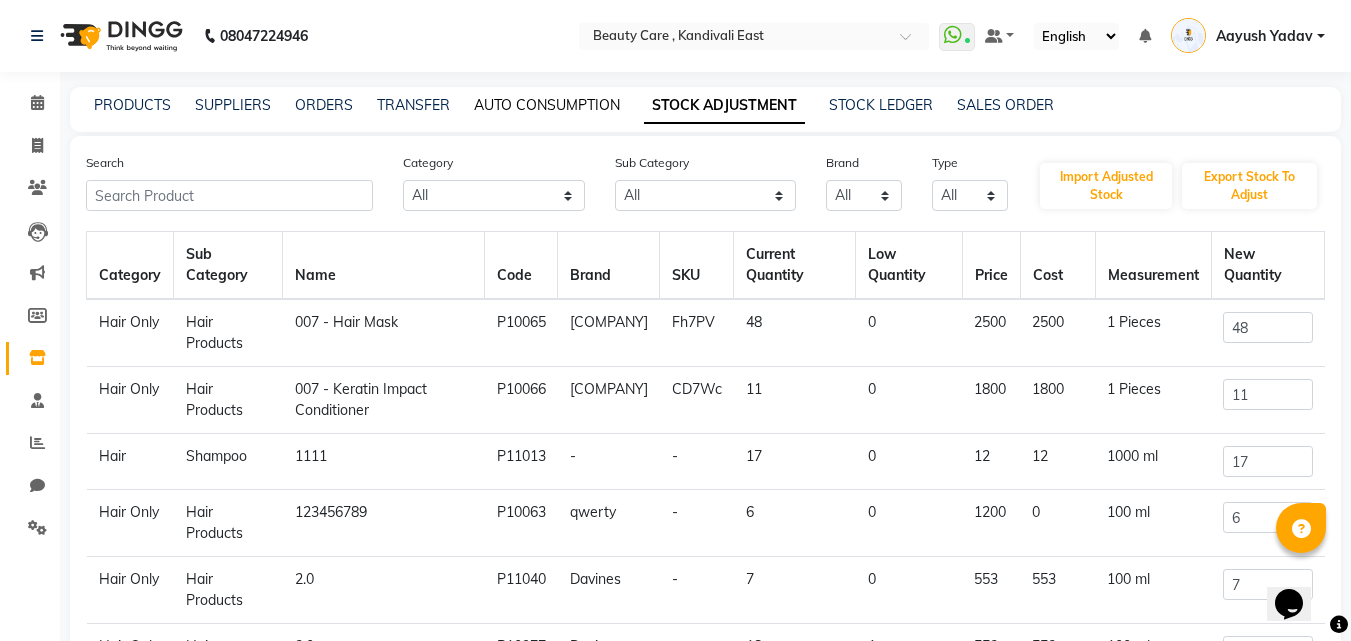 click on "AUTO CONSUMPTION" 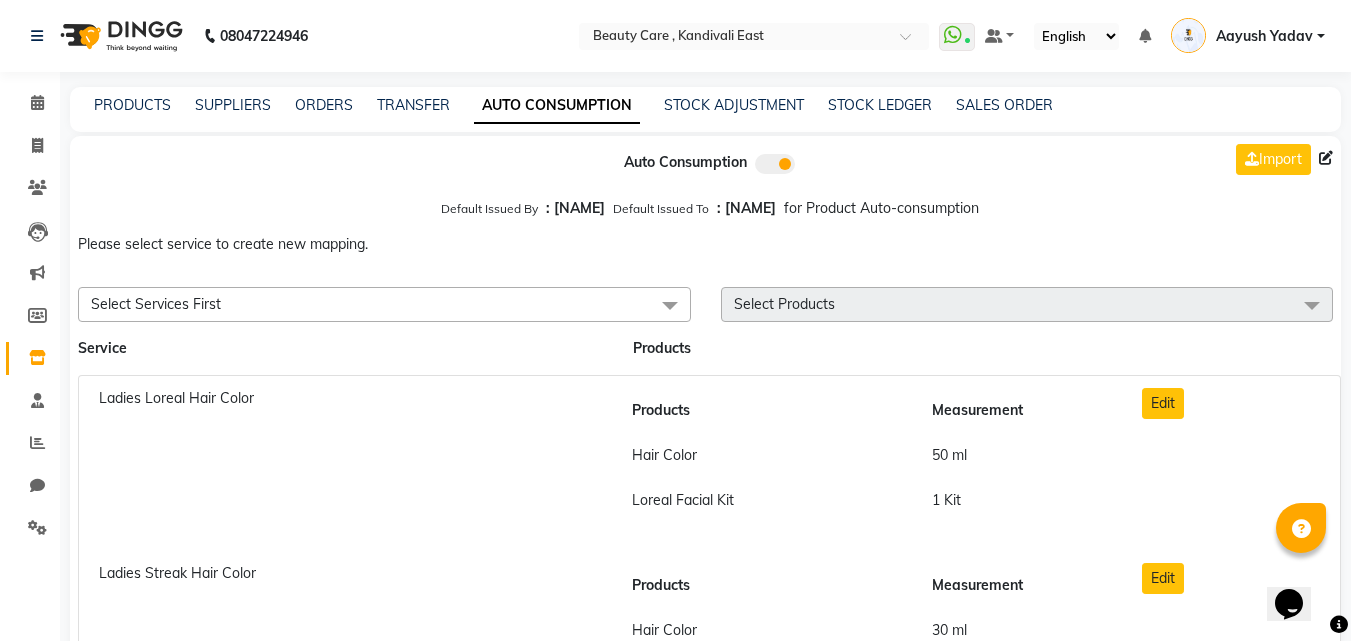 scroll, scrollTop: 139, scrollLeft: 0, axis: vertical 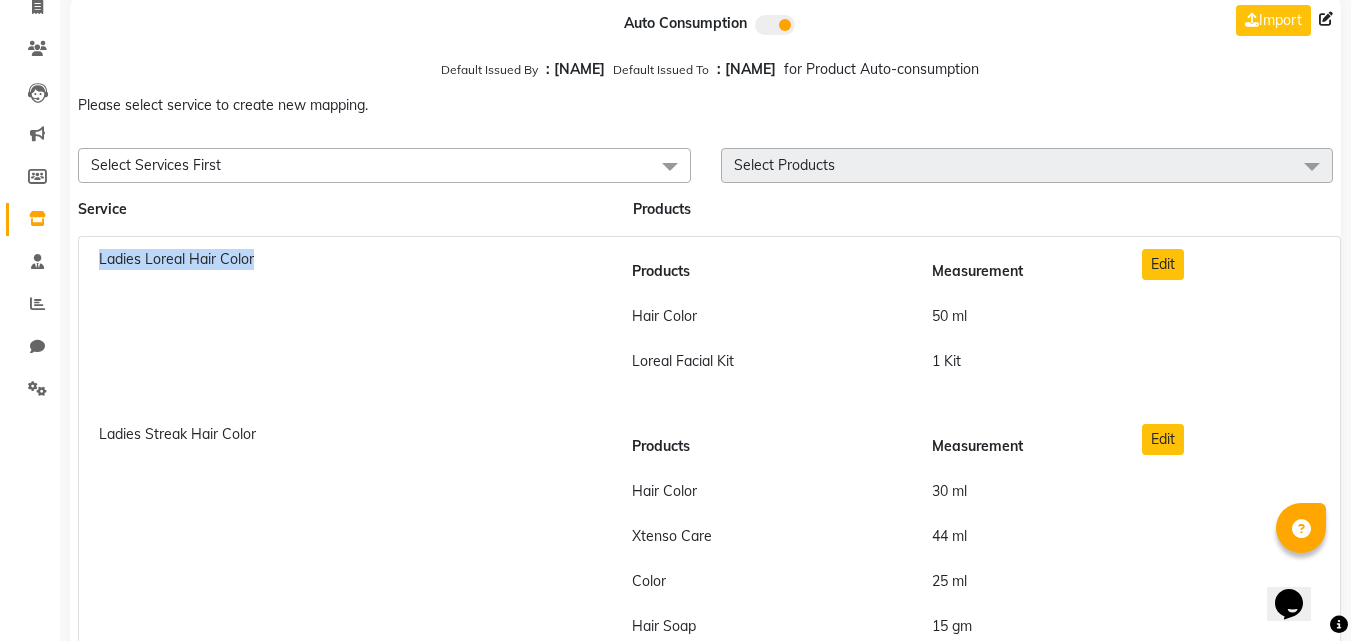 drag, startPoint x: 98, startPoint y: 265, endPoint x: 298, endPoint y: 272, distance: 200.12247 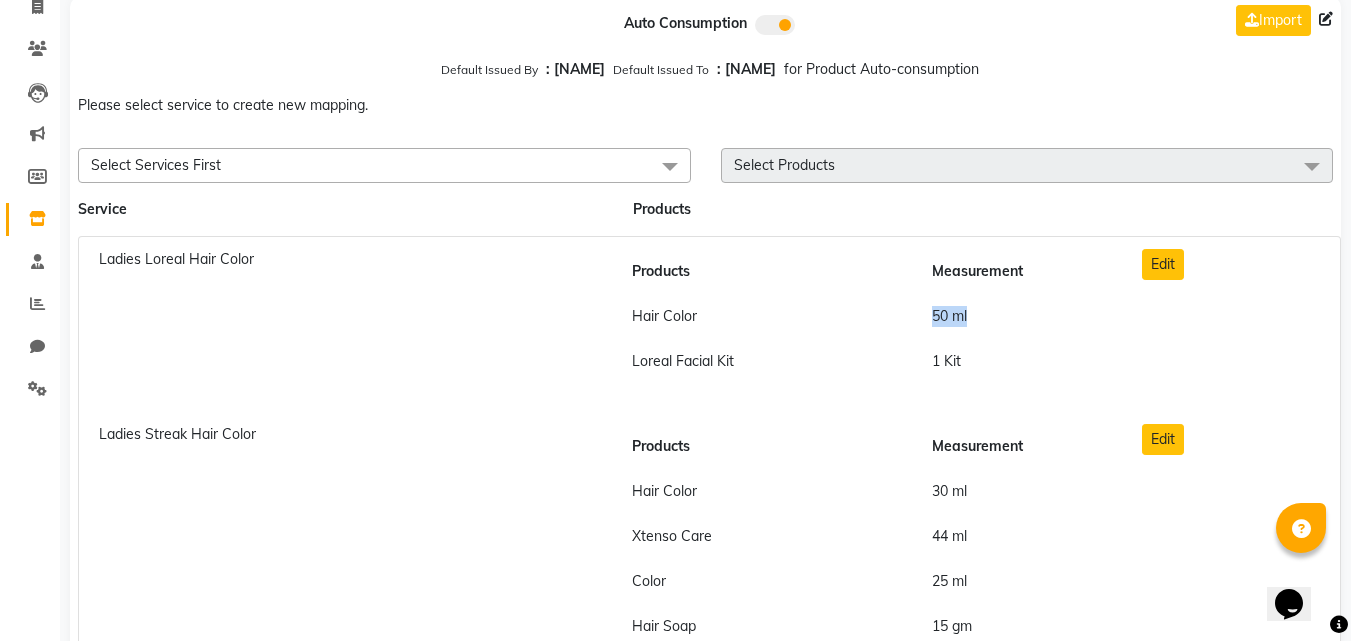 drag, startPoint x: 987, startPoint y: 317, endPoint x: 924, endPoint y: 312, distance: 63.1981 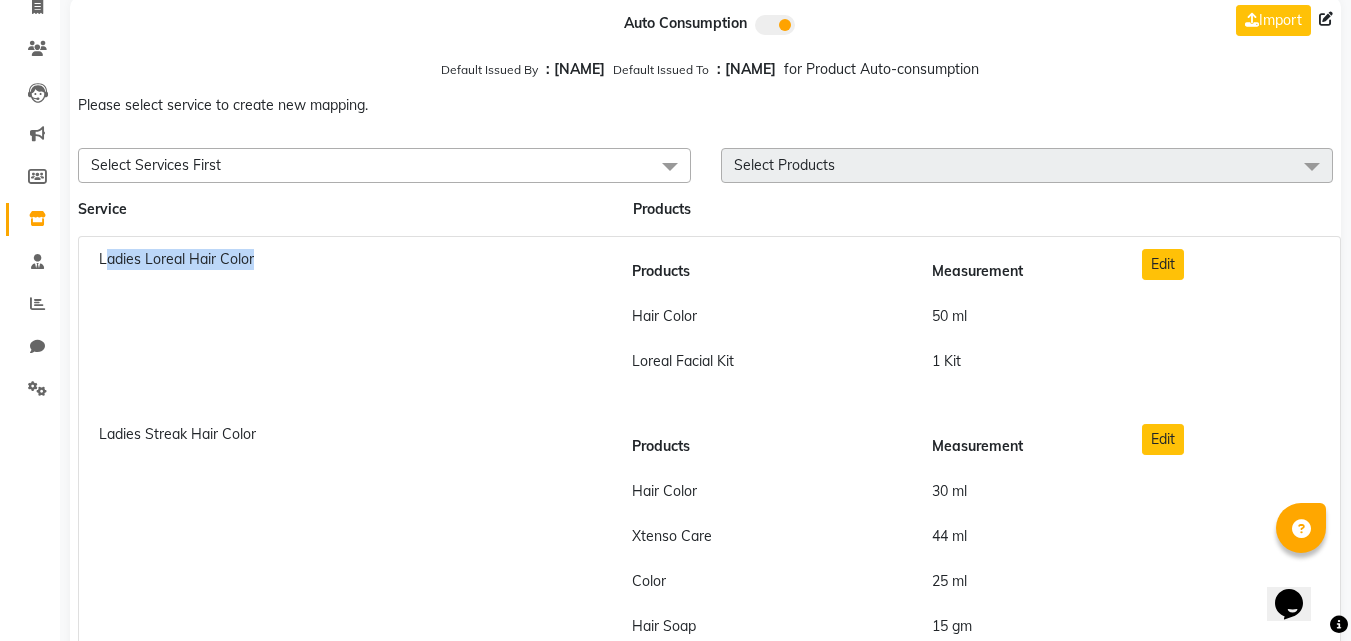 drag, startPoint x: 269, startPoint y: 254, endPoint x: 104, endPoint y: 259, distance: 165.07574 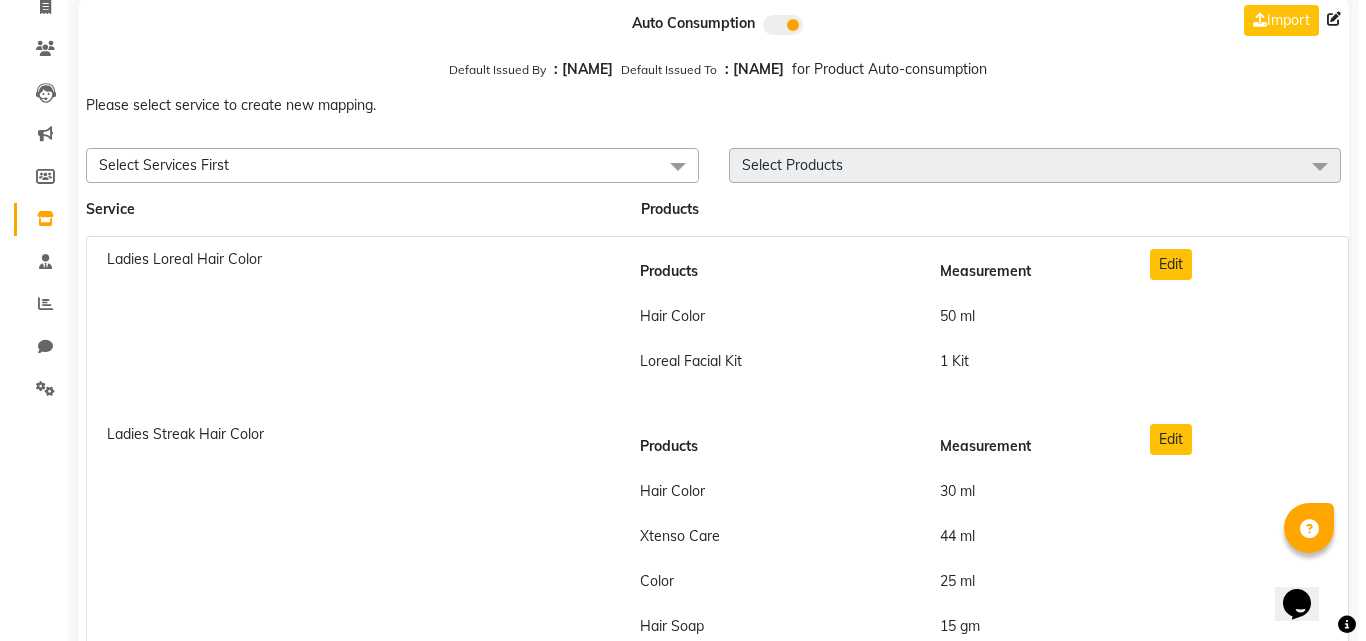 scroll, scrollTop: 0, scrollLeft: 0, axis: both 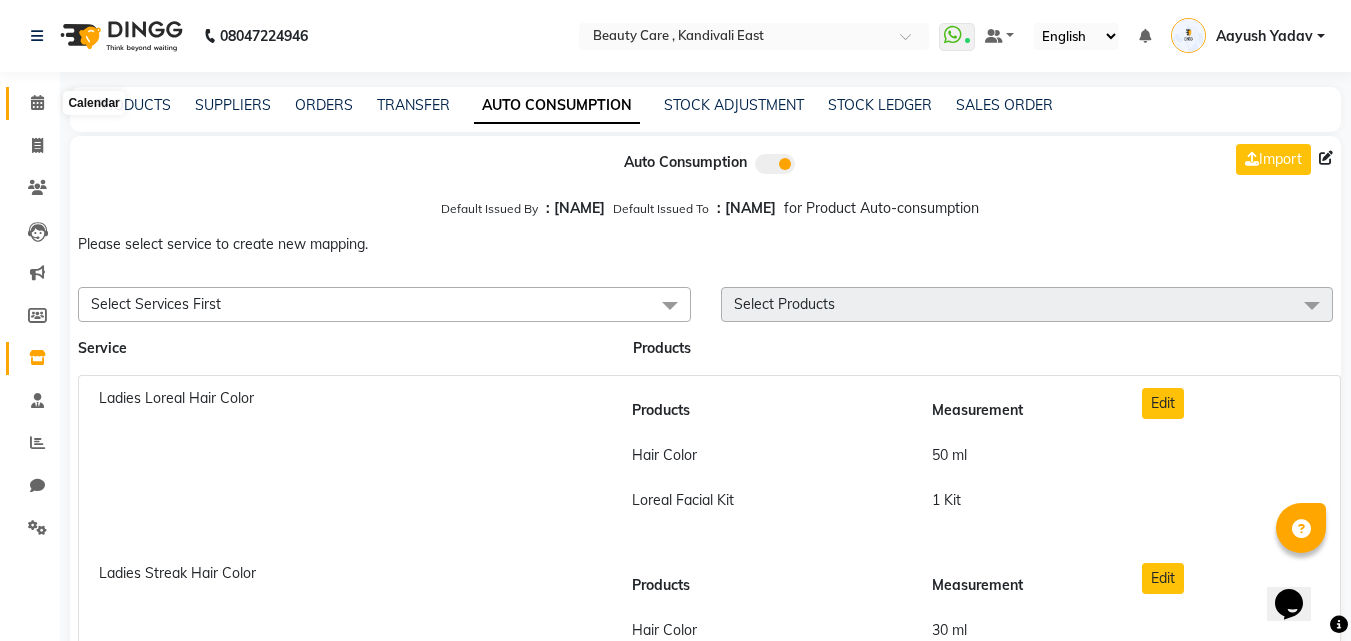 click 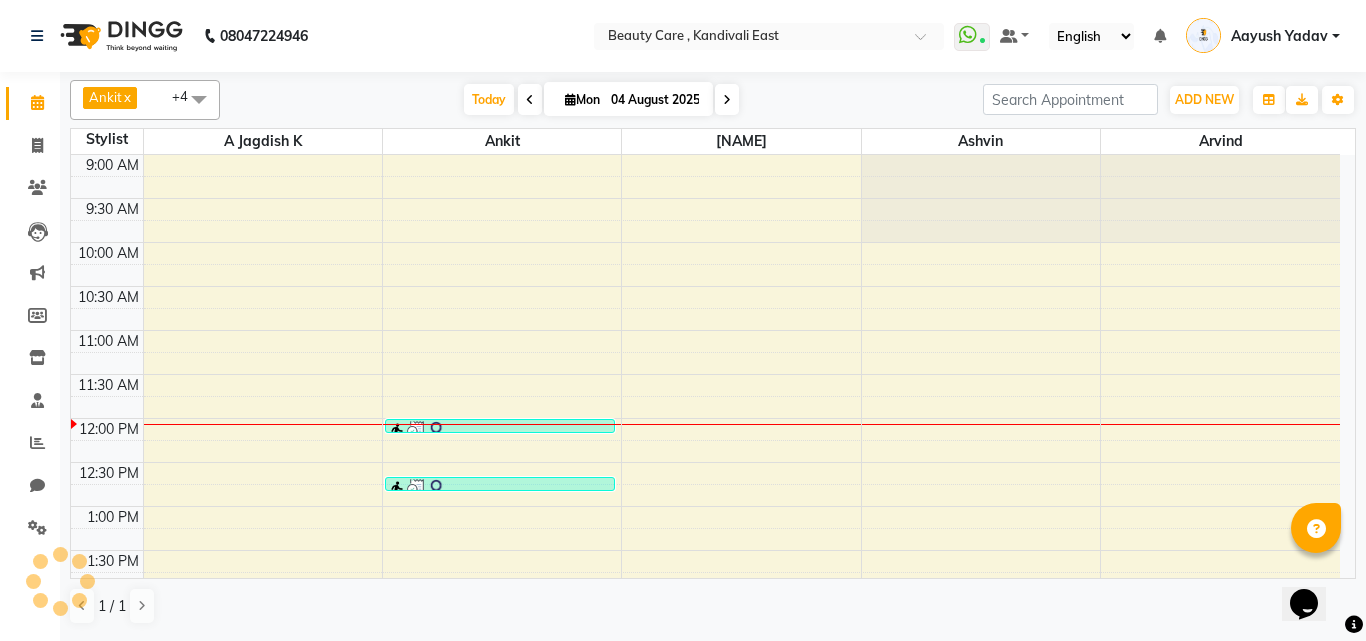 scroll, scrollTop: 265, scrollLeft: 0, axis: vertical 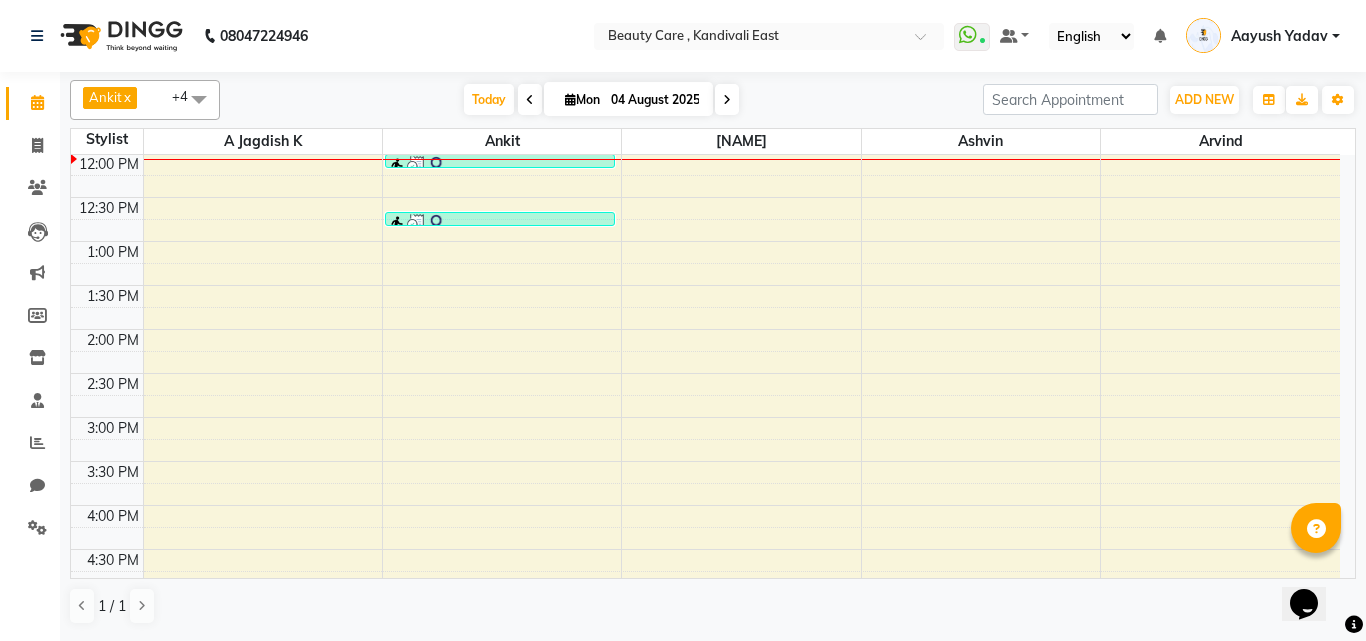 click at bounding box center [437, 224] 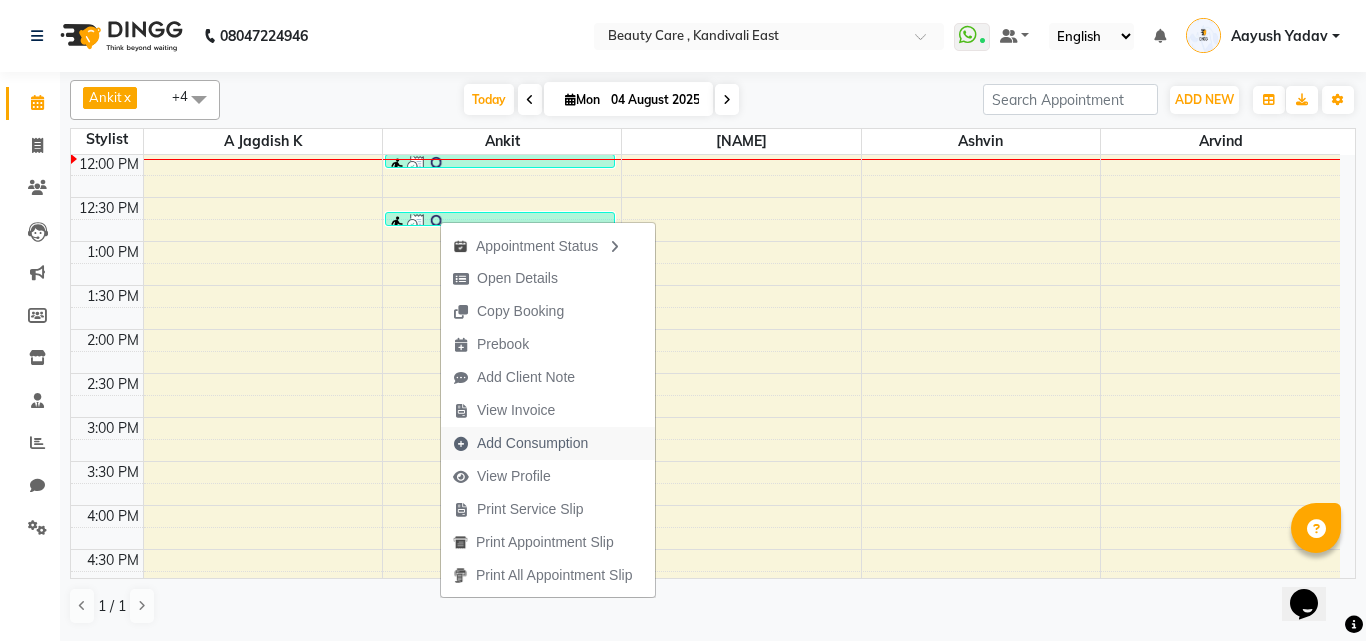 click on "Add Consumption" at bounding box center [532, 443] 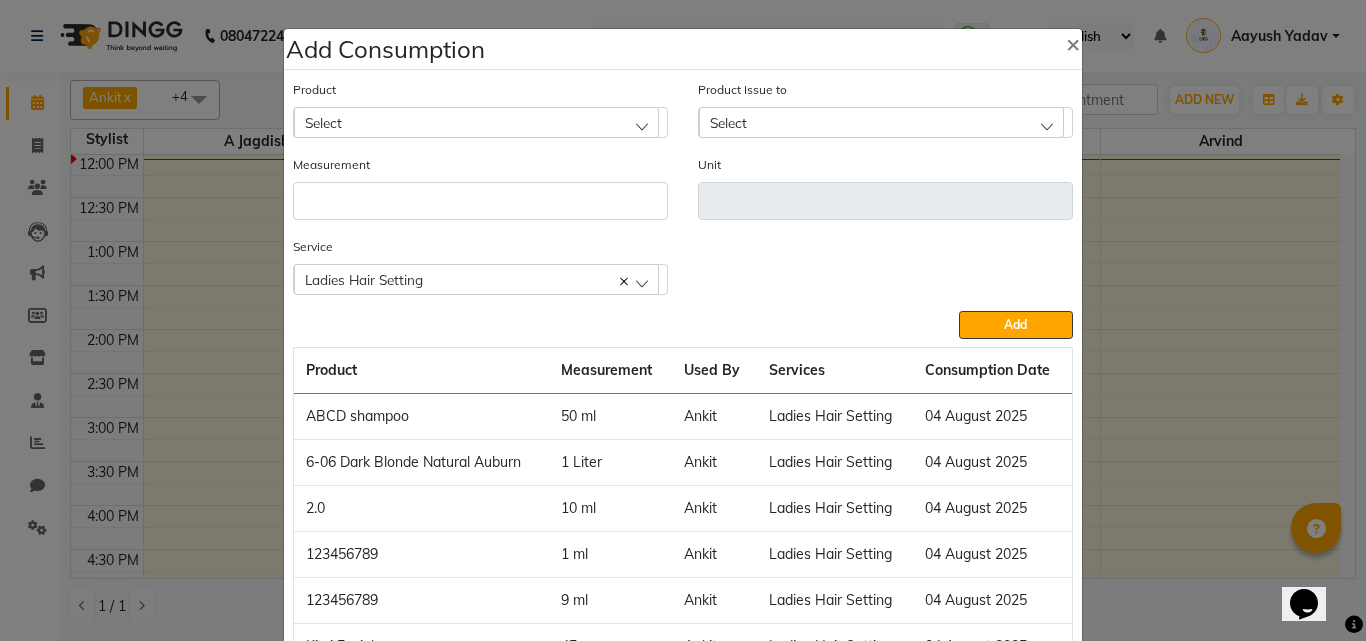 click on "Select" 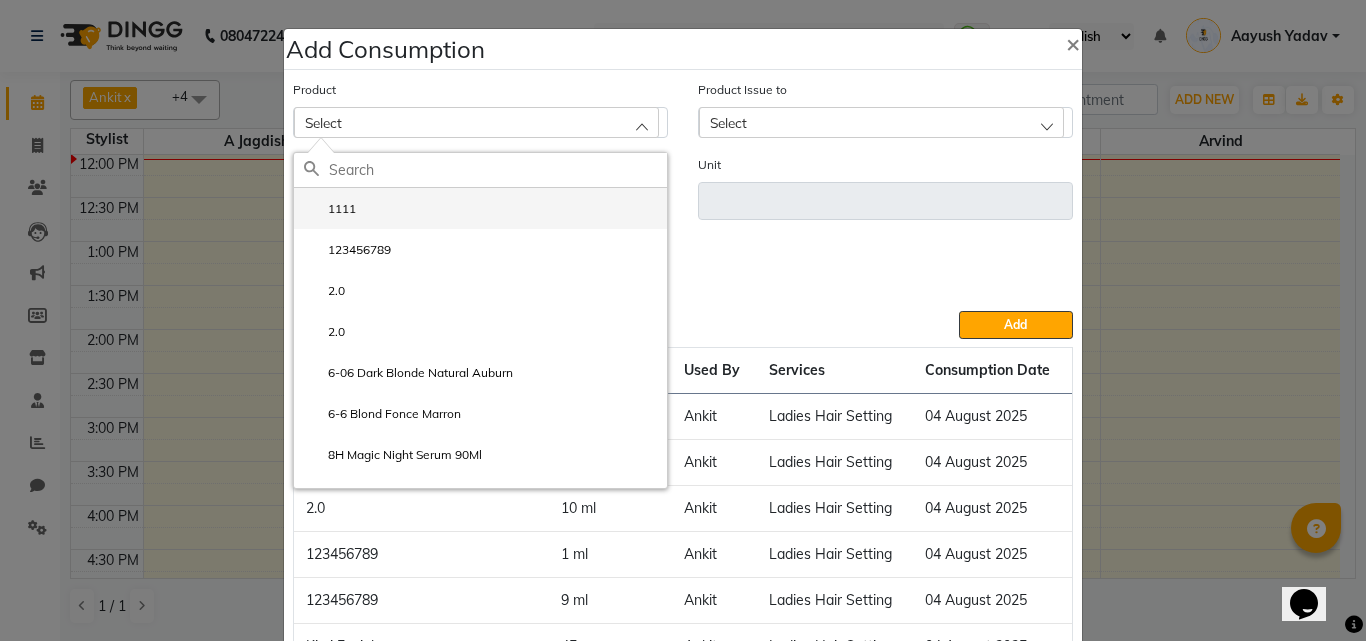 click on "1111" 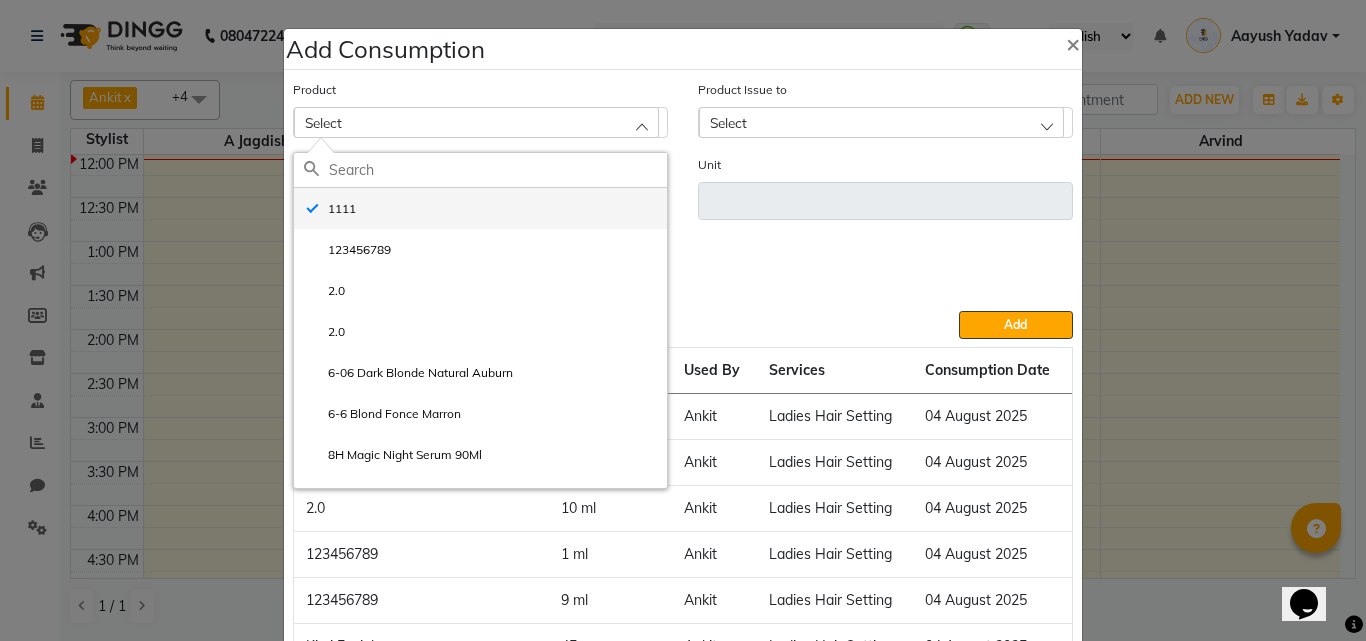 type on "ml" 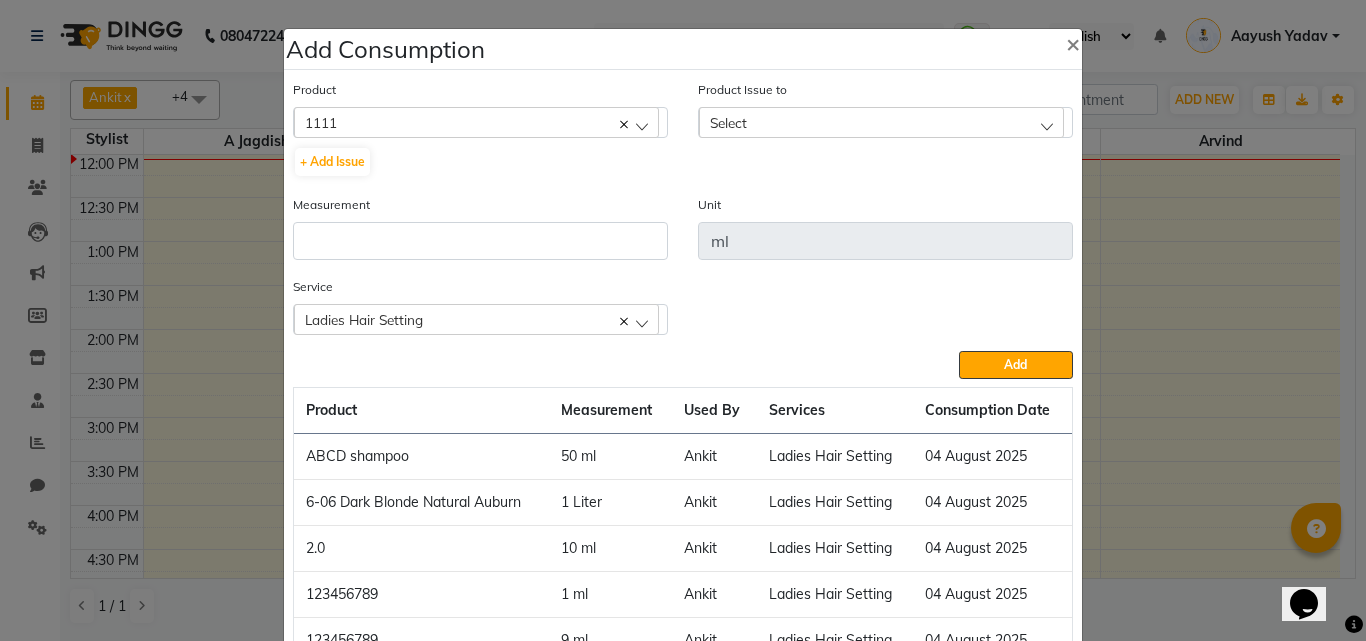 click on "Select" 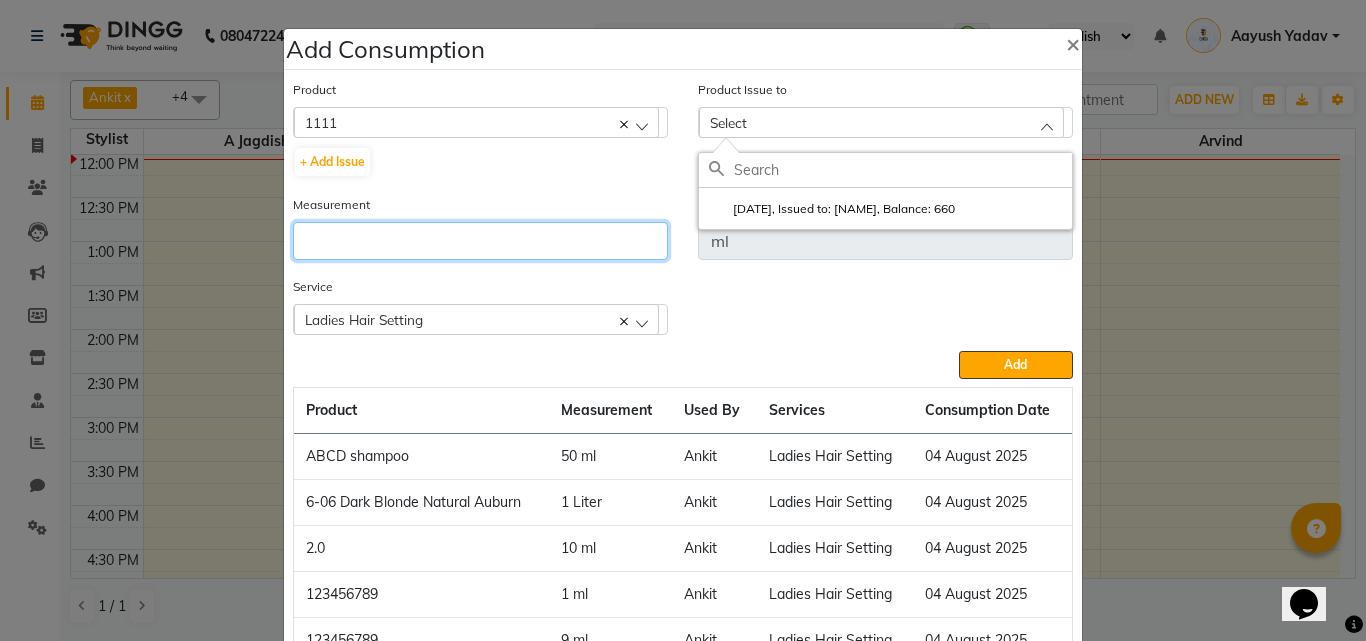 click 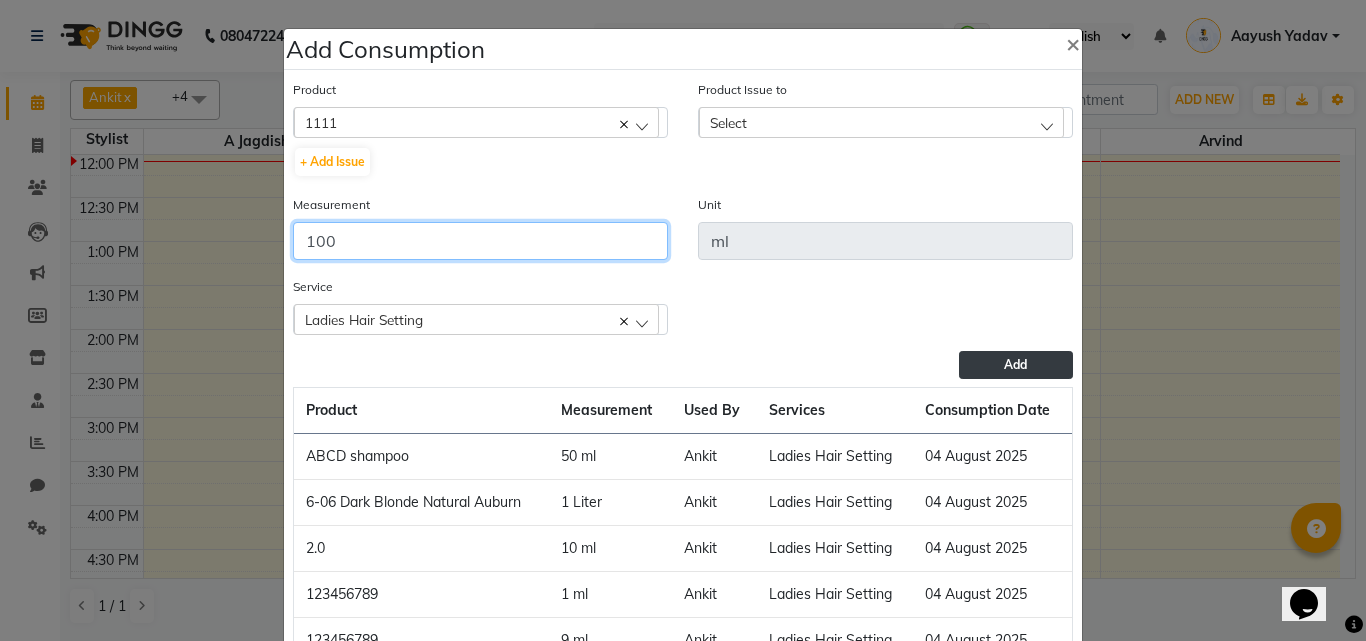 type on "100" 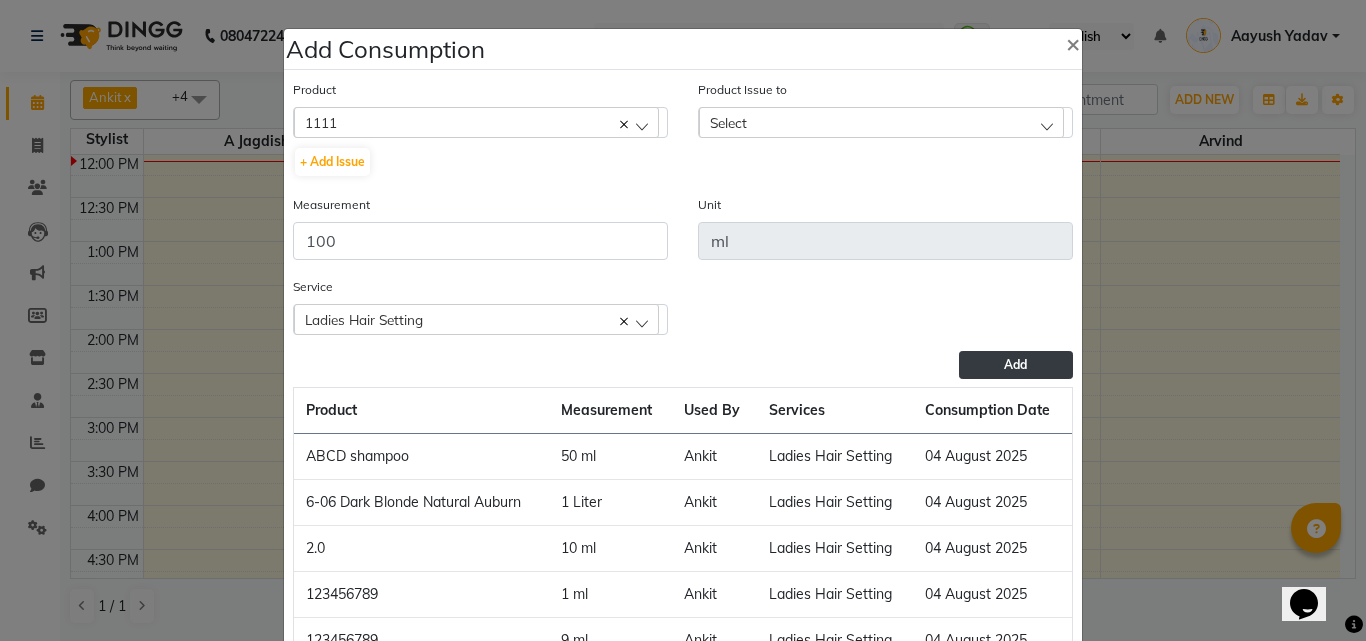 click on "Add" 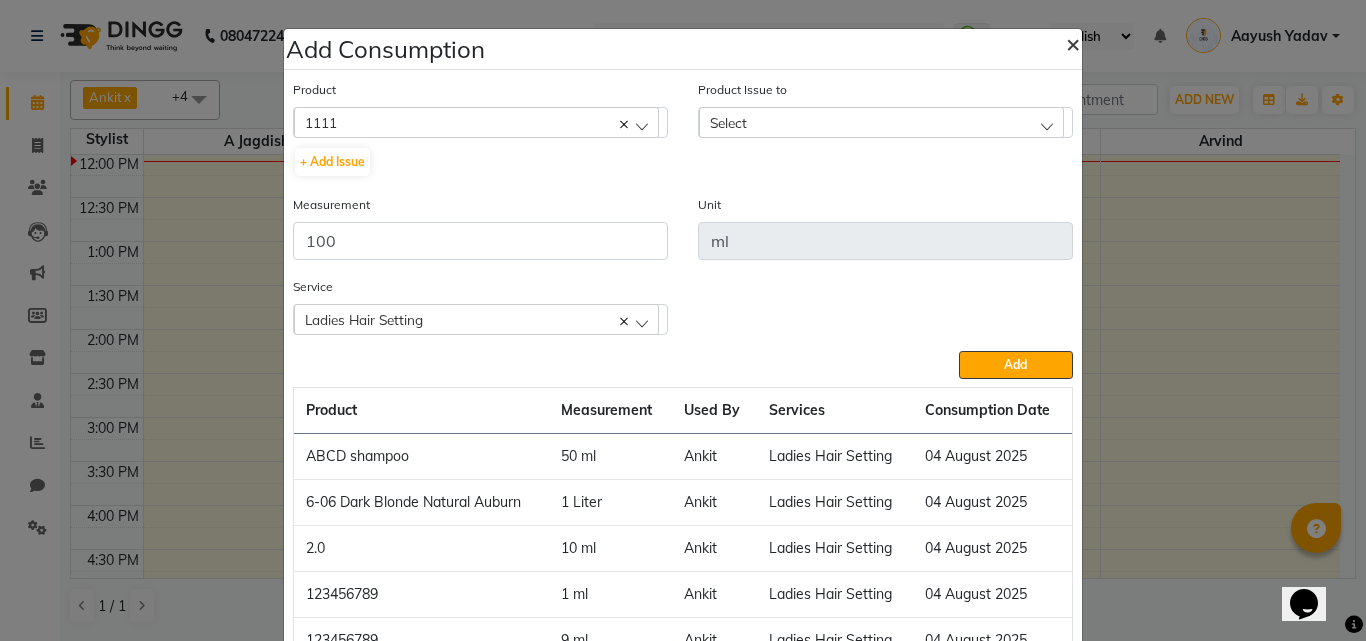 click on "×" 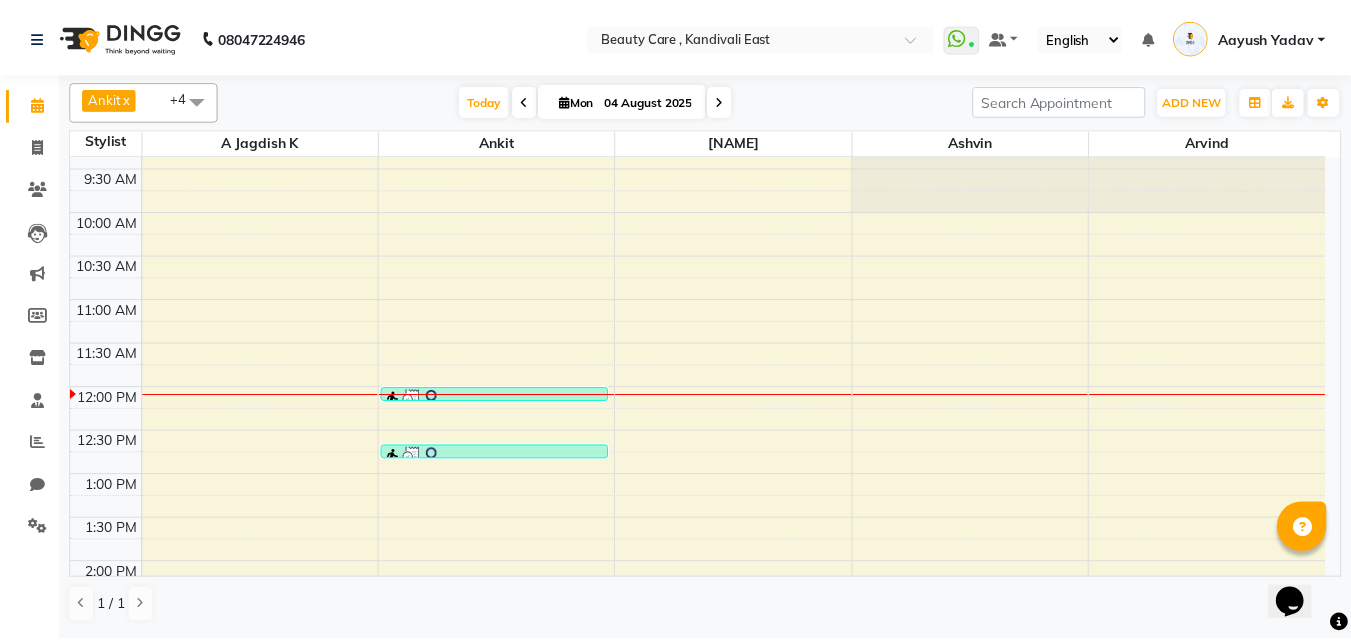 scroll, scrollTop: 0, scrollLeft: 0, axis: both 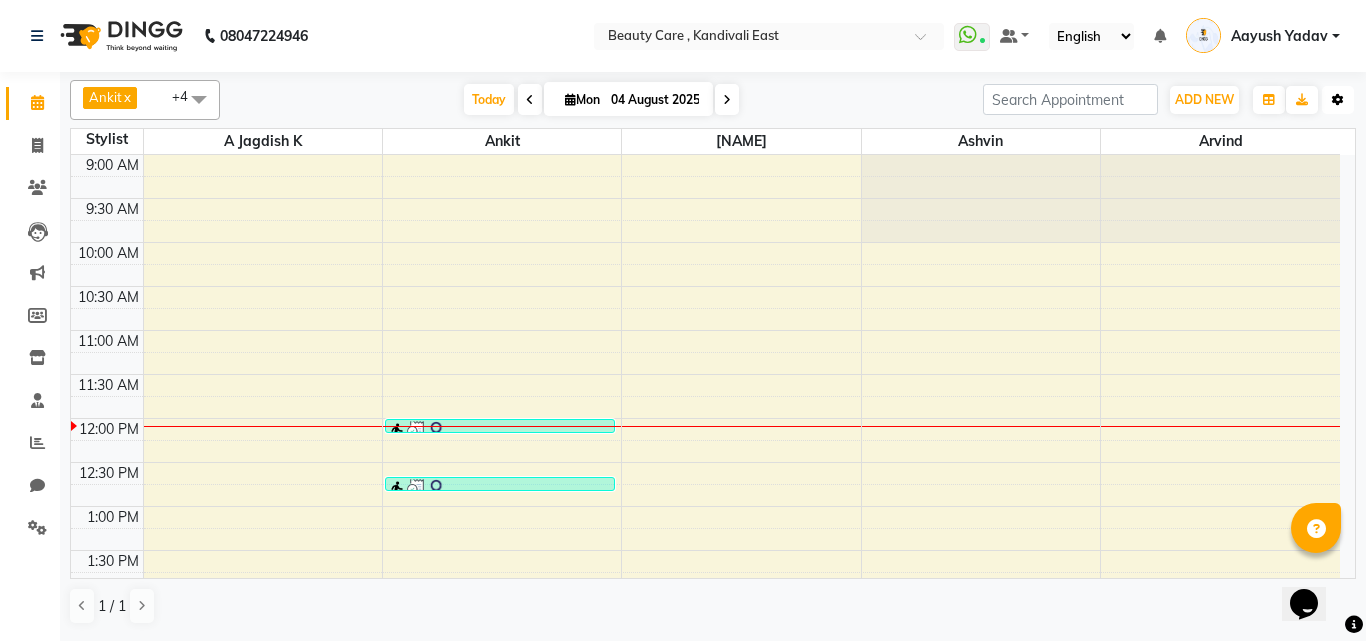 click on "Toggle Dropdown" at bounding box center (1338, 100) 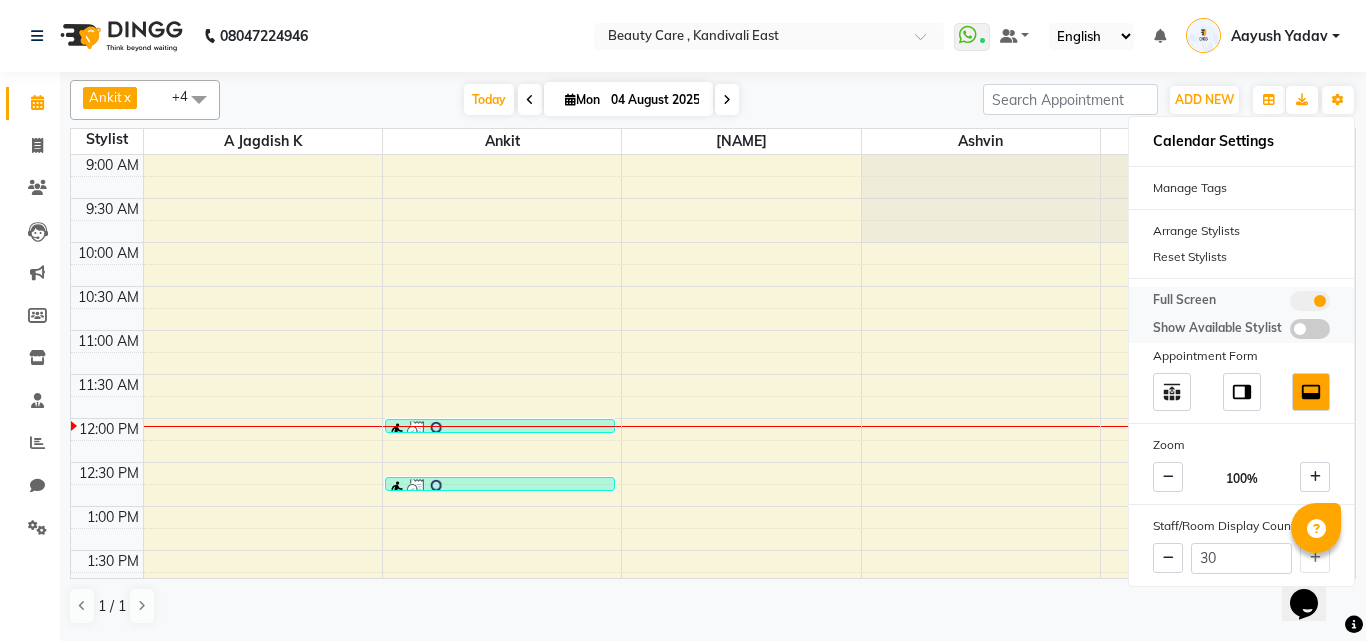 click at bounding box center [1310, 301] 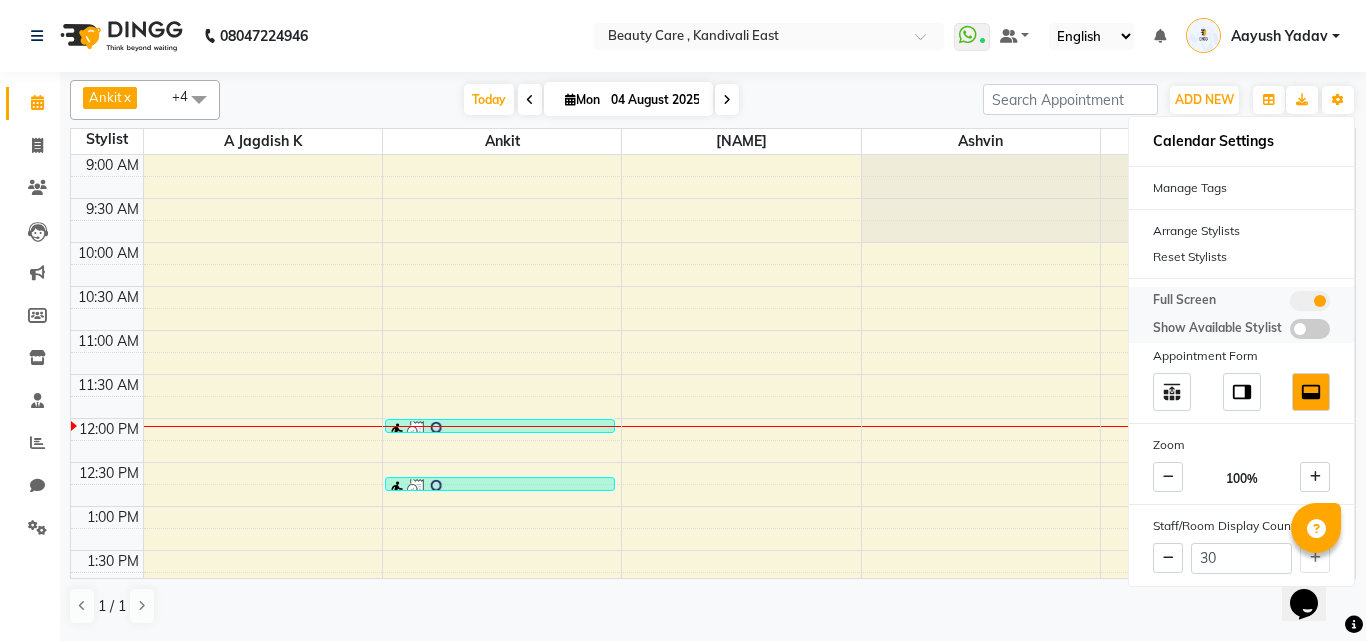 click at bounding box center (1290, 304) 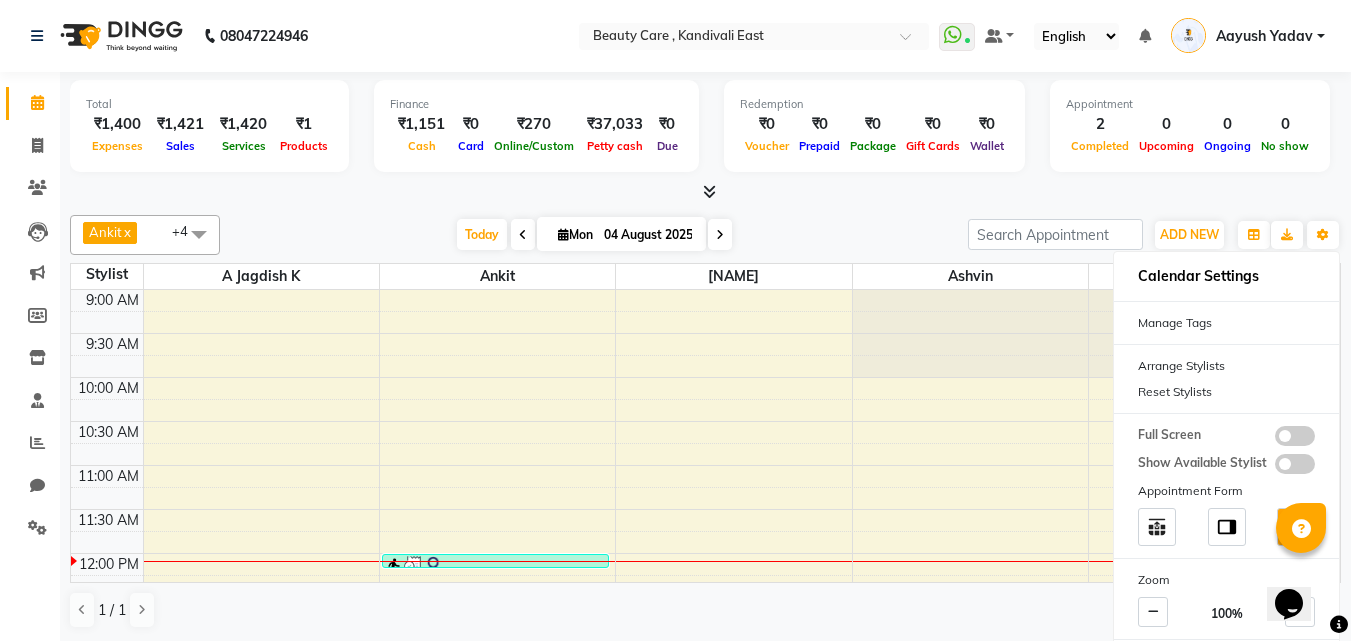 click on "[FIRST]  x [FIRST]  x [FIRST]  x asif  x A [LAST]  x +4 Select All A [LAST] Admin [FIRST] [FIRST] [FIRST] [FIRST] [FIRST] asif Bhakti bhavesh Demo staff  dhiraj DINGG Staff Disha Divyani Ganesh JAGDISH [FIRST] [LAST]  Manual Test DND new staff [FIRST]    Omkar [FIRST] QA Staff-1 ram [FIRST] [LAST] Rupal [FIRST] [LAST] Sandhya [FIRST] shivam [FIRST] 30" 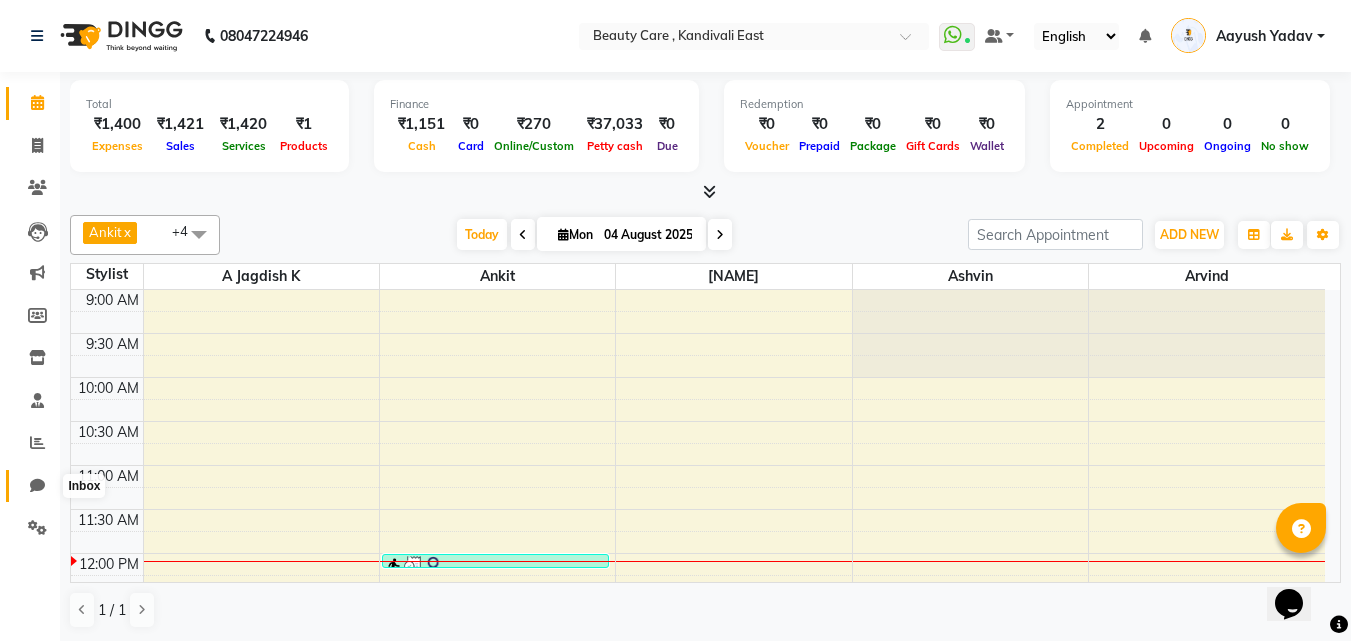 click 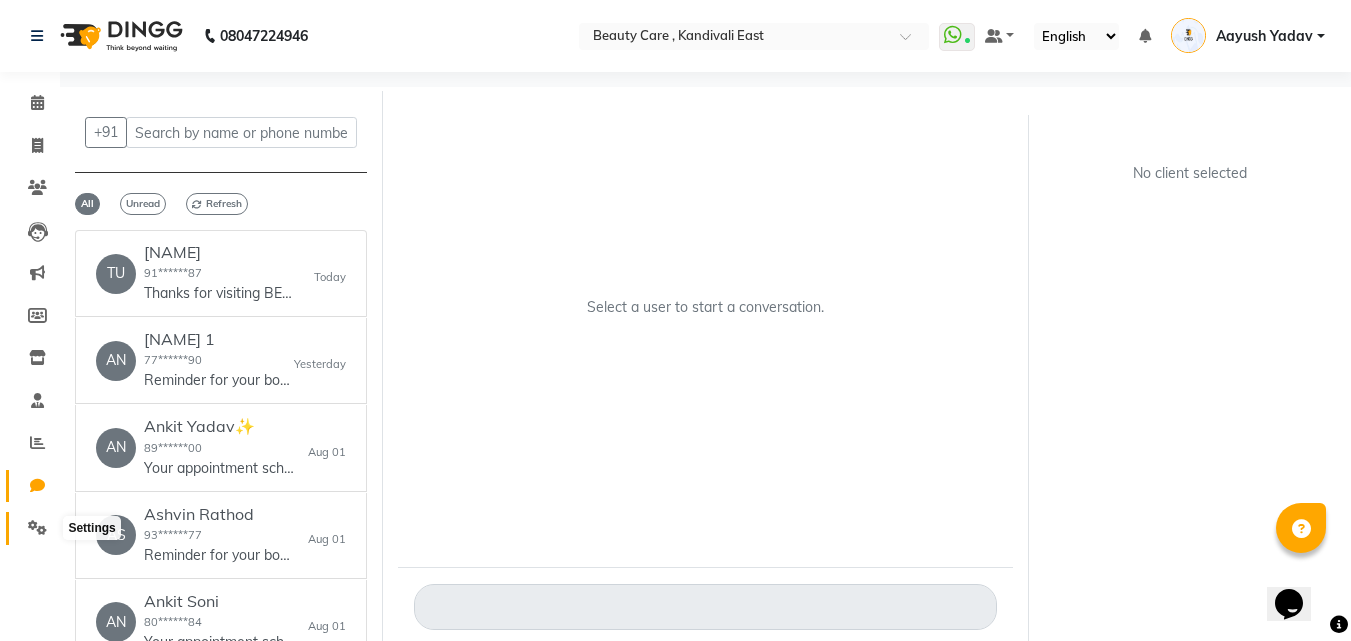 click 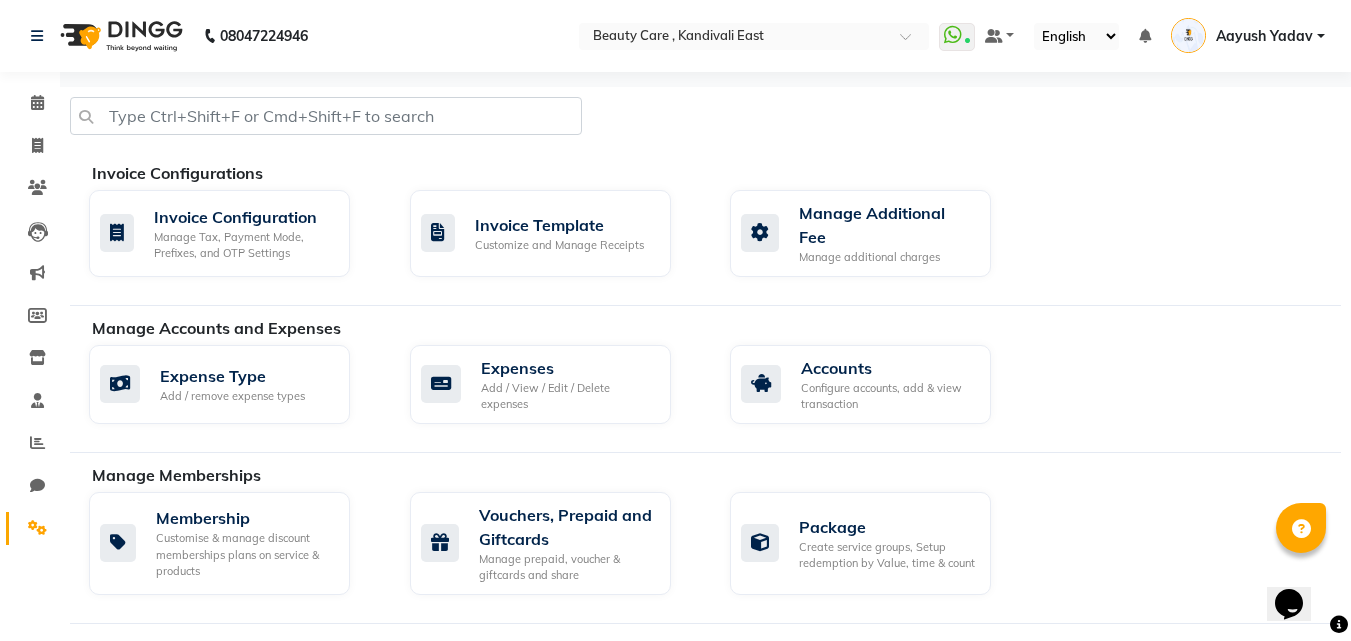 scroll, scrollTop: 958, scrollLeft: 0, axis: vertical 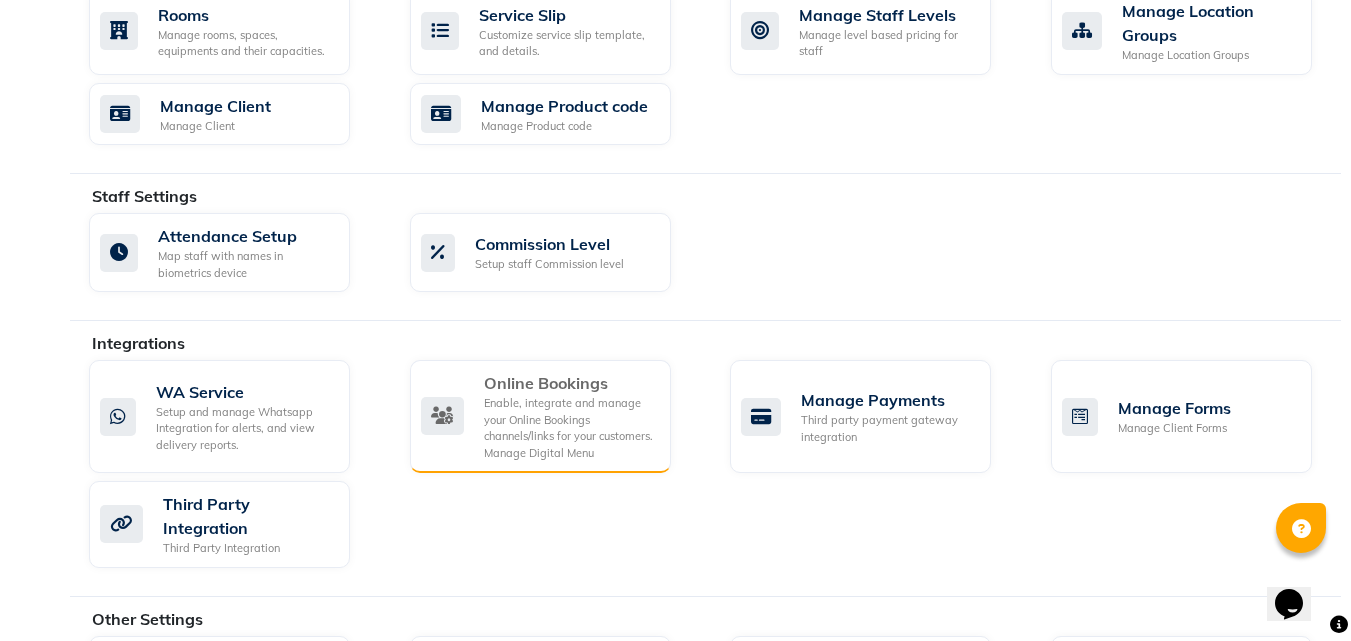 click on "Online Bookings" 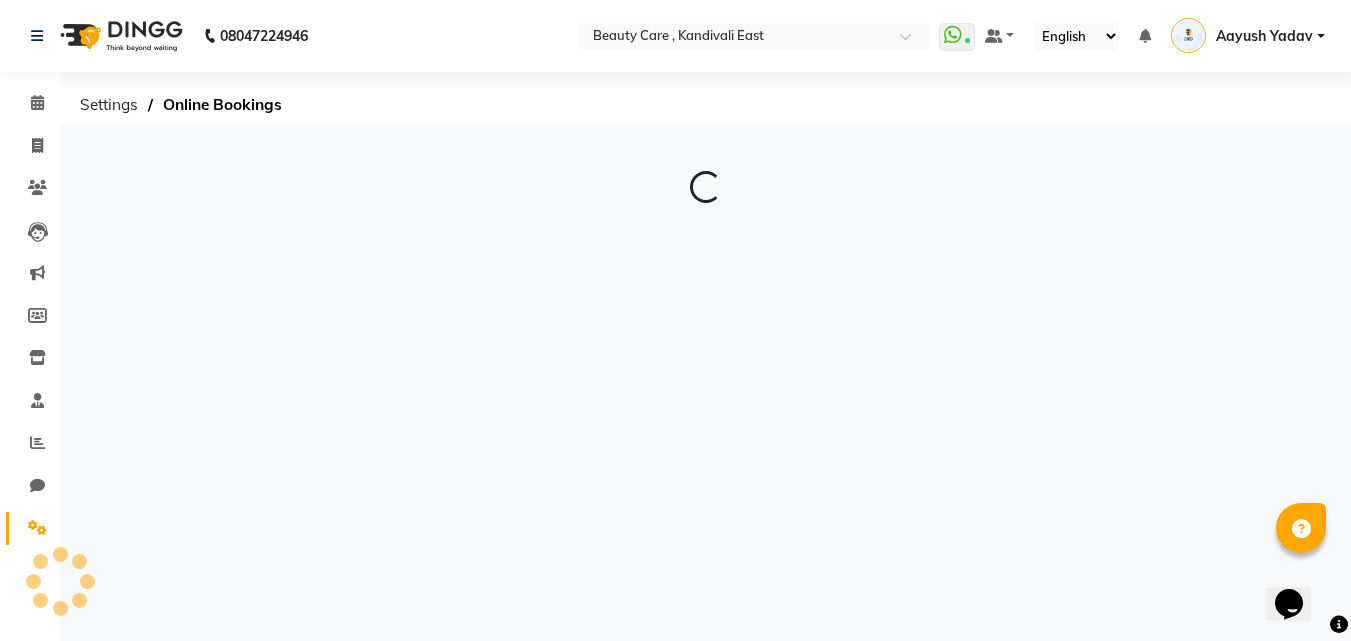 scroll, scrollTop: 0, scrollLeft: 0, axis: both 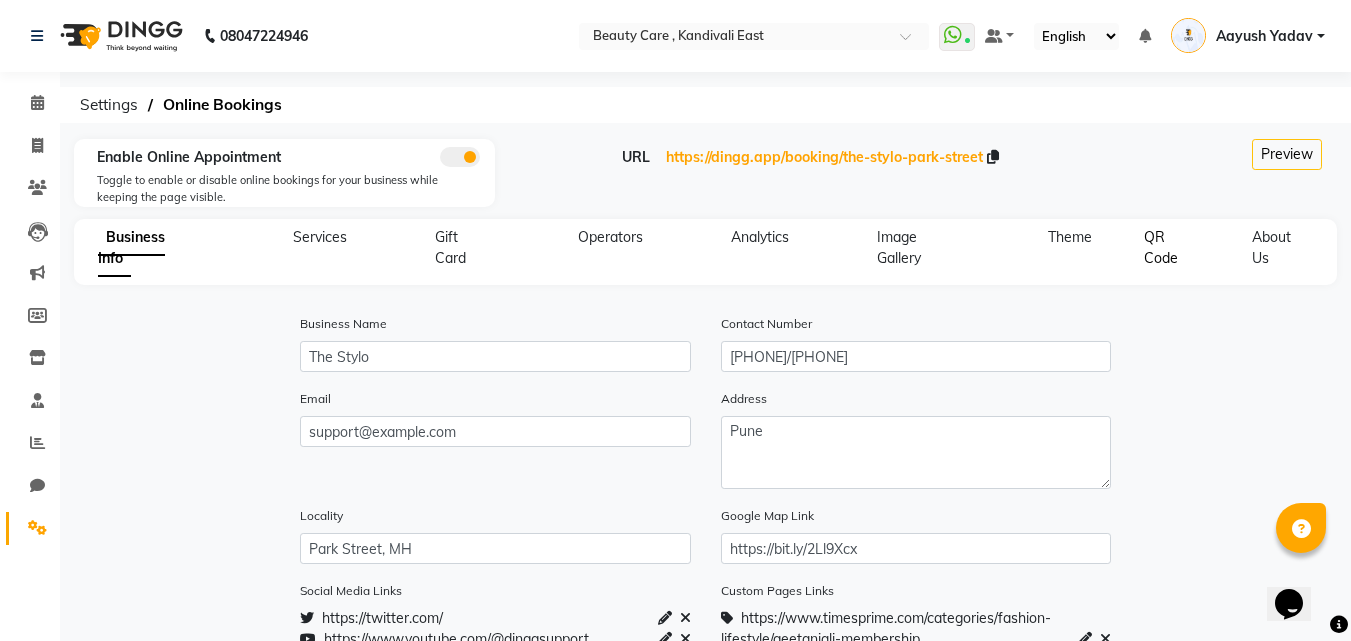 click on "QR Code" 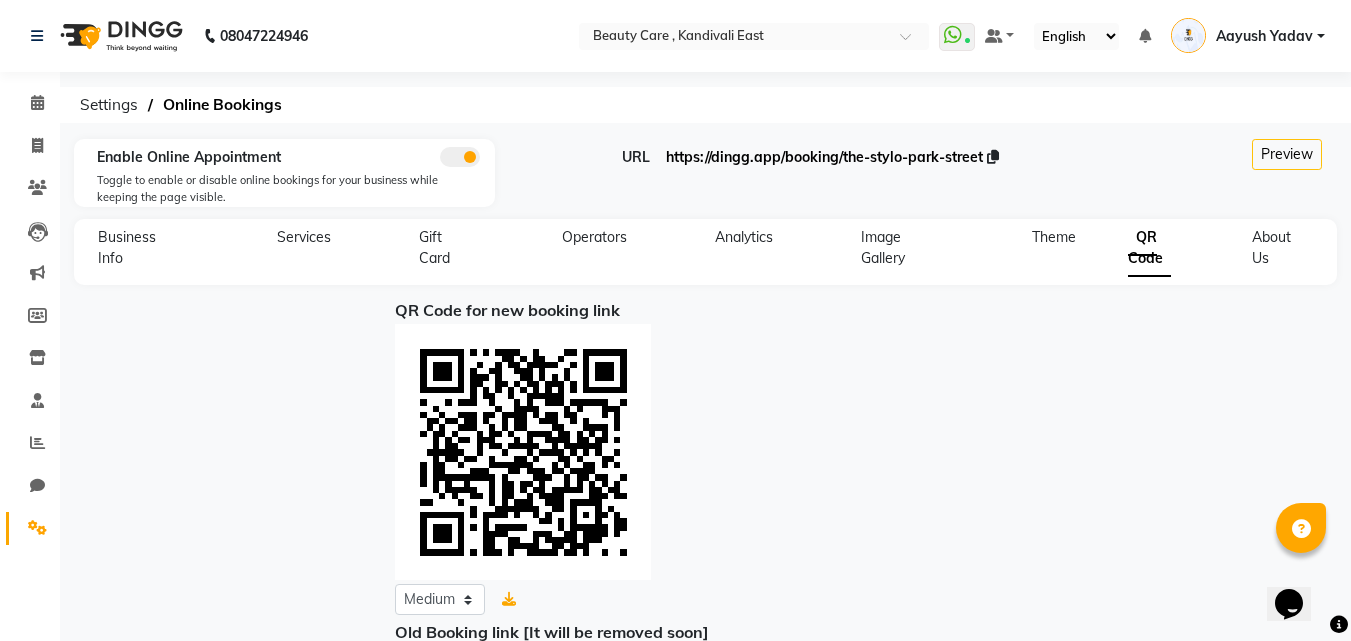 click on "https://dingg.app/booking/the-stylo-park-street" 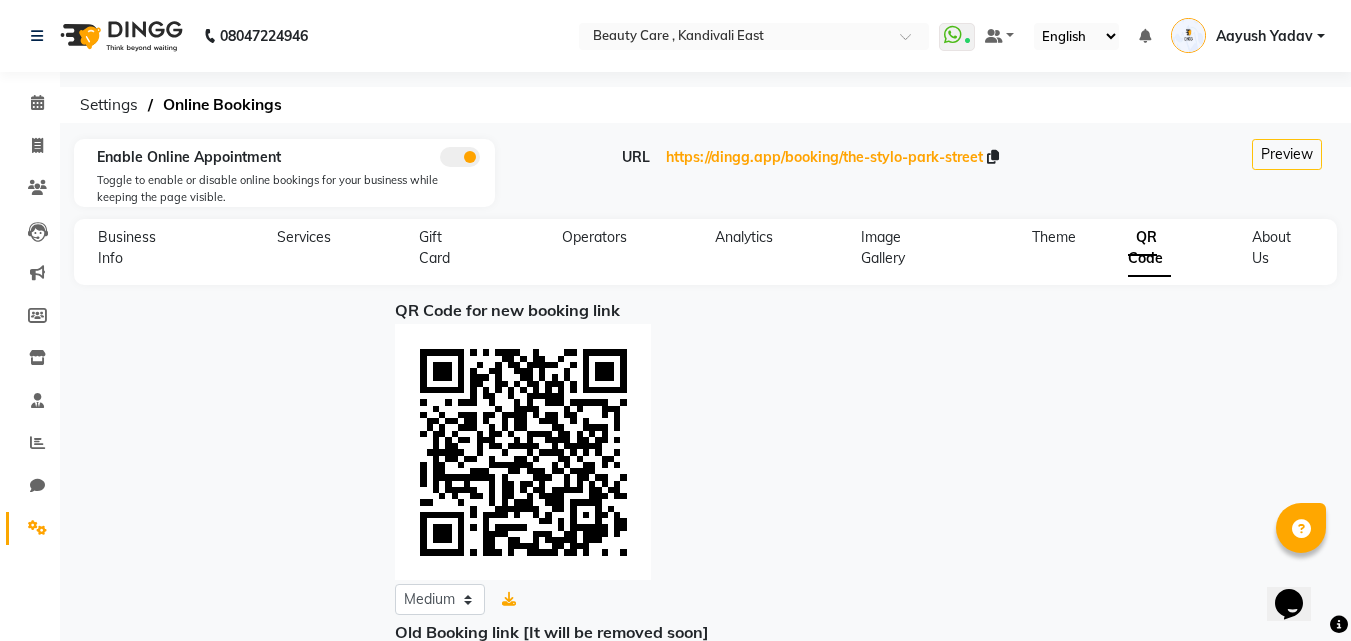 click at bounding box center (1145, 36) 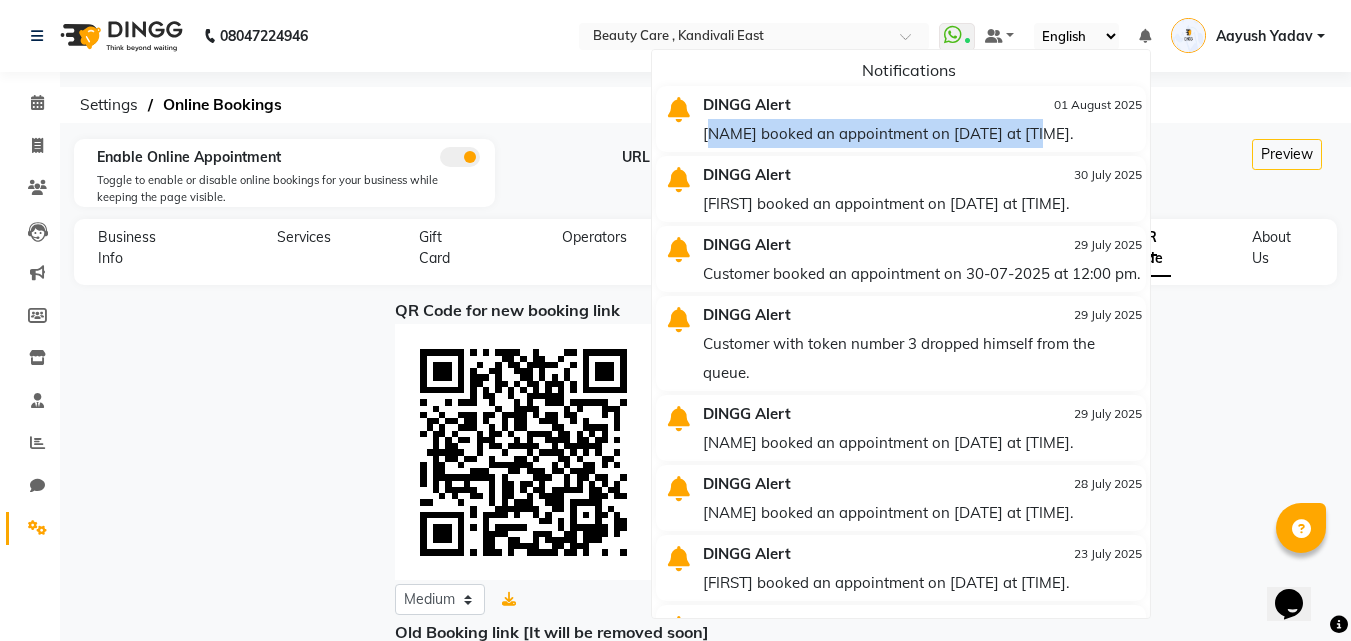 drag, startPoint x: 701, startPoint y: 139, endPoint x: 1052, endPoint y: 140, distance: 351.00143 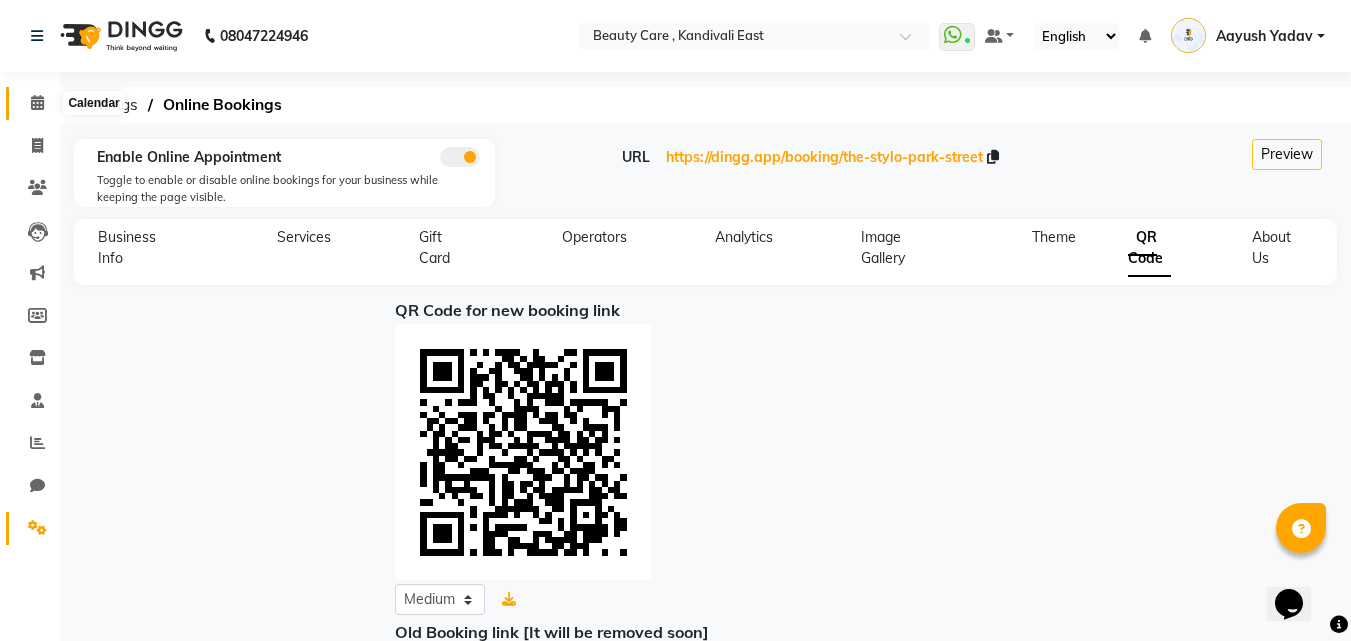 click 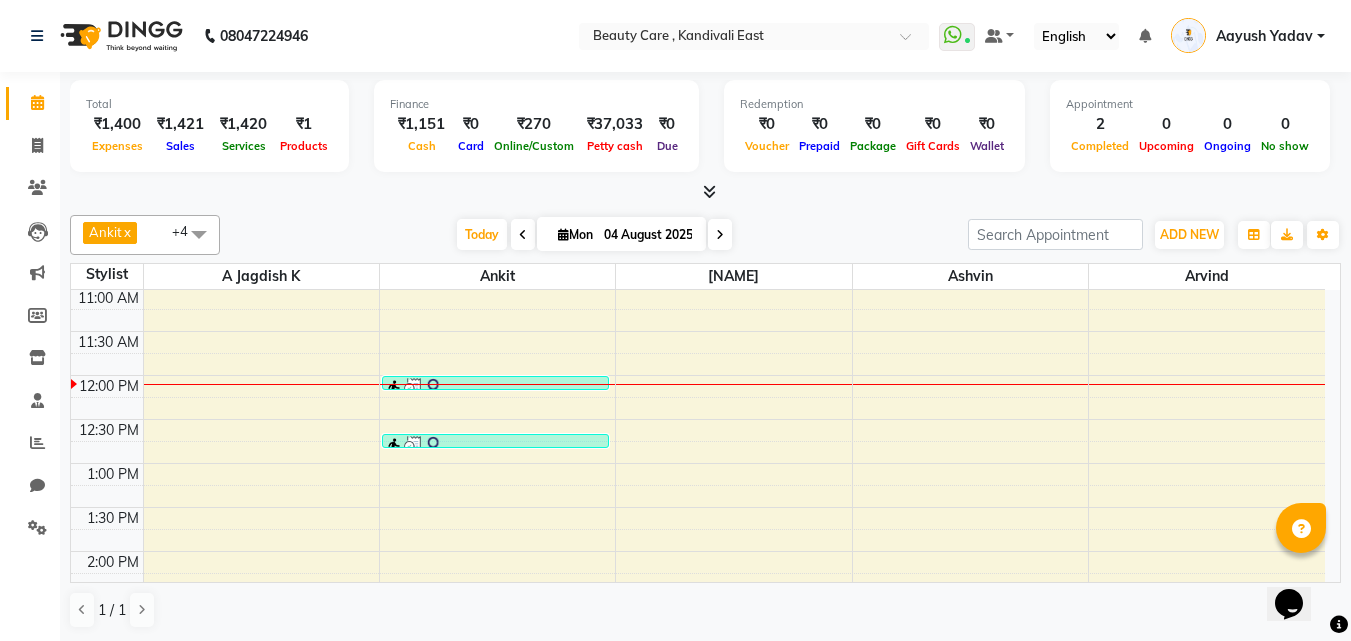 scroll, scrollTop: 169, scrollLeft: 0, axis: vertical 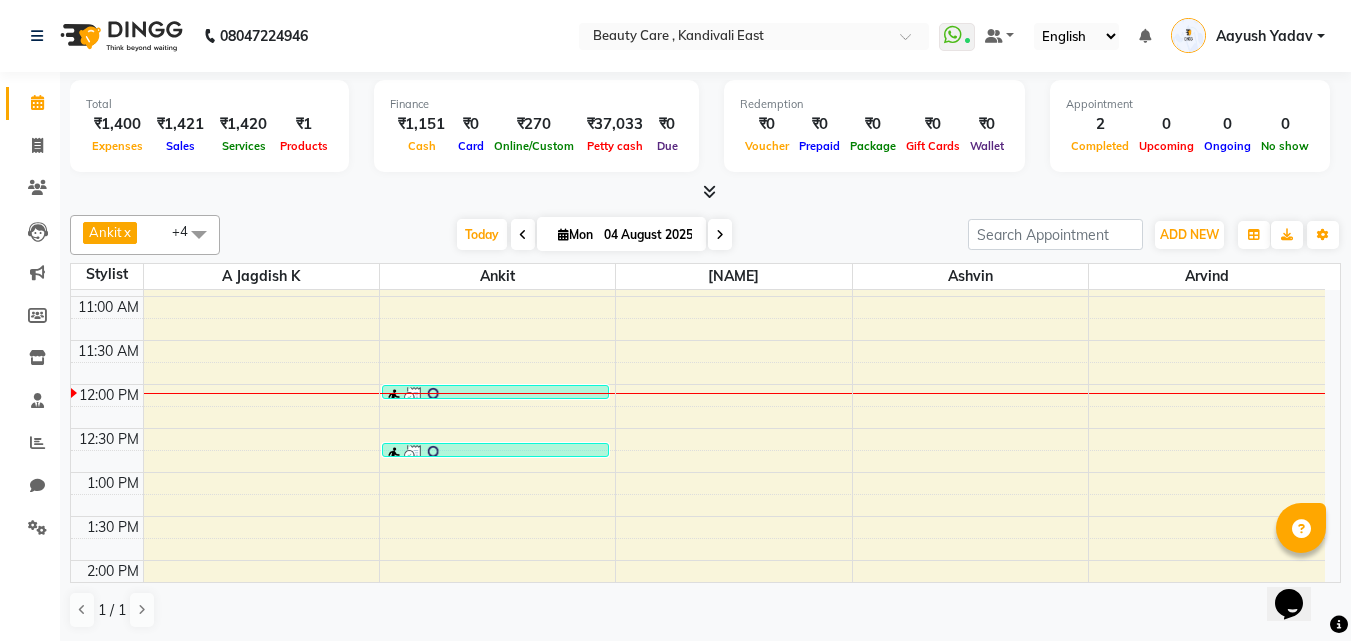 click on "[PHONE] Select Location × Beauty Care , [CITY]
WhatsApp Status  × Status:  Connected Most Recent Message: 02 August 2025     09:52 AM Recent Service Activity: 04 August 2025     11:40 AM Default Panel My Panel English ENGLISH Español العربية मराठी हिंदी ગુજરાતી தமிழ் 中文 Notifications  DINGG Alert   01 August 2025   [NAME] booked an appointment on 01-08-2025 at 7:45 pm.   DINGG Alert   30 July 2025   Ganesh booked an appointment on 31-07-2025 at 12:00 pm.   DINGG Alert   29 July 2025   Customer booked an appointment on 30-07-2025 at 12:00 pm.   DINGG Alert   29 July 2025   Customer with token number 3 dropped himself from the queue.   DINGG Alert   29 July 2025   Customer booked an appointment on 29-07-2025 at 12:45 pm.   DINGG Alert   28 July 2025   [NAME] booked an appointment on 28-07-2025 at 4:45 pm.   DINGG Alert   23 July 2025   aayush booked an appointment on 24-07-2025 at 12:00 pm.   DINGG Alert   21 July 2025   DINGG Alert" 